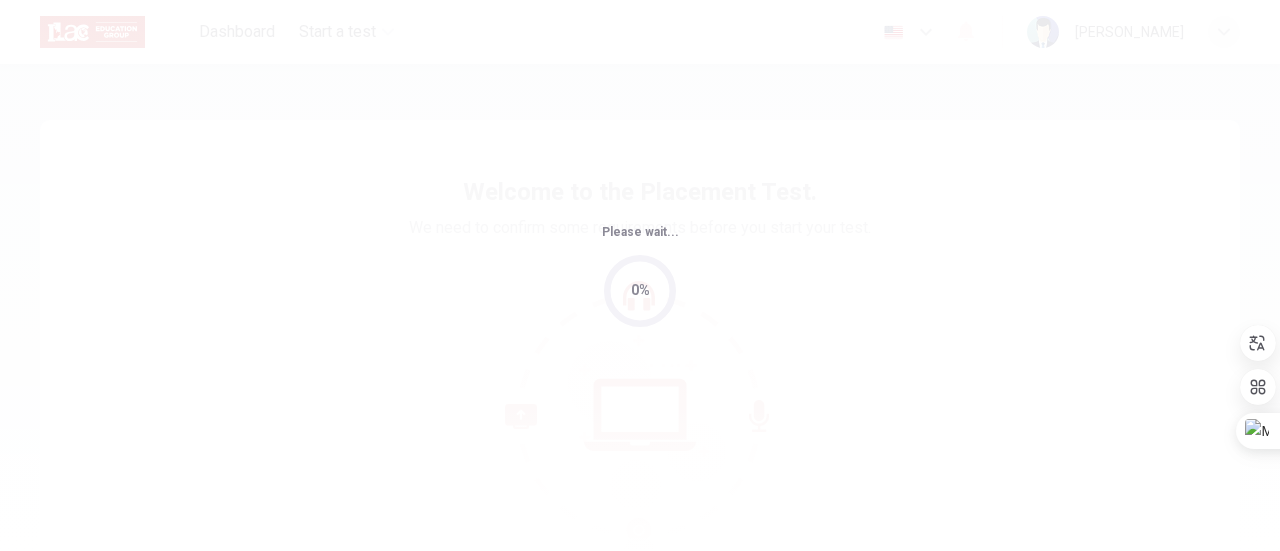 scroll, scrollTop: 0, scrollLeft: 0, axis: both 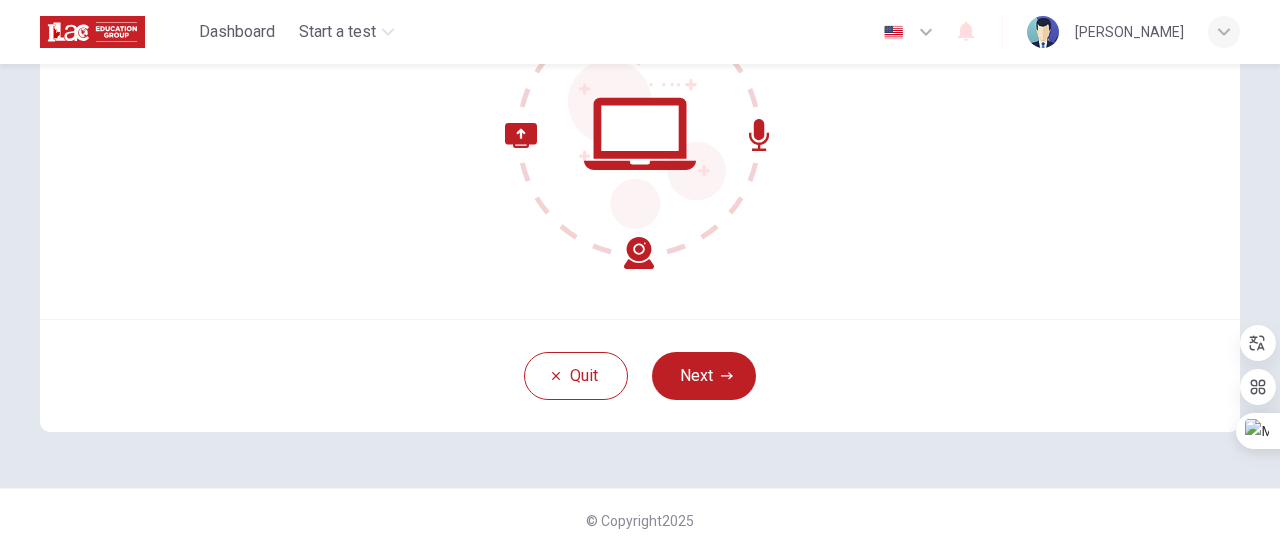 click on "Next" at bounding box center (704, 376) 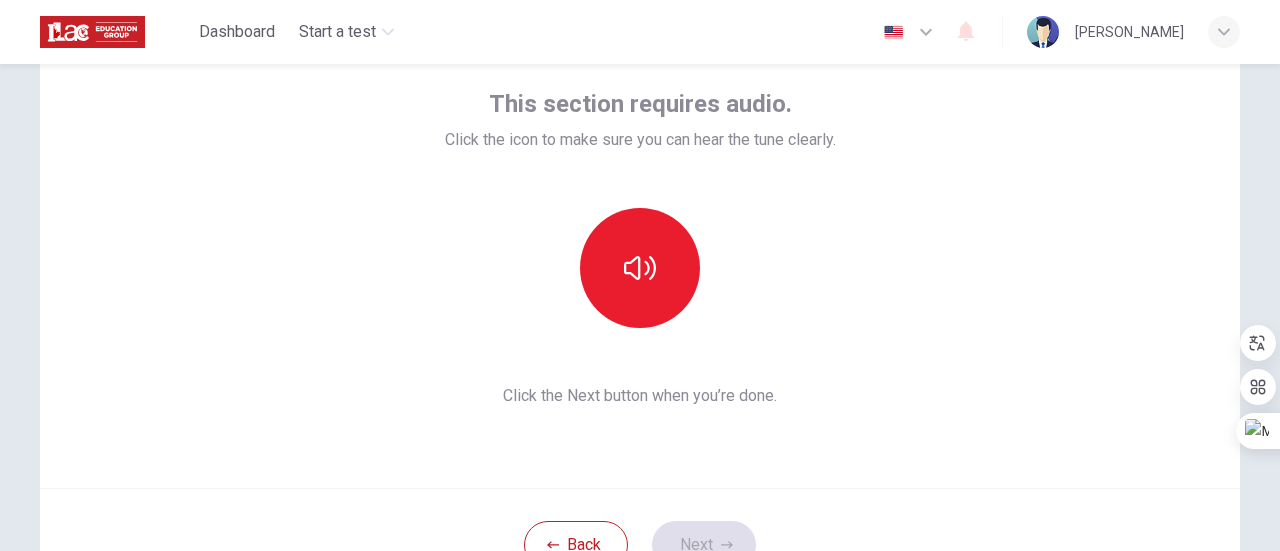 scroll, scrollTop: 81, scrollLeft: 0, axis: vertical 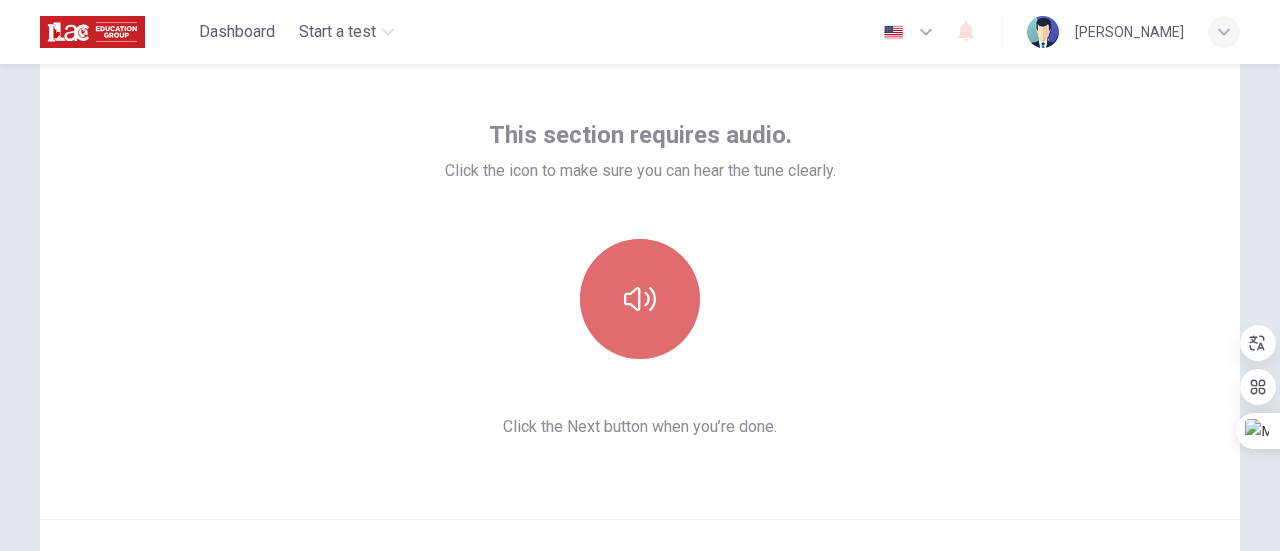 click at bounding box center (640, 299) 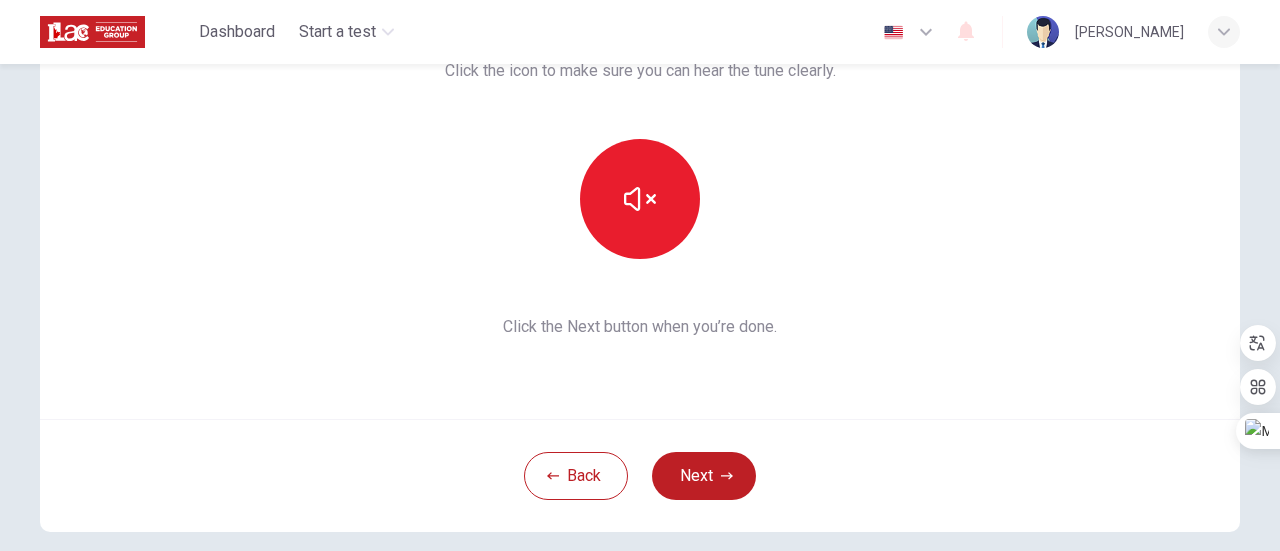 scroll, scrollTop: 281, scrollLeft: 0, axis: vertical 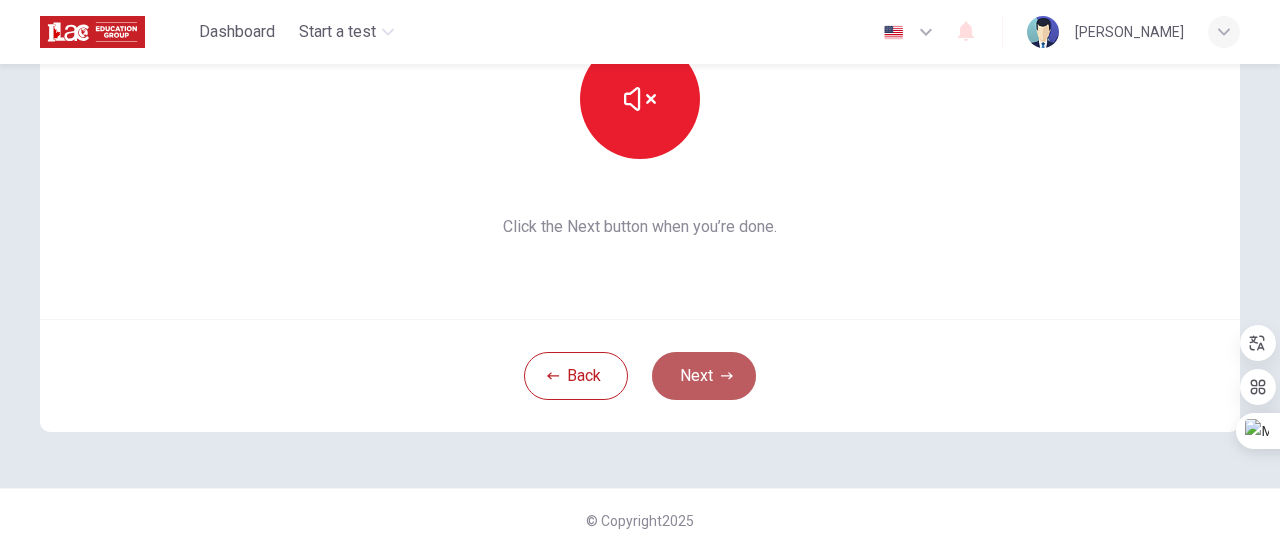 click on "Next" at bounding box center (704, 376) 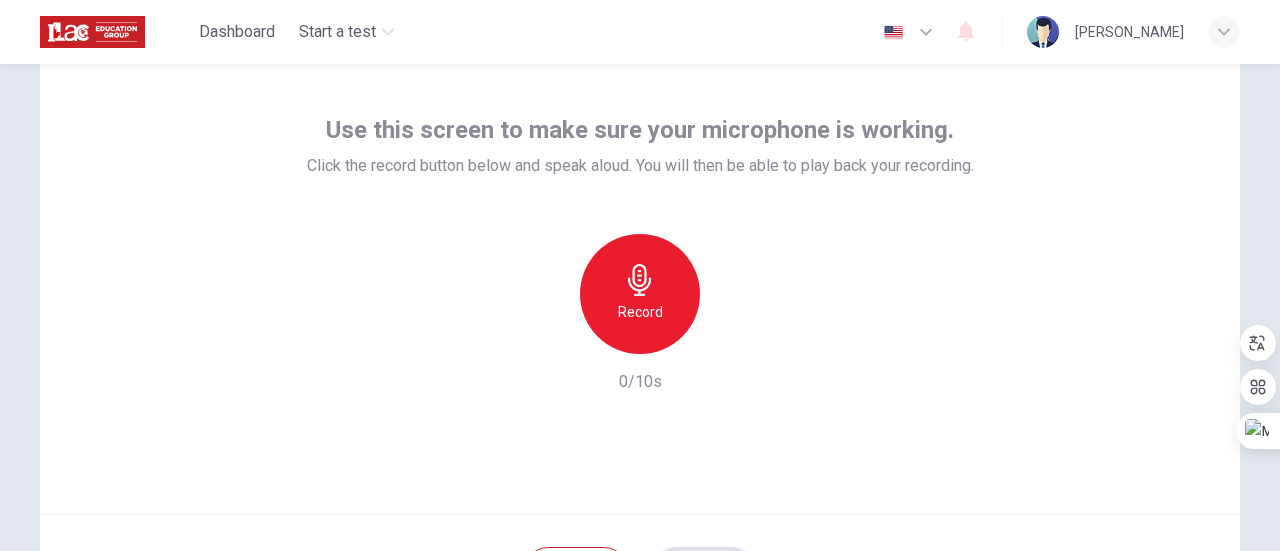scroll, scrollTop: 81, scrollLeft: 0, axis: vertical 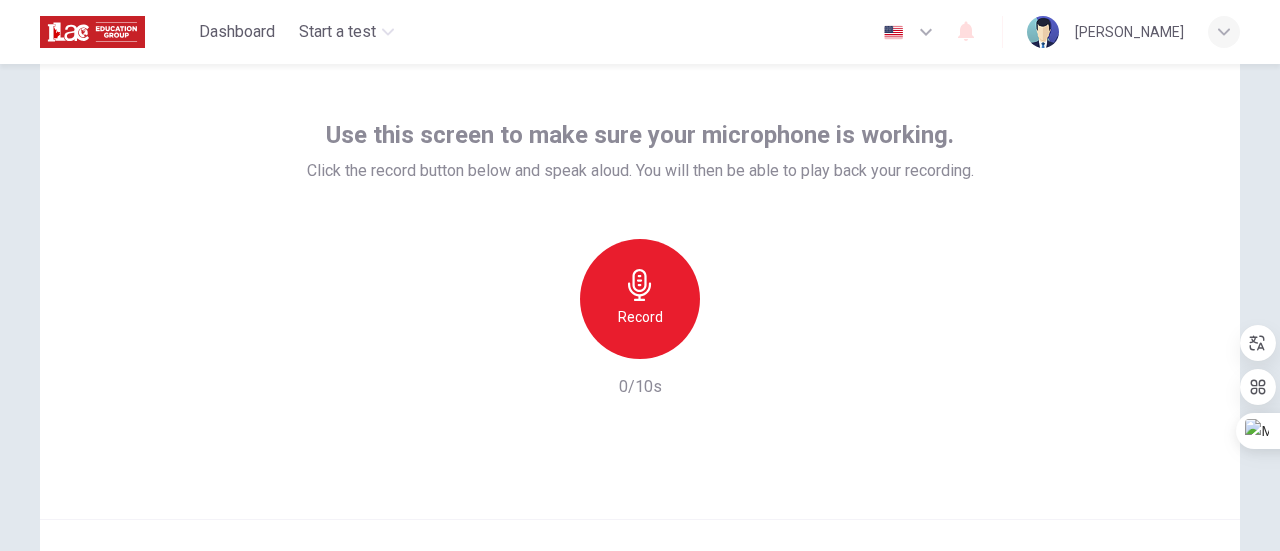 drag, startPoint x: 649, startPoint y: 306, endPoint x: 651, endPoint y: 320, distance: 14.142136 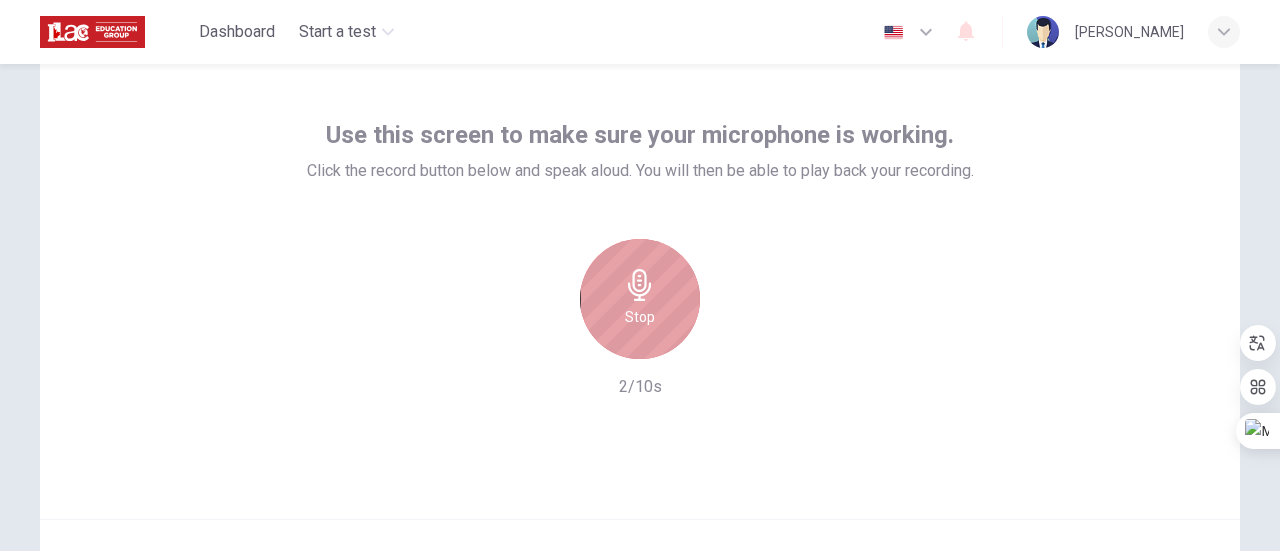 click on "Stop" at bounding box center (640, 299) 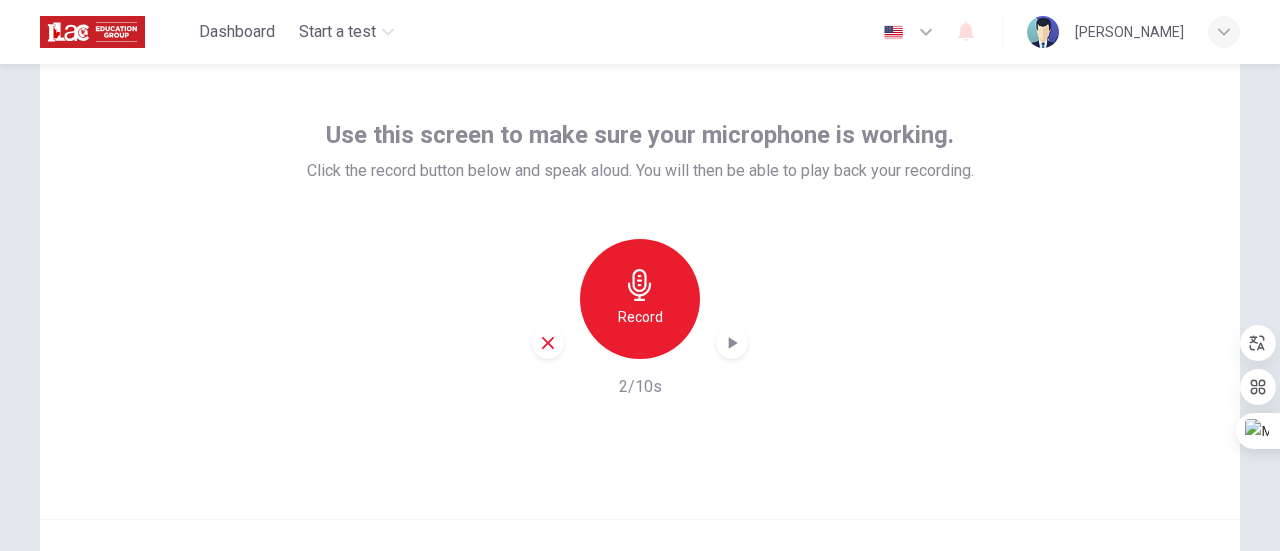 click 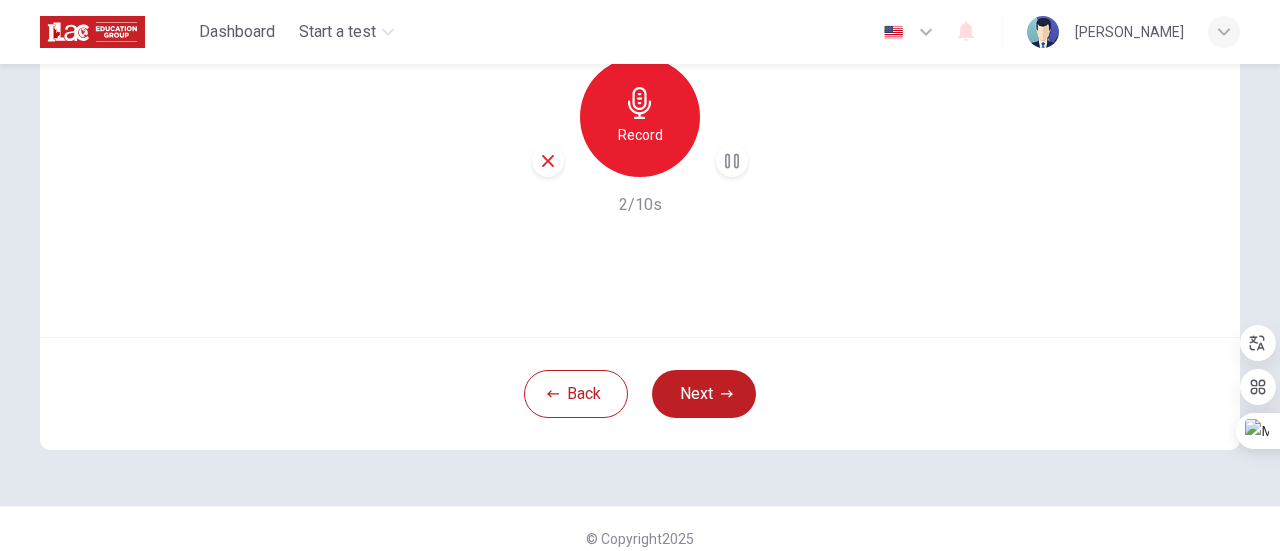 scroll, scrollTop: 281, scrollLeft: 0, axis: vertical 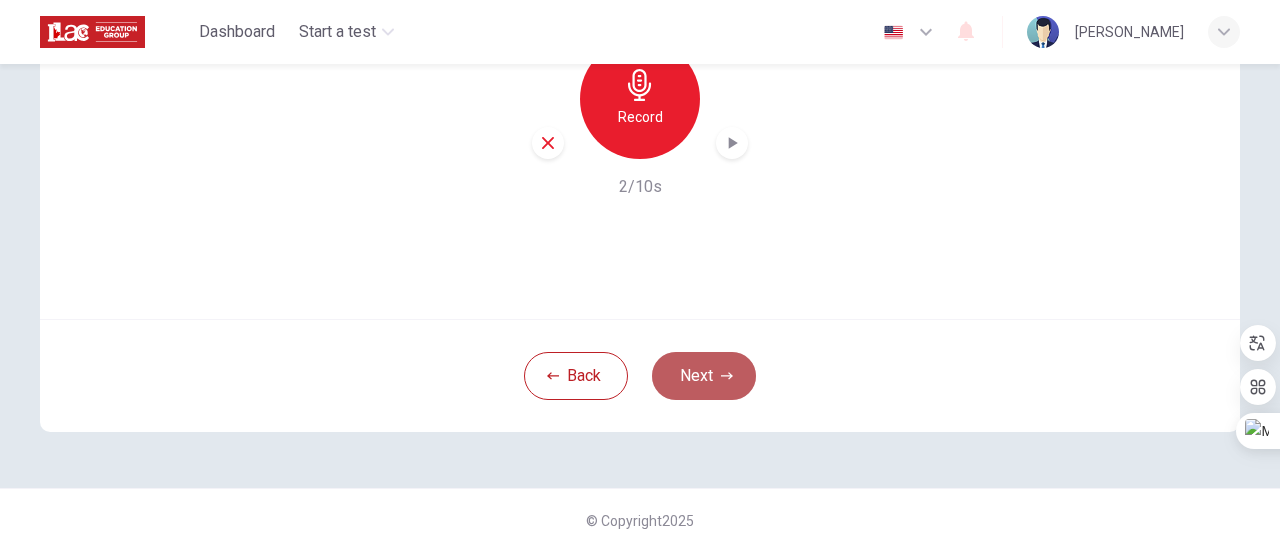 click on "Next" at bounding box center (704, 376) 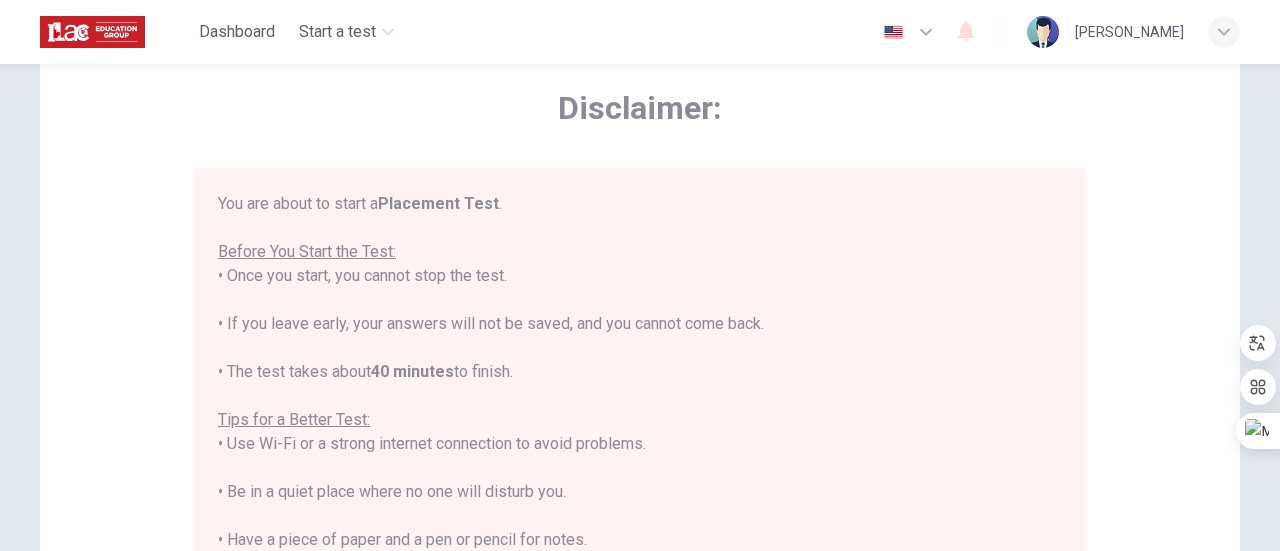 scroll, scrollTop: 81, scrollLeft: 0, axis: vertical 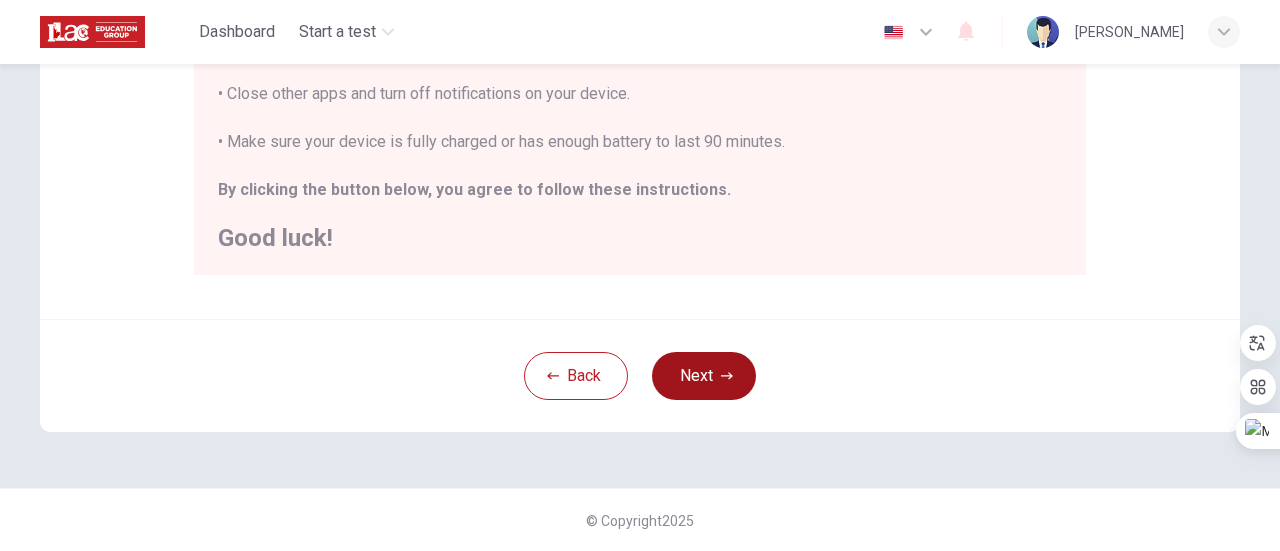 click on "Next" at bounding box center (704, 376) 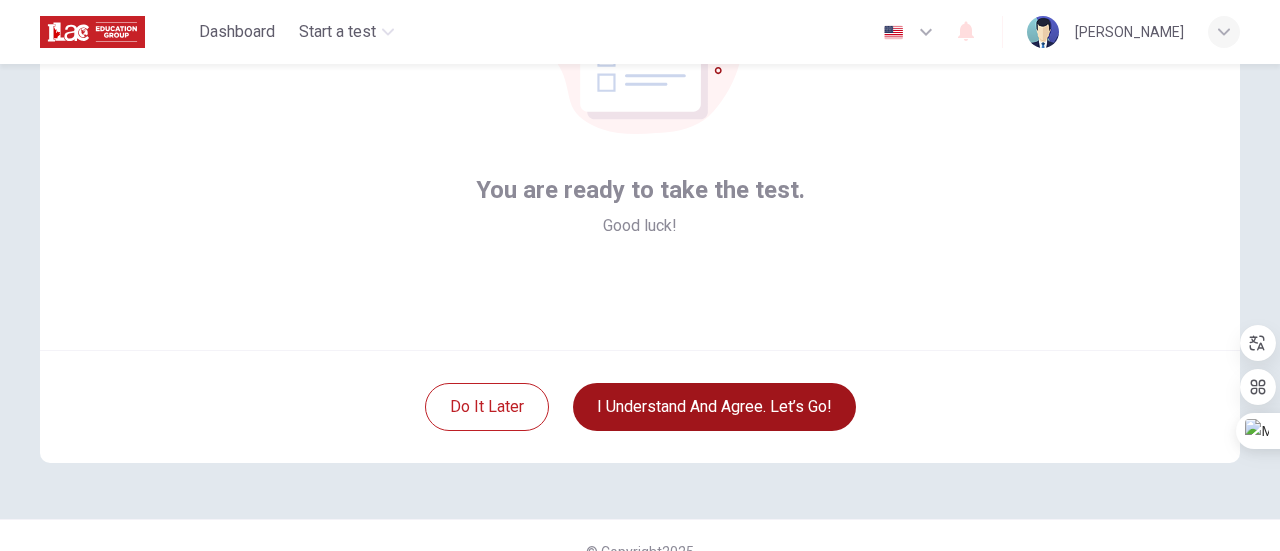 scroll, scrollTop: 281, scrollLeft: 0, axis: vertical 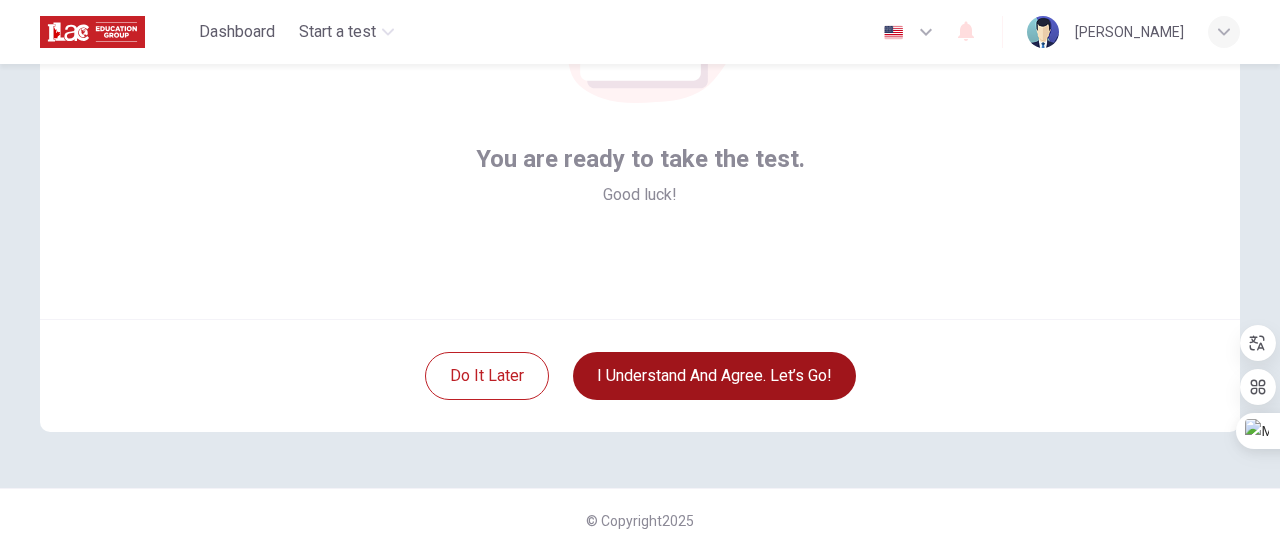 click on "I understand and agree. Let’s go!" at bounding box center (714, 376) 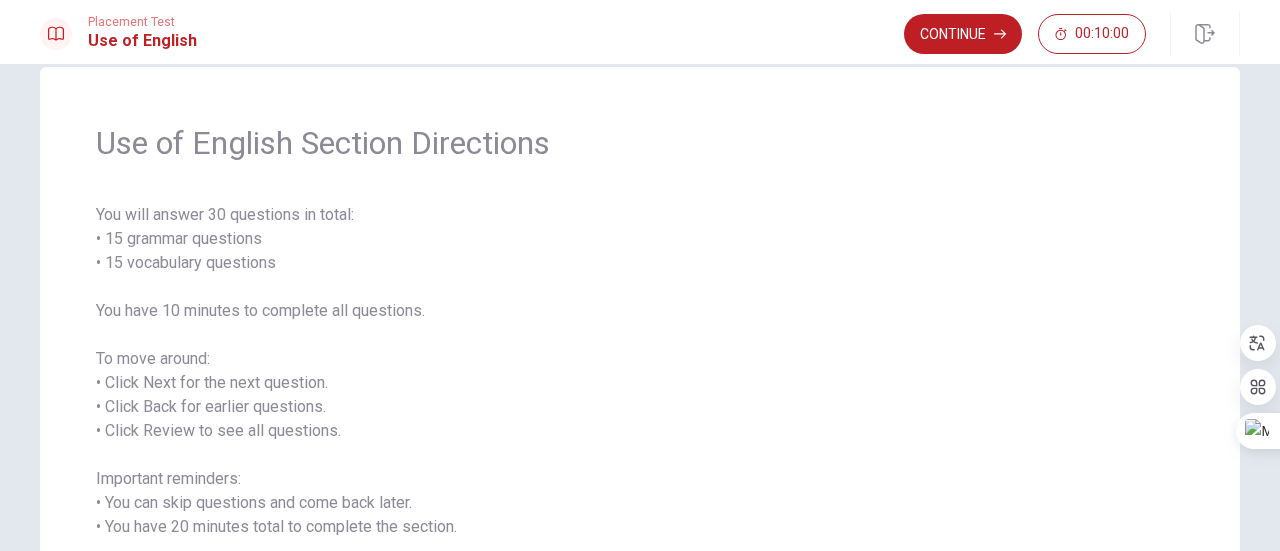 scroll, scrollTop: 0, scrollLeft: 0, axis: both 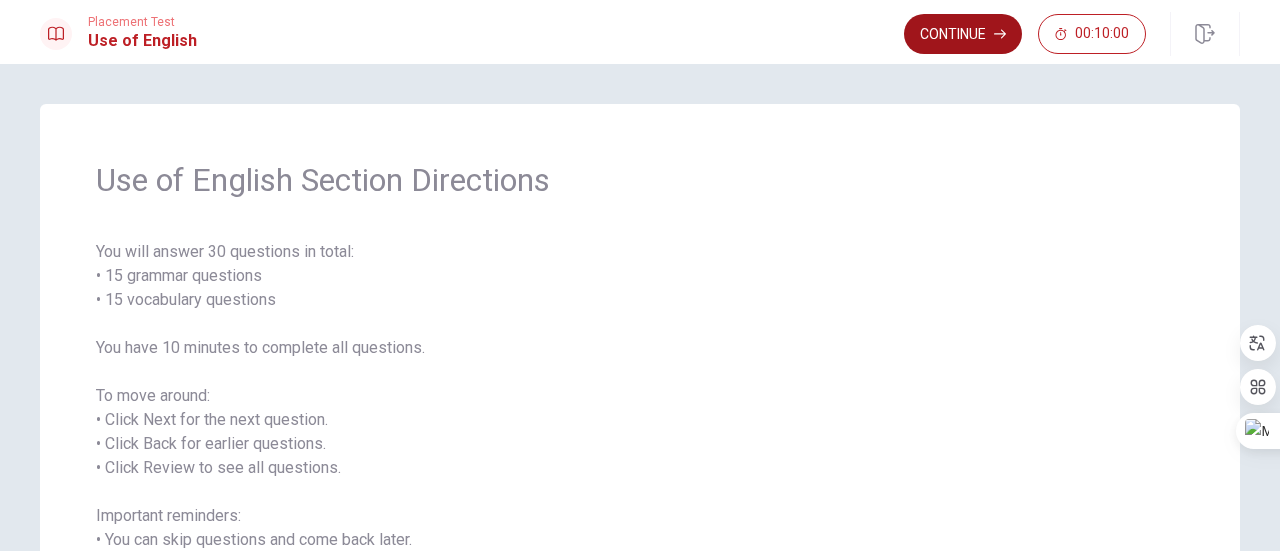 click on "Continue" at bounding box center (963, 34) 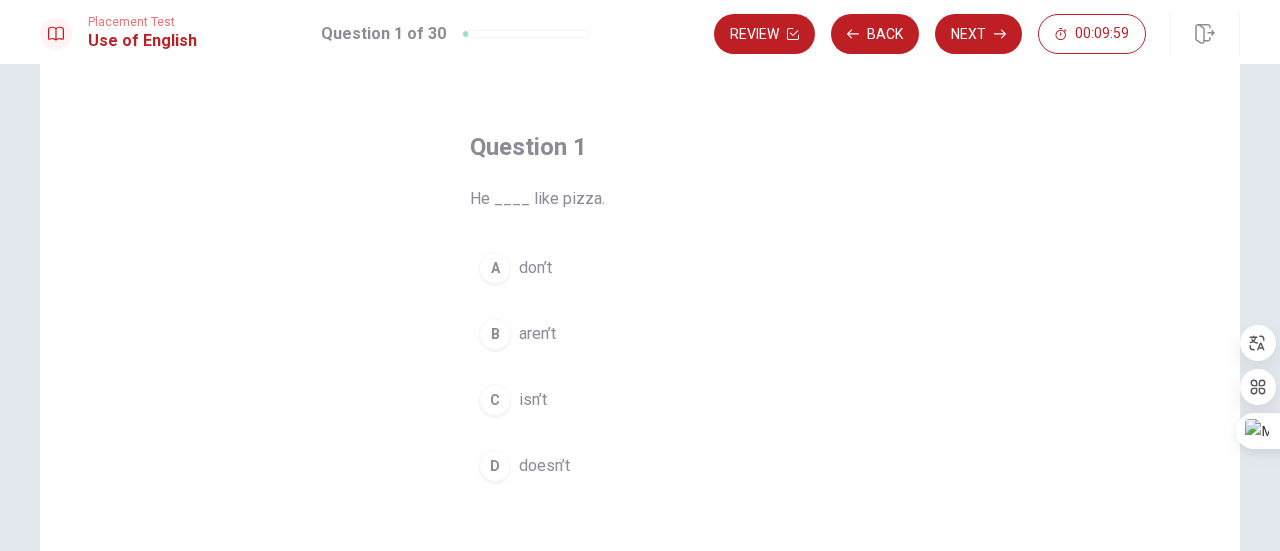 scroll, scrollTop: 100, scrollLeft: 0, axis: vertical 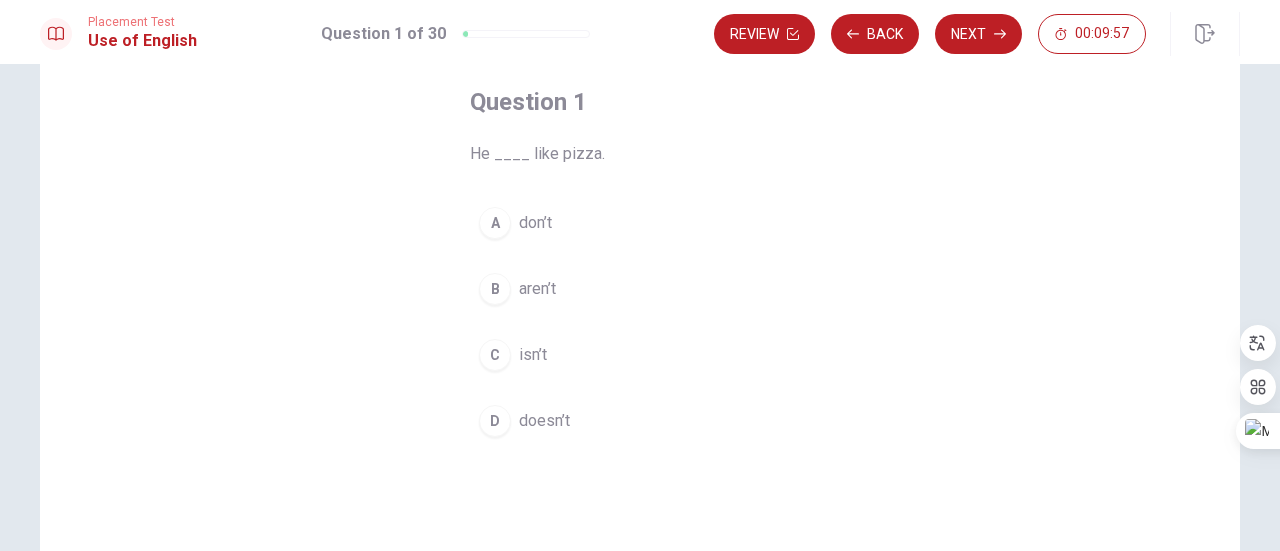 click on "A" at bounding box center [495, 223] 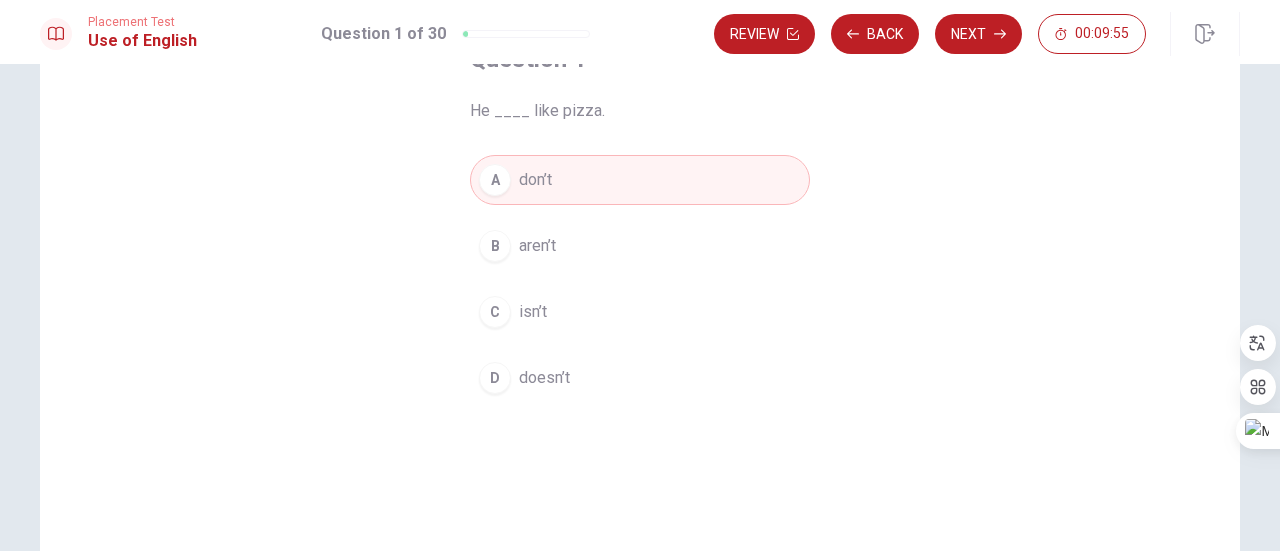 scroll, scrollTop: 0, scrollLeft: 0, axis: both 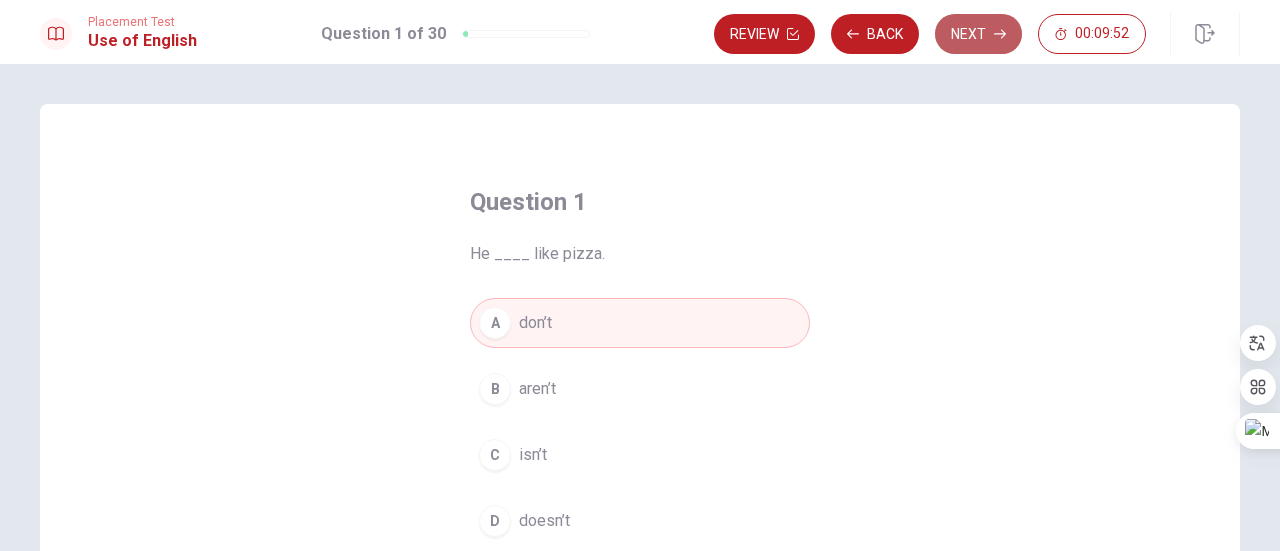 click on "Next" at bounding box center (978, 34) 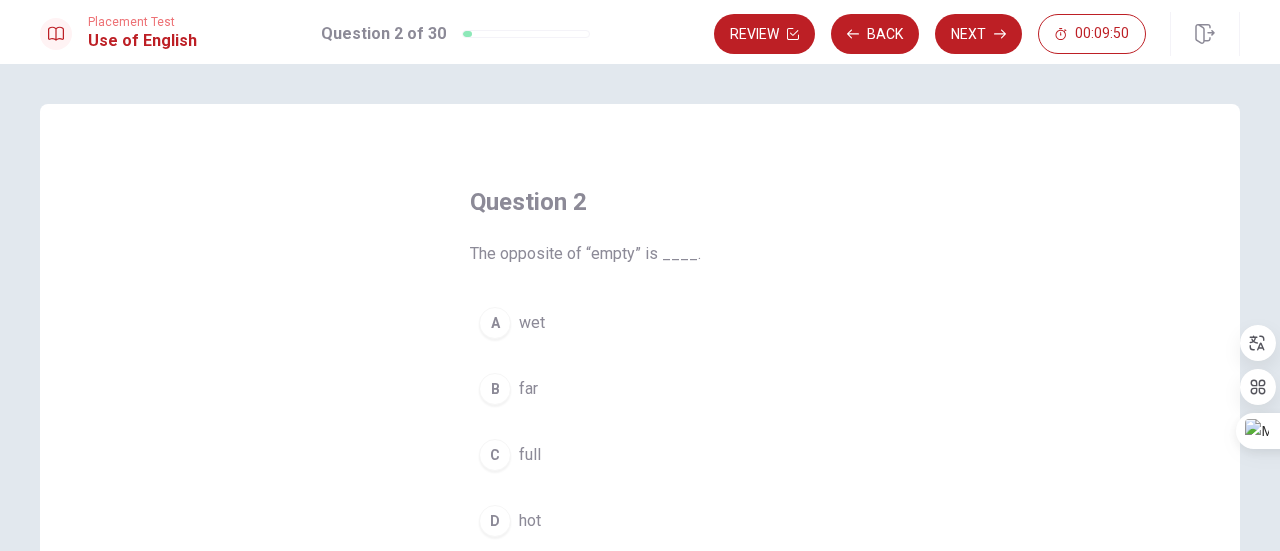 scroll, scrollTop: 100, scrollLeft: 0, axis: vertical 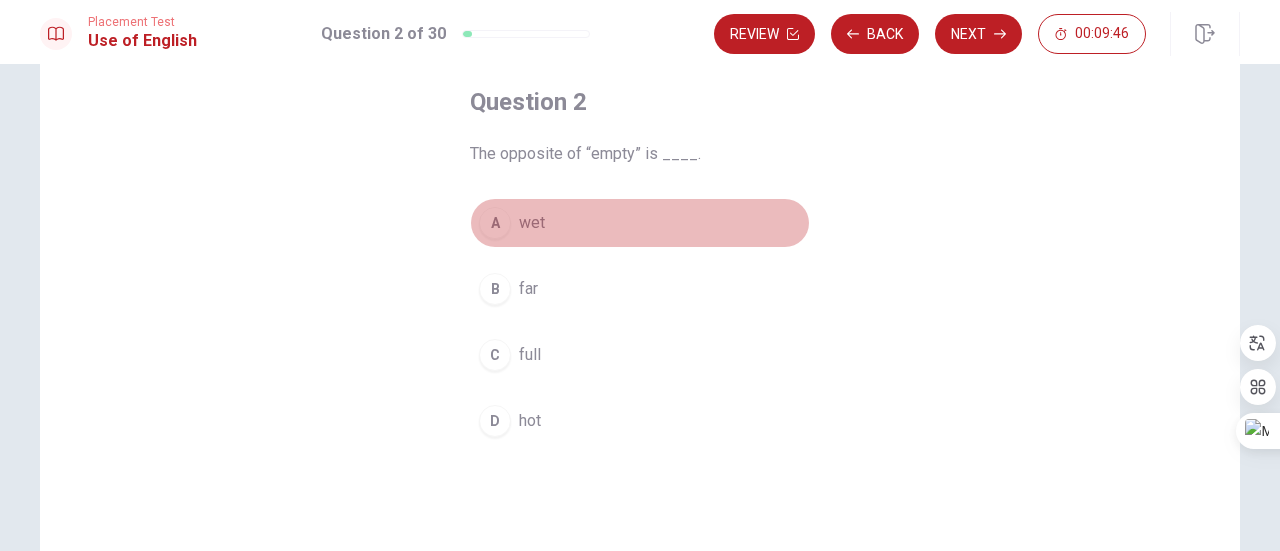 click on "A" at bounding box center [495, 223] 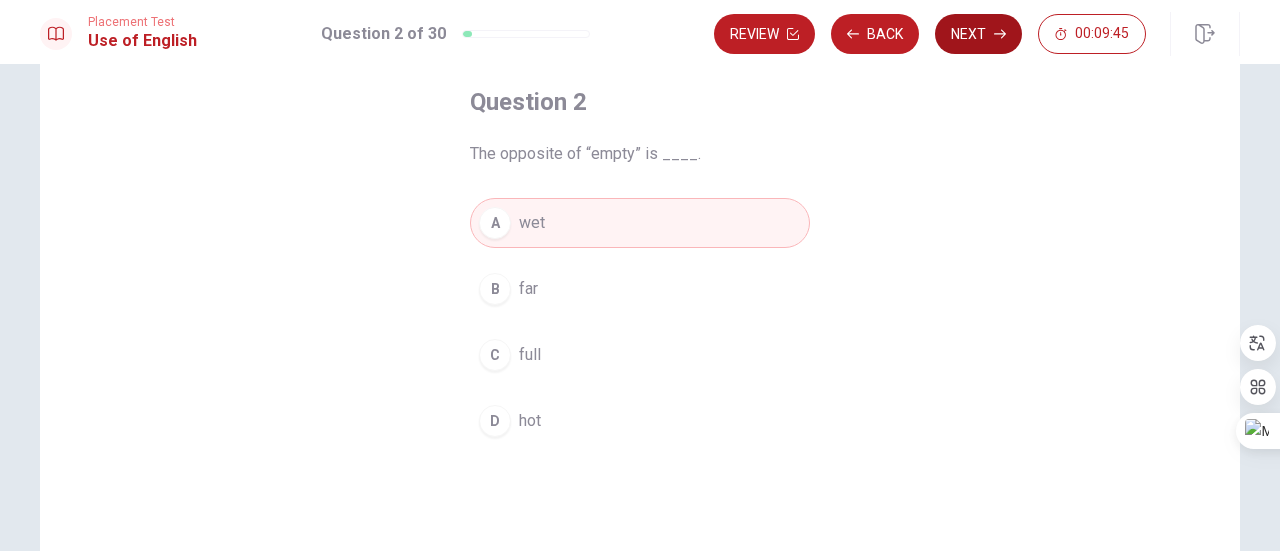 click on "Next" at bounding box center (978, 34) 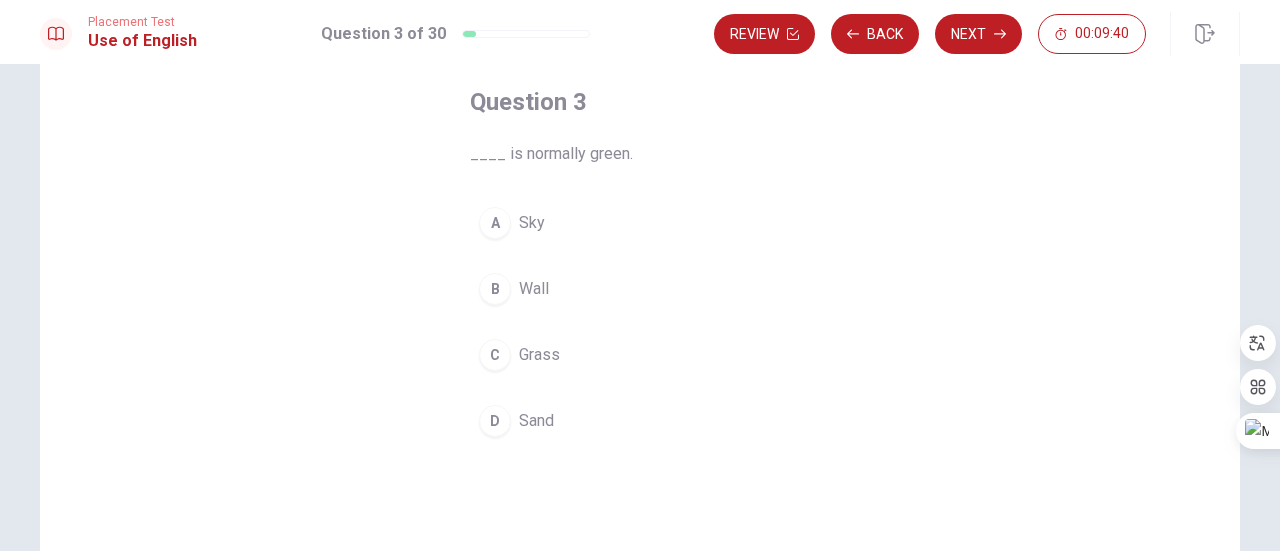 click on "C" at bounding box center (495, 355) 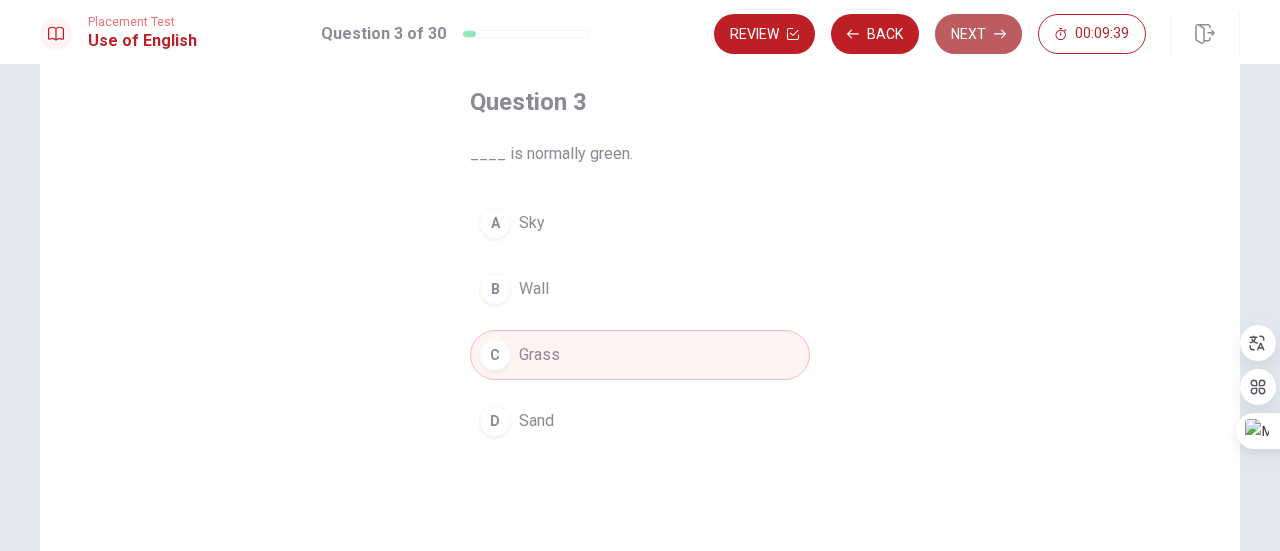 click 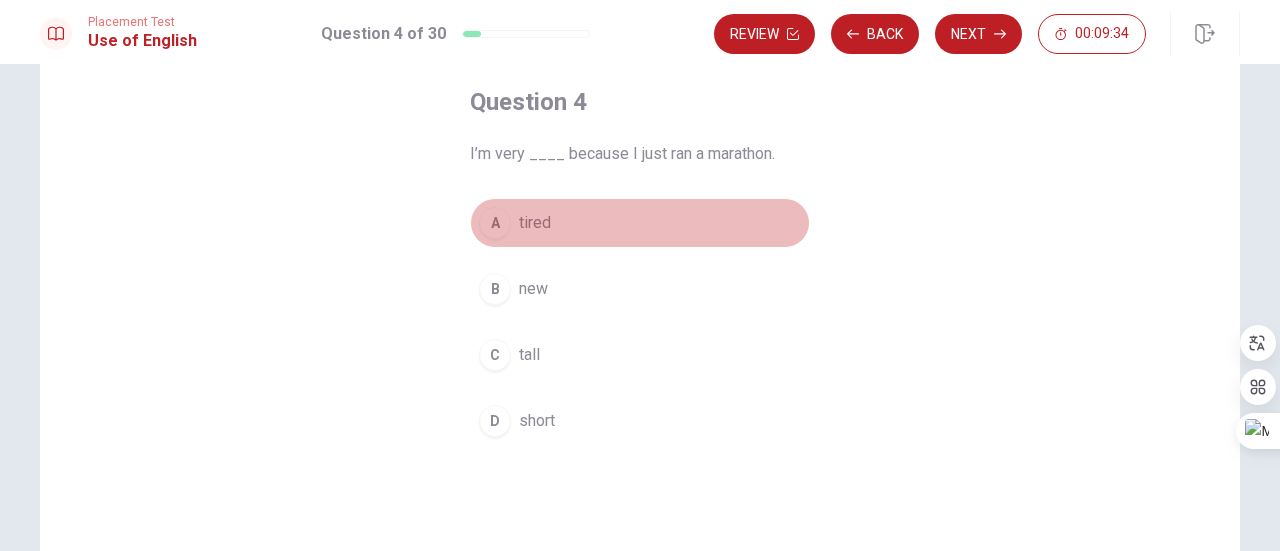 click on "A" at bounding box center (495, 223) 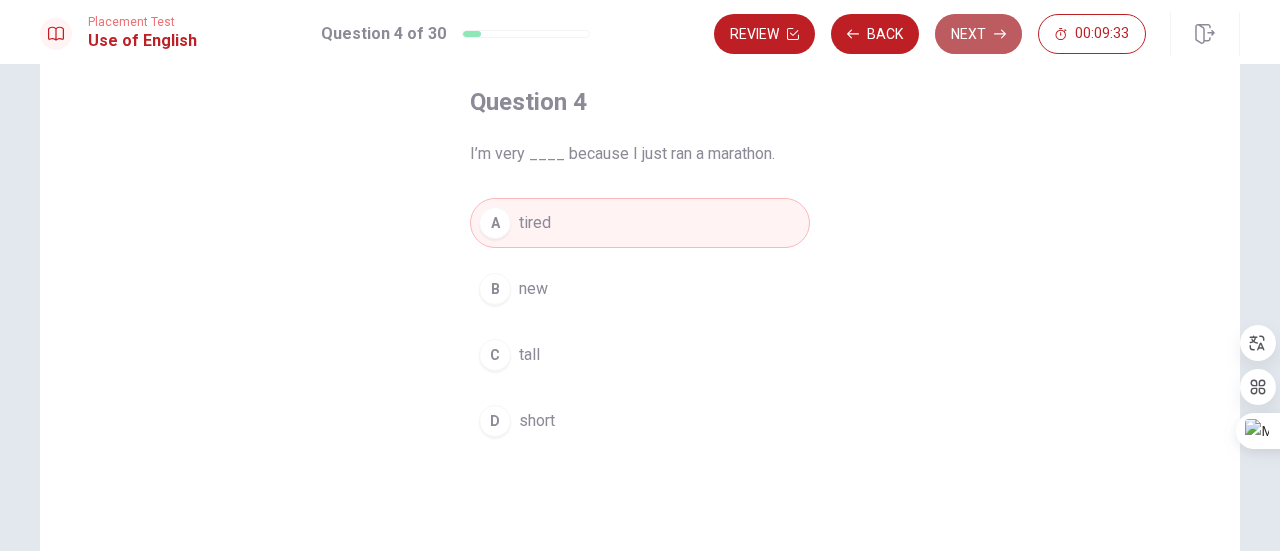 click on "Next" at bounding box center [978, 34] 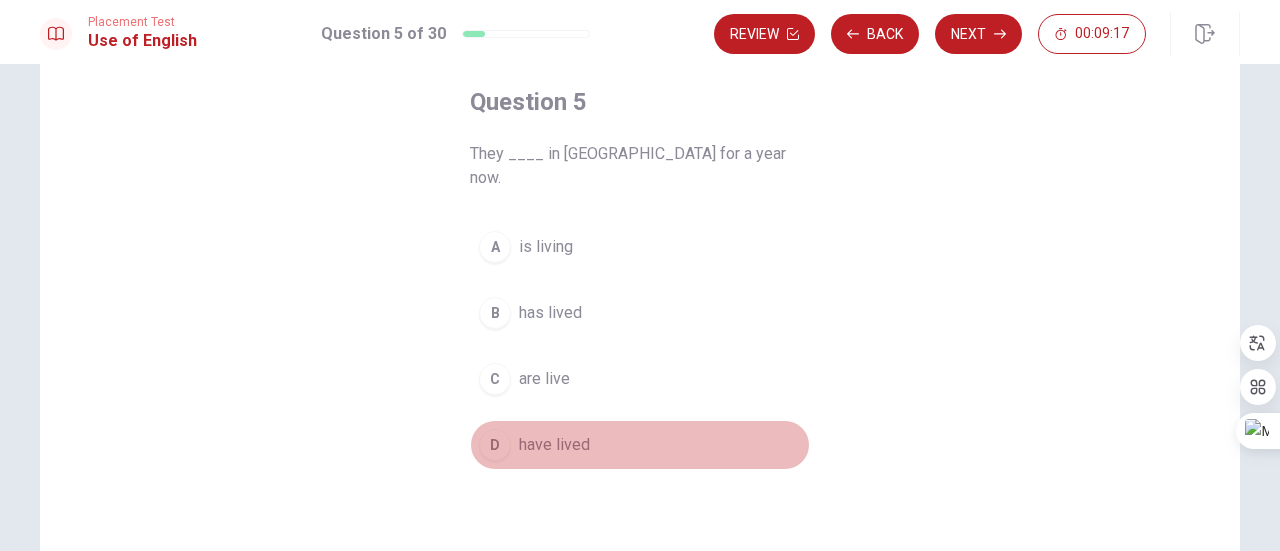 click on "D" at bounding box center [495, 445] 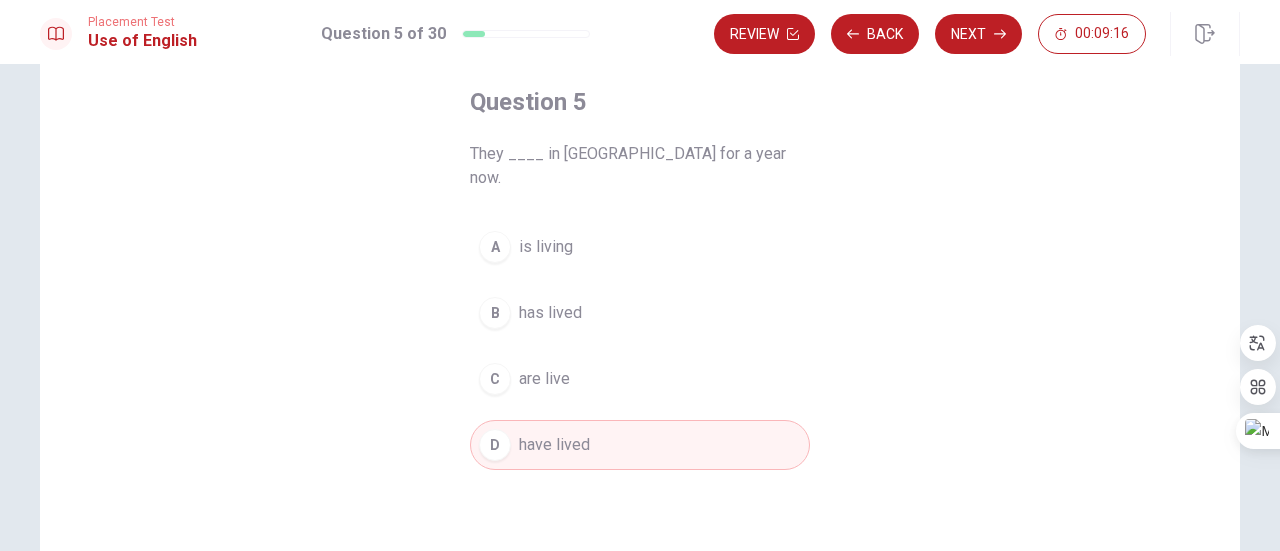click on "Next" at bounding box center (978, 34) 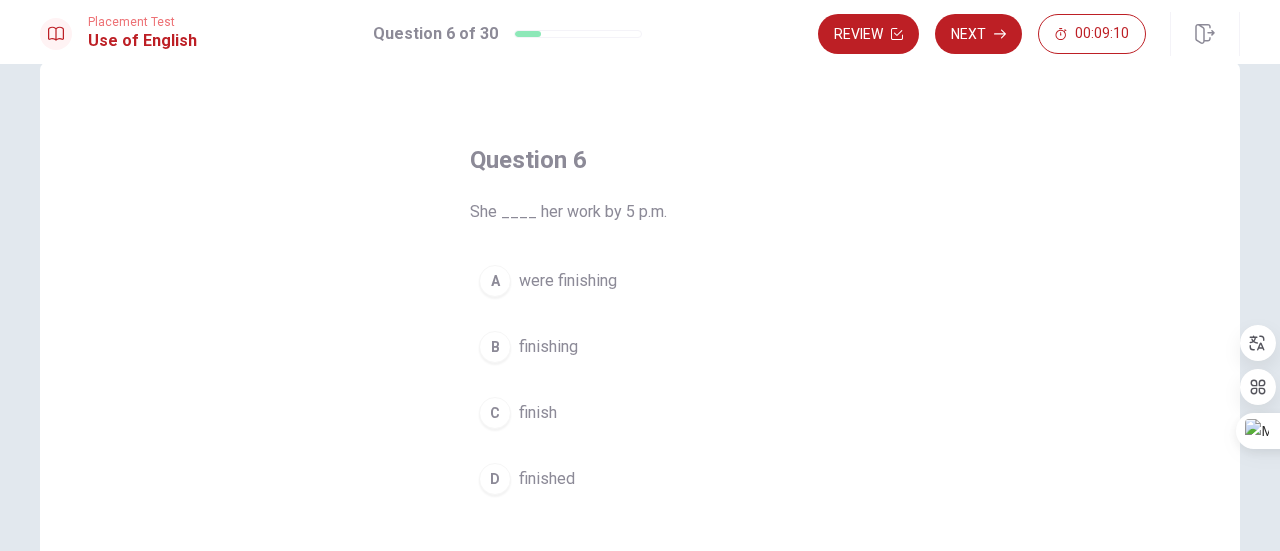 scroll, scrollTop: 100, scrollLeft: 0, axis: vertical 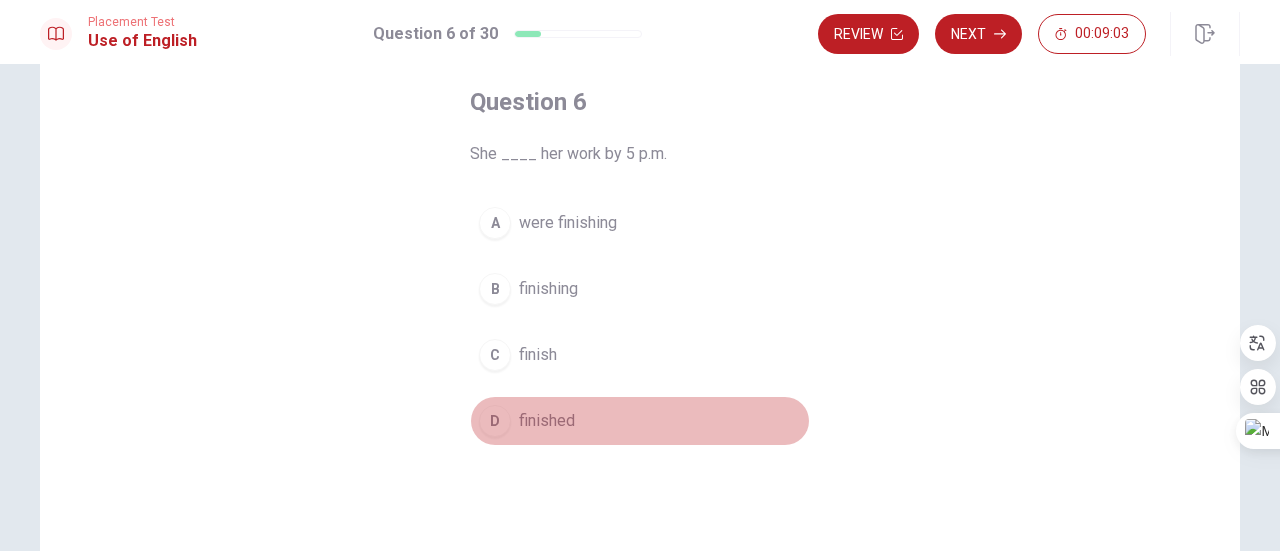 click on "D" at bounding box center [495, 421] 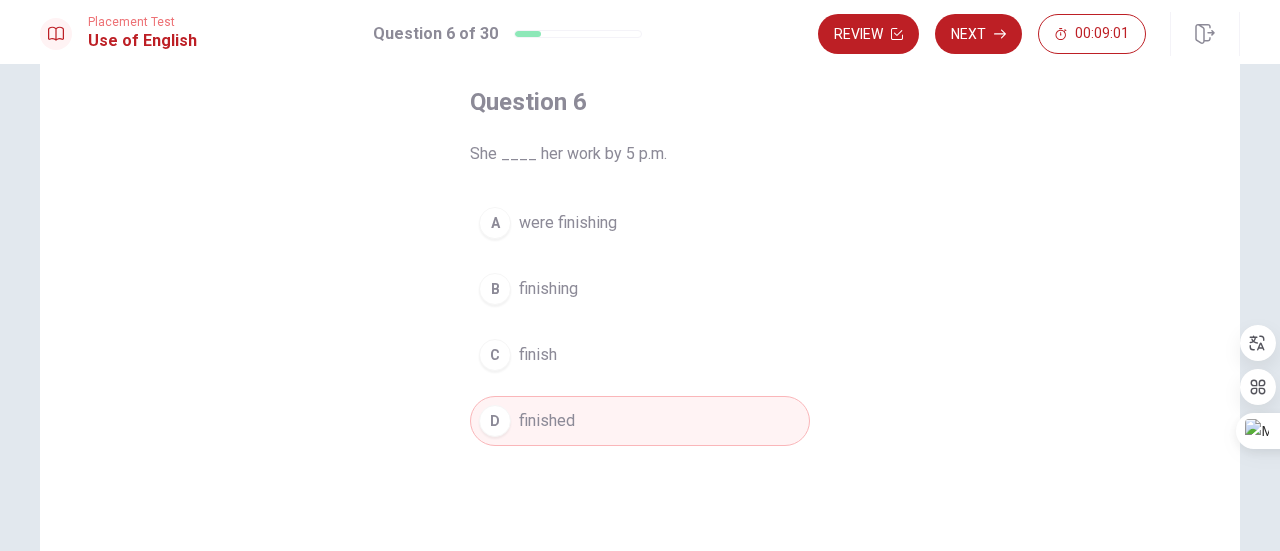 click on "Next" at bounding box center [978, 34] 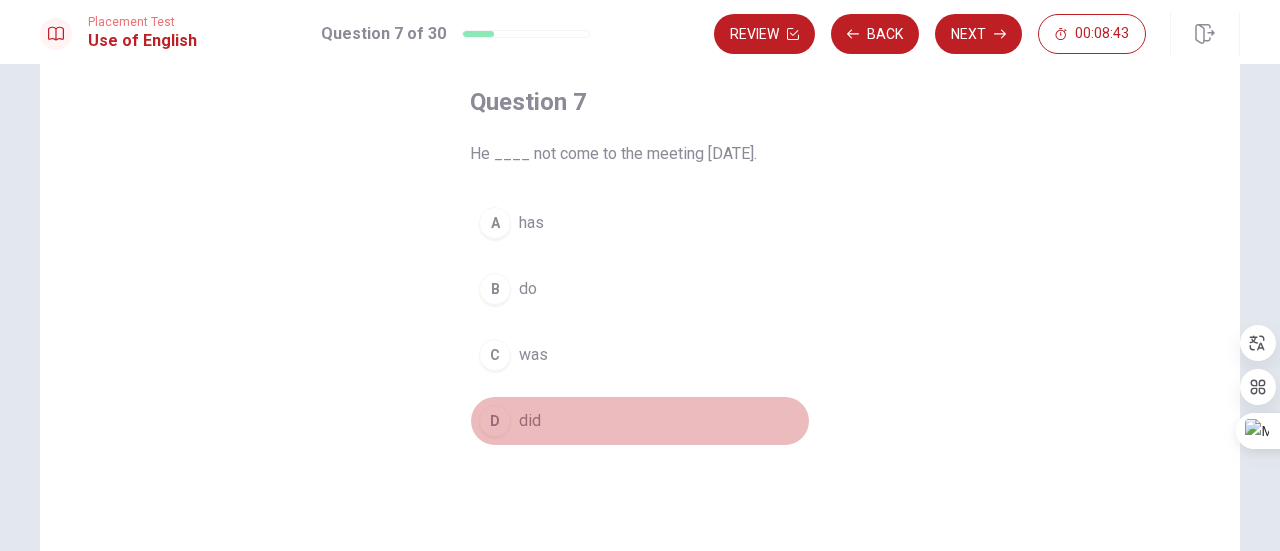 drag, startPoint x: 494, startPoint y: 427, endPoint x: 480, endPoint y: 428, distance: 14.035668 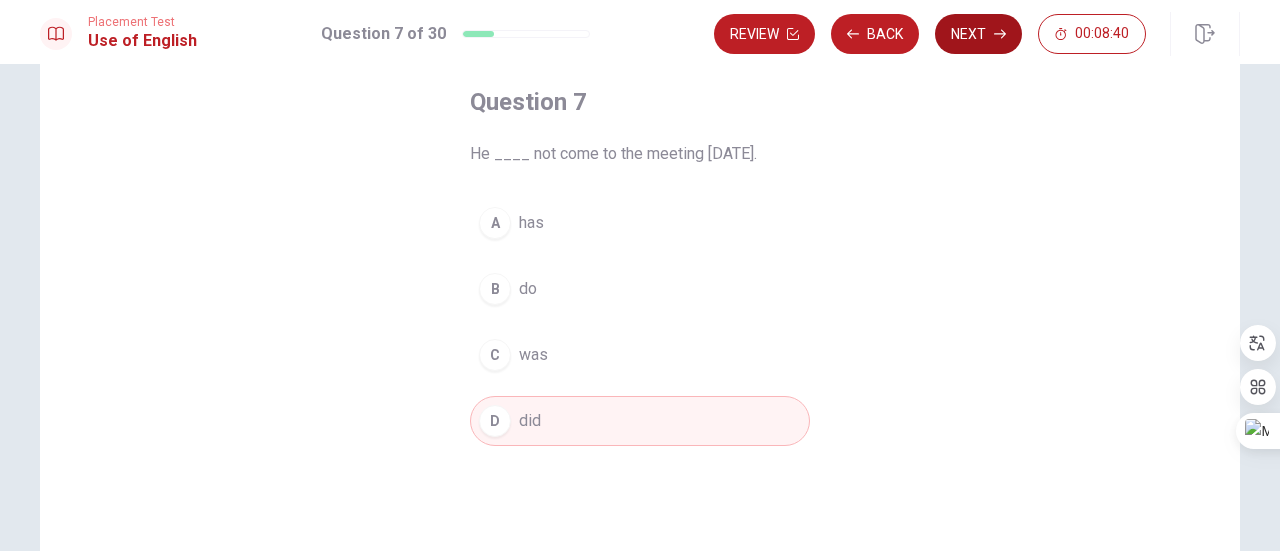 click on "Next" at bounding box center [978, 34] 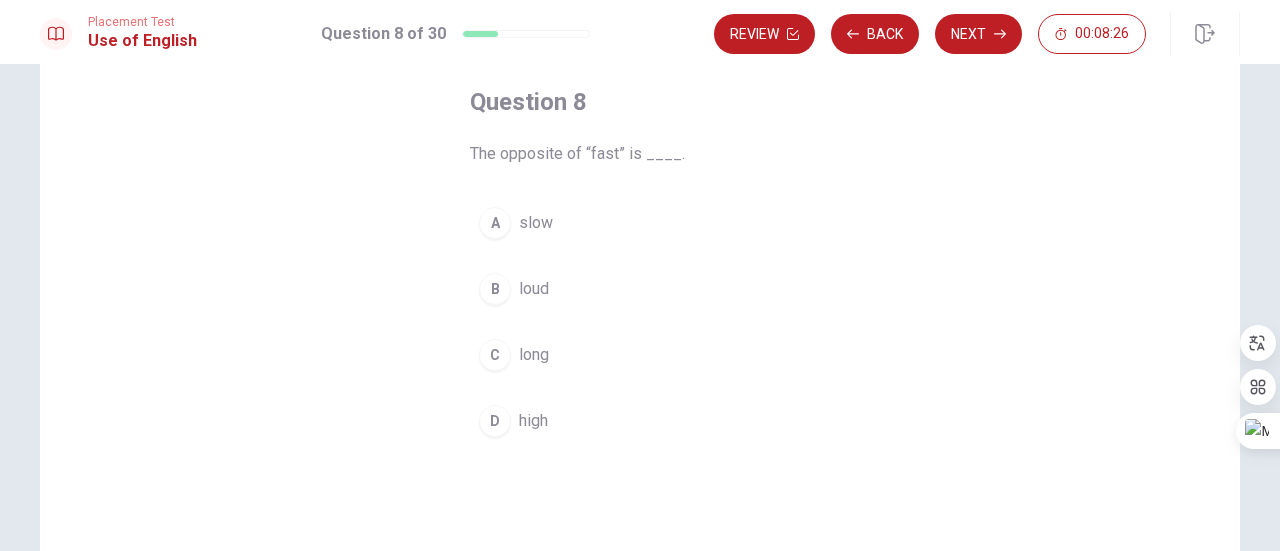click on "A" at bounding box center [495, 223] 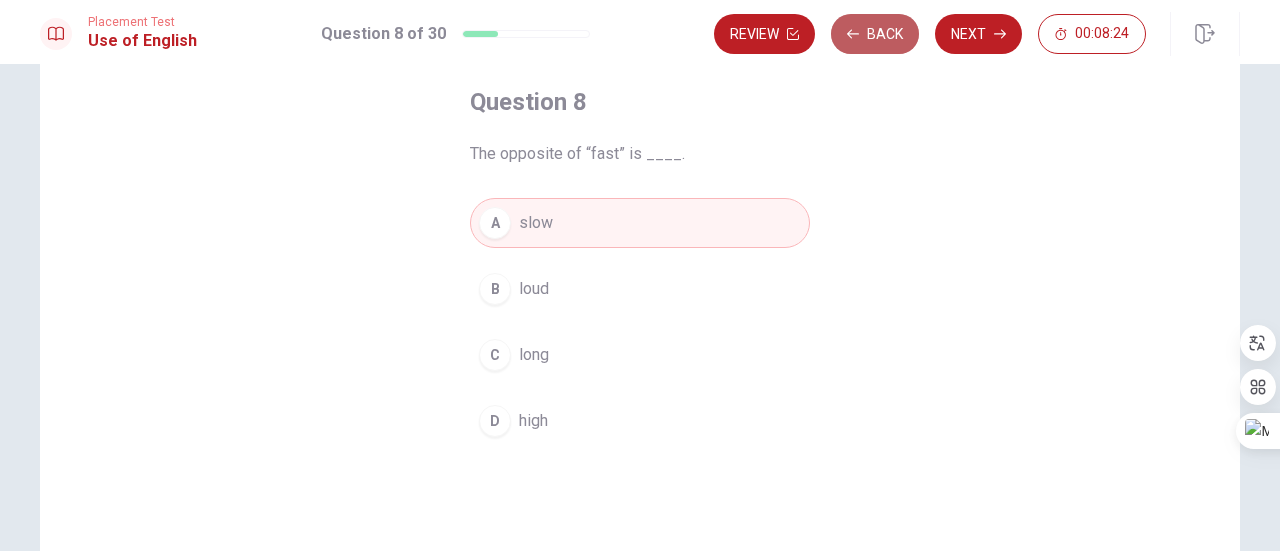 click on "Back" at bounding box center [875, 34] 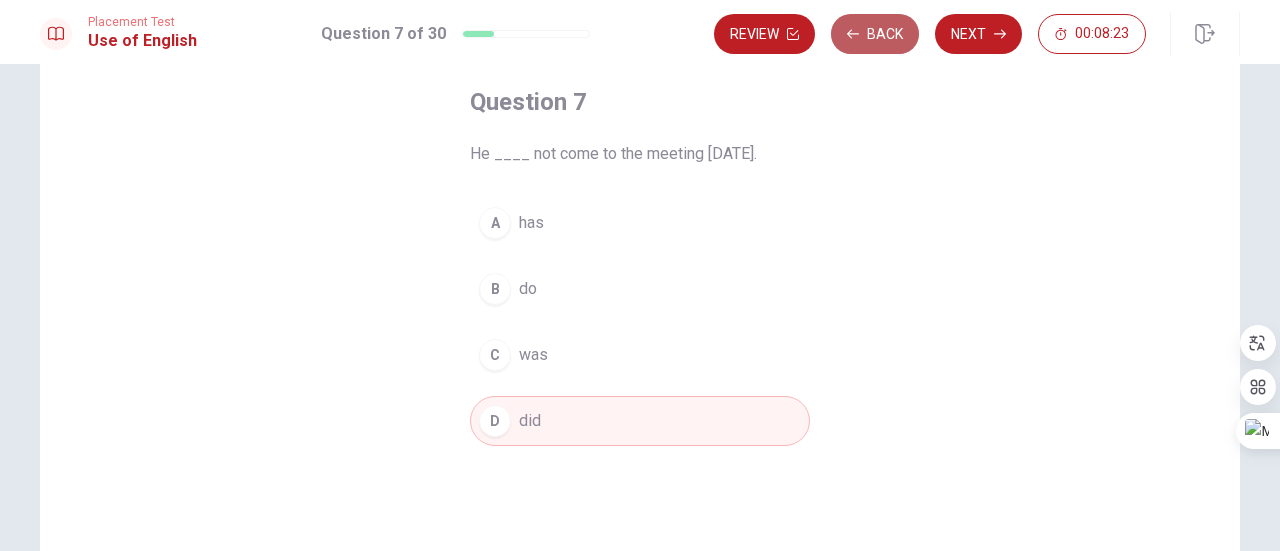 click on "Back" at bounding box center (875, 34) 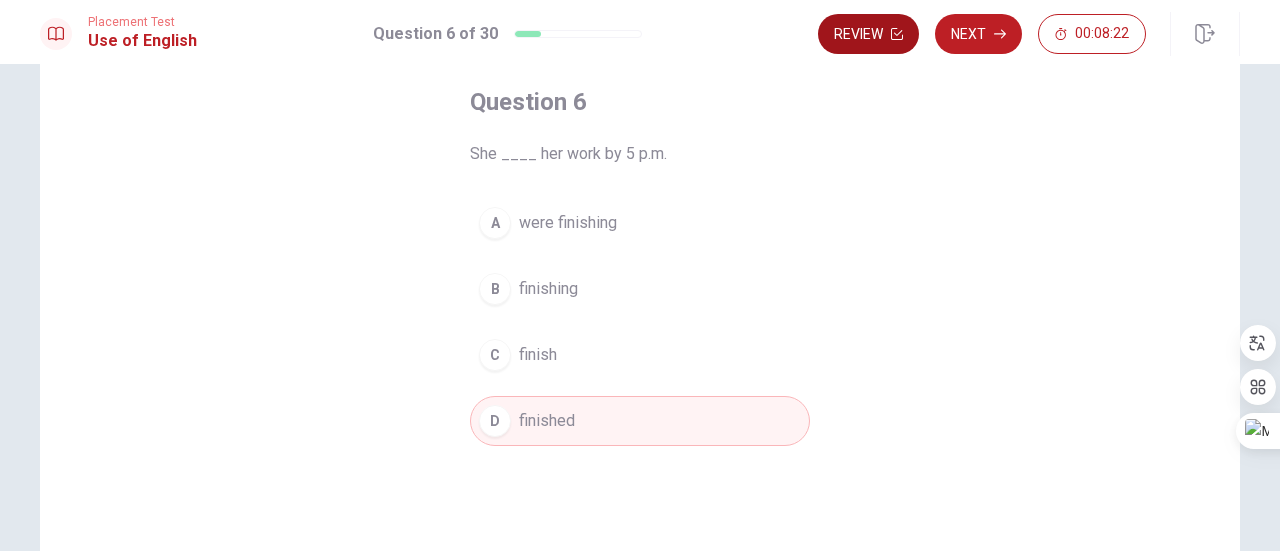 click on "Review" at bounding box center (868, 34) 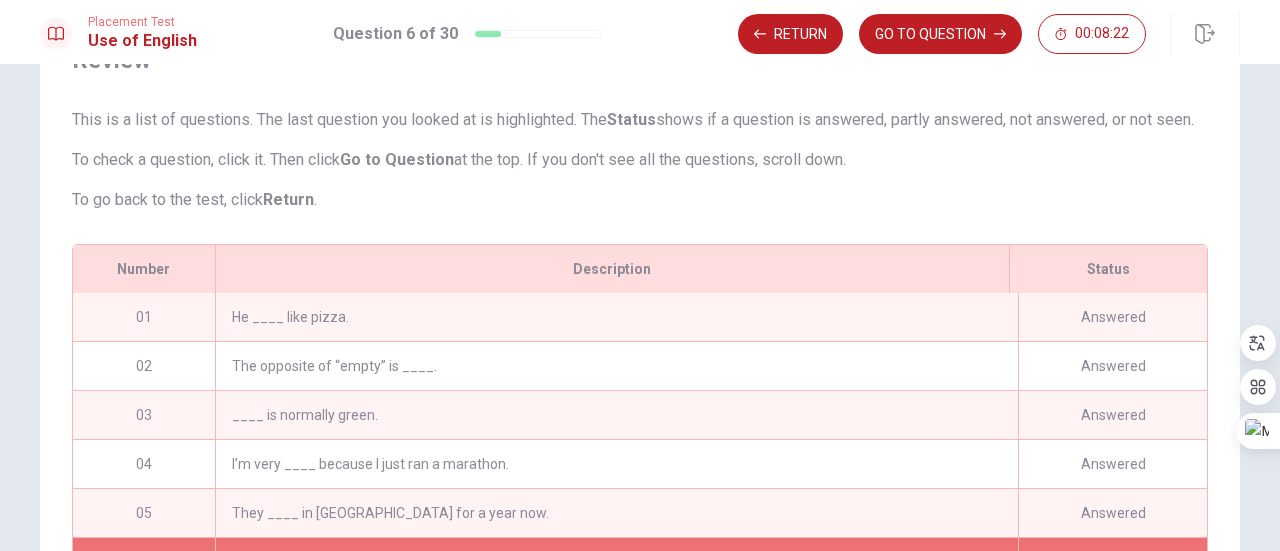 scroll, scrollTop: 342, scrollLeft: 0, axis: vertical 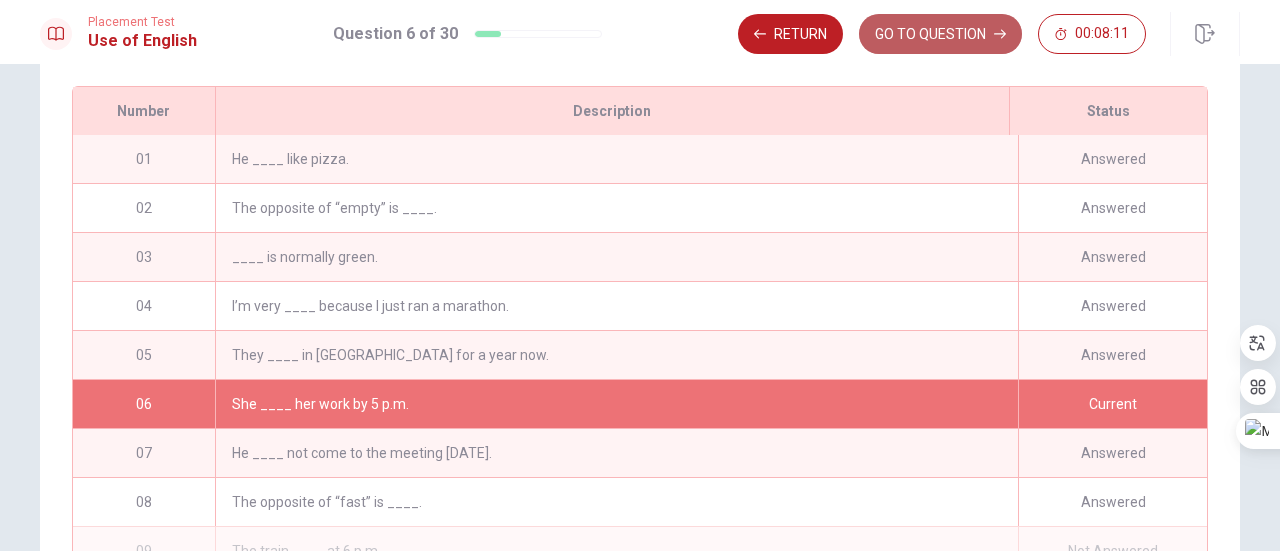 click on "GO TO QUESTION" at bounding box center (940, 34) 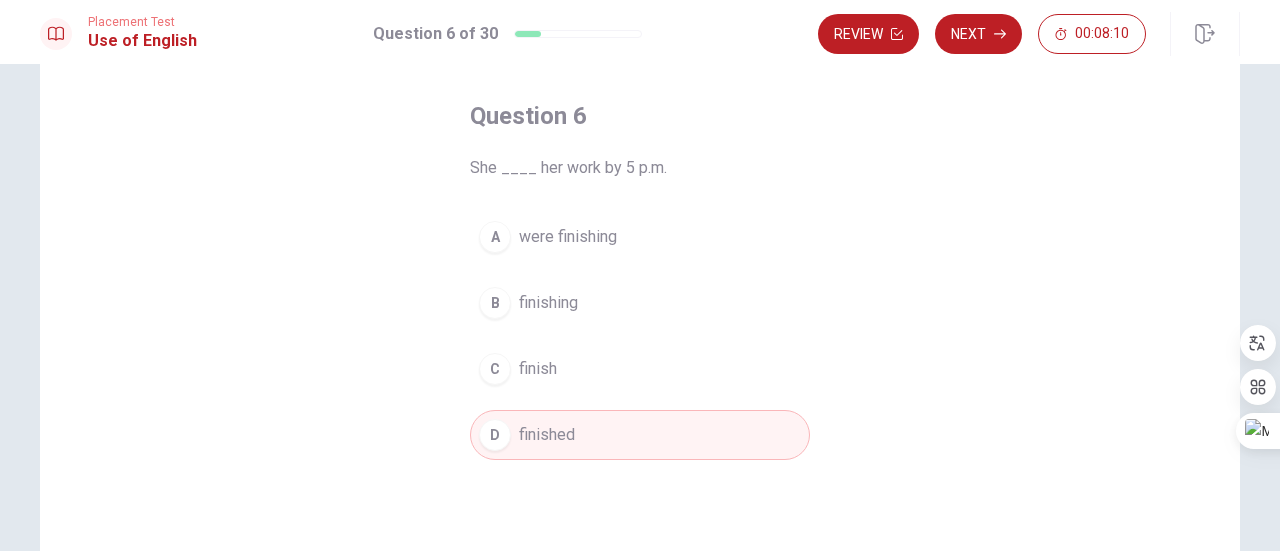scroll, scrollTop: 52, scrollLeft: 0, axis: vertical 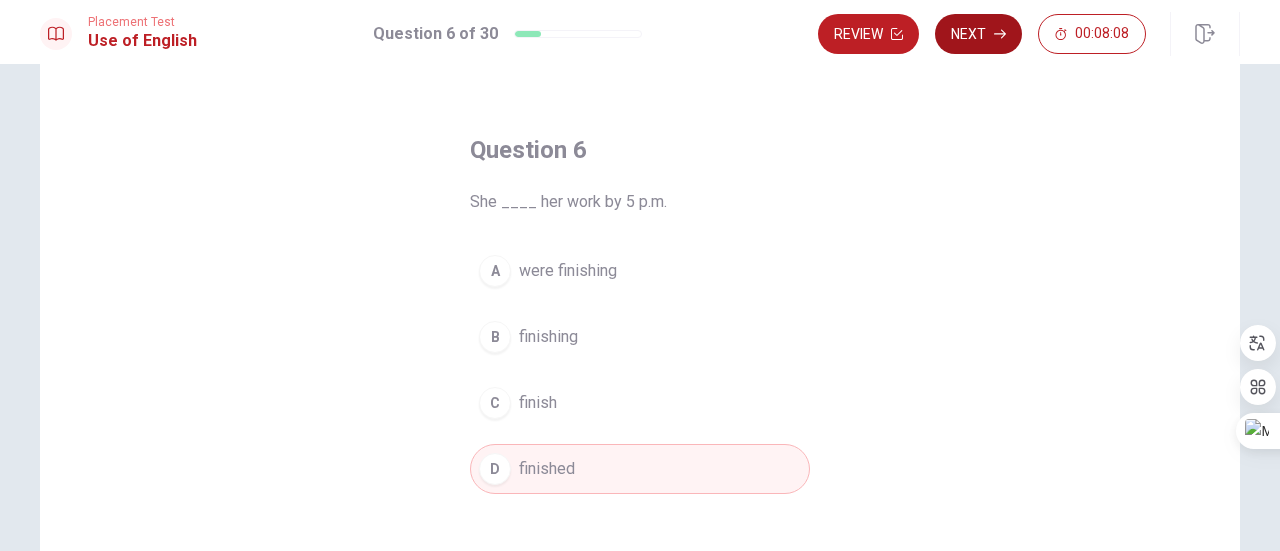 click on "Next" at bounding box center [978, 34] 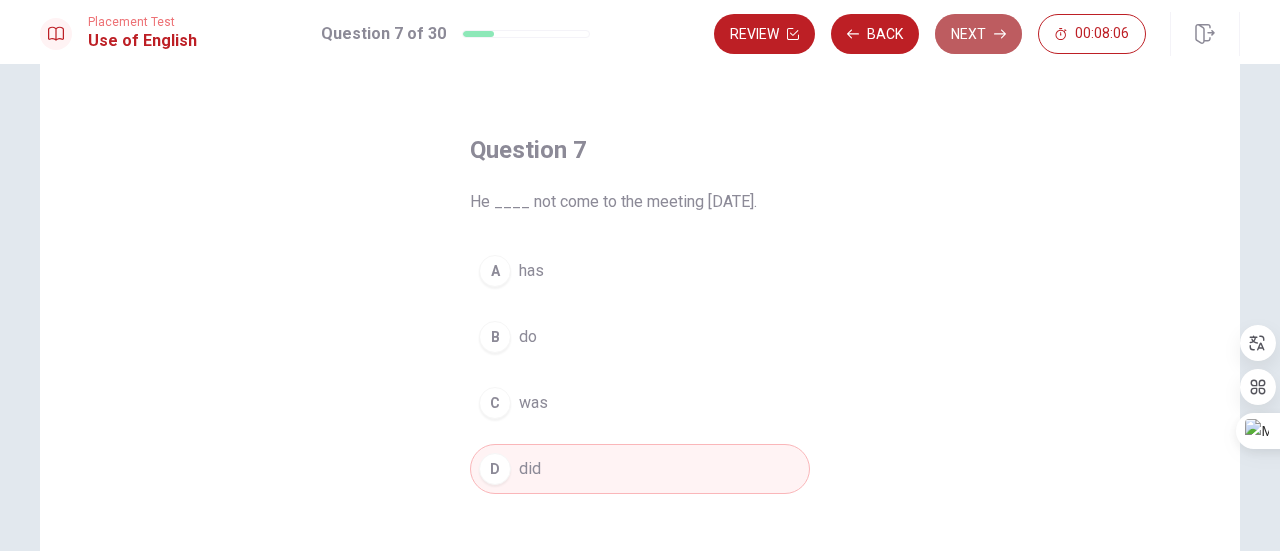 click on "Next" at bounding box center [978, 34] 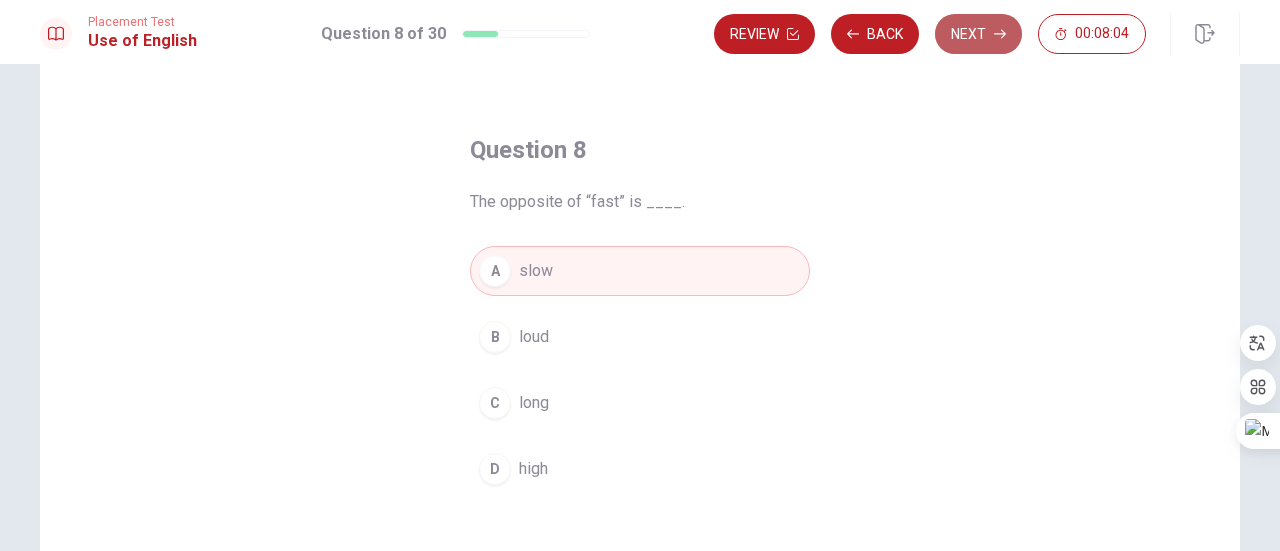 click on "Next" at bounding box center [978, 34] 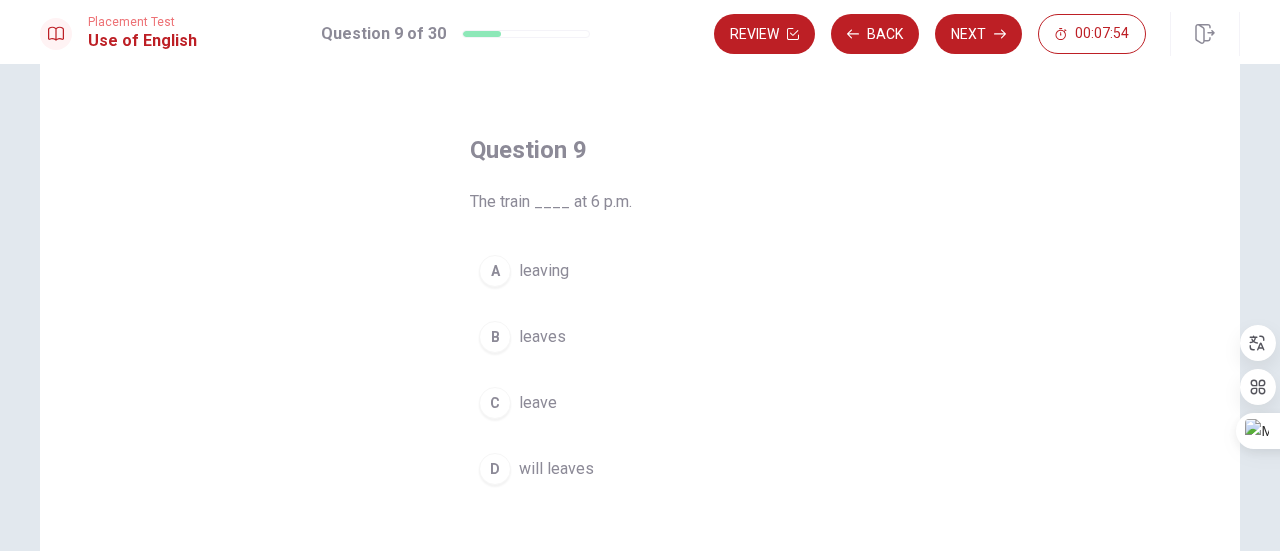 click on "B" at bounding box center [495, 337] 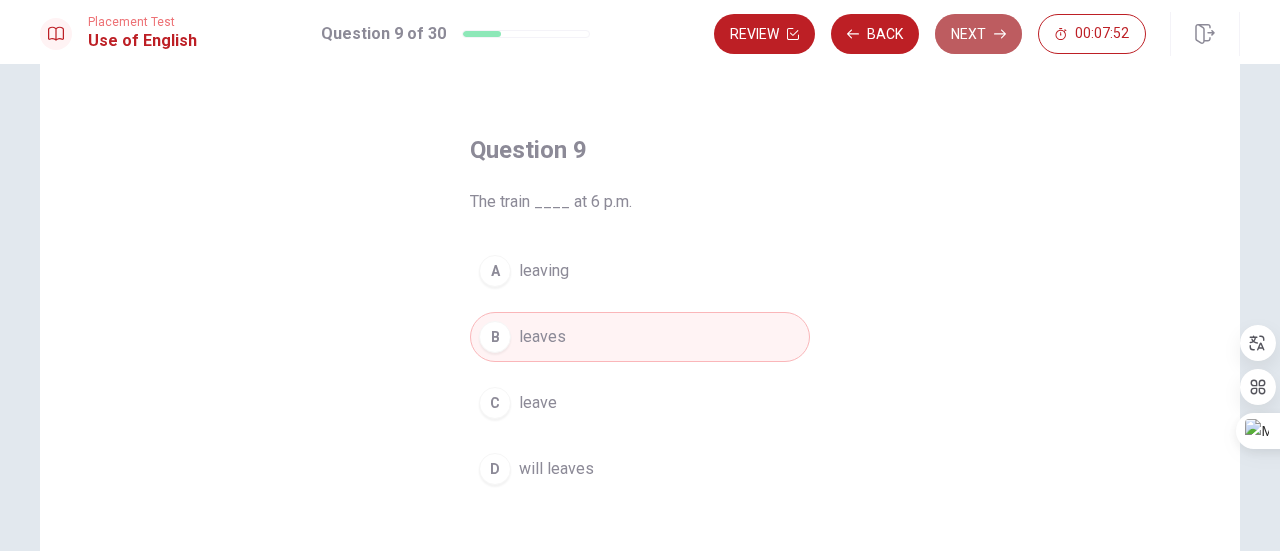 click on "Next" at bounding box center [978, 34] 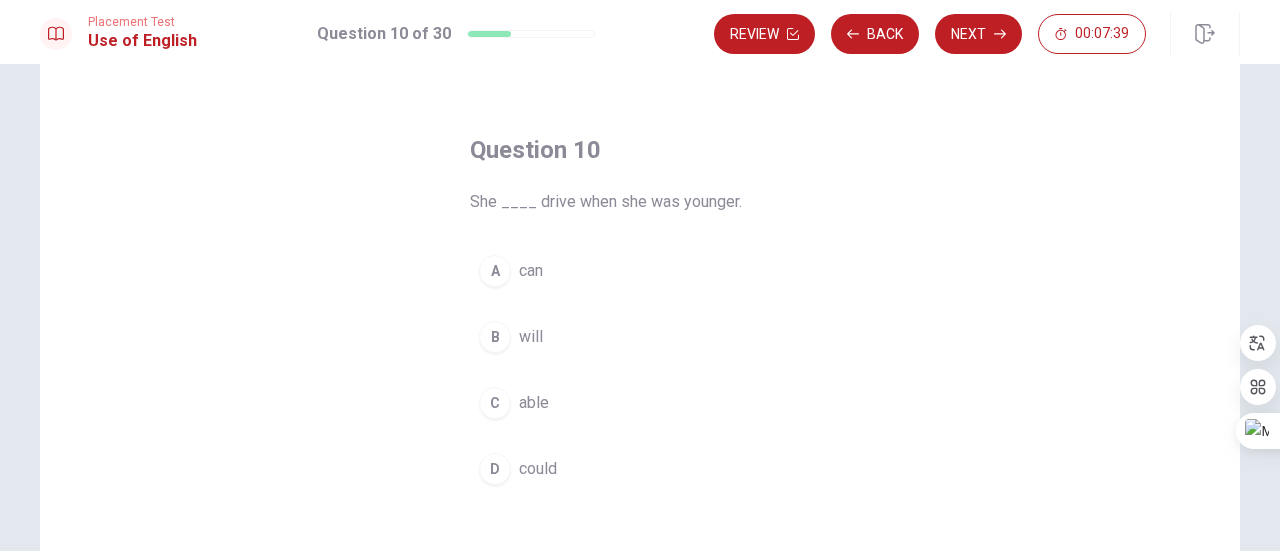 click on "D" at bounding box center [495, 469] 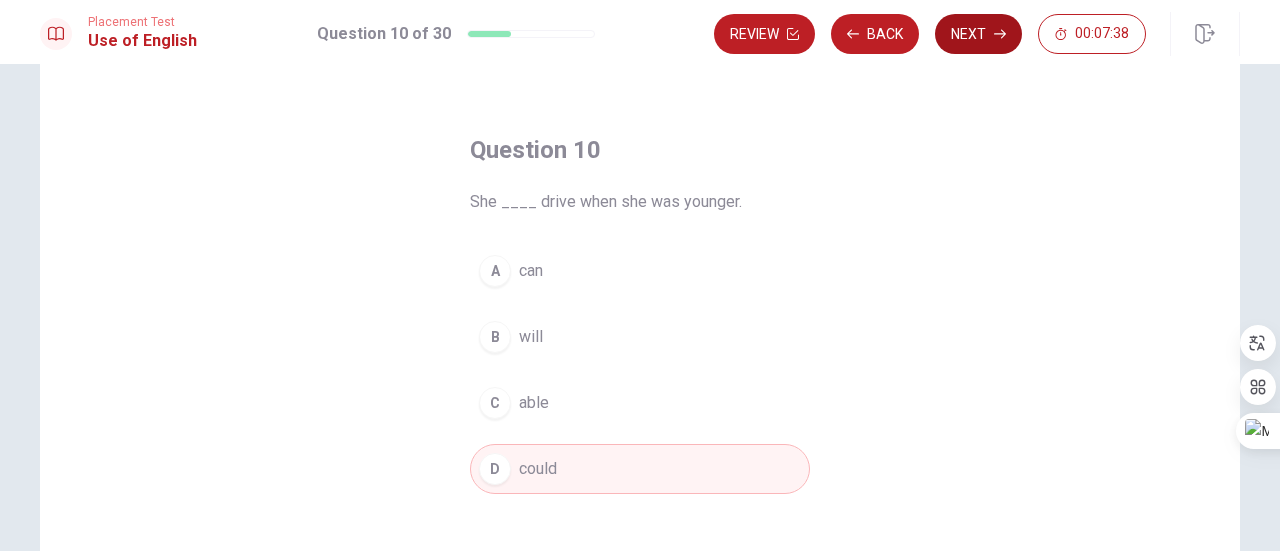 click on "Next" at bounding box center (978, 34) 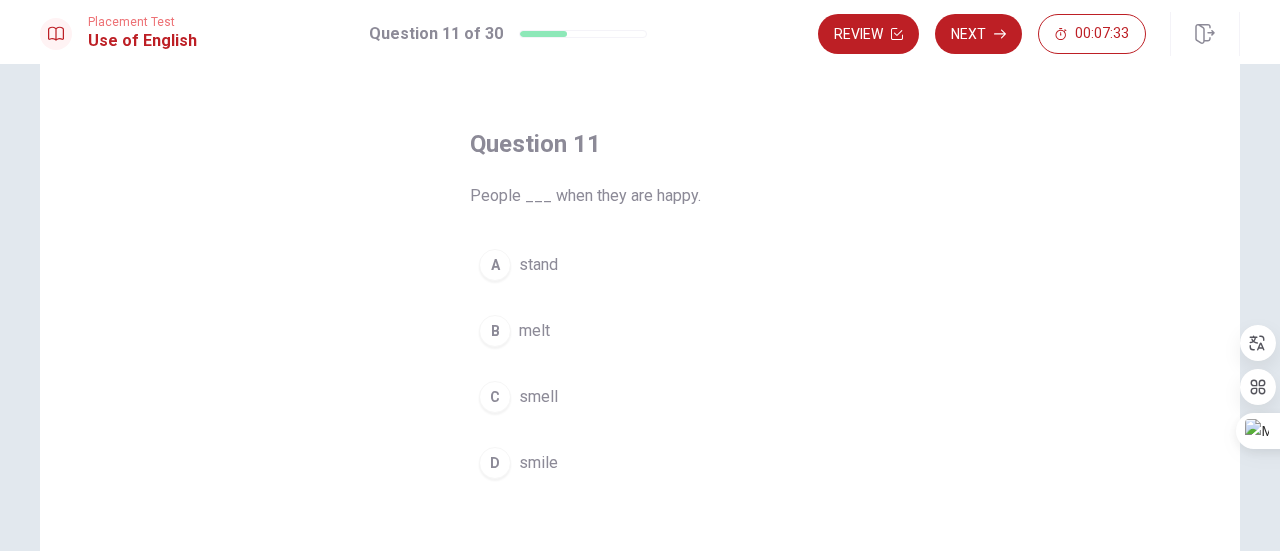 scroll, scrollTop: 100, scrollLeft: 0, axis: vertical 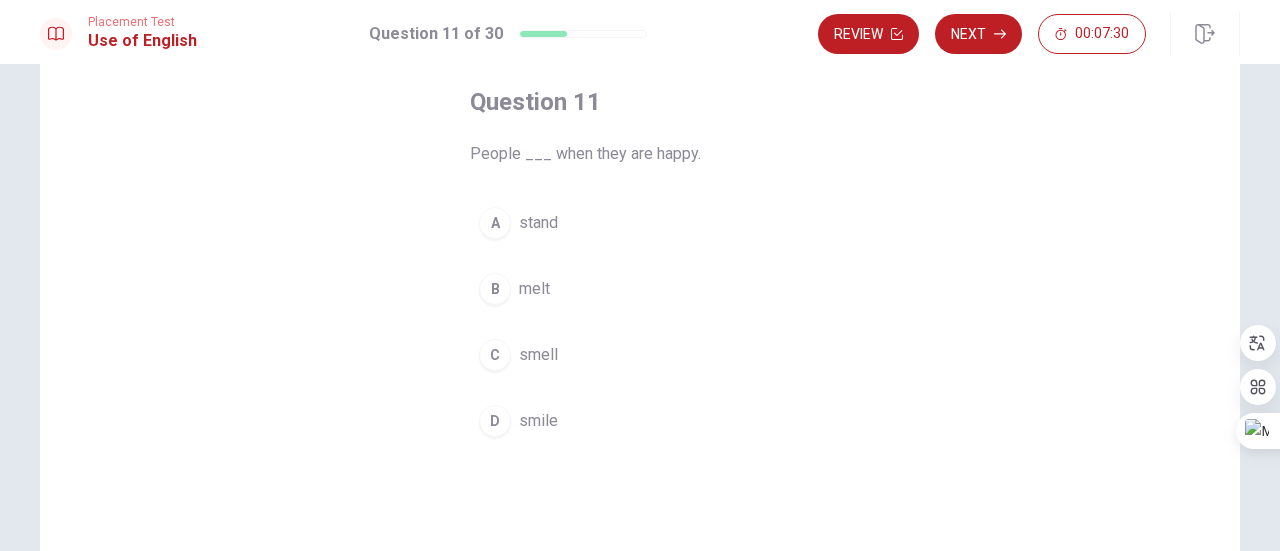 click on "D" at bounding box center [495, 421] 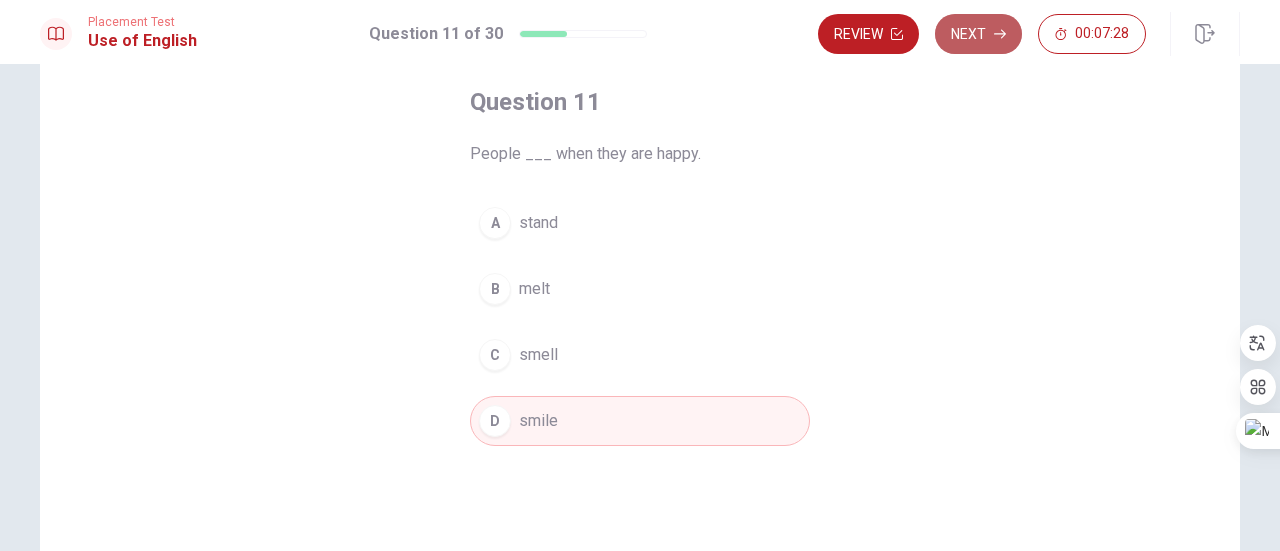 click on "Next" at bounding box center [978, 34] 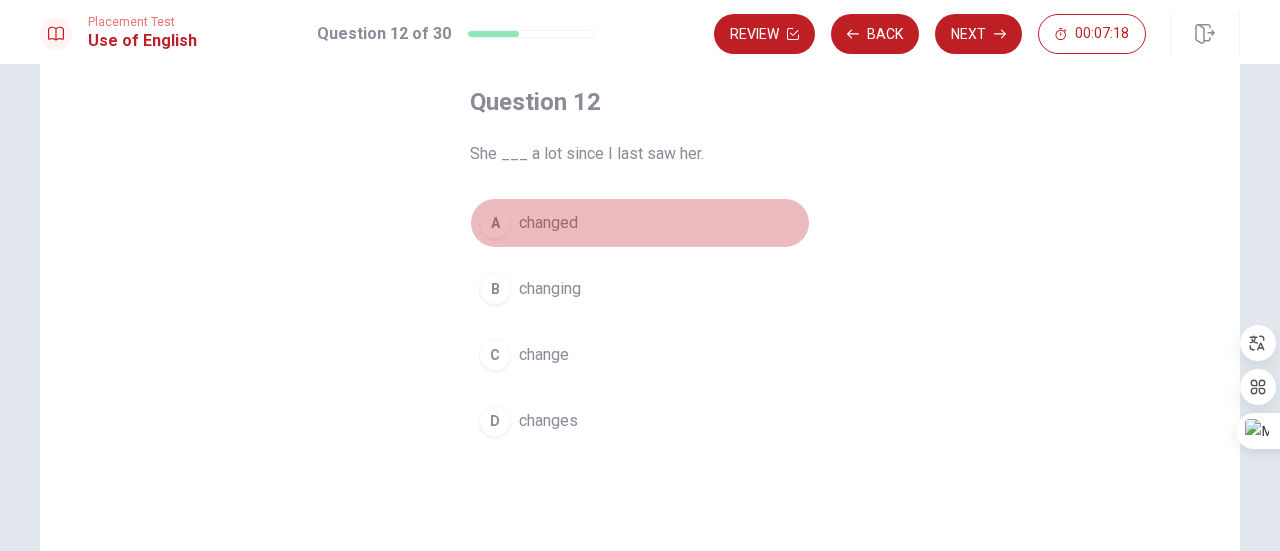 click on "A" at bounding box center [495, 223] 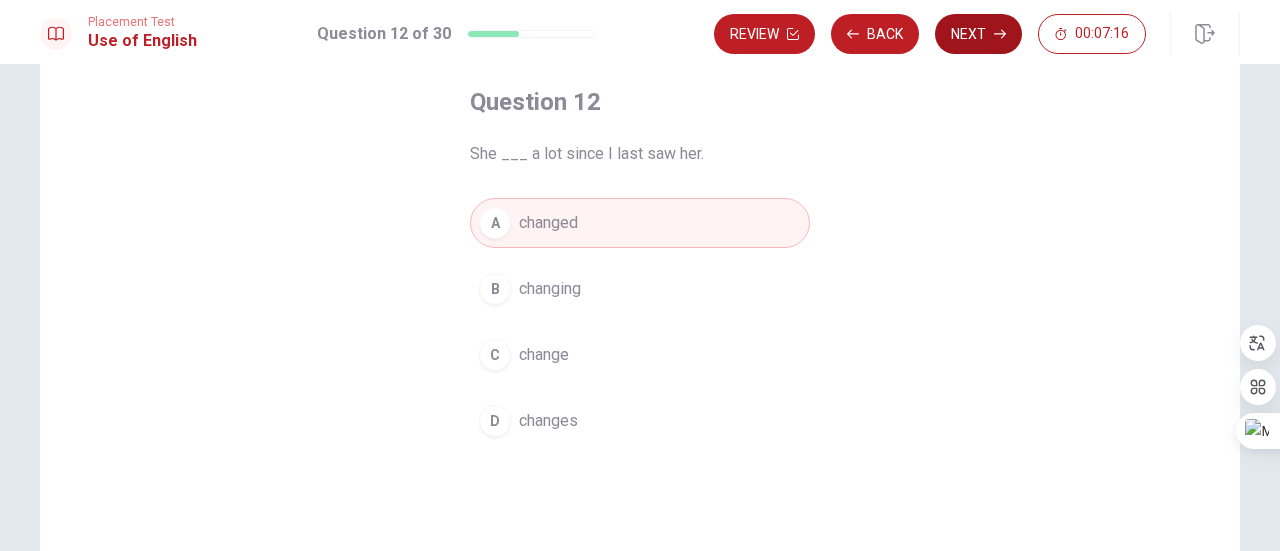 click on "Next" at bounding box center [978, 34] 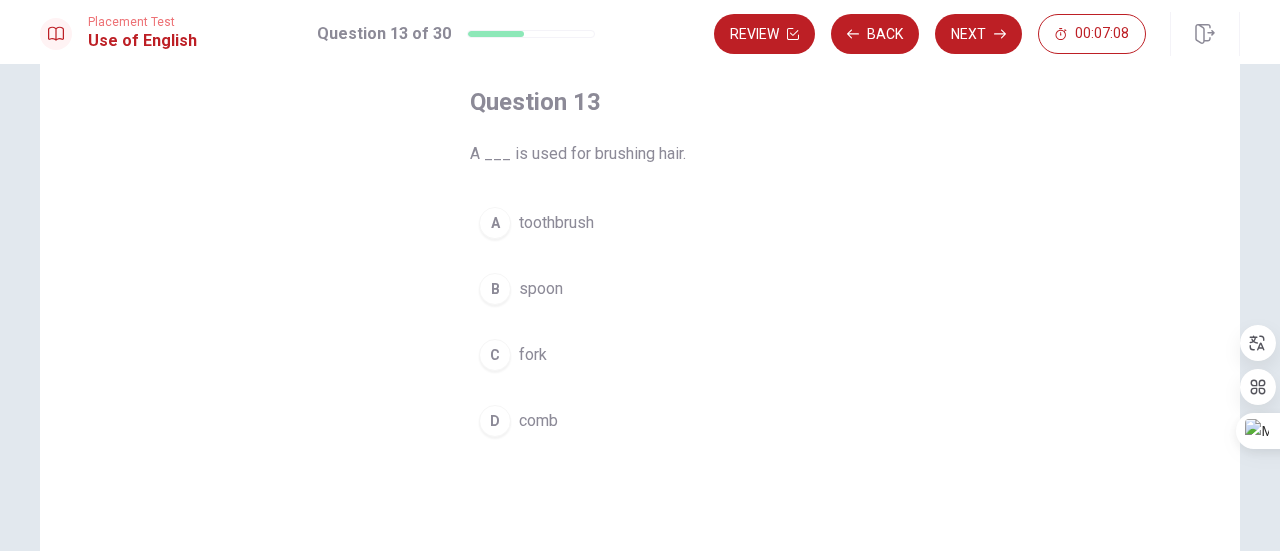 click on "D" at bounding box center (495, 421) 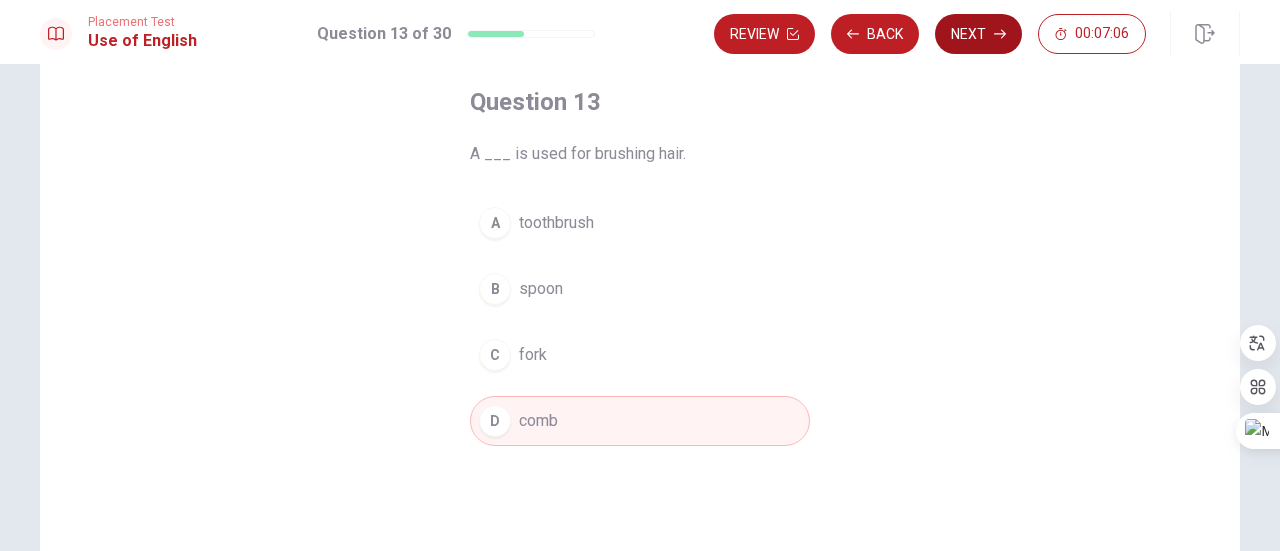 click on "Next" at bounding box center [978, 34] 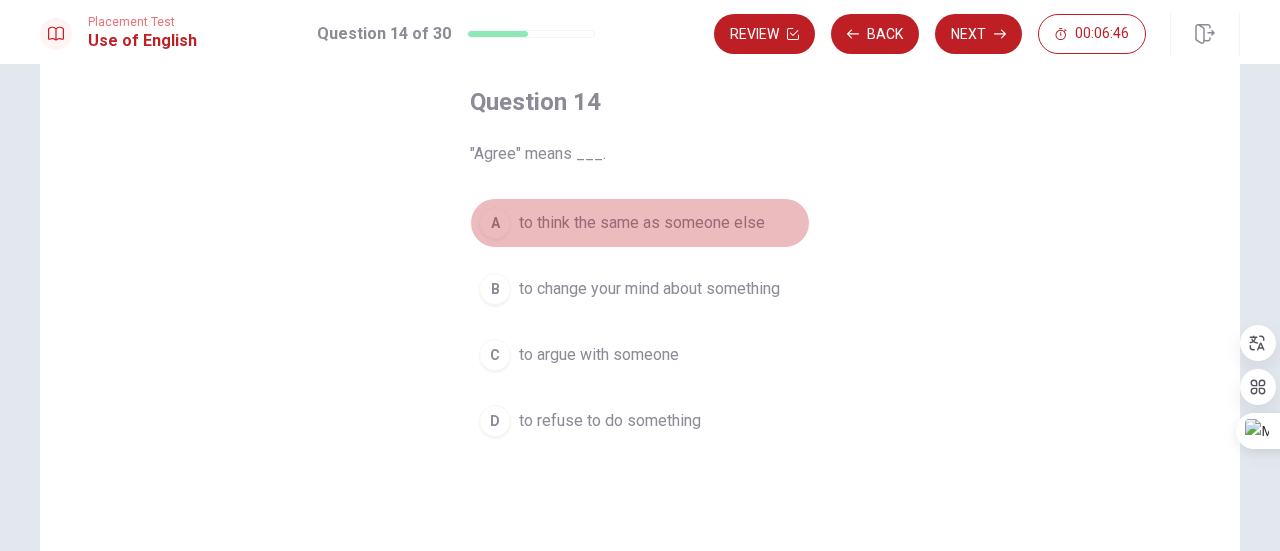 click on "A" at bounding box center [495, 223] 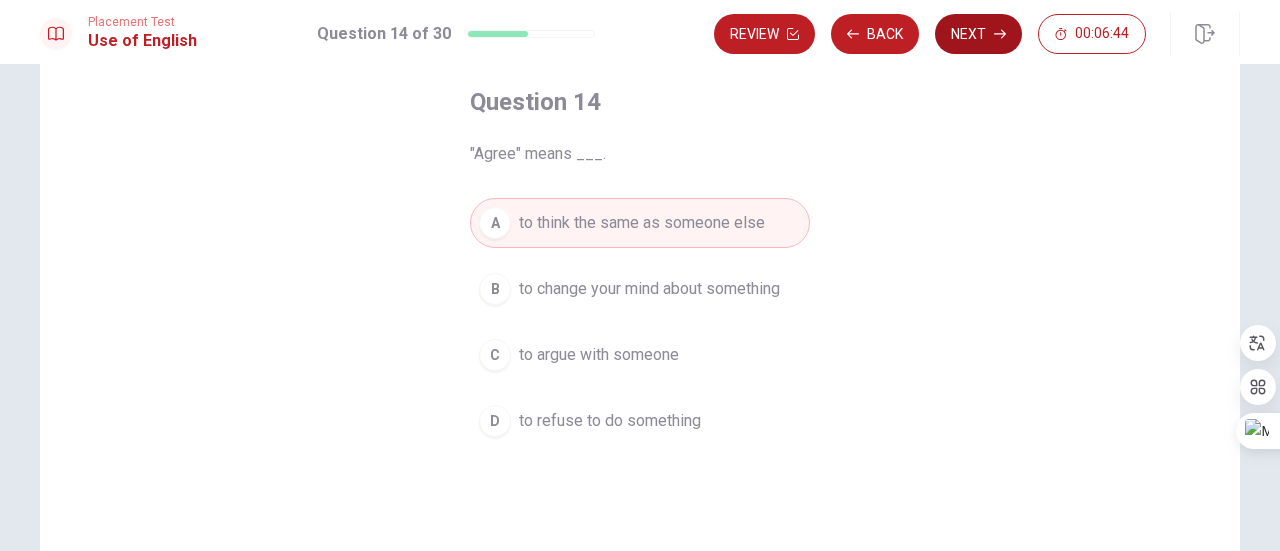 click on "Next" at bounding box center (978, 34) 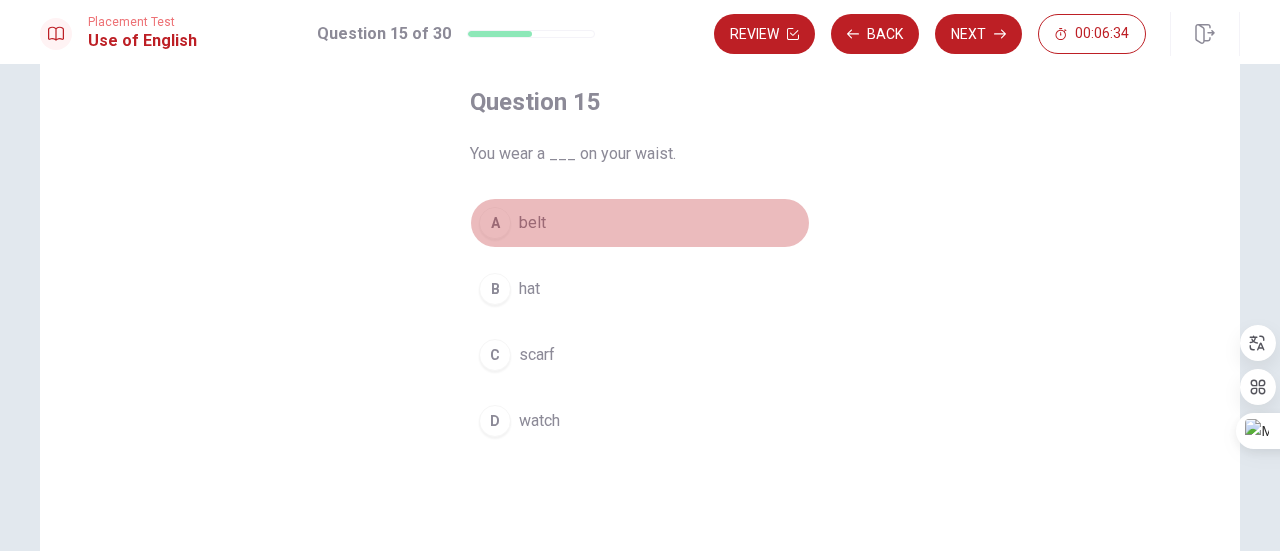 click on "A" at bounding box center [495, 223] 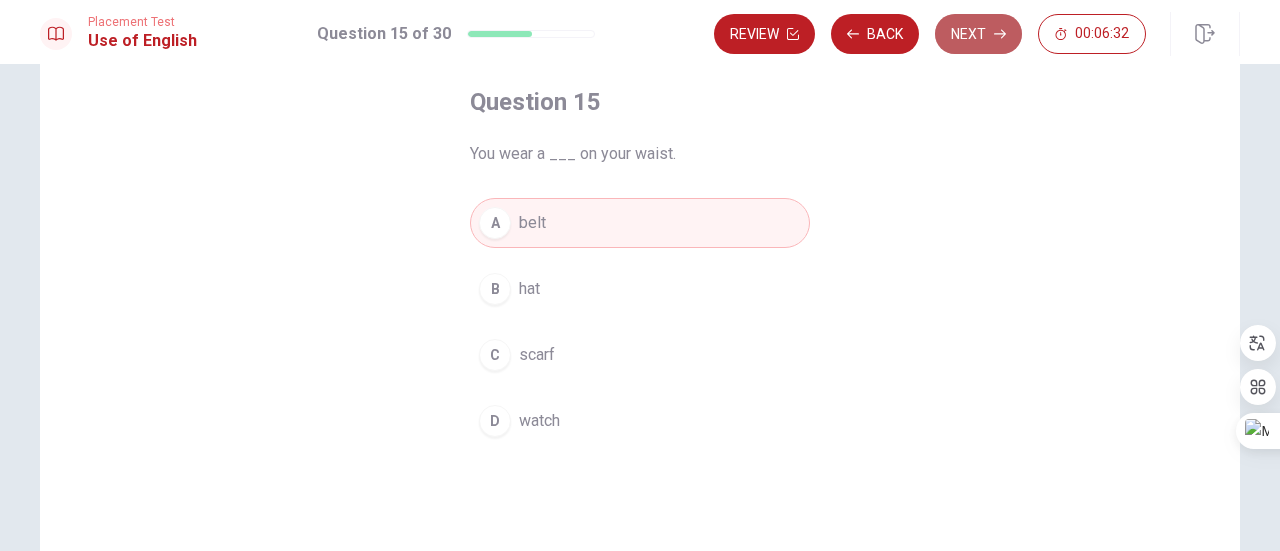click on "Next" at bounding box center (978, 34) 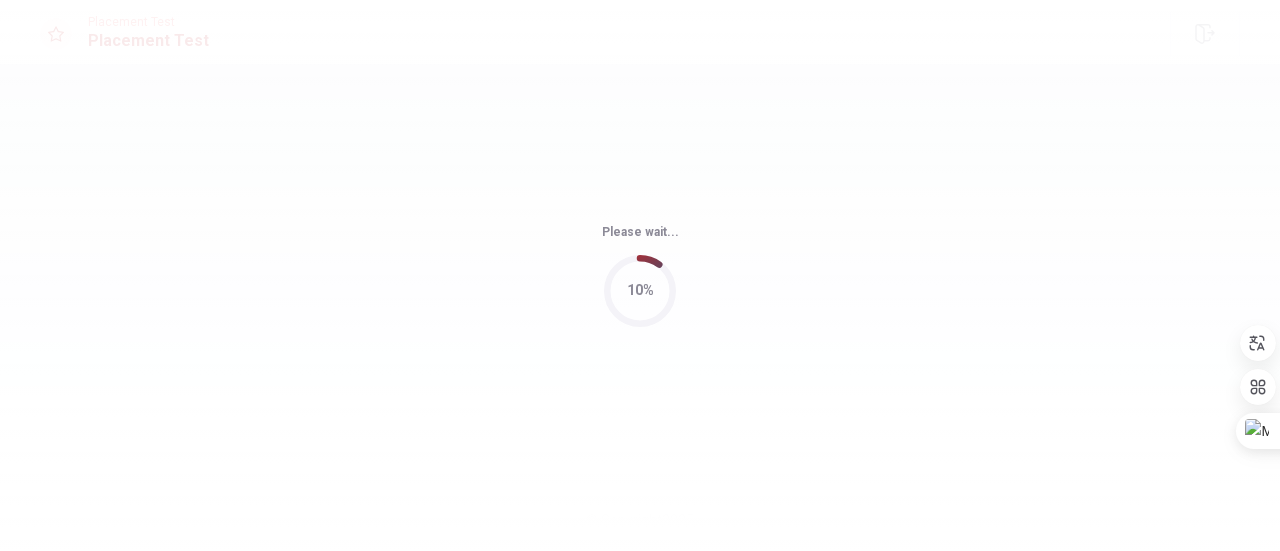 scroll, scrollTop: 0, scrollLeft: 0, axis: both 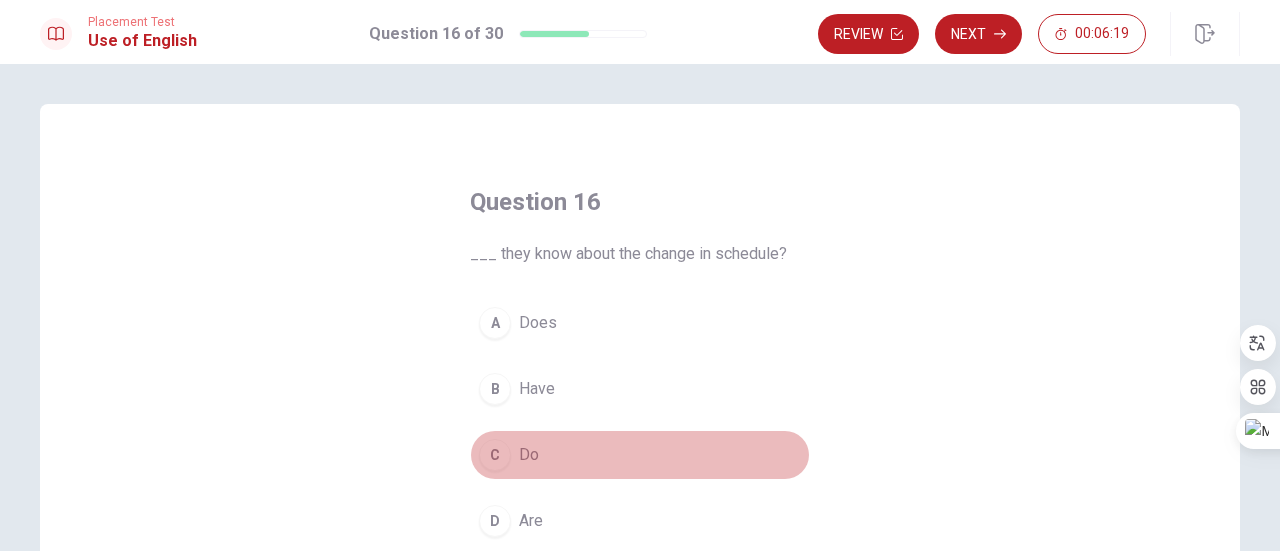 click on "C" at bounding box center (495, 455) 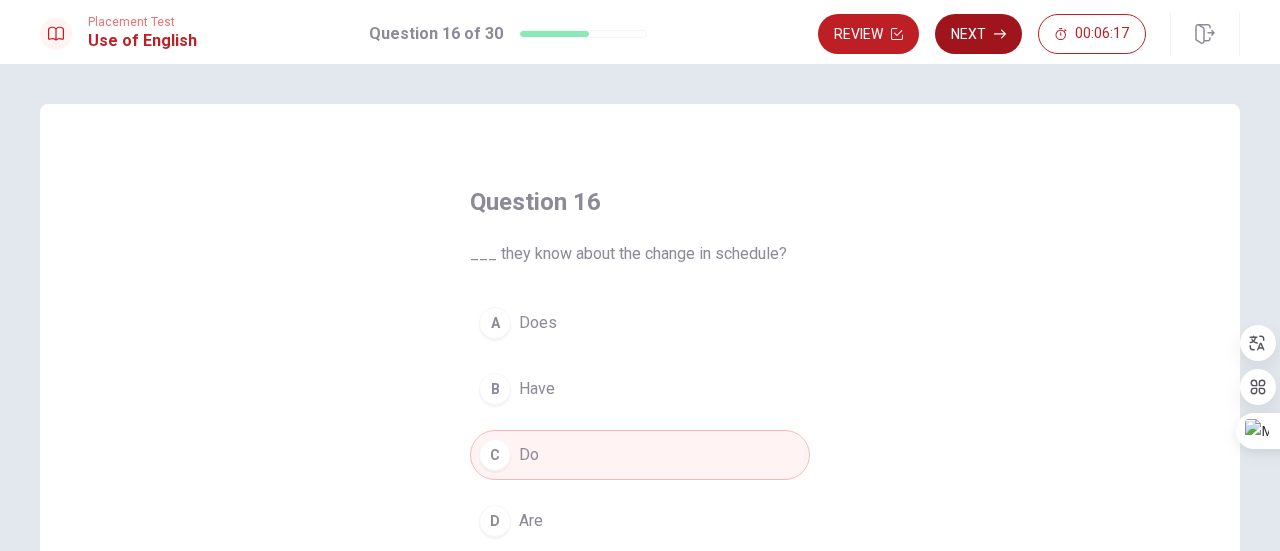 click on "Next" at bounding box center (978, 34) 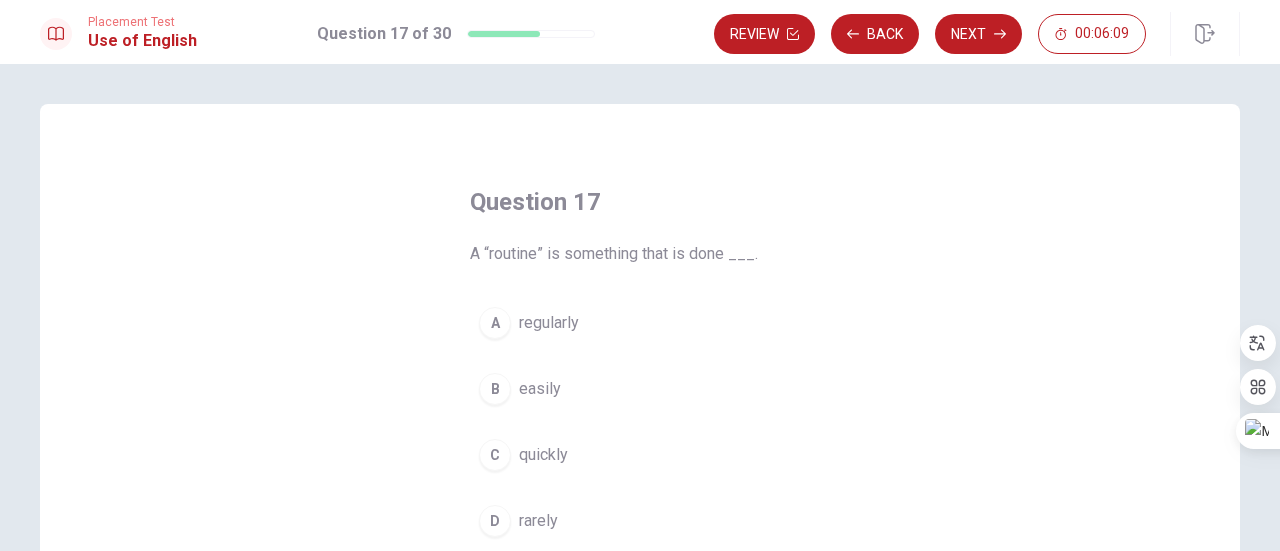 click on "A" at bounding box center (495, 323) 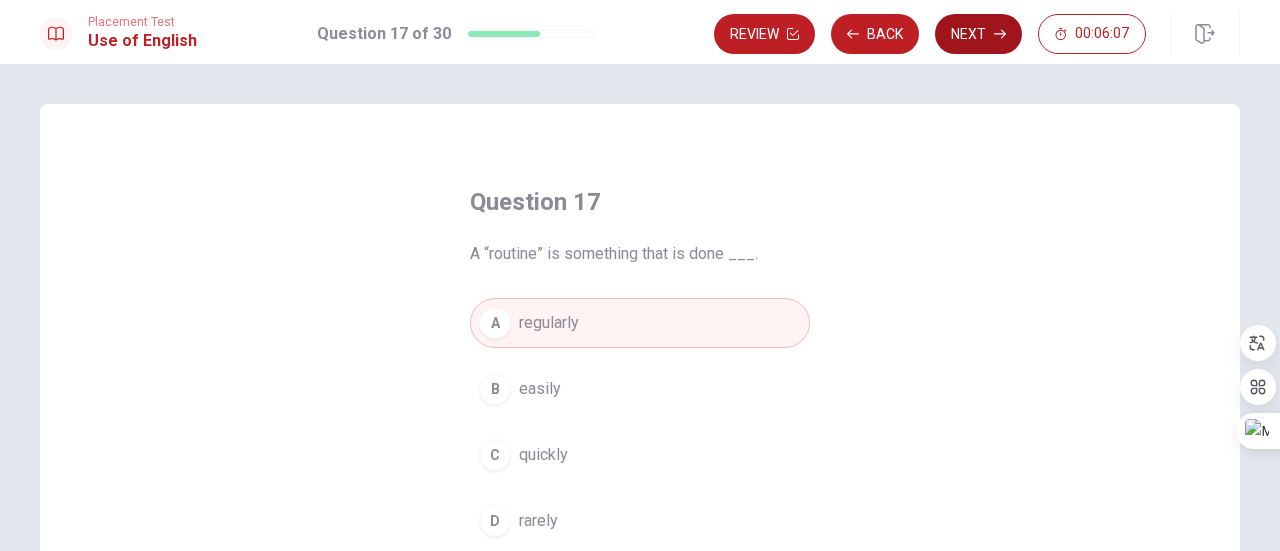 click on "Next" at bounding box center (978, 34) 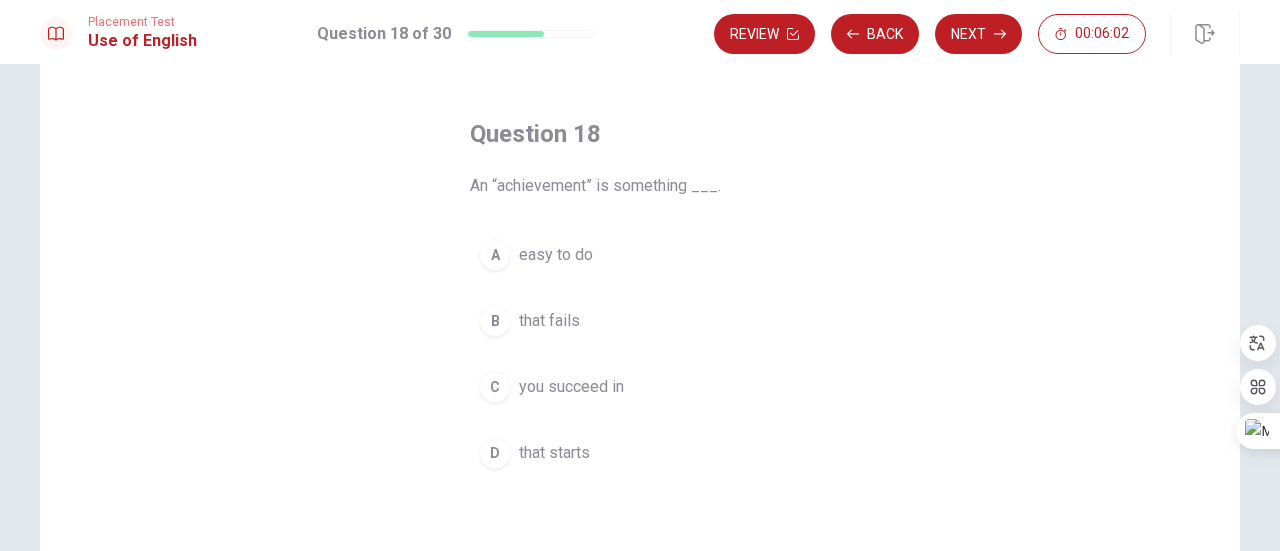 scroll, scrollTop: 100, scrollLeft: 0, axis: vertical 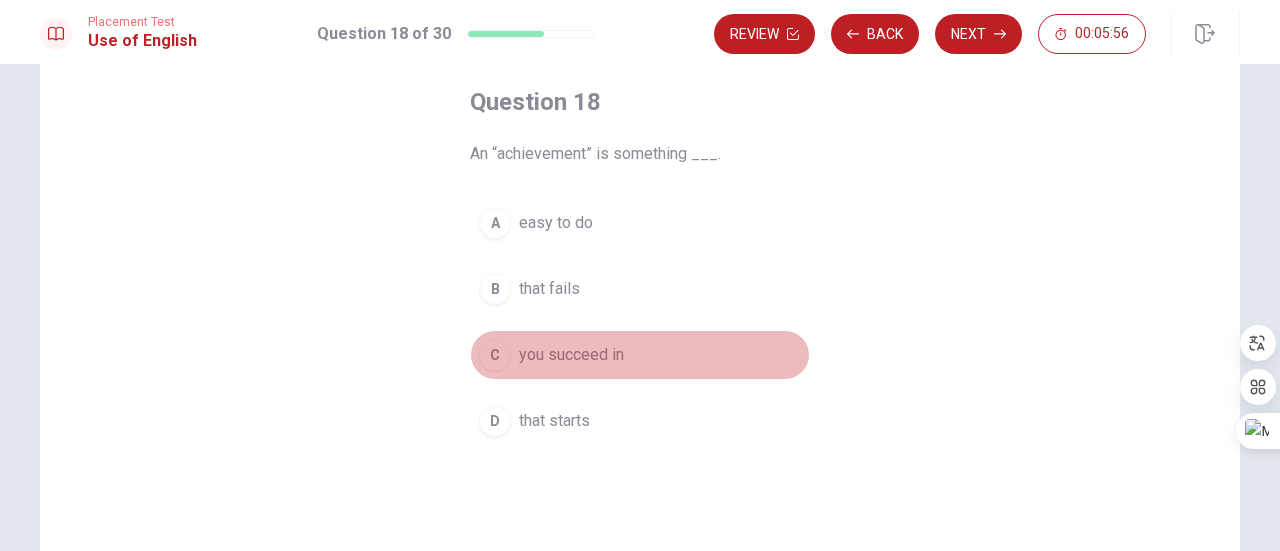 click on "C" at bounding box center (495, 355) 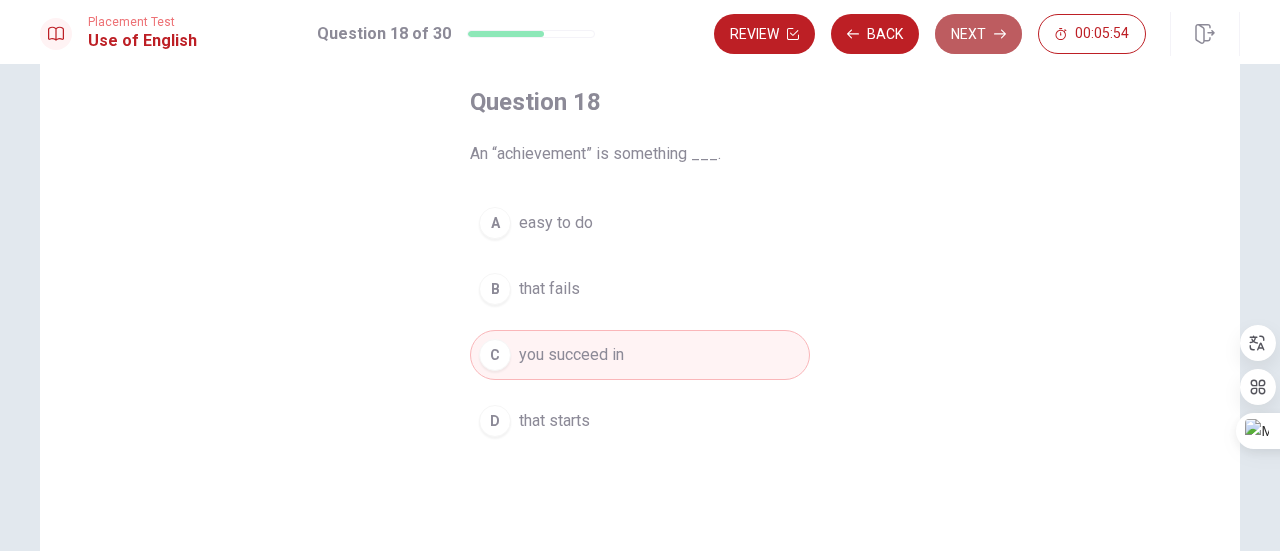 click on "Next" at bounding box center (978, 34) 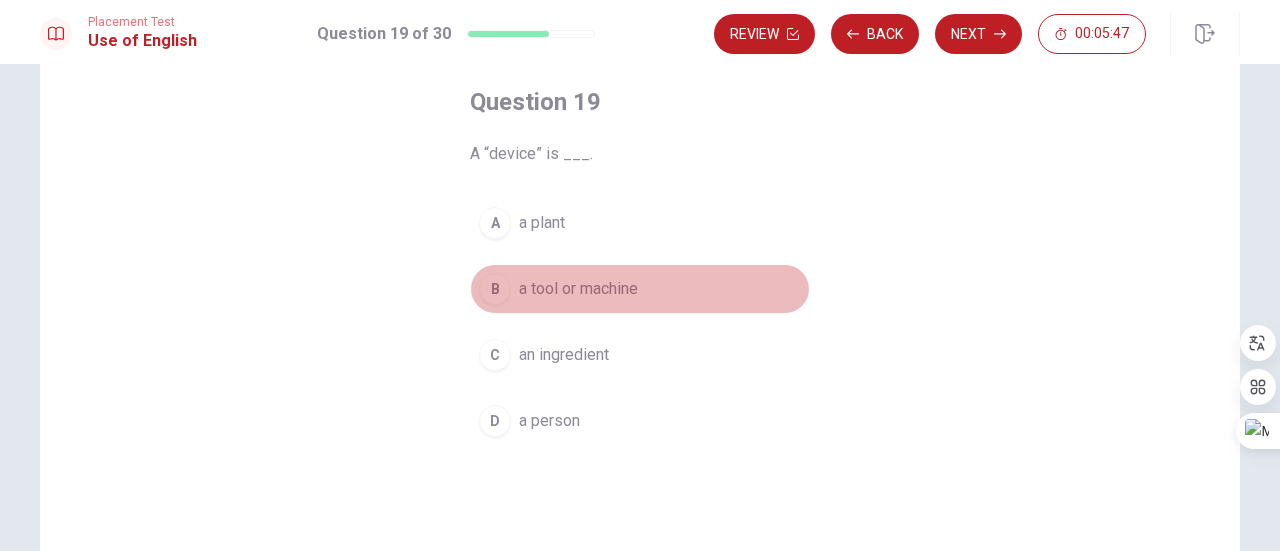 drag, startPoint x: 498, startPoint y: 291, endPoint x: 509, endPoint y: 286, distance: 12.083046 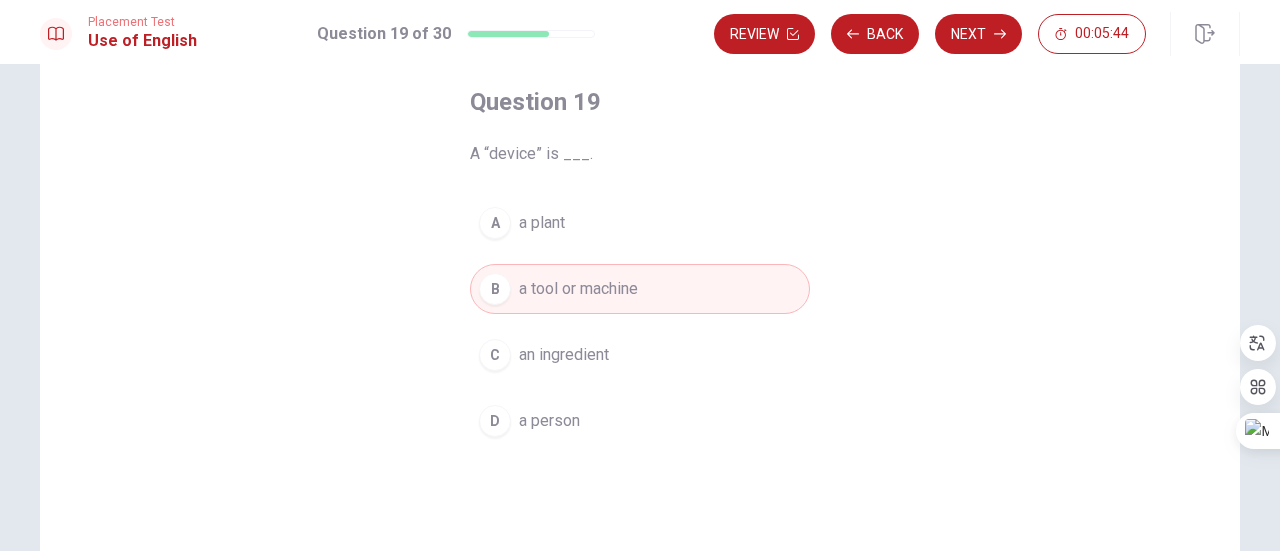 click on "Next" at bounding box center (978, 34) 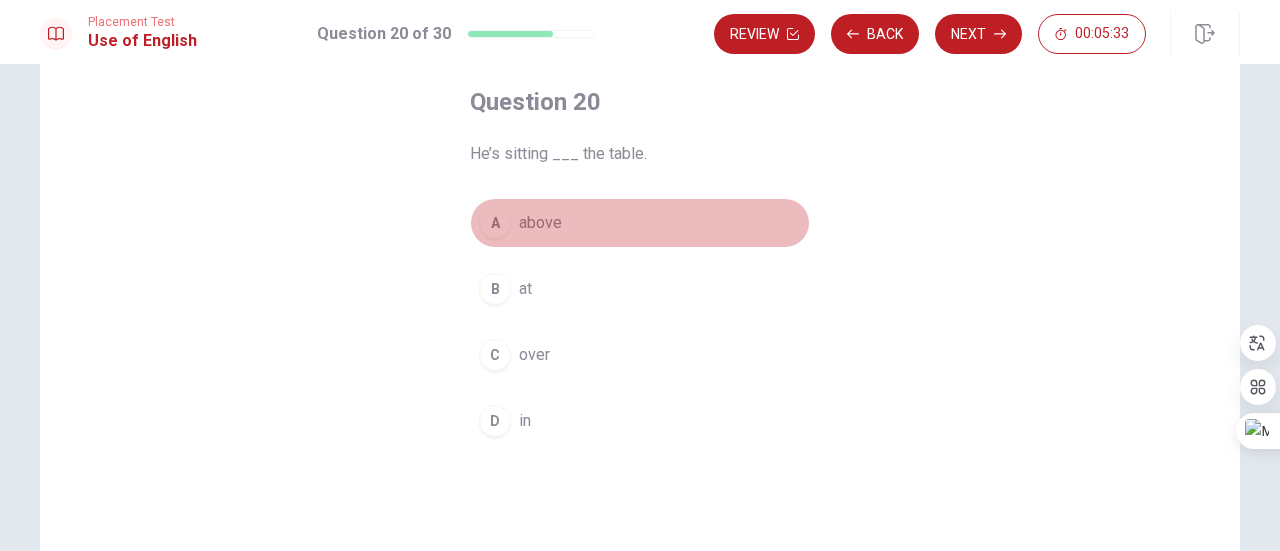 click on "A" at bounding box center [495, 223] 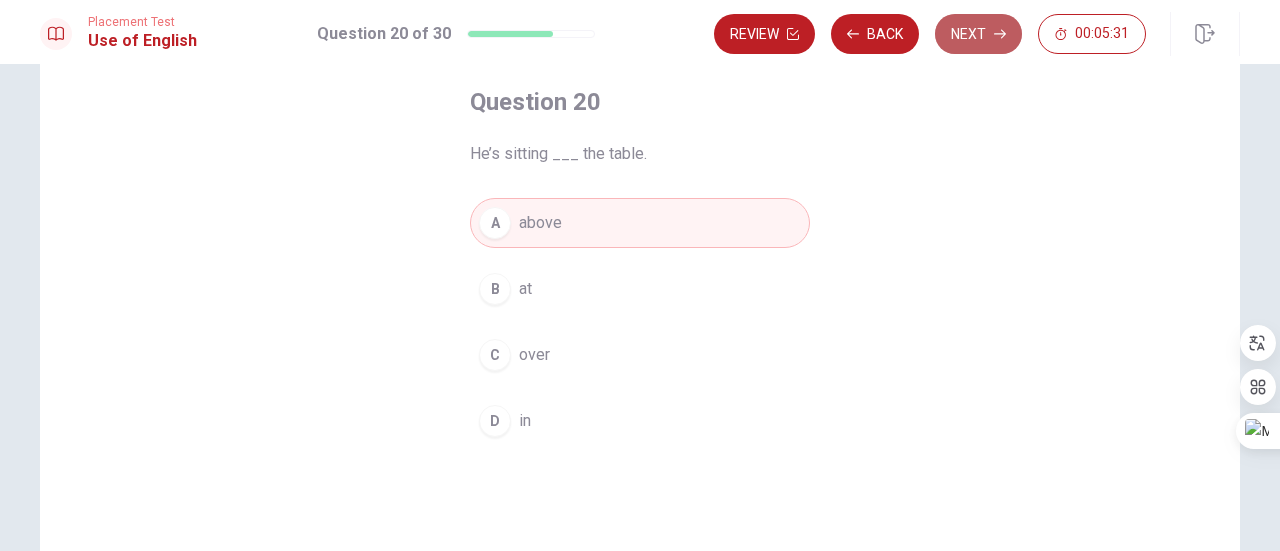click 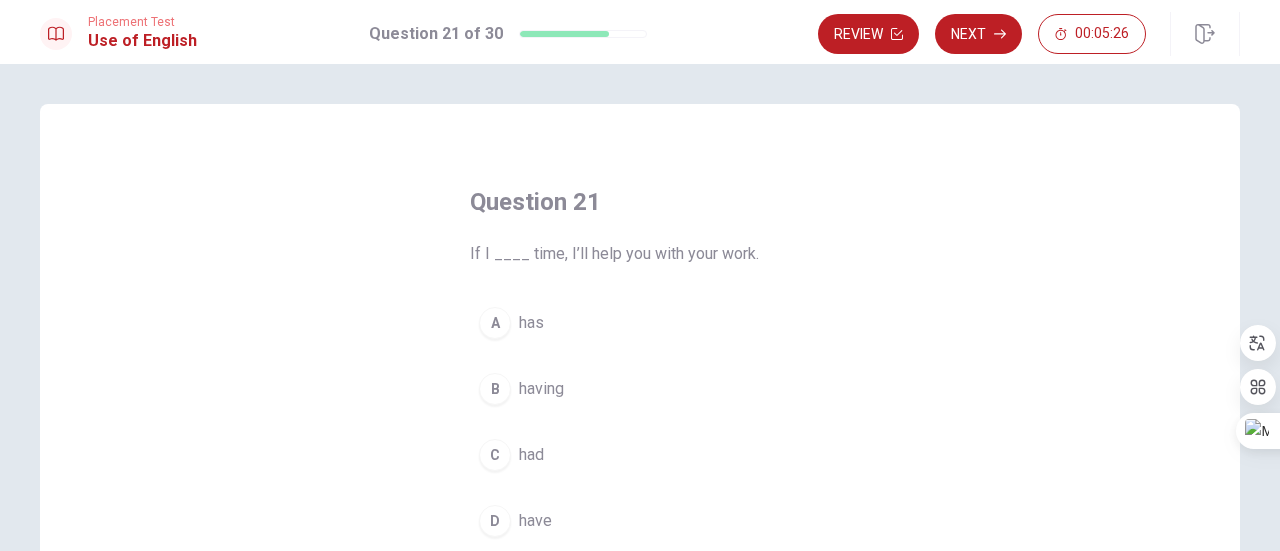 scroll, scrollTop: 100, scrollLeft: 0, axis: vertical 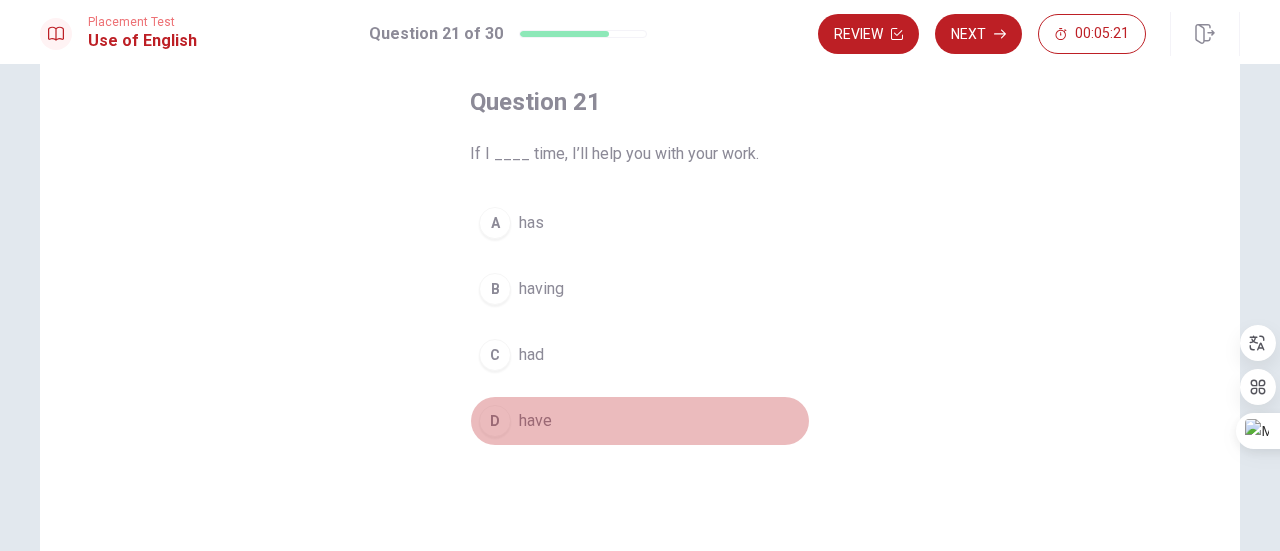 click on "D" at bounding box center (495, 421) 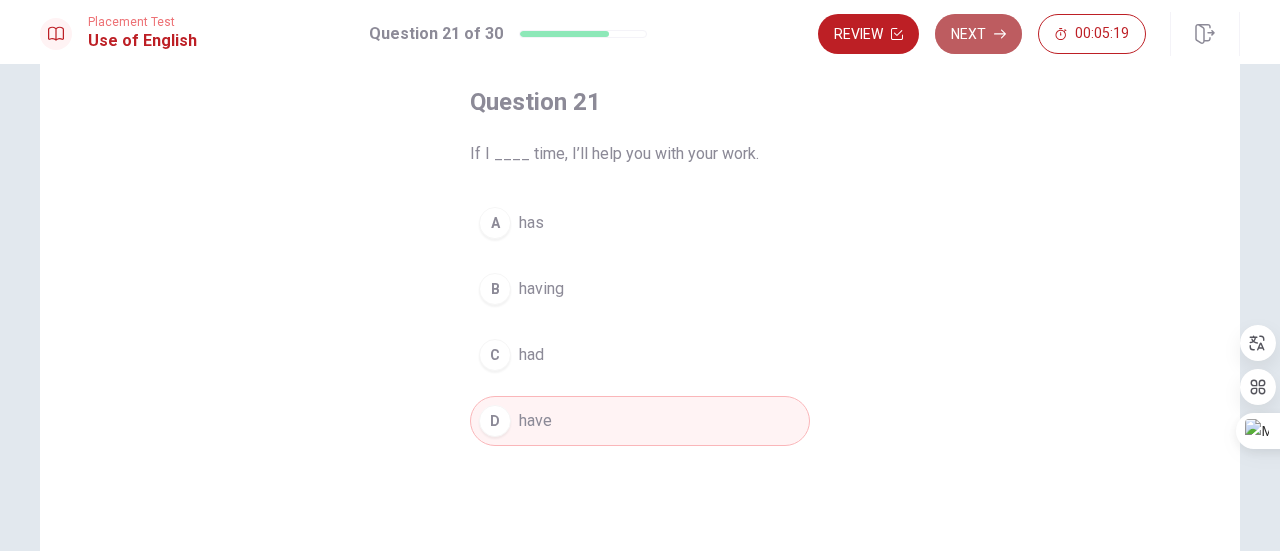 click on "Next" at bounding box center (978, 34) 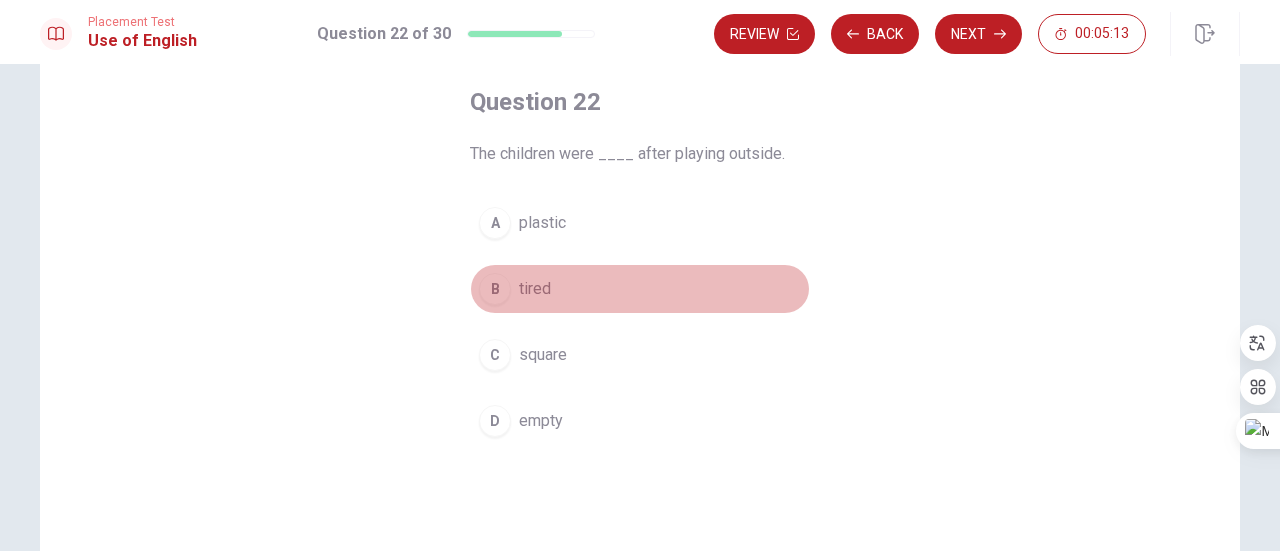 click on "B" at bounding box center (495, 289) 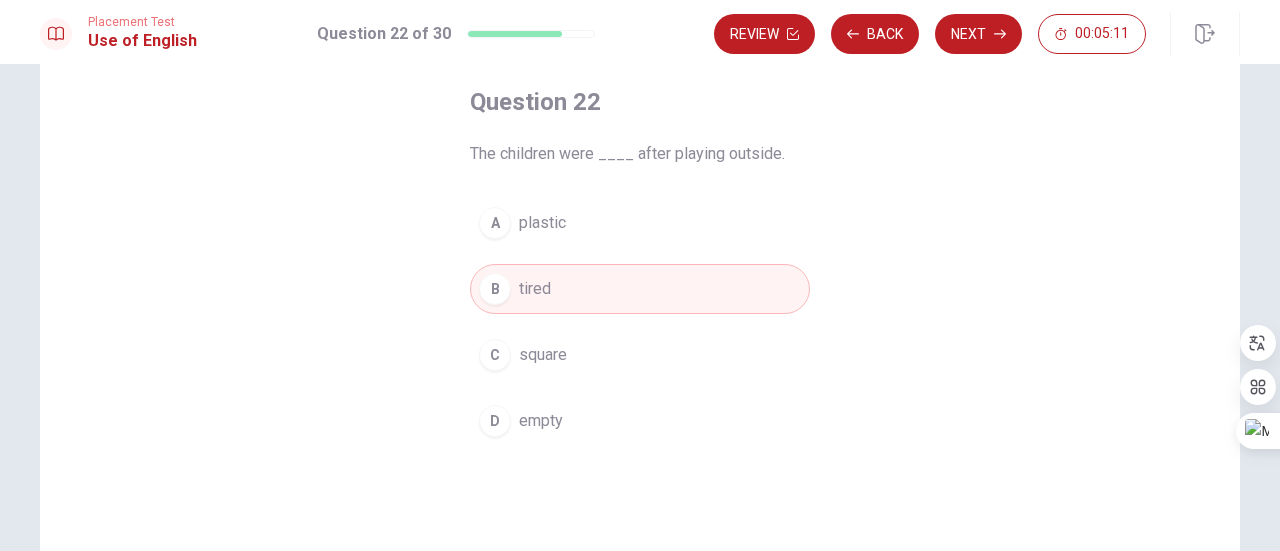 click 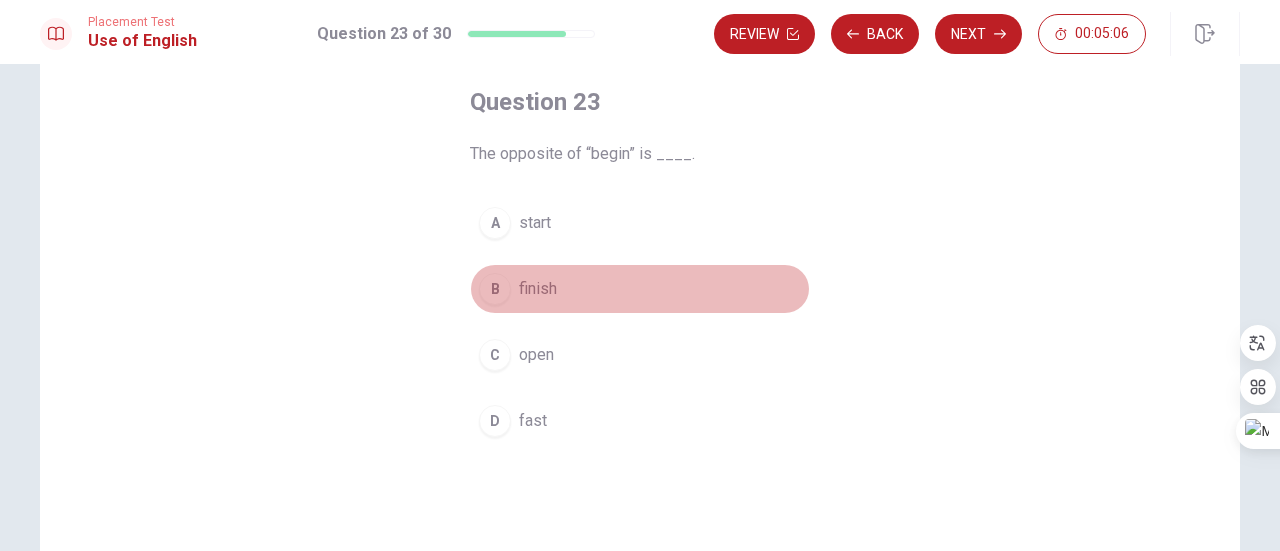 click on "B" at bounding box center (495, 289) 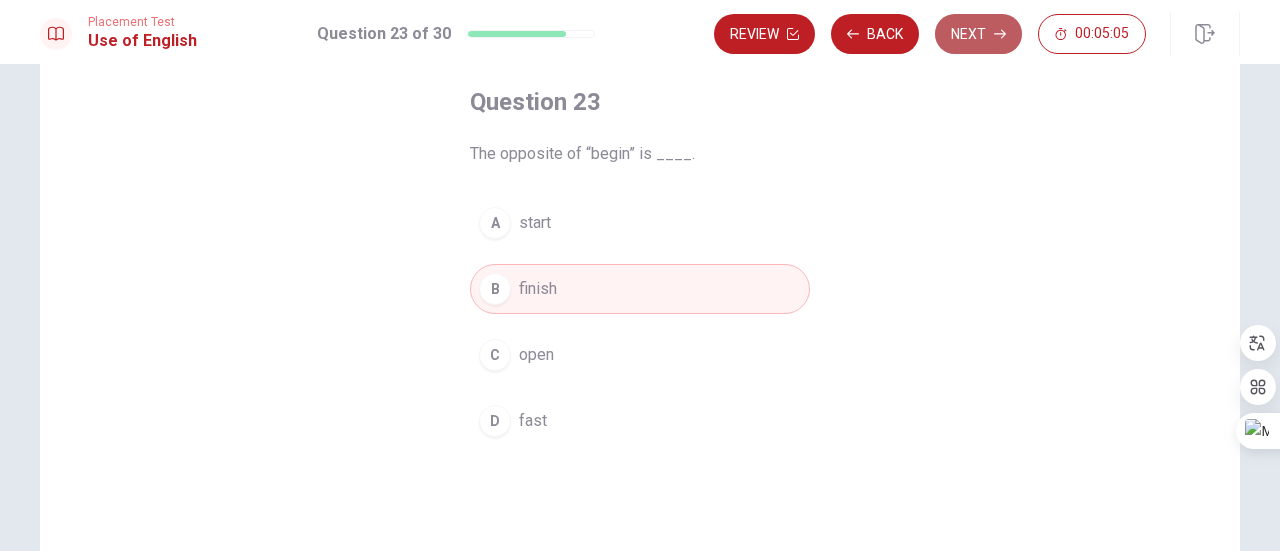 click 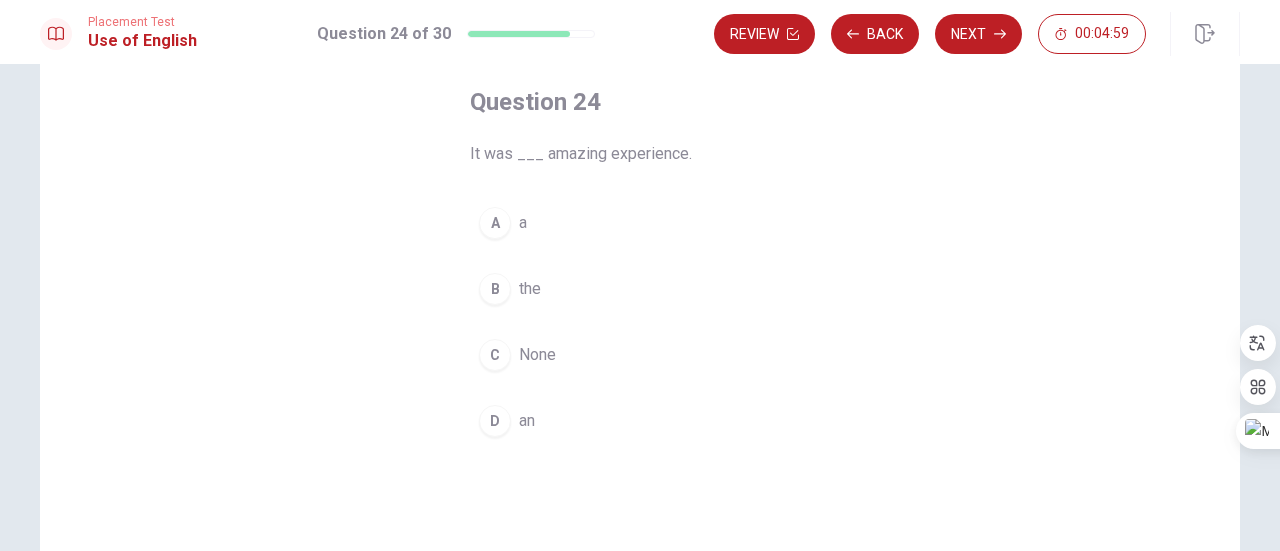 click on "D" at bounding box center [495, 421] 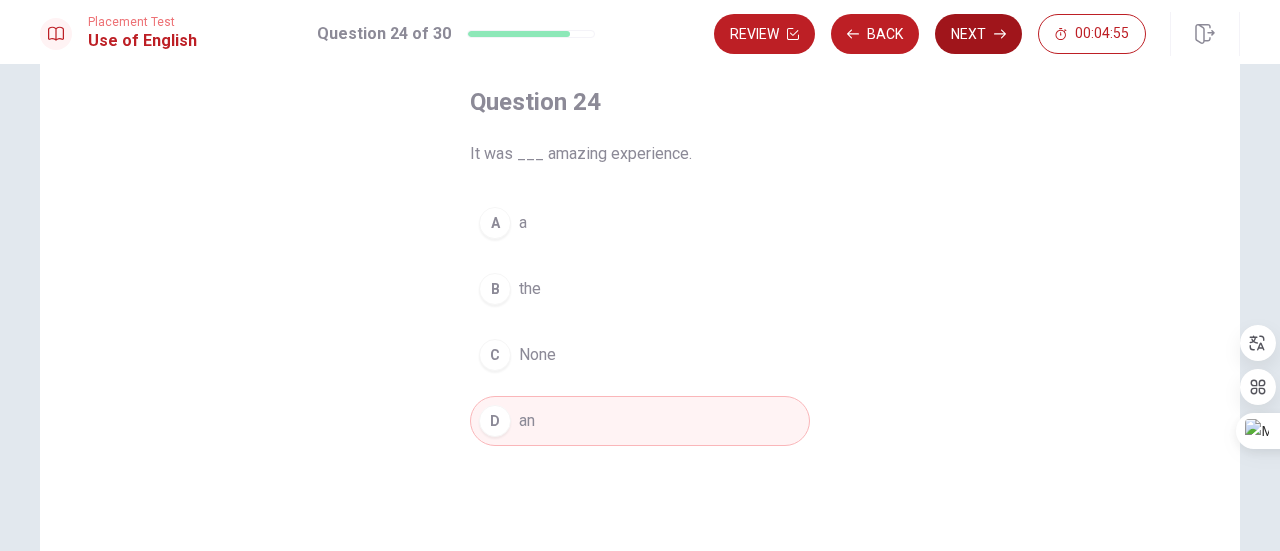 click on "Next" at bounding box center (978, 34) 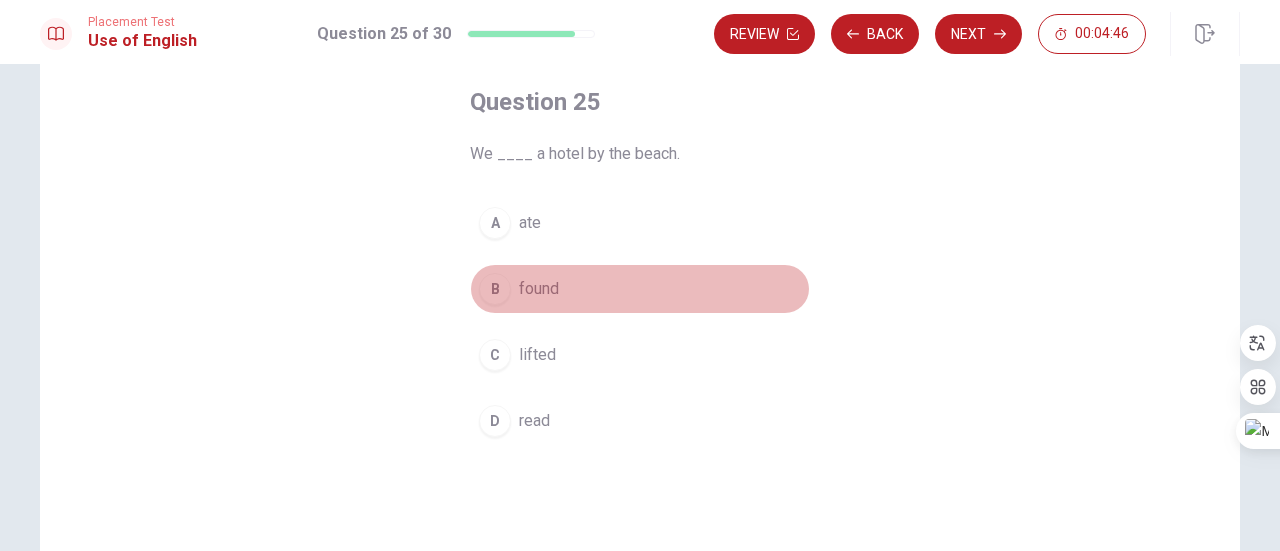 drag, startPoint x: 488, startPoint y: 287, endPoint x: 510, endPoint y: 299, distance: 25.059929 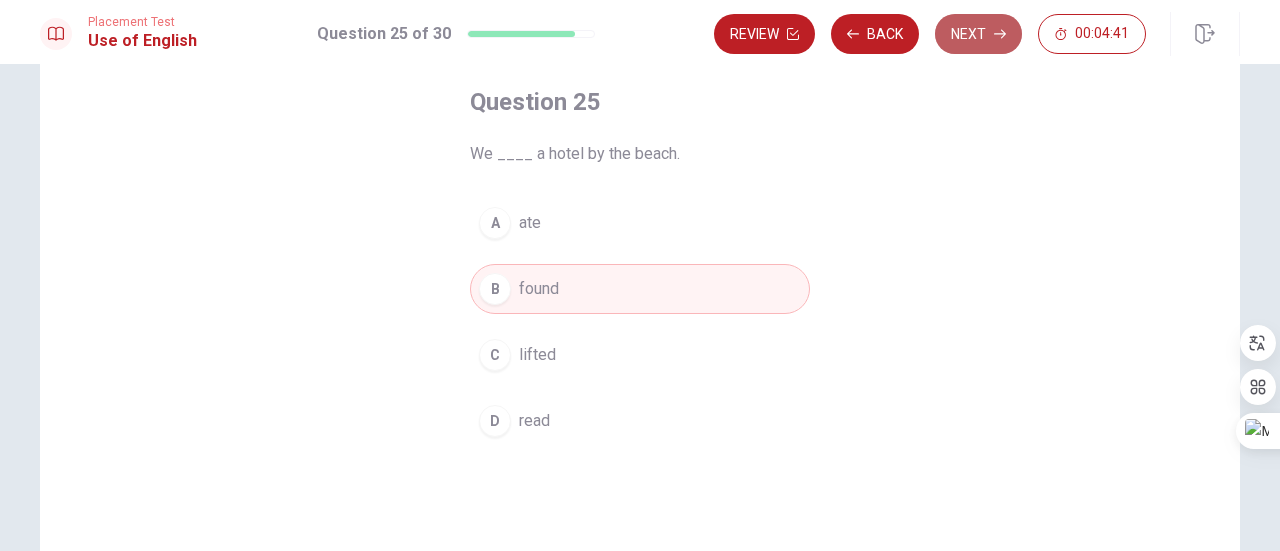 click on "Next" at bounding box center (978, 34) 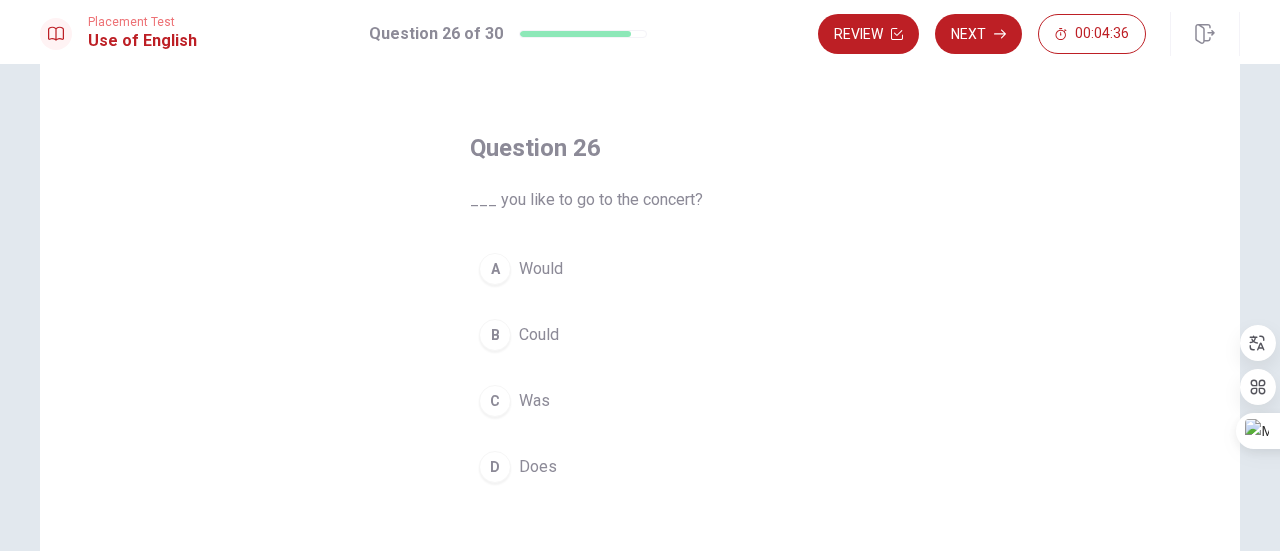 scroll, scrollTop: 100, scrollLeft: 0, axis: vertical 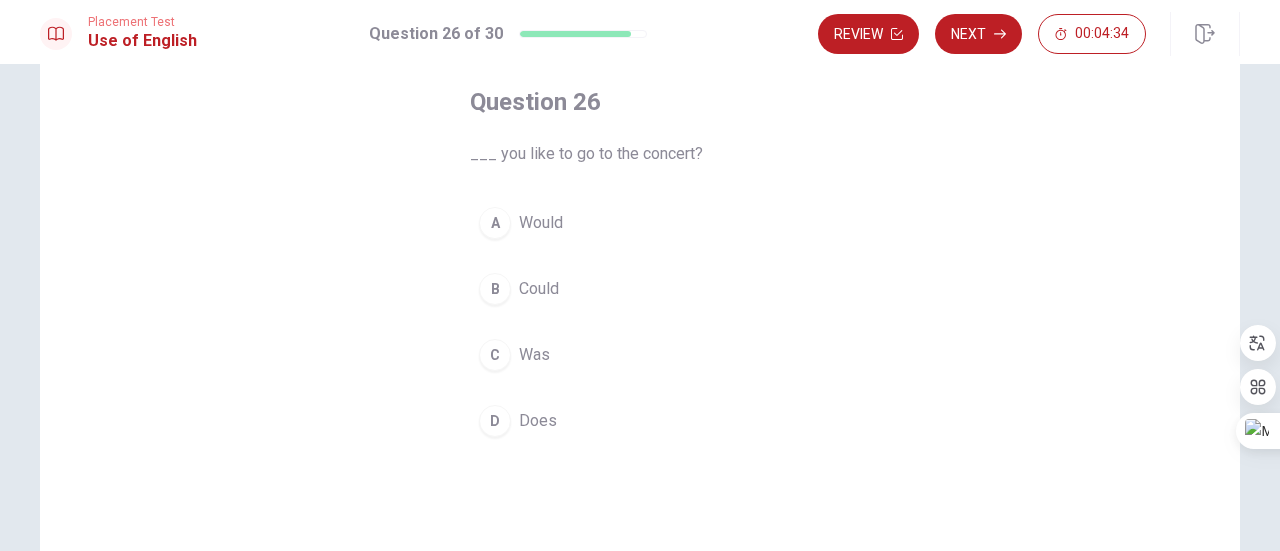 click on "A" at bounding box center (495, 223) 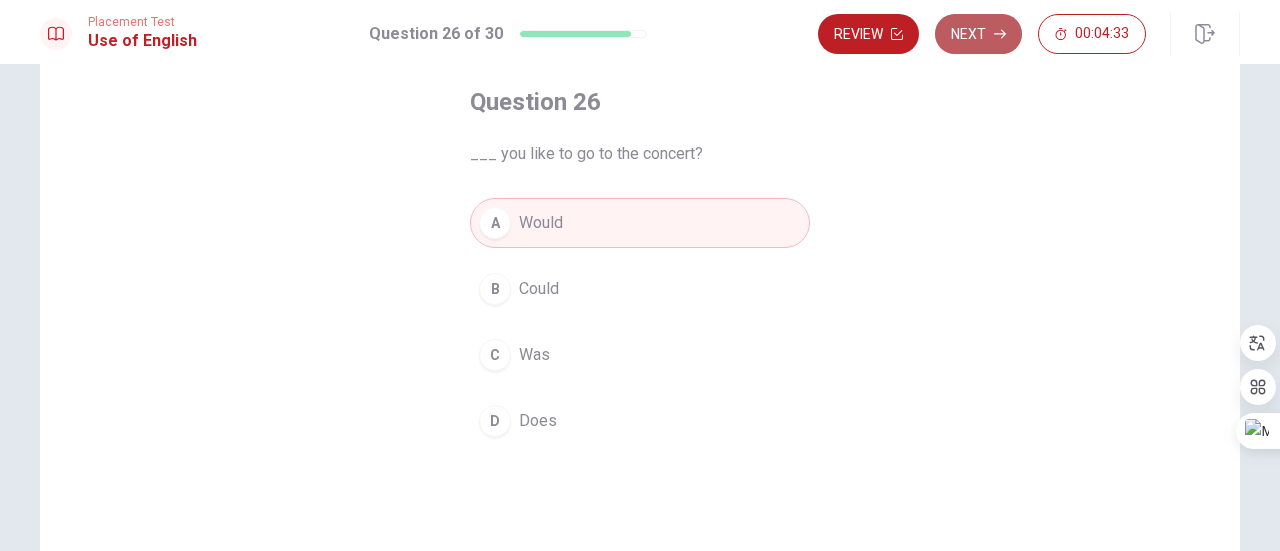 click on "Next" at bounding box center (978, 34) 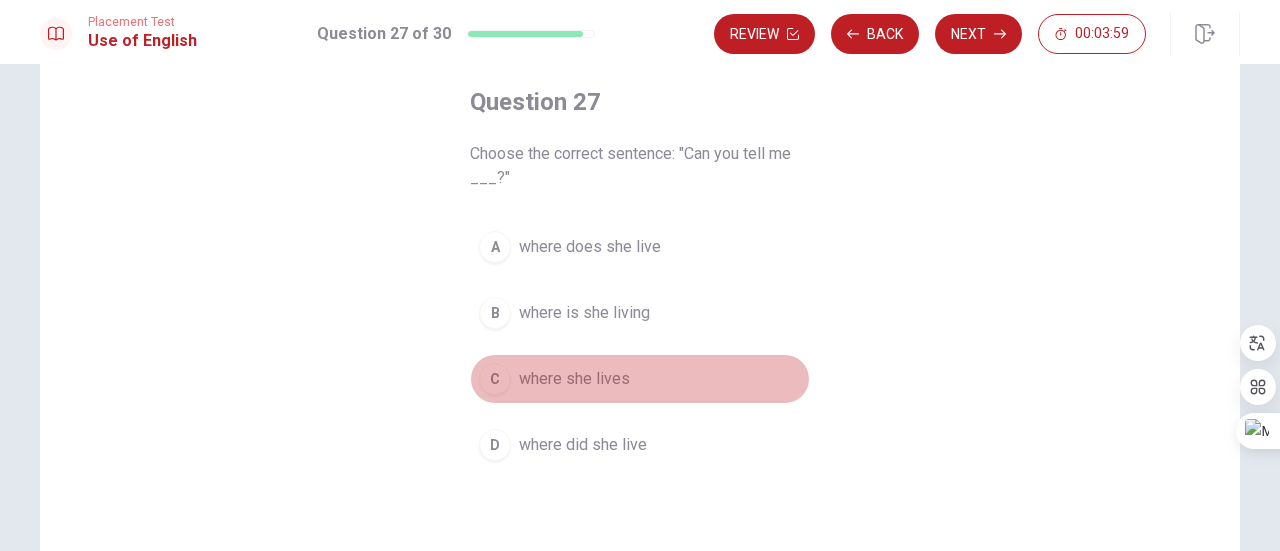 click on "C" at bounding box center (495, 379) 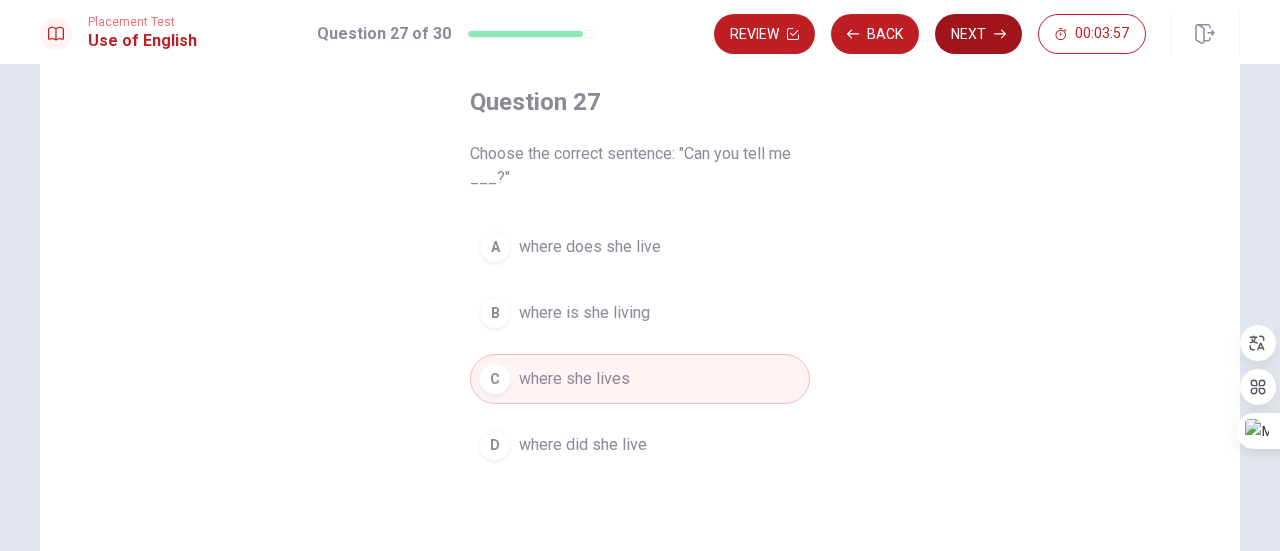 click on "Next" at bounding box center [978, 34] 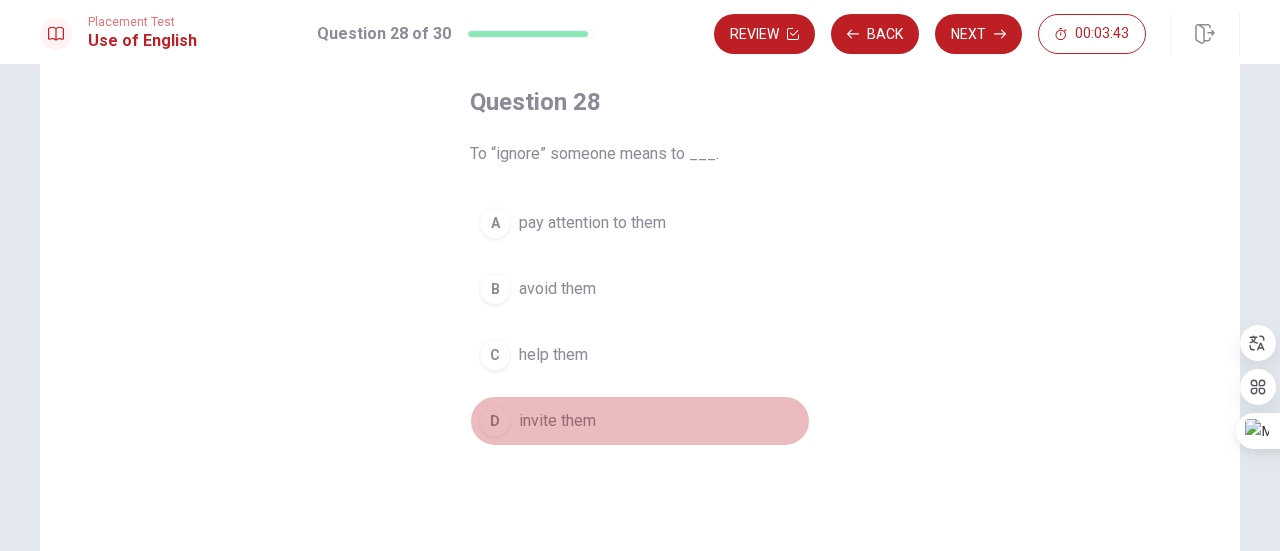 click on "D" at bounding box center (495, 421) 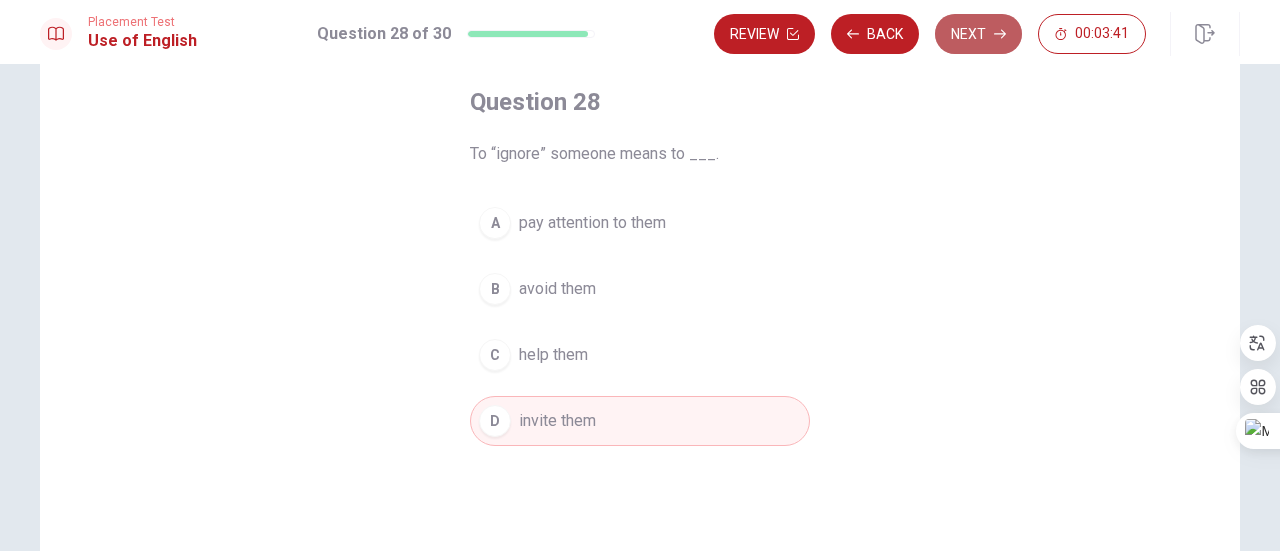 click on "Next" at bounding box center (978, 34) 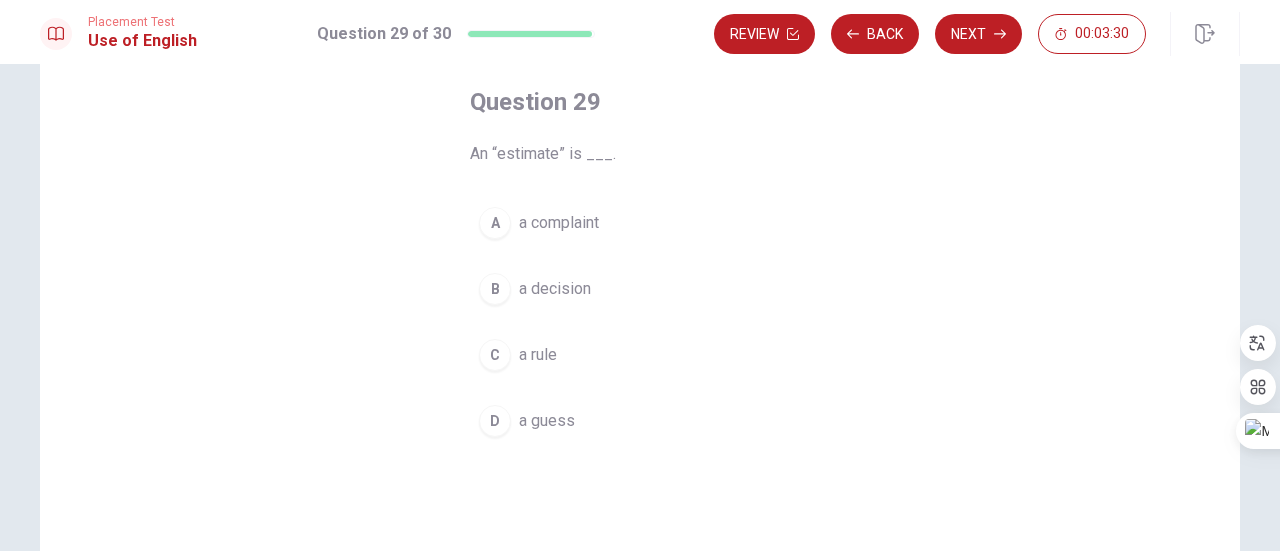 click on "B" at bounding box center [495, 289] 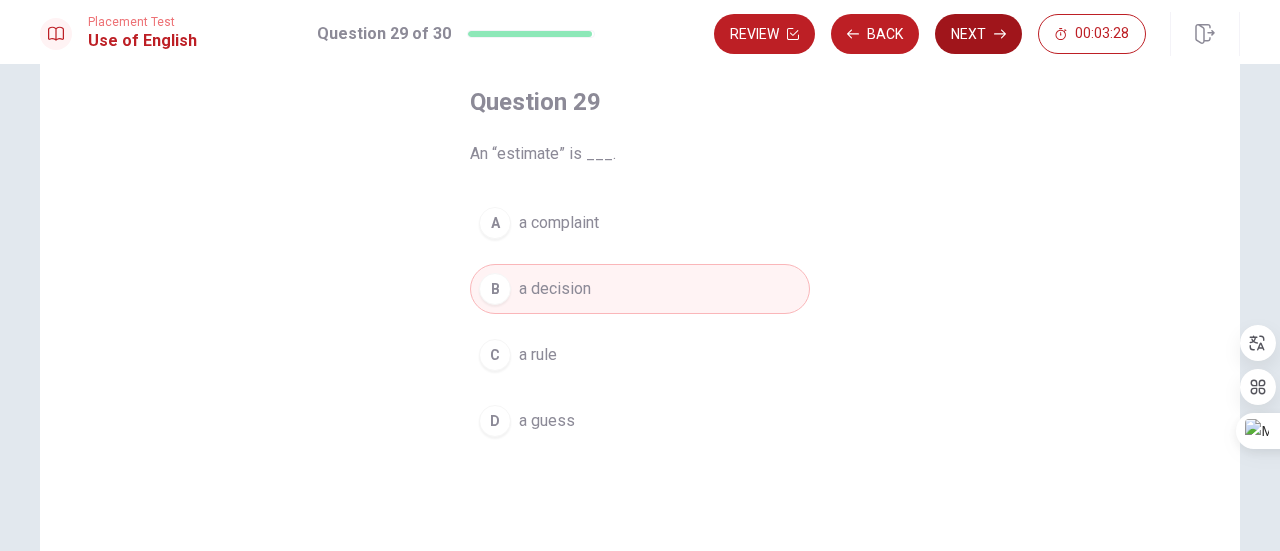 click on "Next" at bounding box center [978, 34] 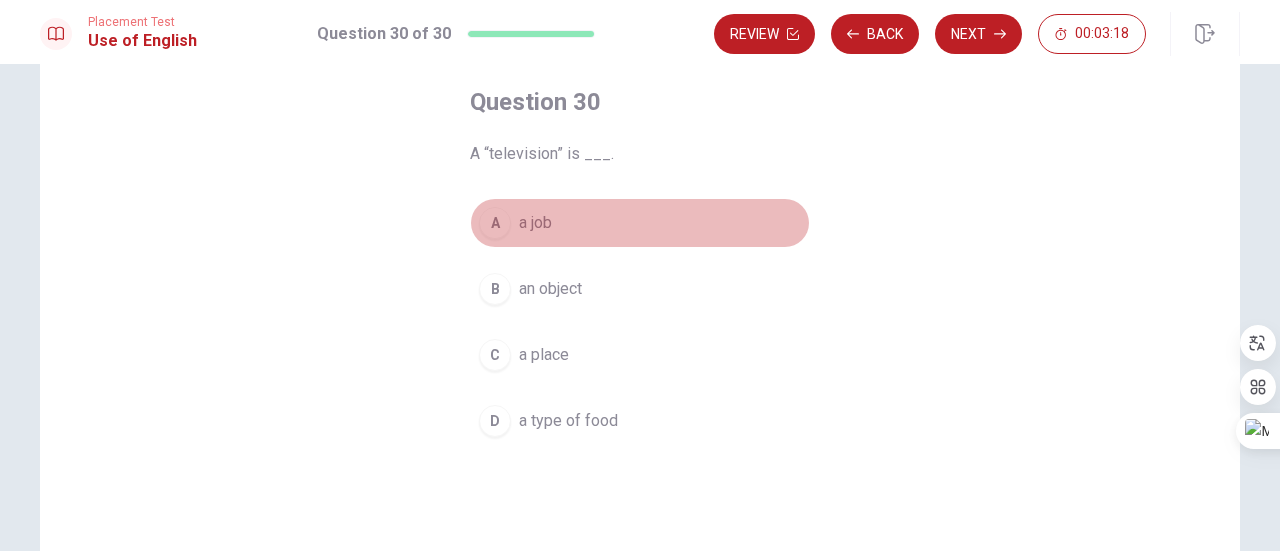 click on "A" at bounding box center (495, 223) 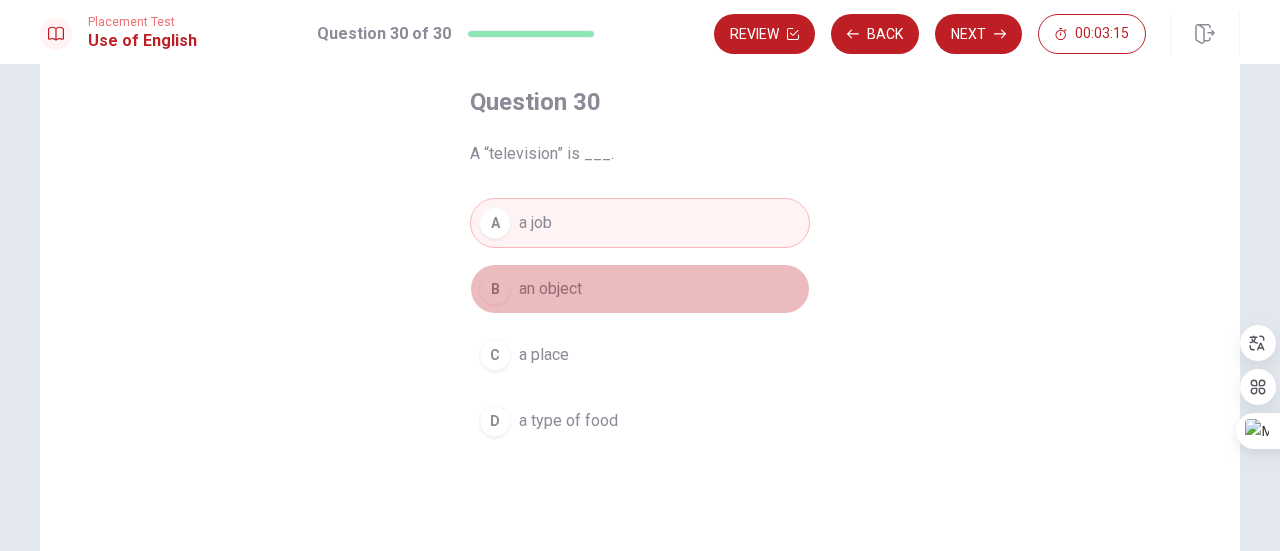 click on "B" at bounding box center [495, 289] 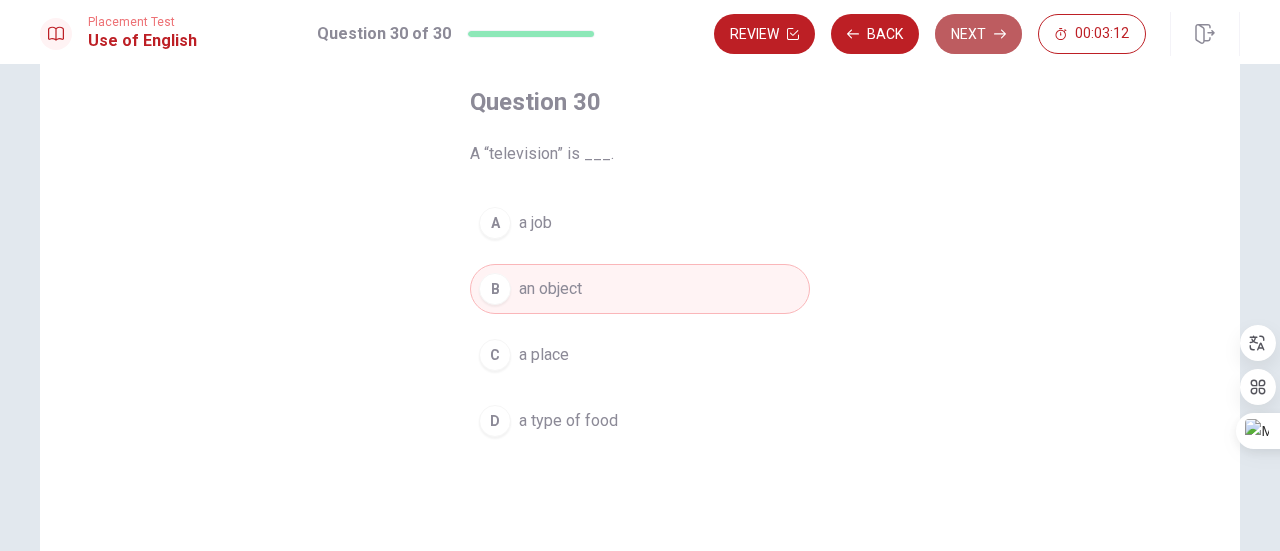 click on "Next" at bounding box center [978, 34] 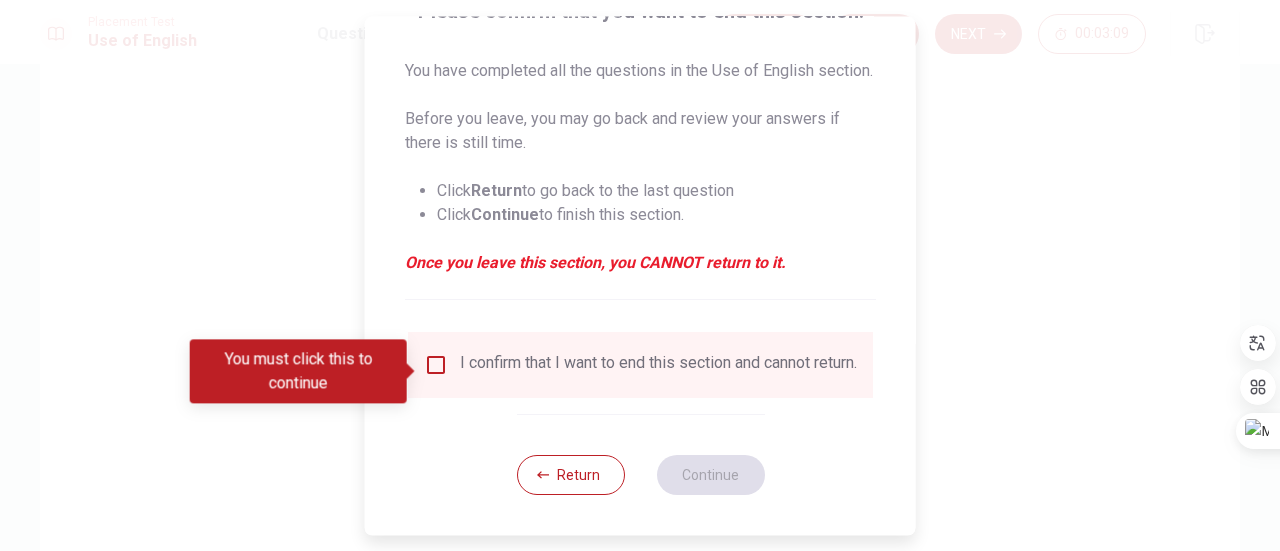 scroll, scrollTop: 200, scrollLeft: 0, axis: vertical 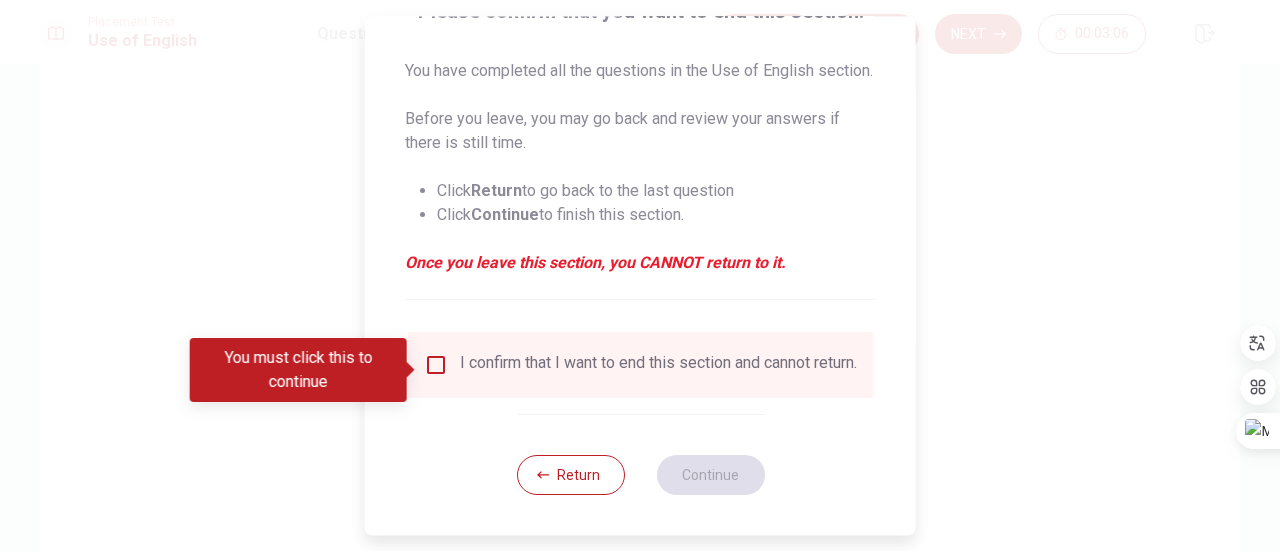 click at bounding box center [436, 365] 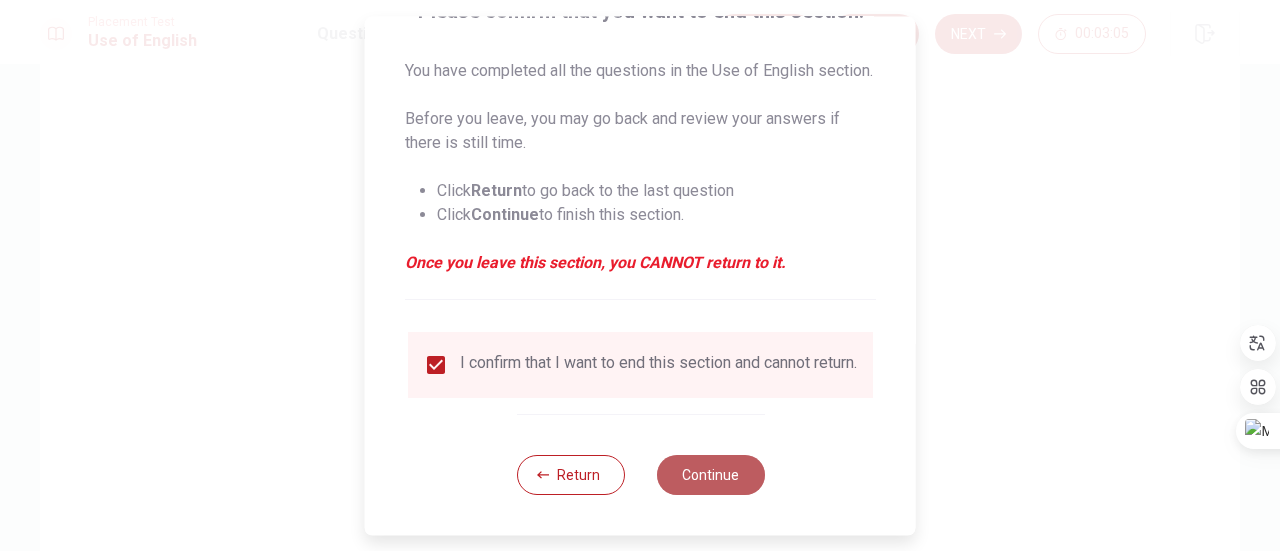 click on "Continue" at bounding box center (710, 475) 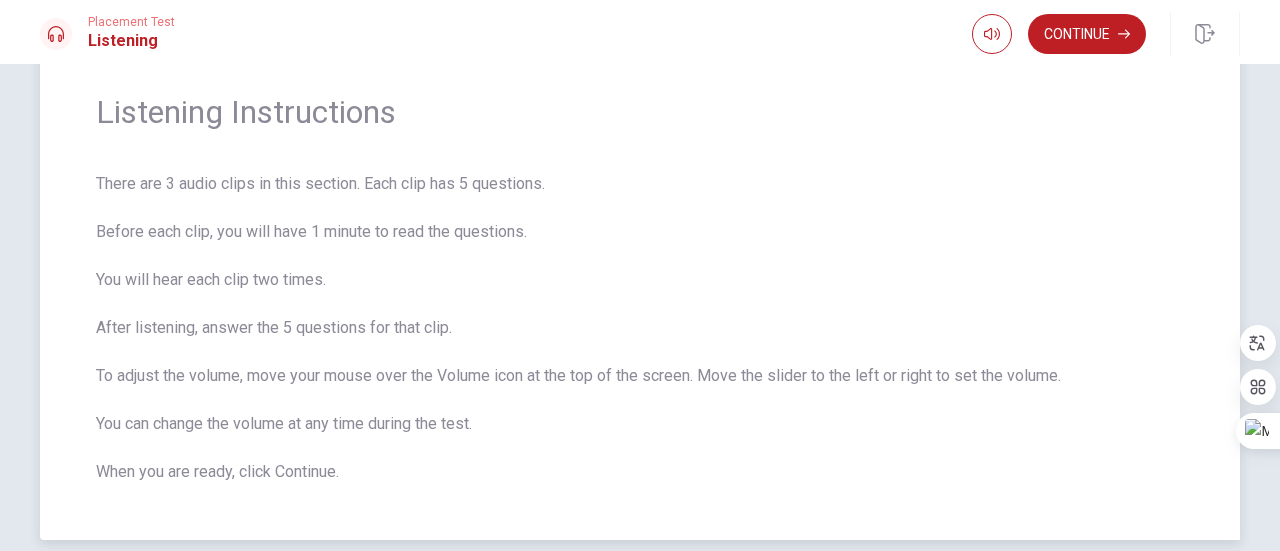scroll, scrollTop: 100, scrollLeft: 0, axis: vertical 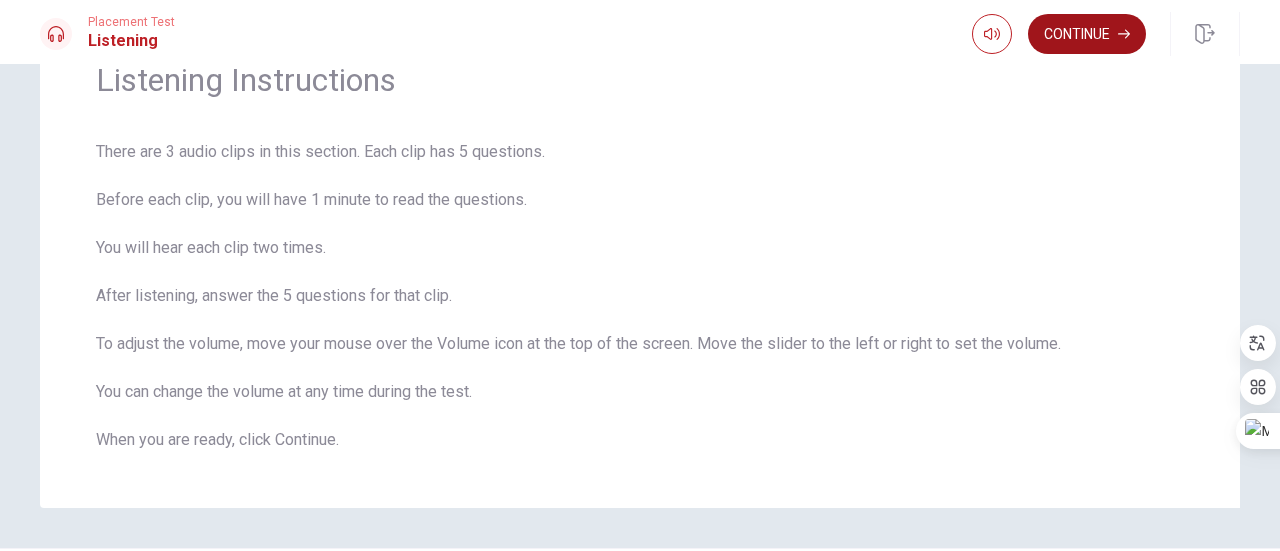 click on "Continue" at bounding box center (1087, 34) 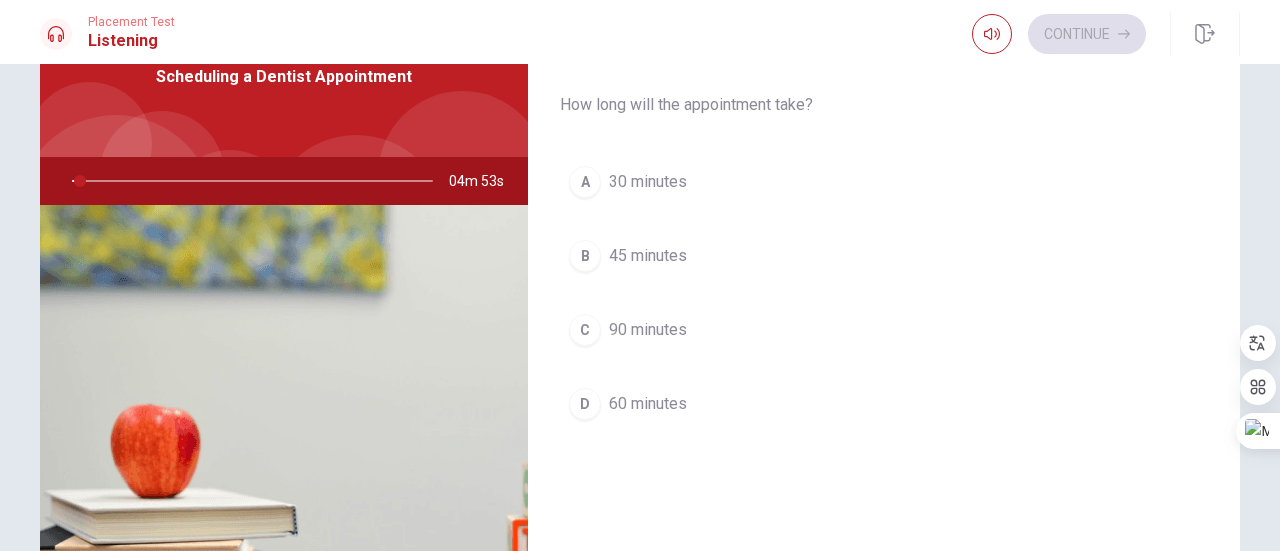 scroll, scrollTop: 100, scrollLeft: 0, axis: vertical 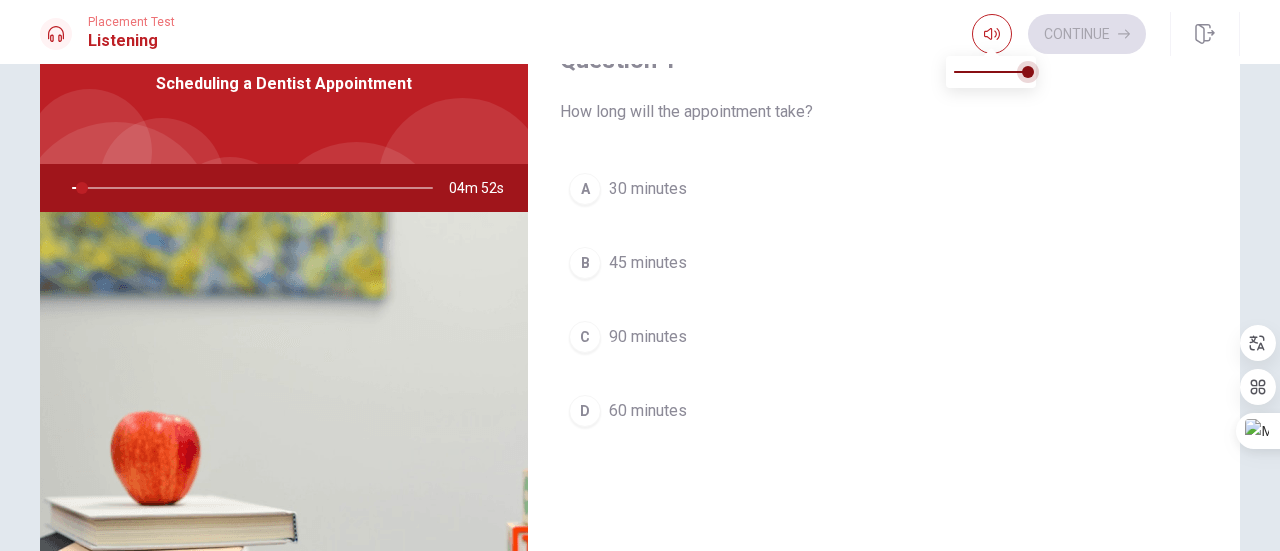 type on "3" 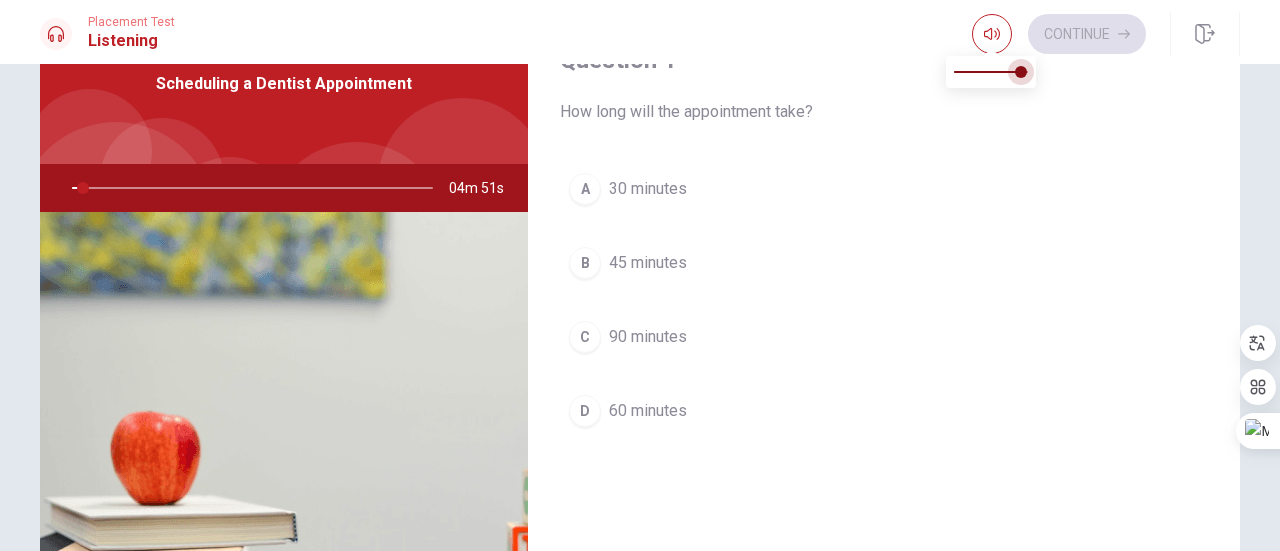 type on "3" 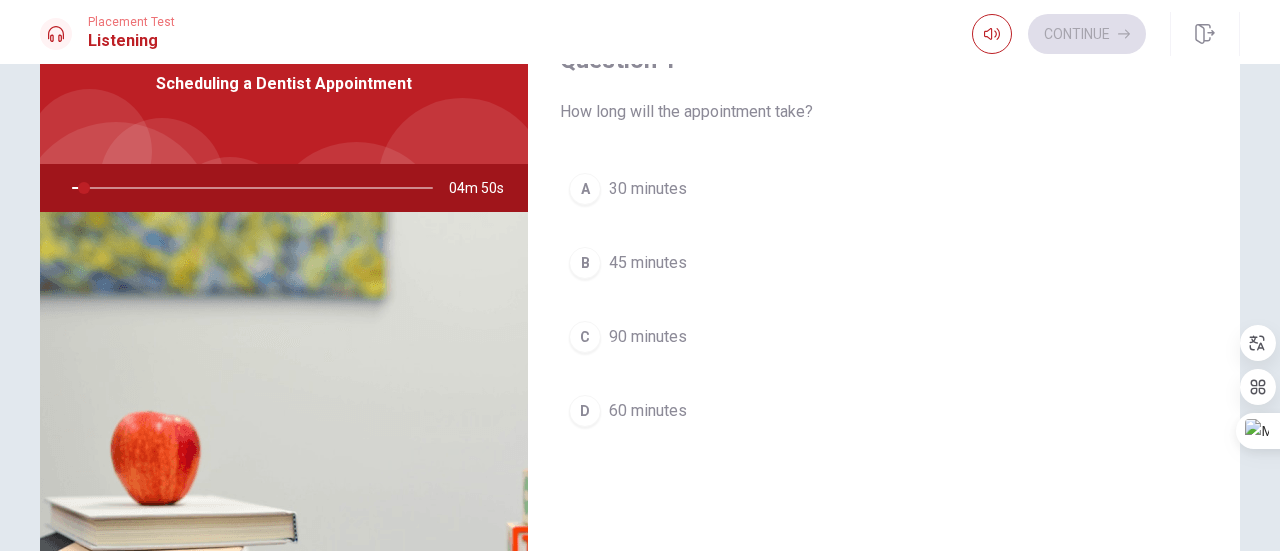 drag, startPoint x: 1021, startPoint y: 77, endPoint x: 1026, endPoint y: 60, distance: 17.720045 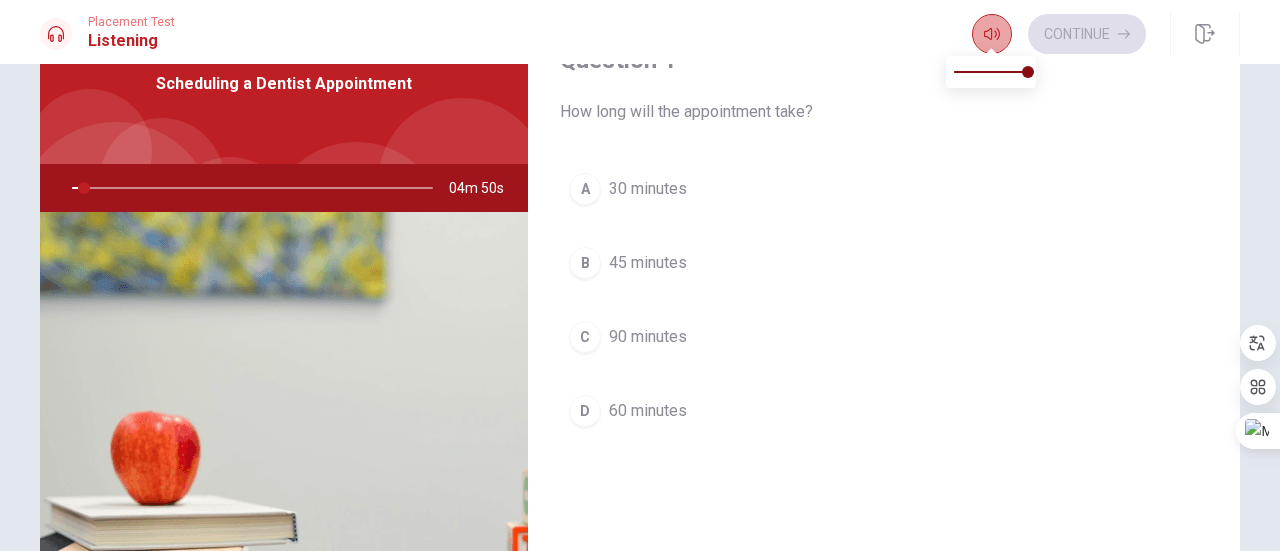 click 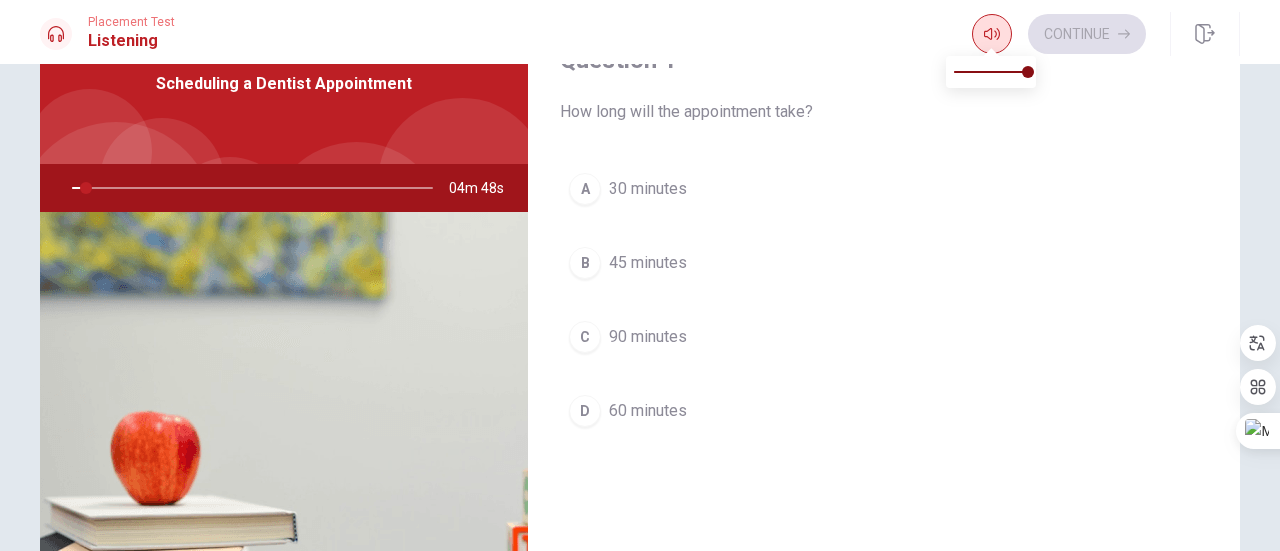click at bounding box center [992, 34] 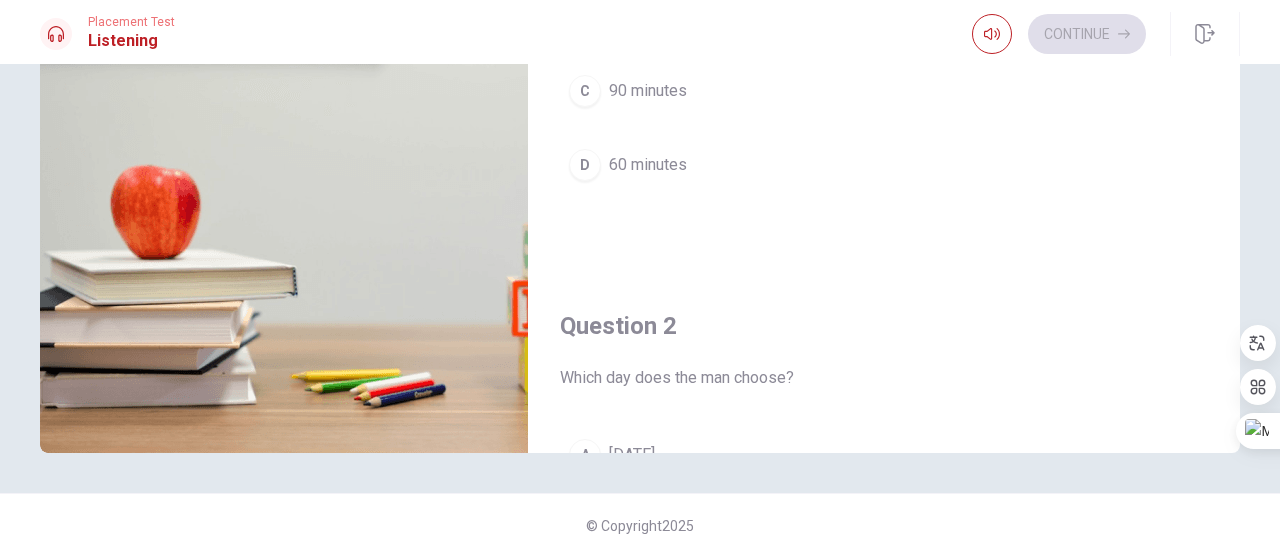 scroll, scrollTop: 352, scrollLeft: 0, axis: vertical 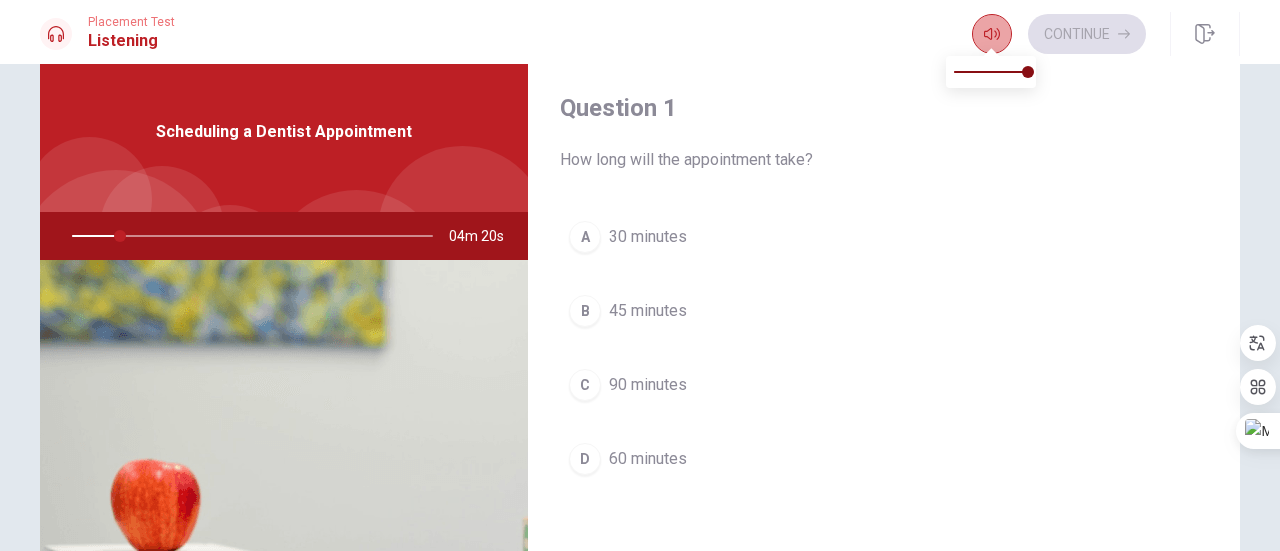 click at bounding box center (992, 34) 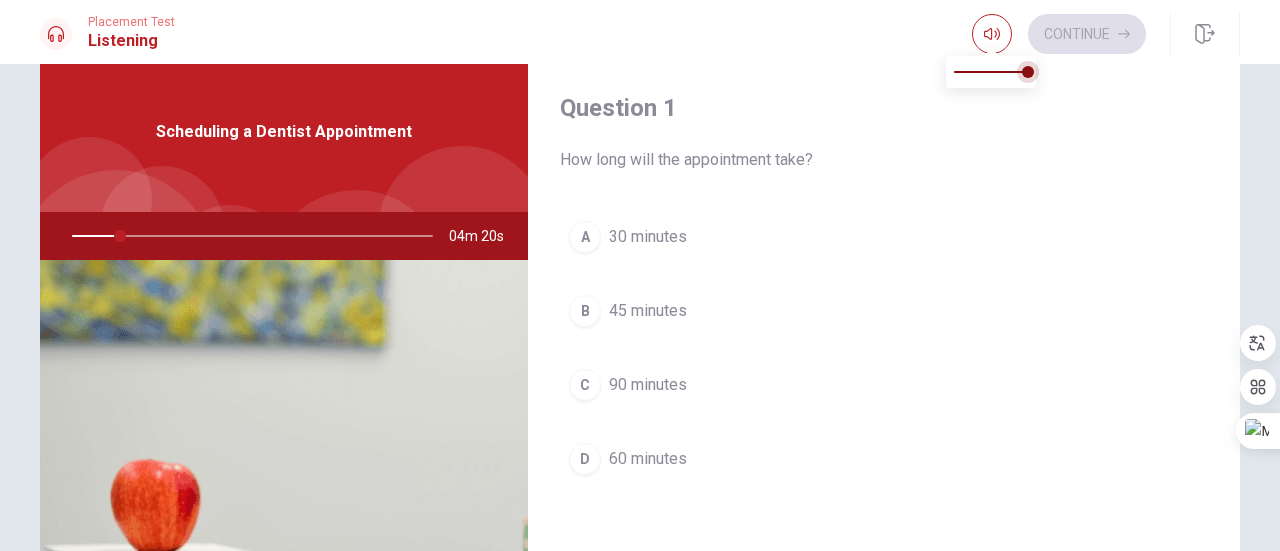 type on "13" 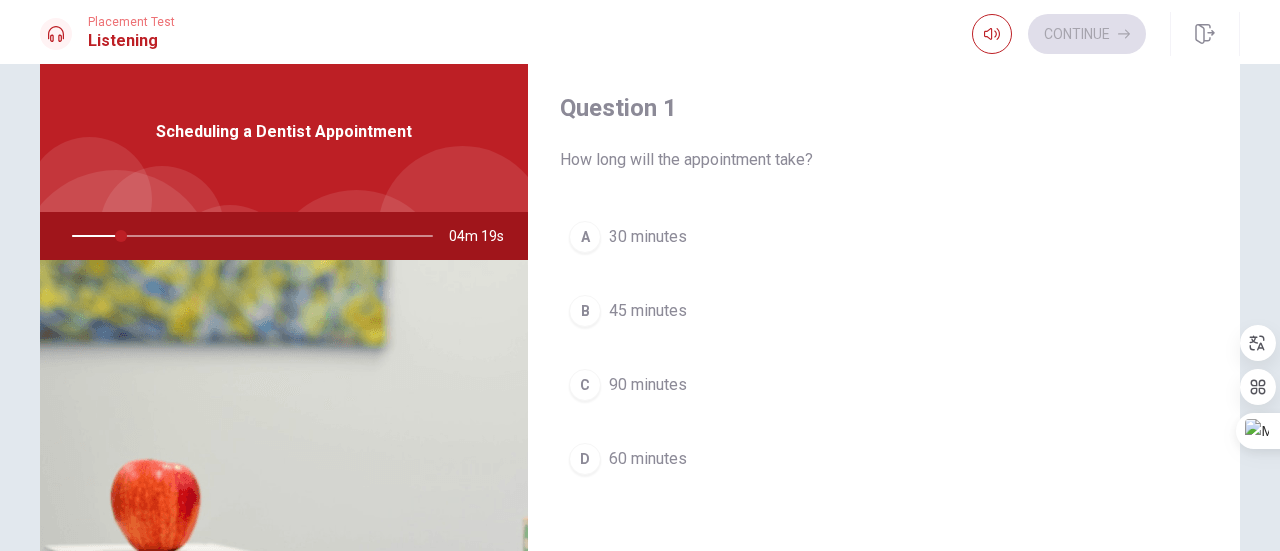 drag, startPoint x: 1031, startPoint y: 71, endPoint x: 1084, endPoint y: 83, distance: 54.34151 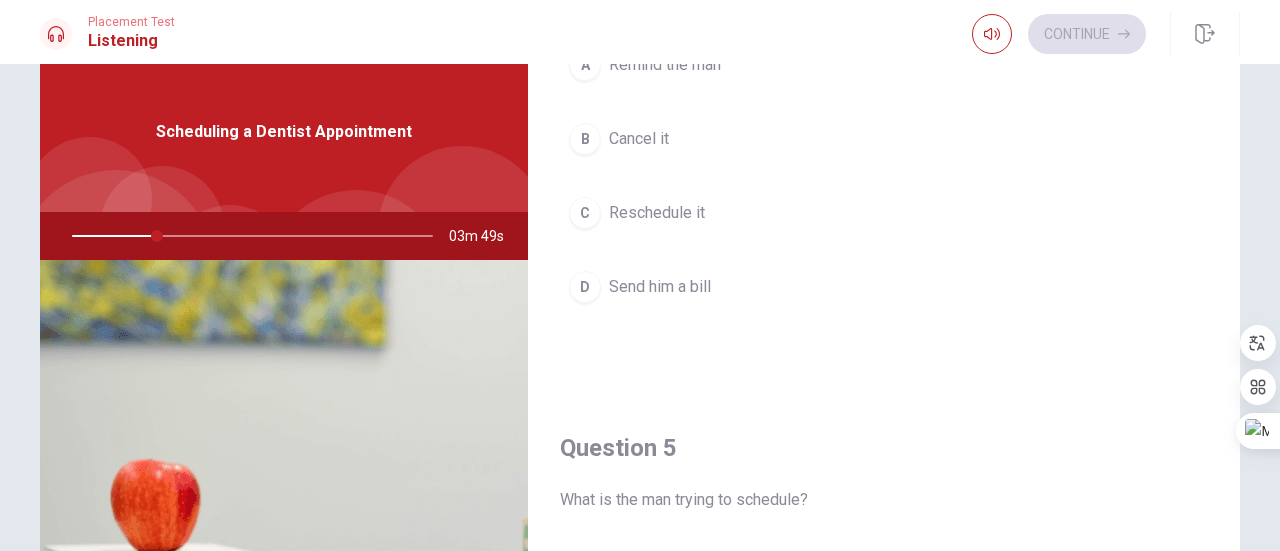 scroll, scrollTop: 1851, scrollLeft: 0, axis: vertical 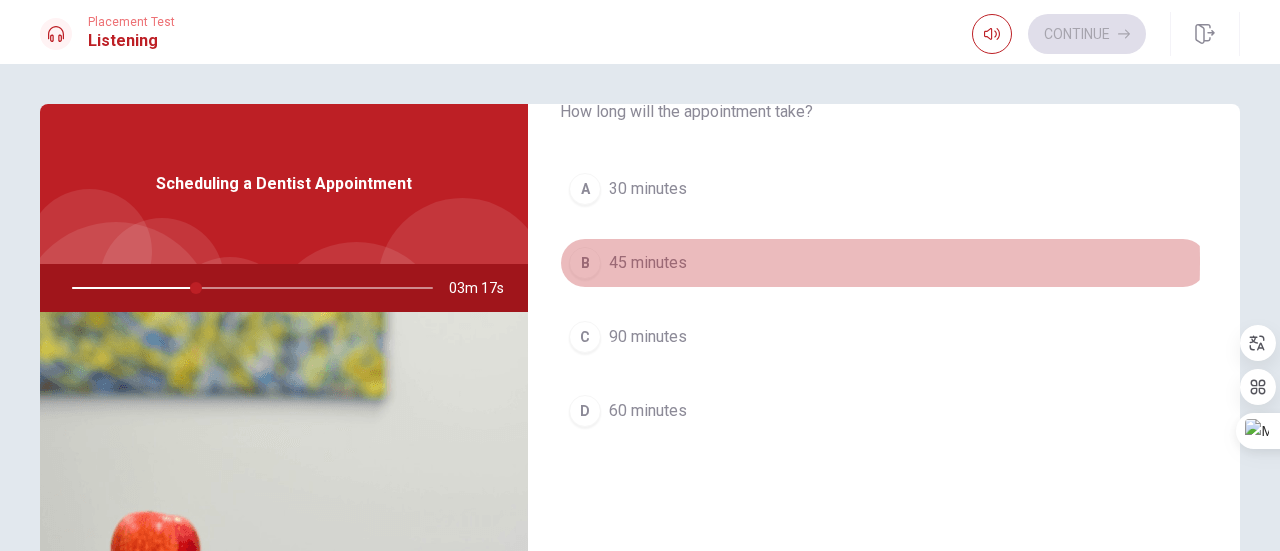 click on "B" at bounding box center [585, 263] 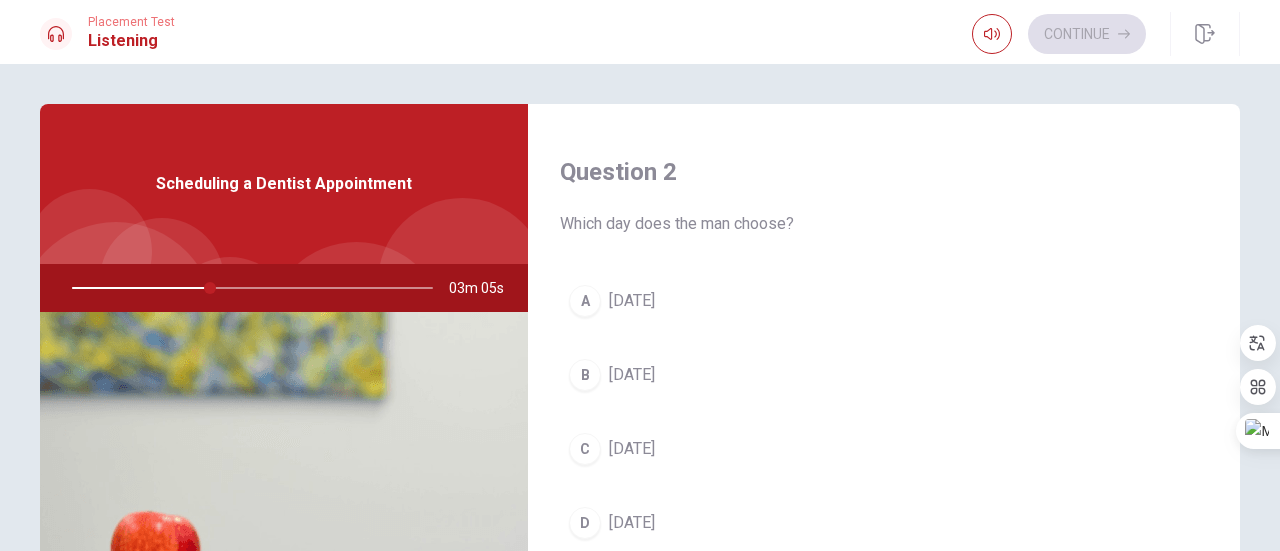 scroll, scrollTop: 600, scrollLeft: 0, axis: vertical 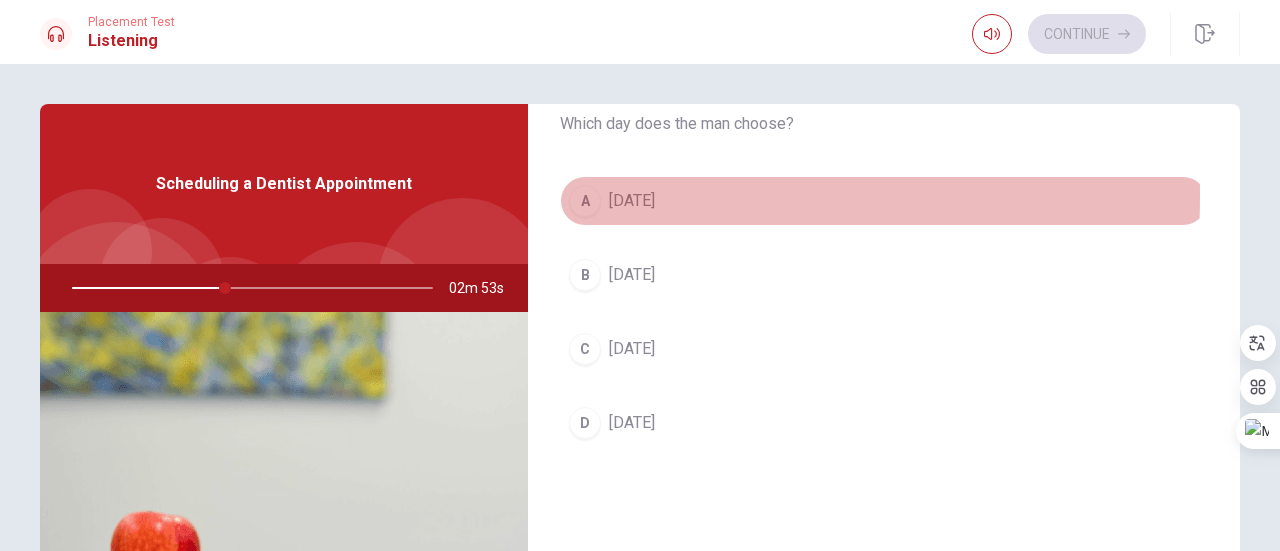 click on "A" at bounding box center (585, 201) 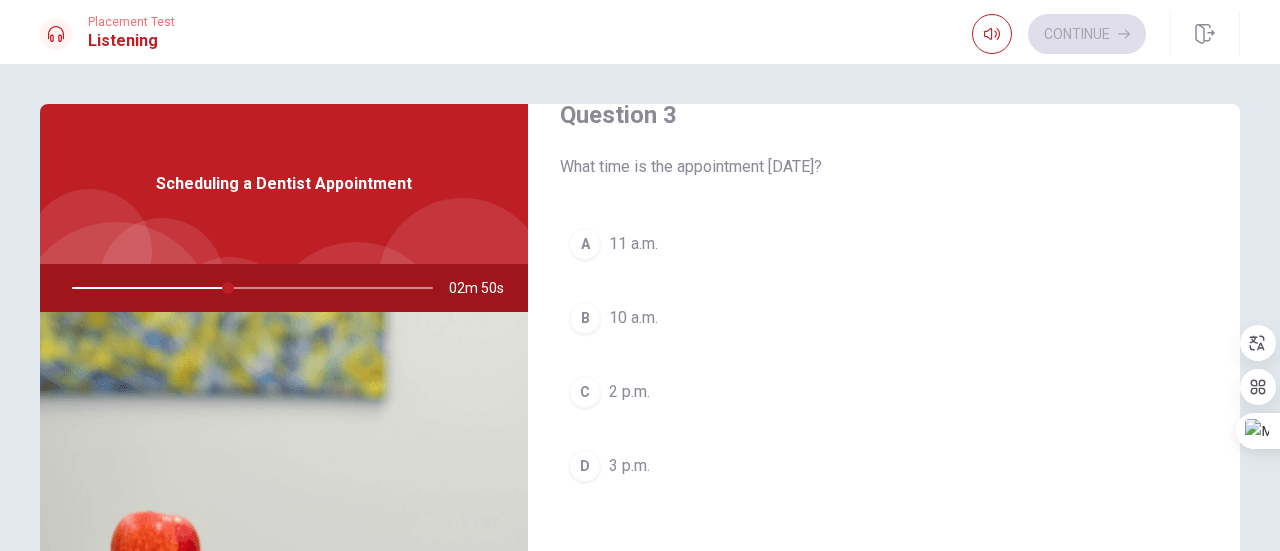 scroll, scrollTop: 1100, scrollLeft: 0, axis: vertical 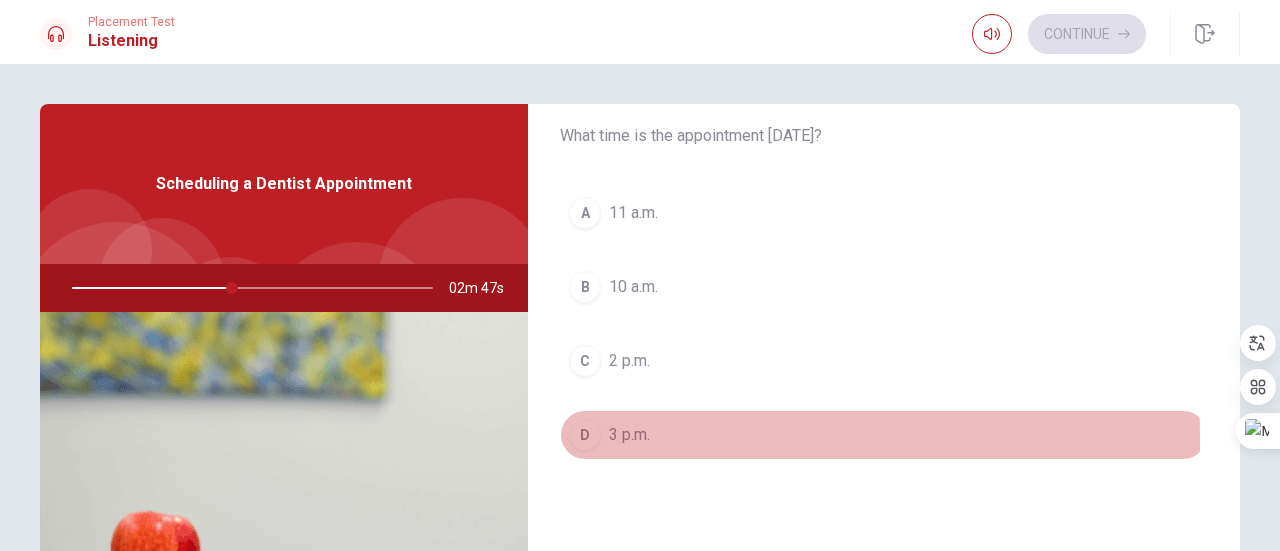 click on "D" at bounding box center [585, 435] 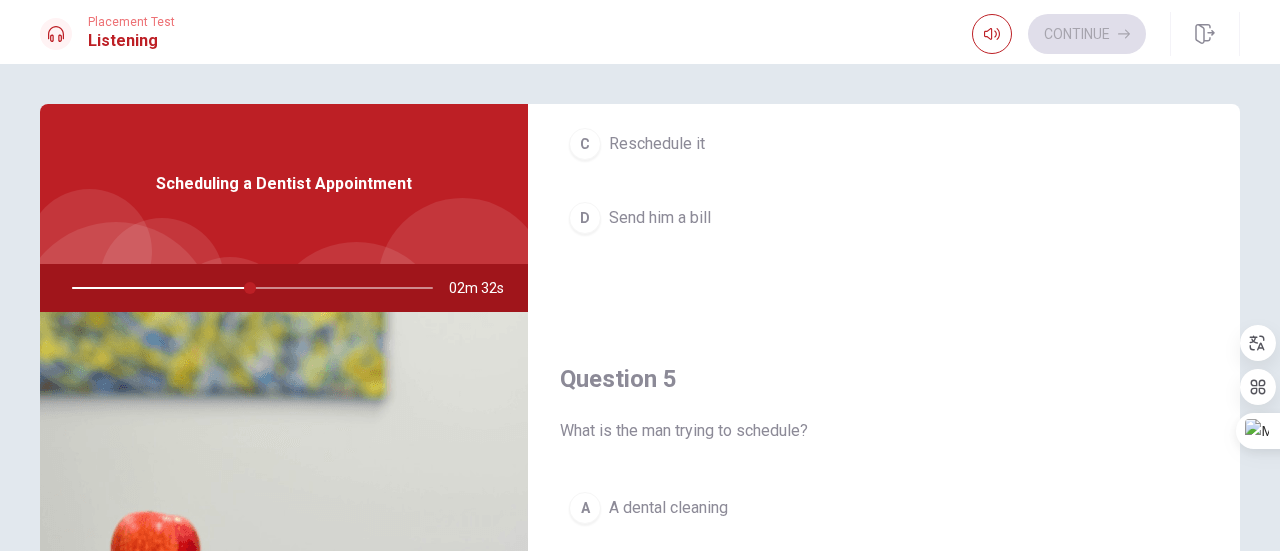 scroll, scrollTop: 1851, scrollLeft: 0, axis: vertical 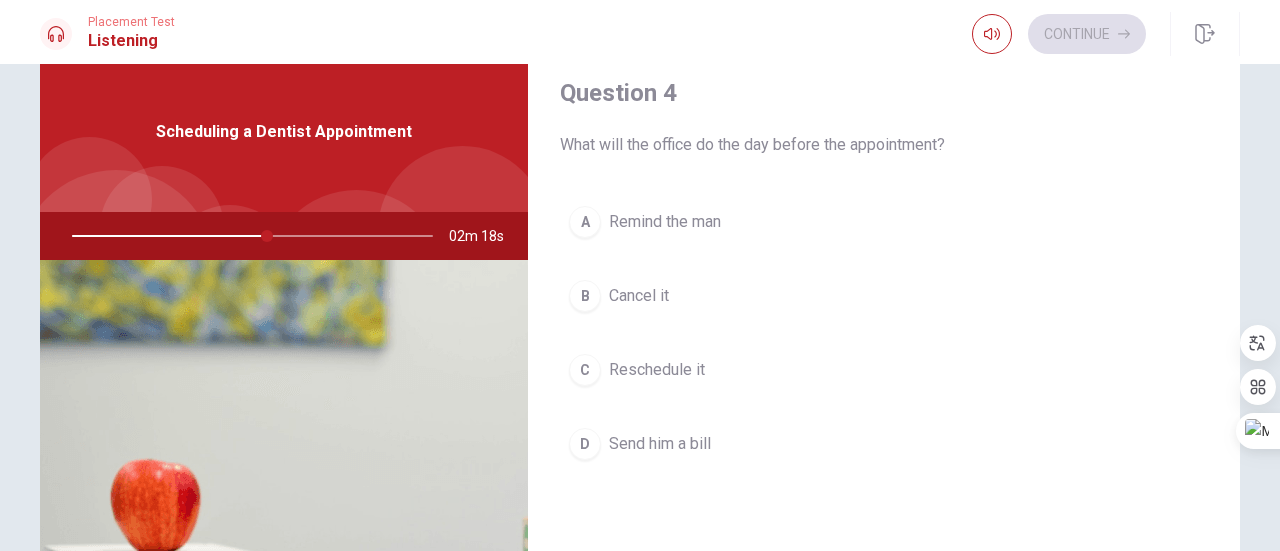 click on "A" at bounding box center [585, 222] 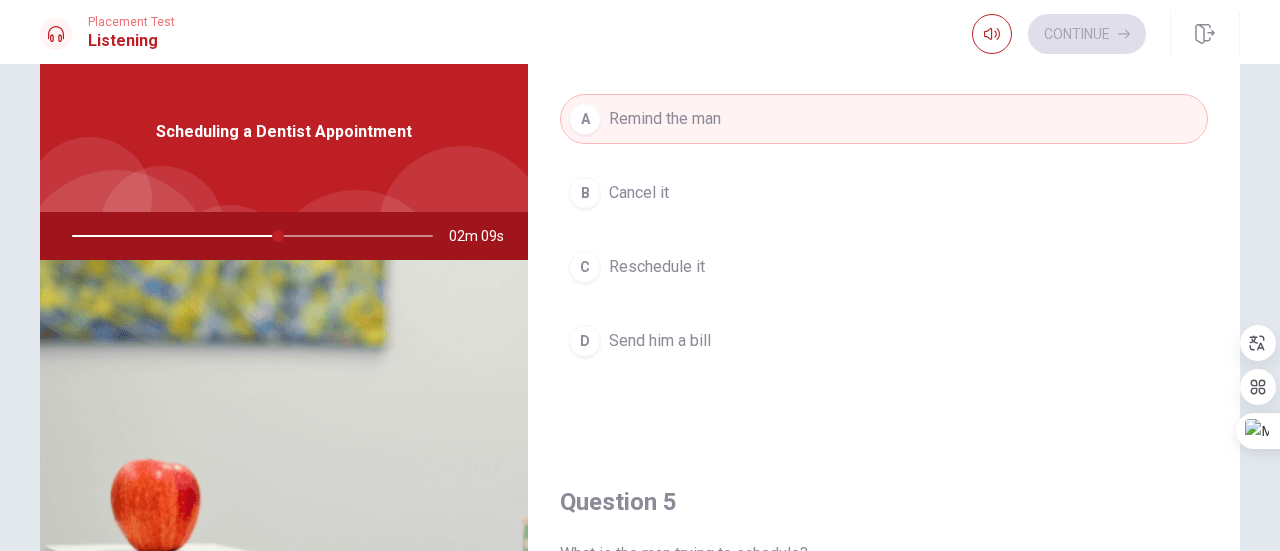 scroll, scrollTop: 1851, scrollLeft: 0, axis: vertical 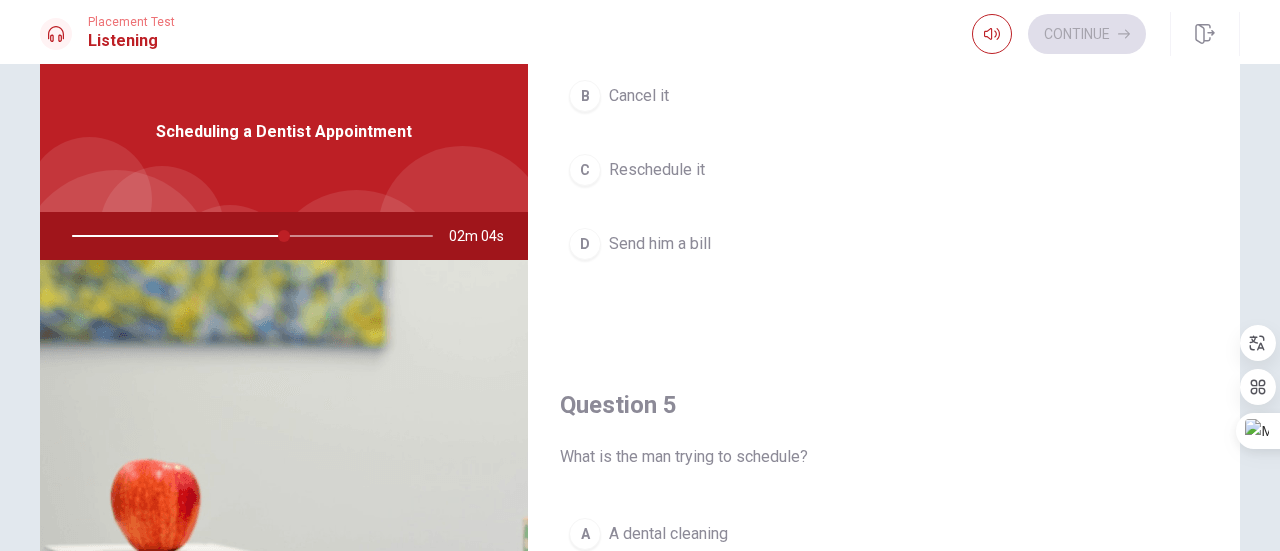 drag, startPoint x: 280, startPoint y: 237, endPoint x: 245, endPoint y: 235, distance: 35.057095 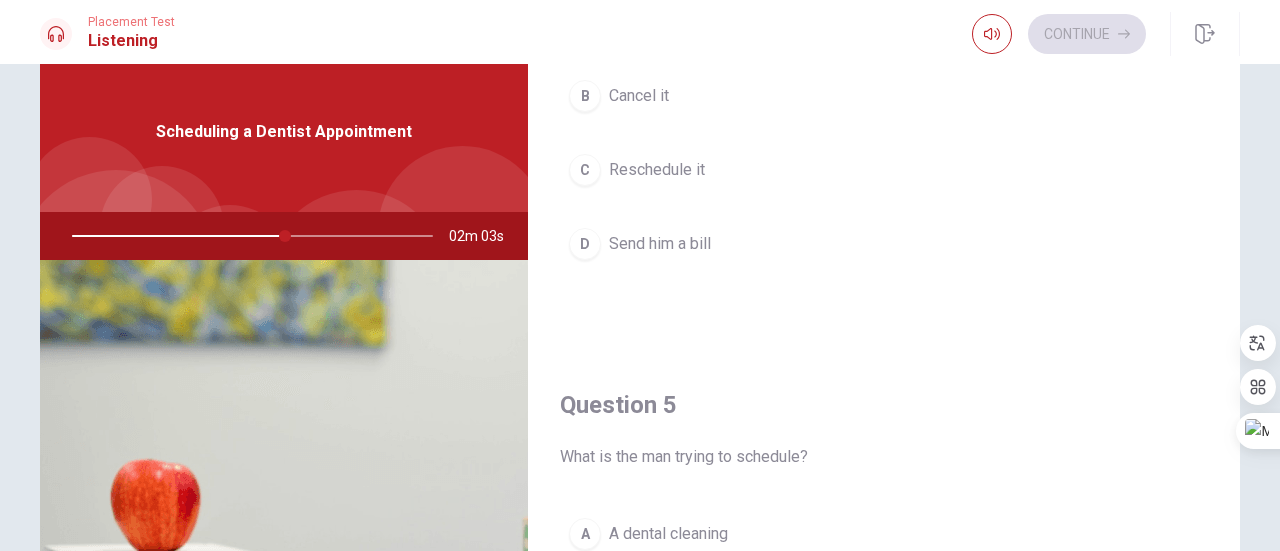drag, startPoint x: 282, startPoint y: 235, endPoint x: 238, endPoint y: 233, distance: 44.04543 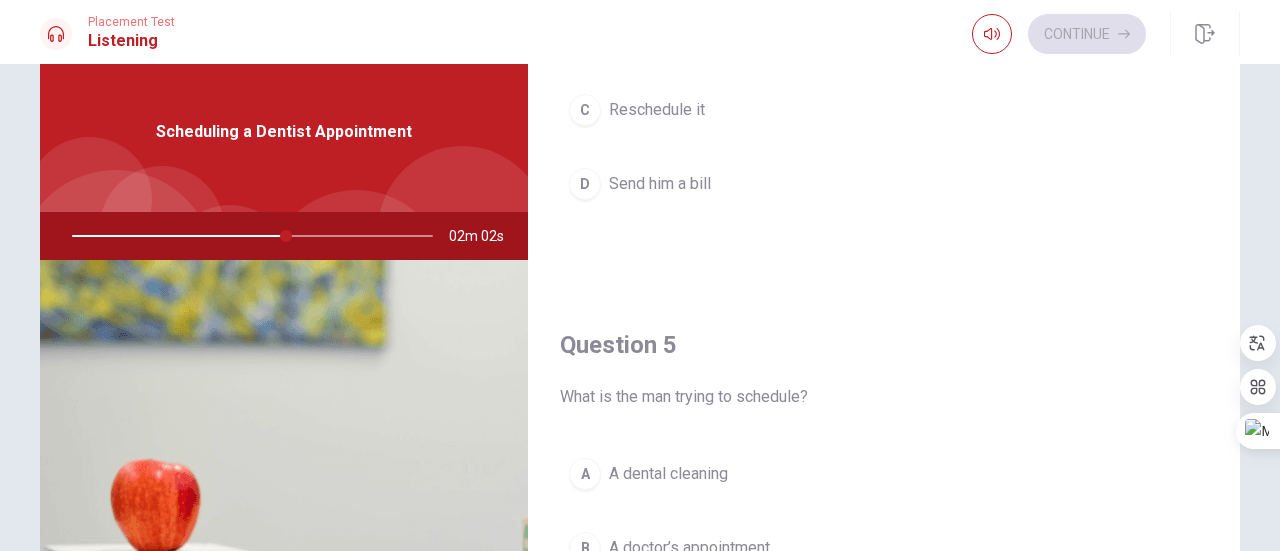 scroll, scrollTop: 1851, scrollLeft: 0, axis: vertical 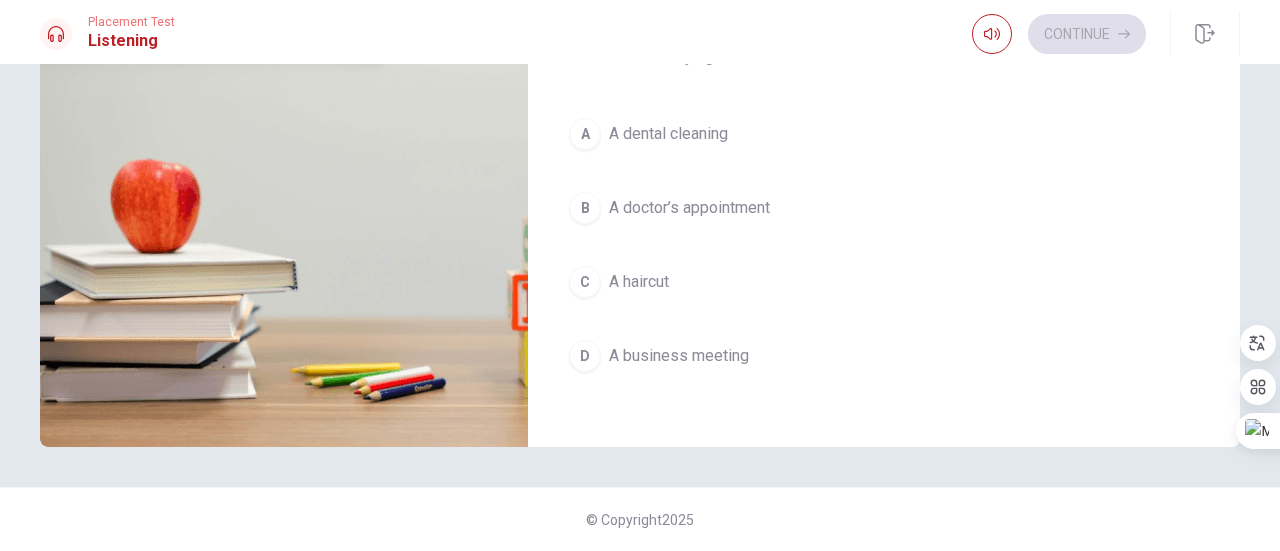 click on "D" at bounding box center (585, 356) 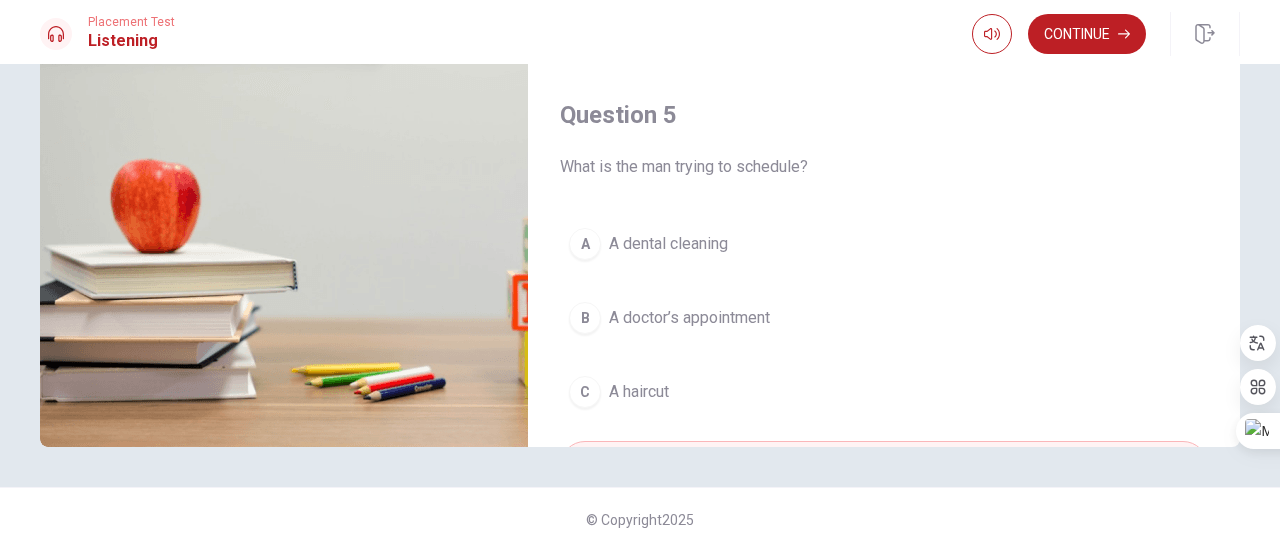 scroll, scrollTop: 1651, scrollLeft: 0, axis: vertical 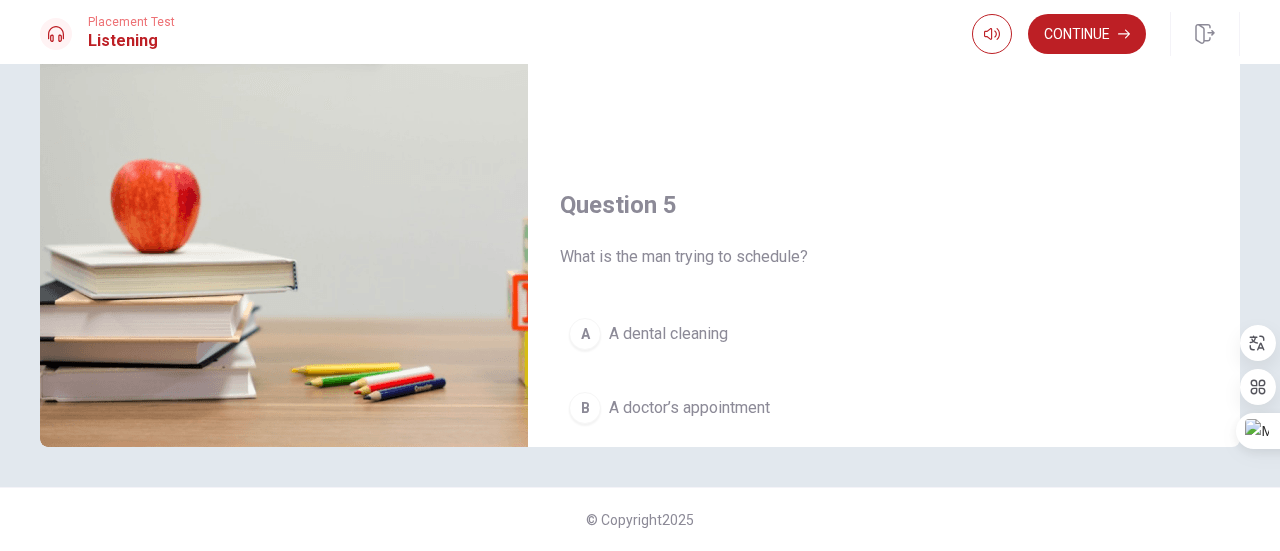 click on "A" at bounding box center (585, 334) 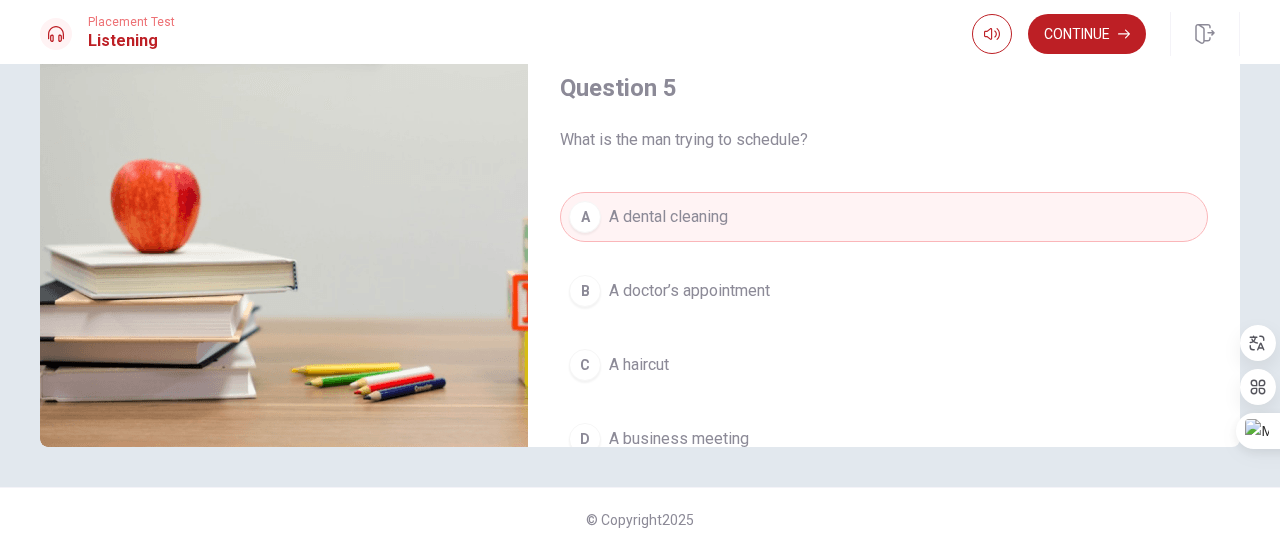 scroll, scrollTop: 1851, scrollLeft: 0, axis: vertical 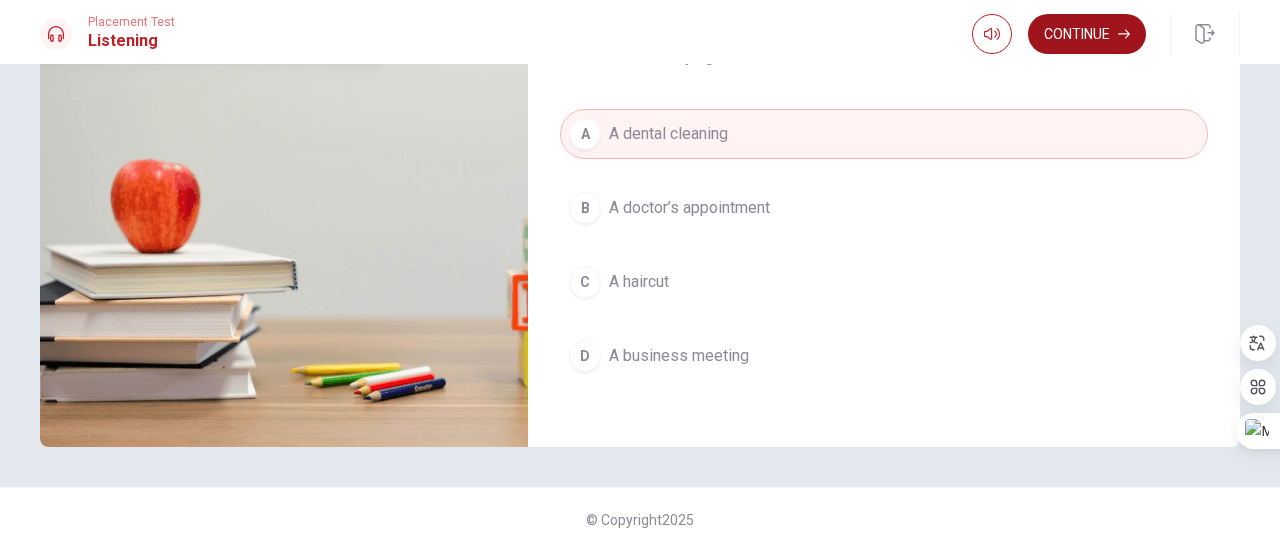 click on "Continue" at bounding box center [1087, 34] 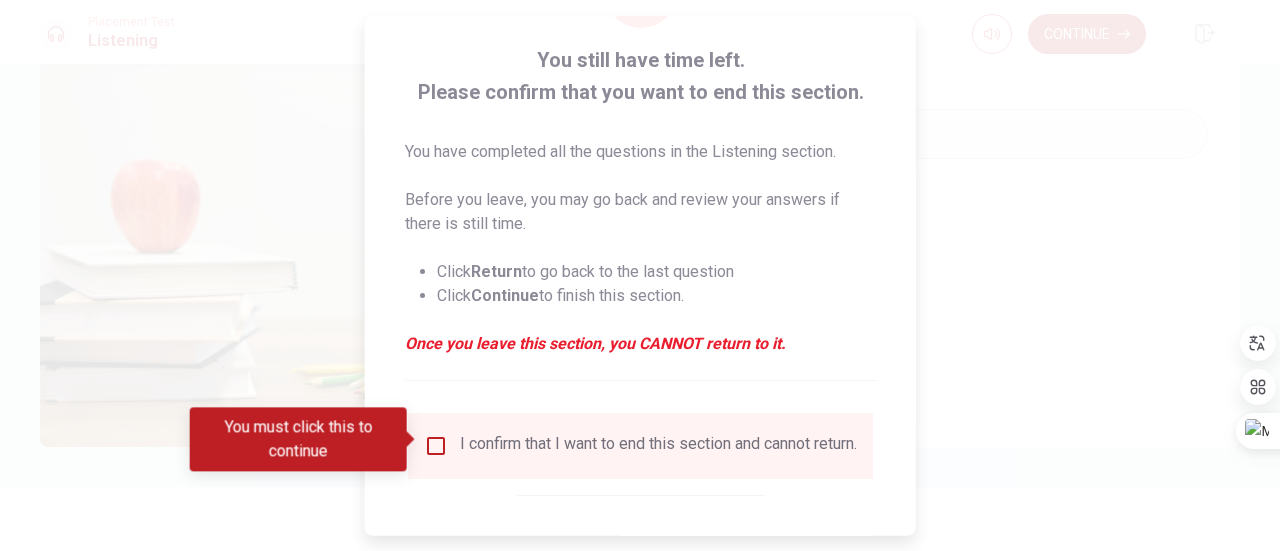 scroll, scrollTop: 194, scrollLeft: 0, axis: vertical 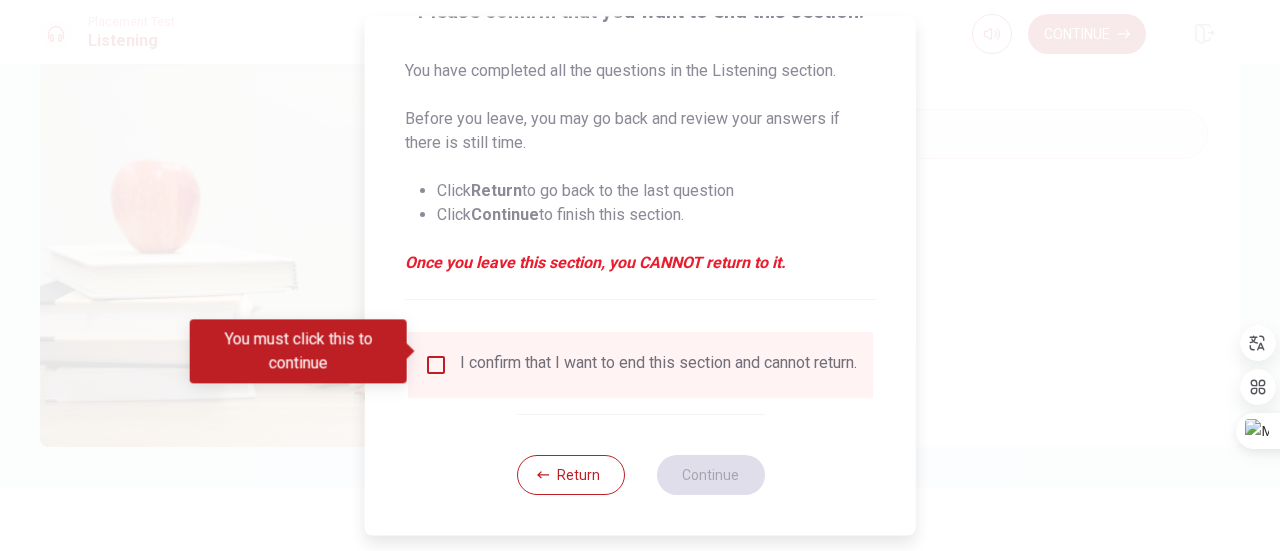 click on "I confirm that I want to end this section and cannot return." at bounding box center (640, 365) 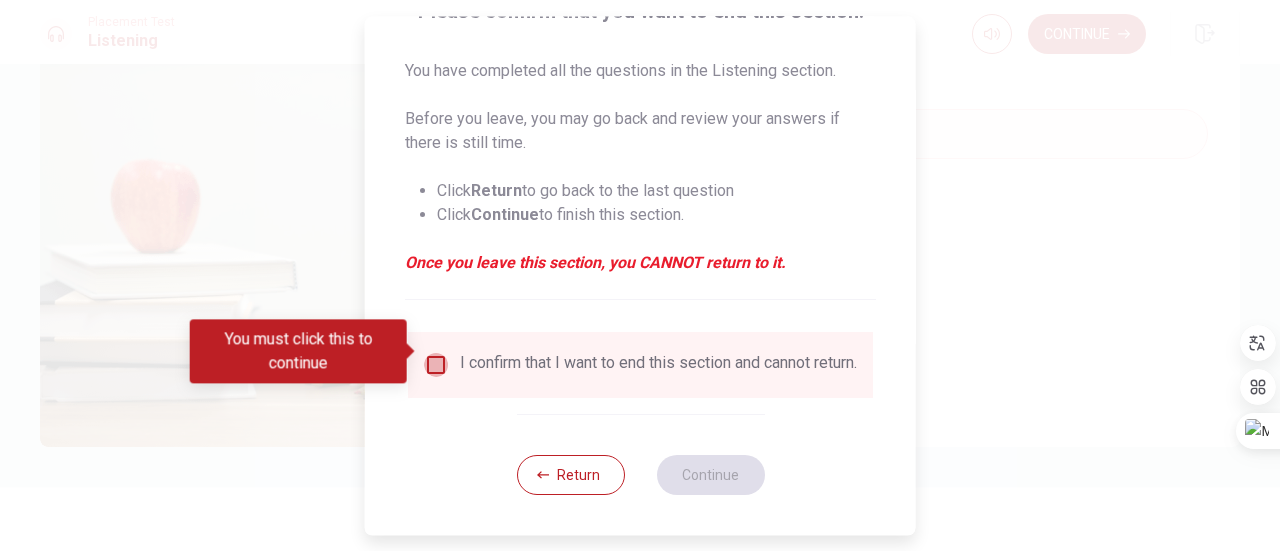 click at bounding box center [436, 365] 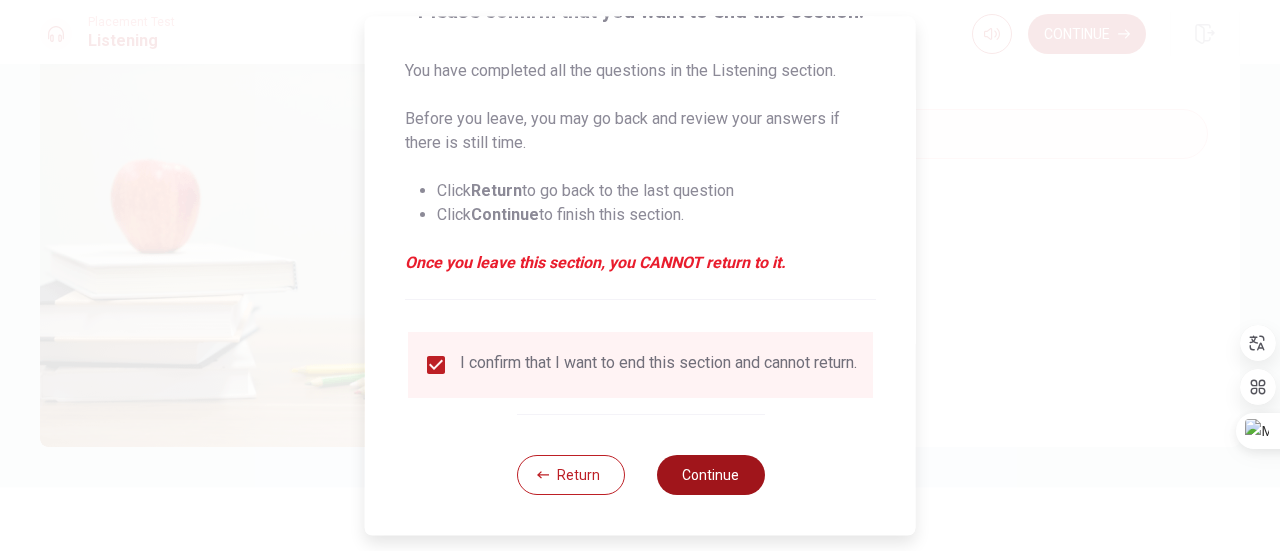 click on "Continue" at bounding box center [710, 475] 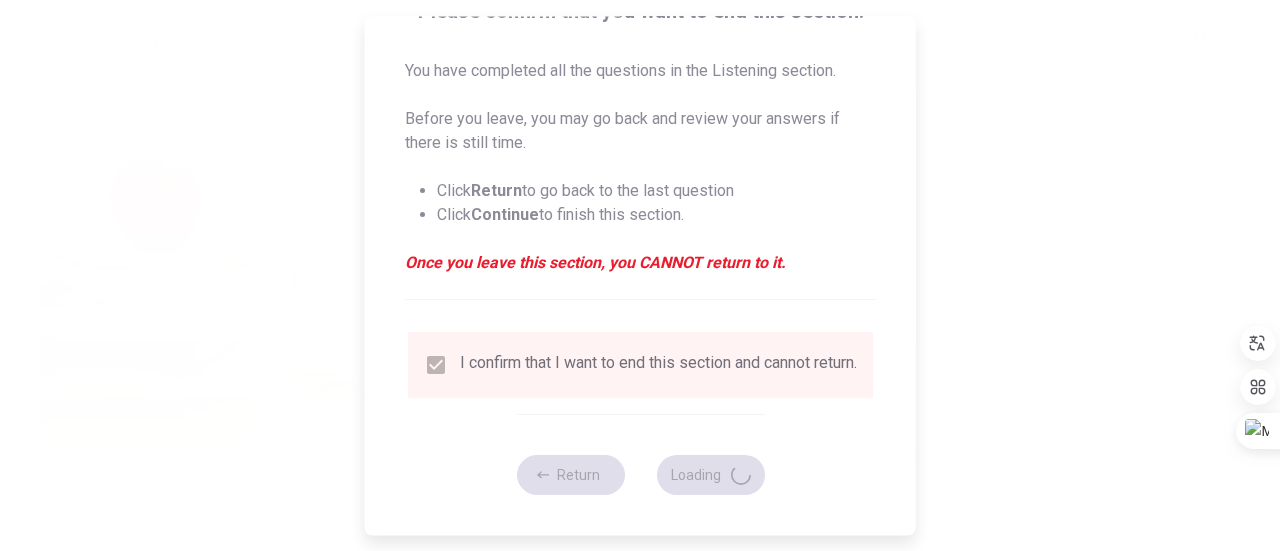 type on "68" 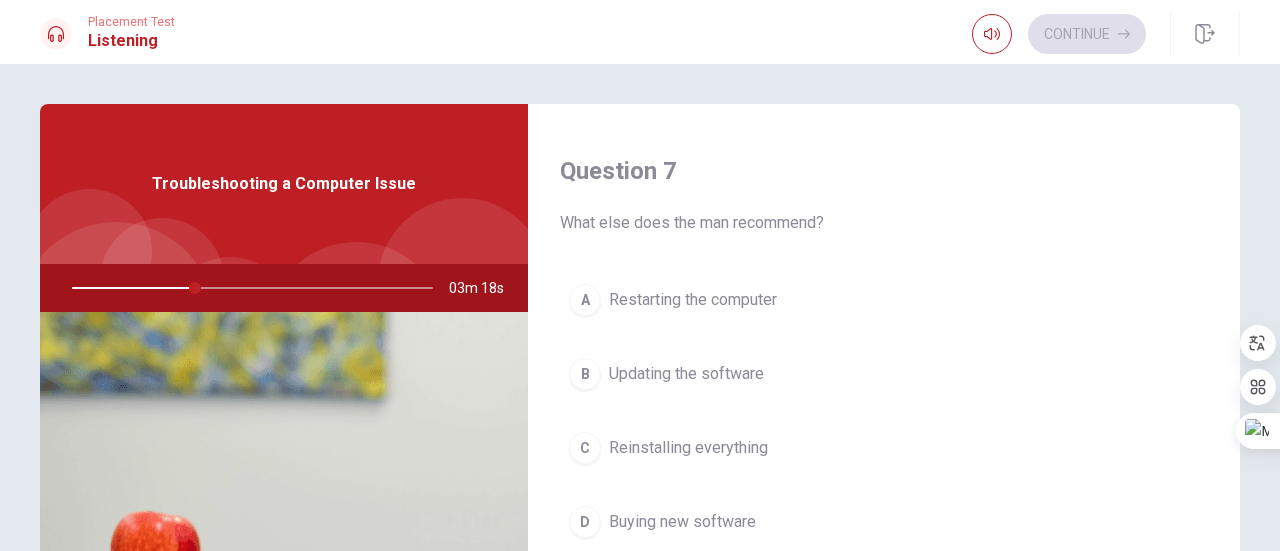 scroll, scrollTop: 600, scrollLeft: 0, axis: vertical 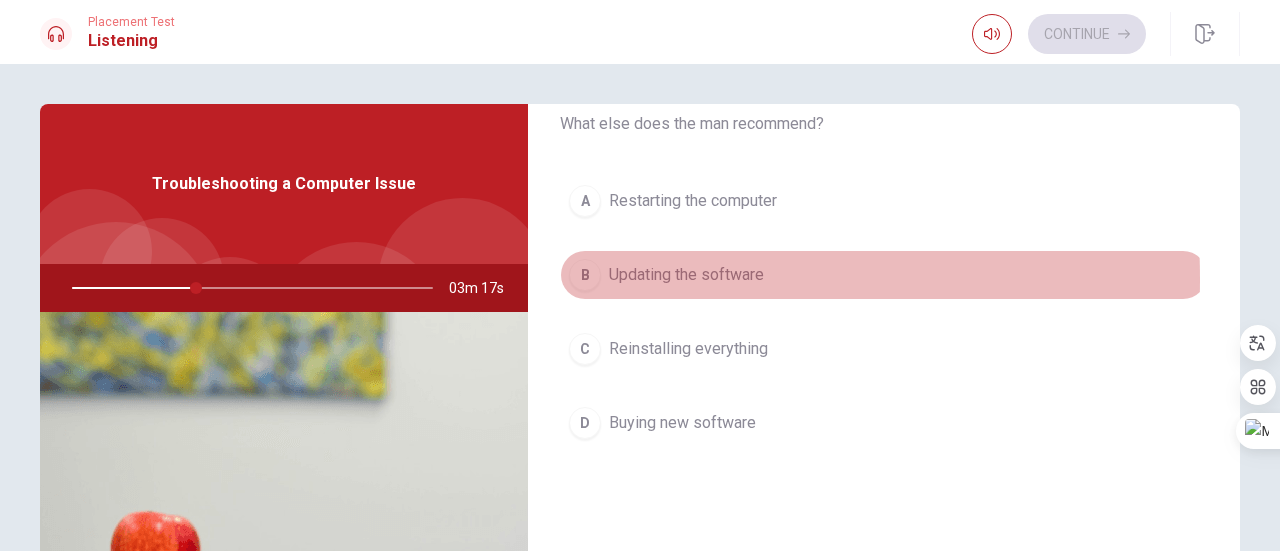 drag, startPoint x: 564, startPoint y: 275, endPoint x: 600, endPoint y: 275, distance: 36 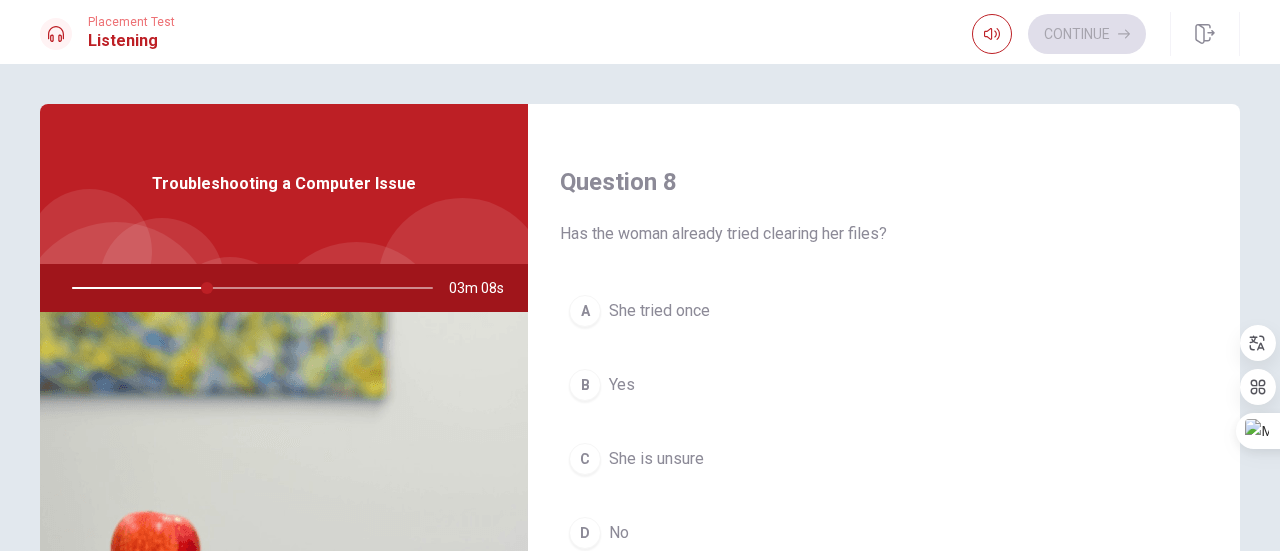 scroll, scrollTop: 1100, scrollLeft: 0, axis: vertical 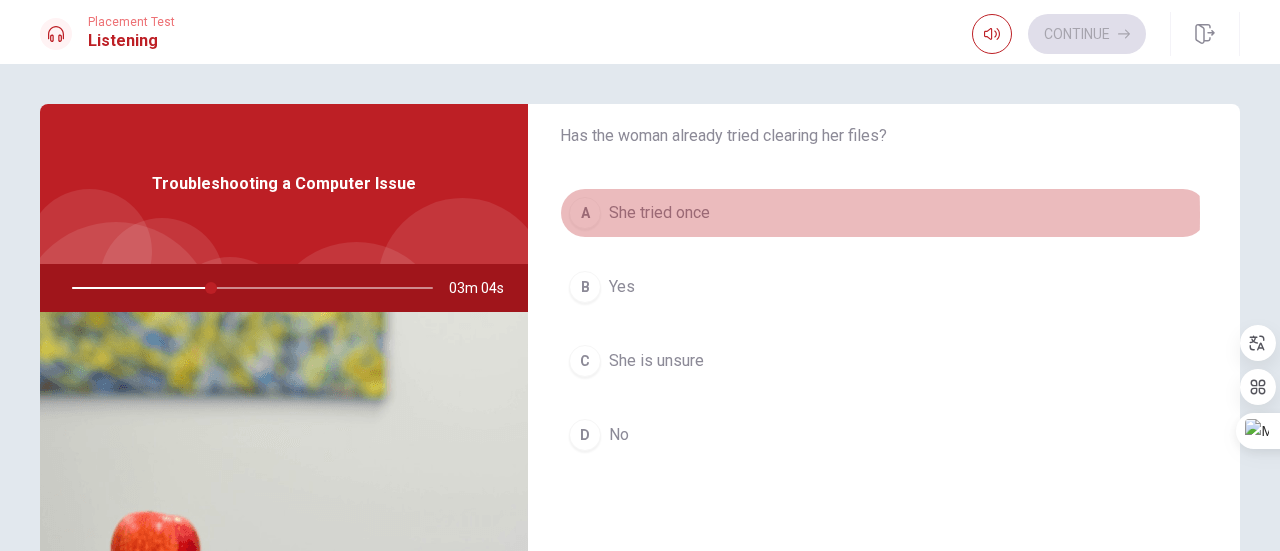 drag, startPoint x: 579, startPoint y: 209, endPoint x: 639, endPoint y: 221, distance: 61.188232 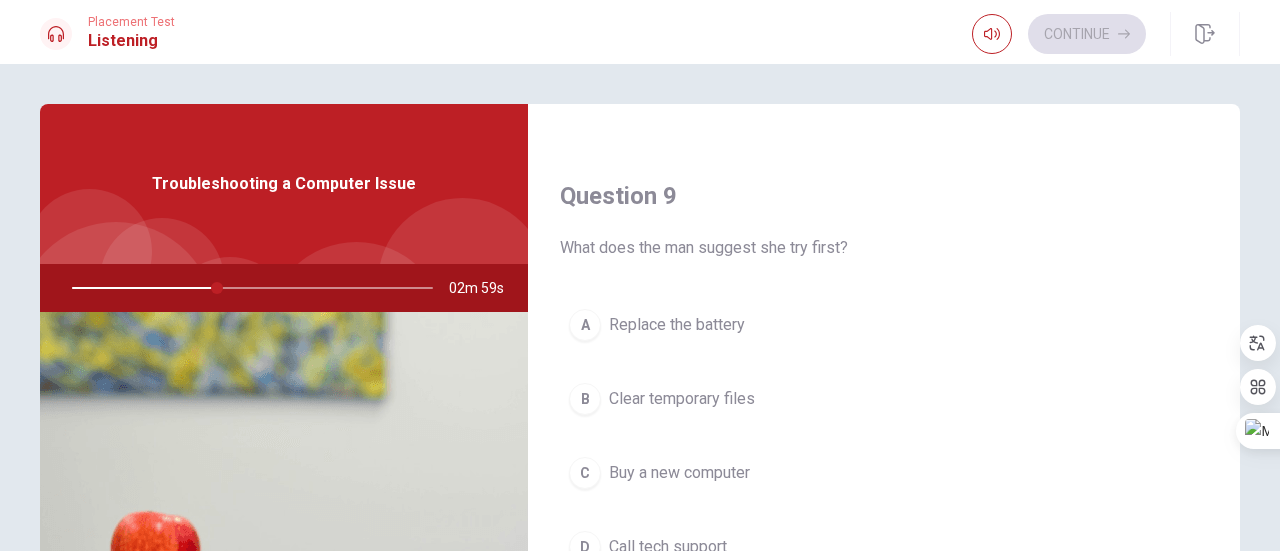 scroll, scrollTop: 1600, scrollLeft: 0, axis: vertical 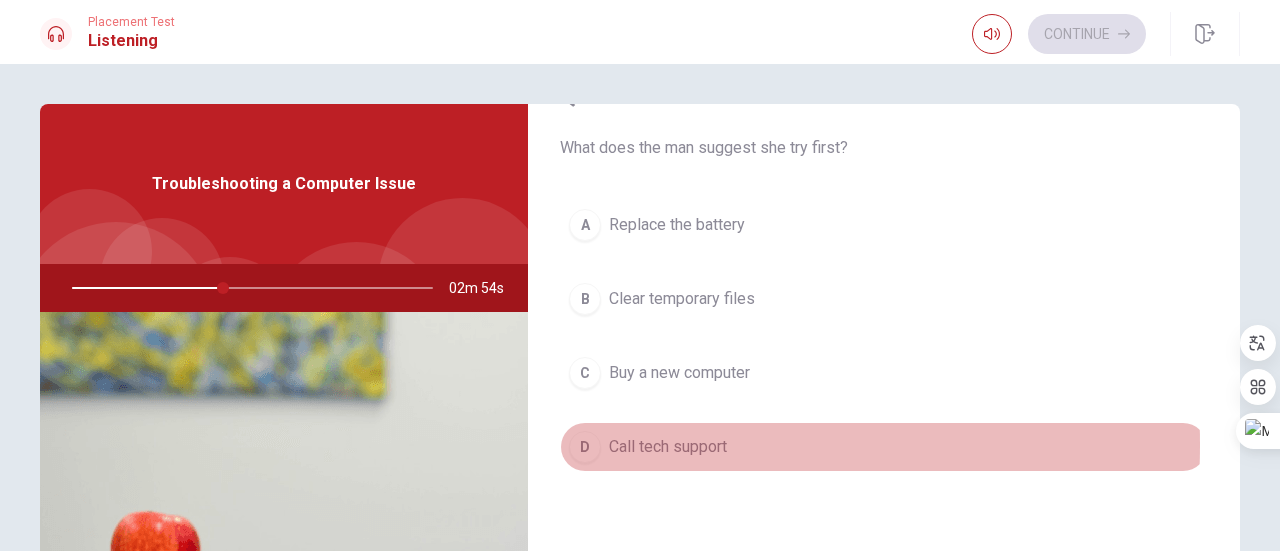 click on "D" at bounding box center [585, 447] 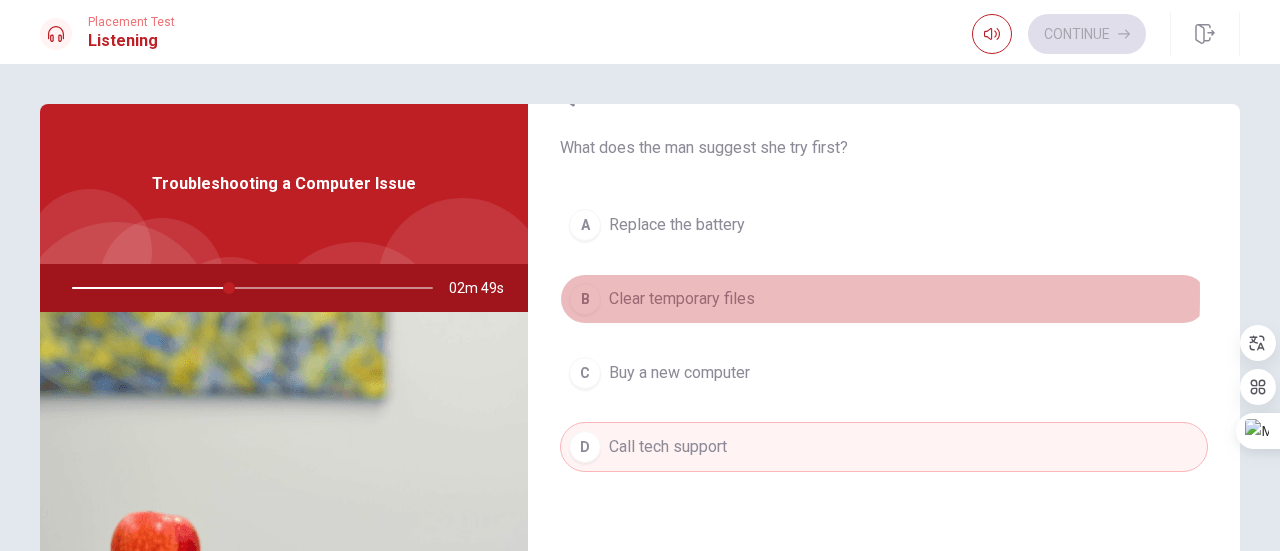 drag, startPoint x: 589, startPoint y: 291, endPoint x: 606, endPoint y: 294, distance: 17.262676 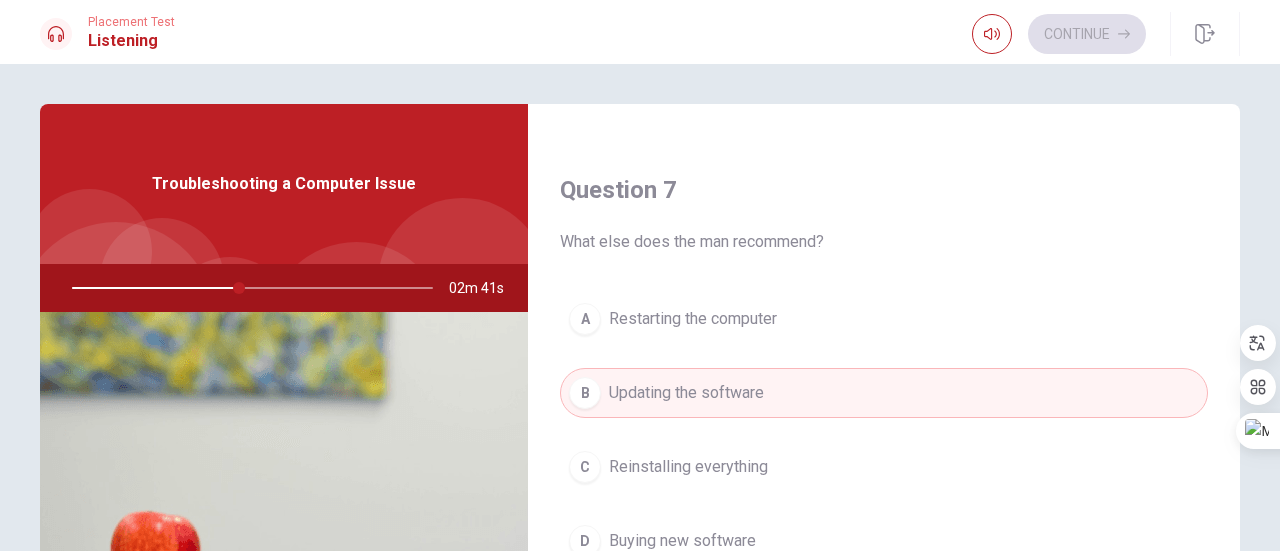 scroll, scrollTop: 500, scrollLeft: 0, axis: vertical 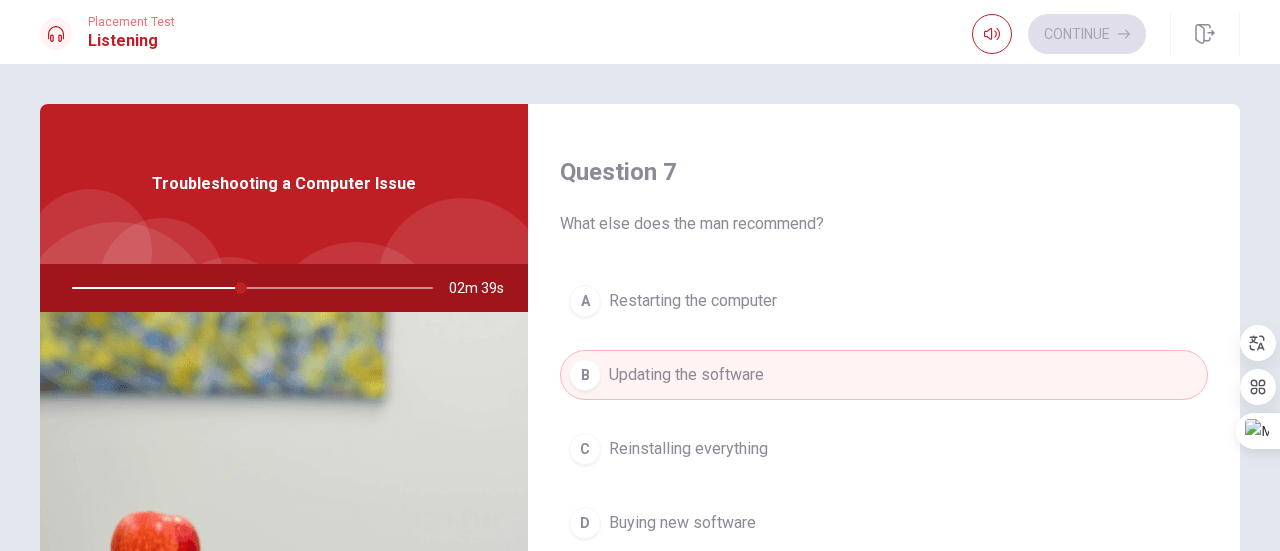 click on "A" at bounding box center (585, 301) 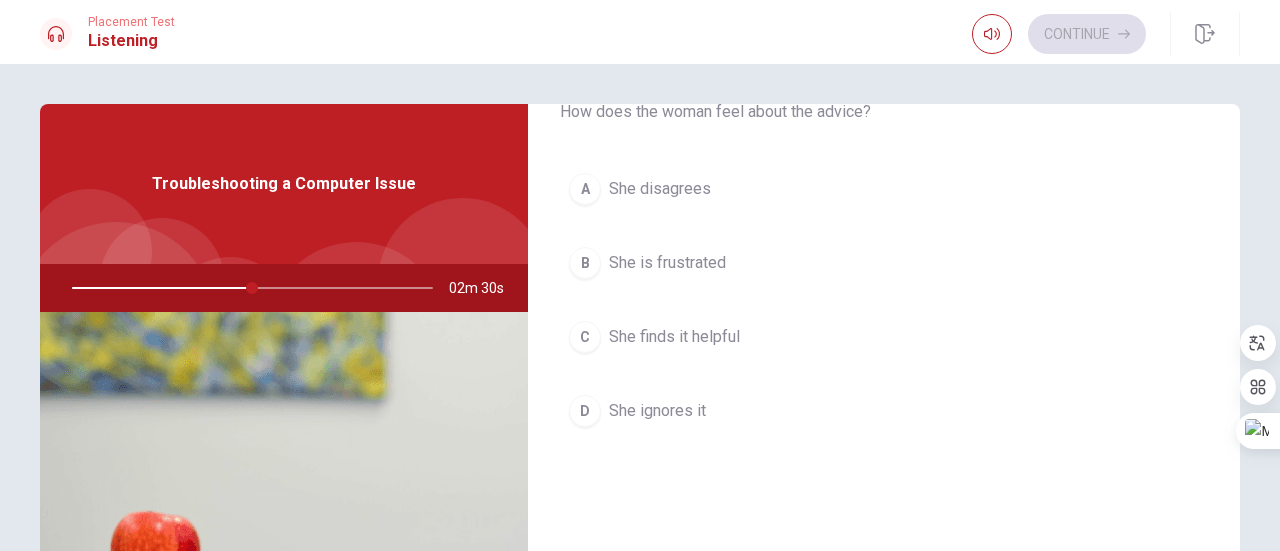 scroll, scrollTop: 0, scrollLeft: 0, axis: both 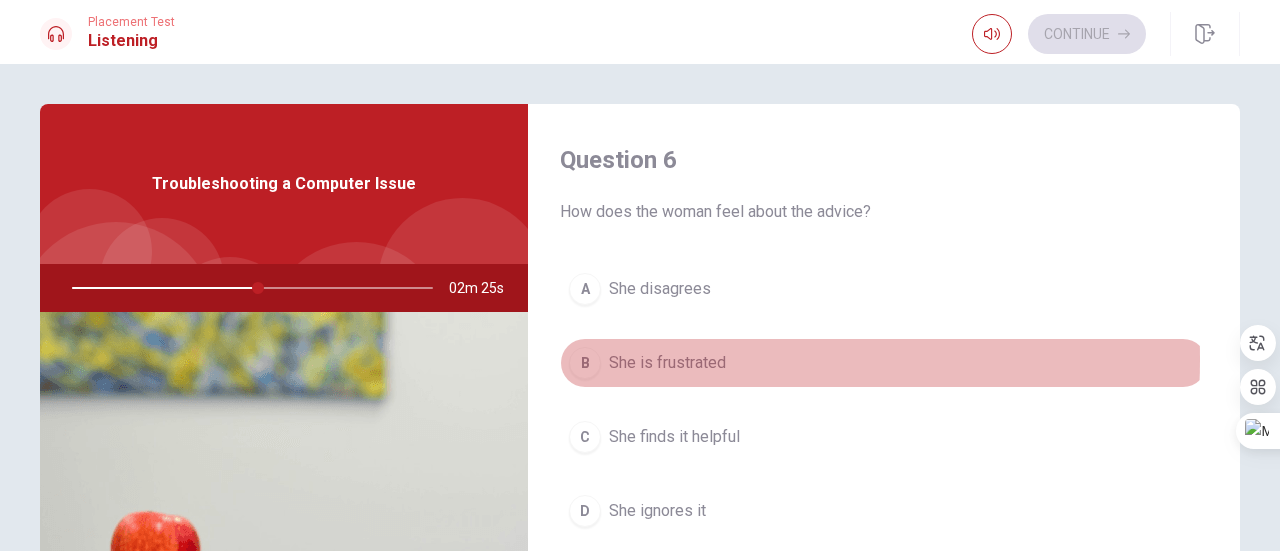 click on "B" at bounding box center [585, 363] 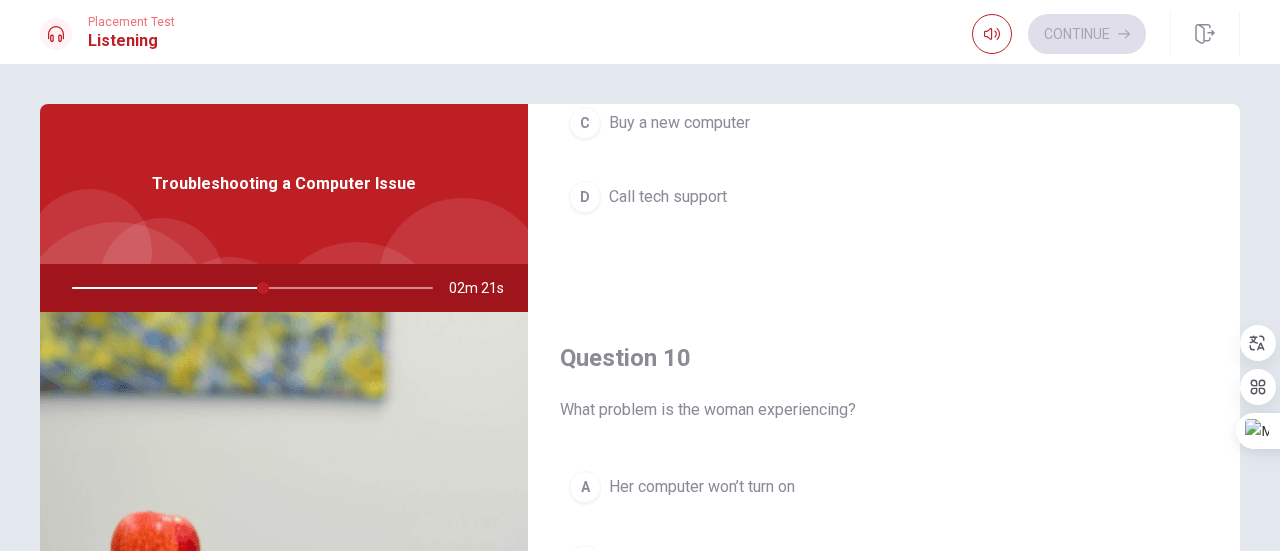 scroll, scrollTop: 1851, scrollLeft: 0, axis: vertical 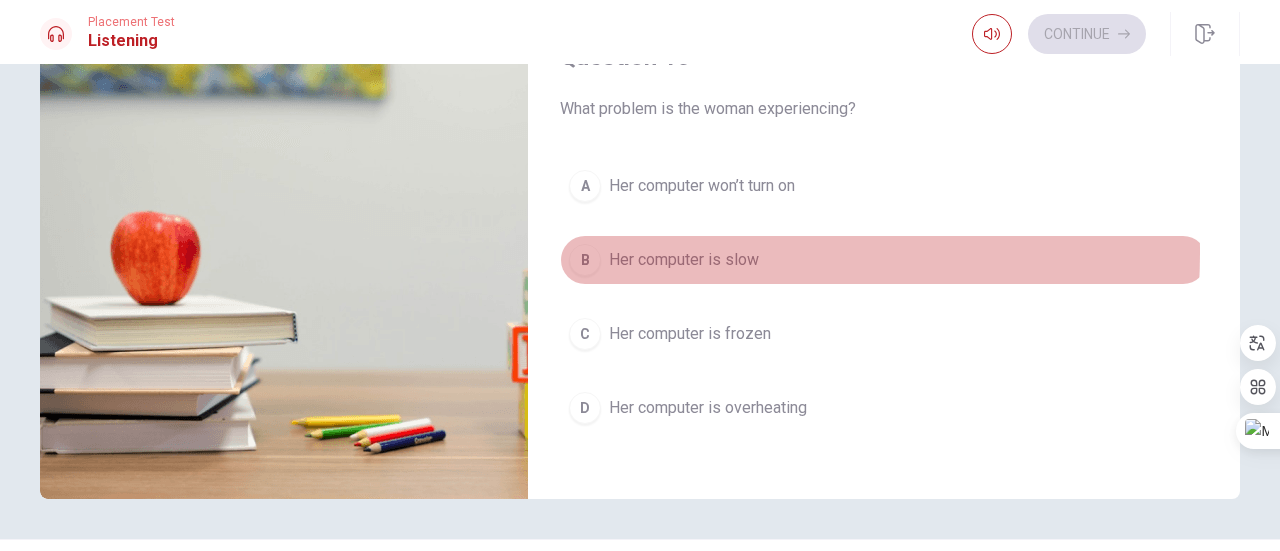 click on "B" at bounding box center [585, 260] 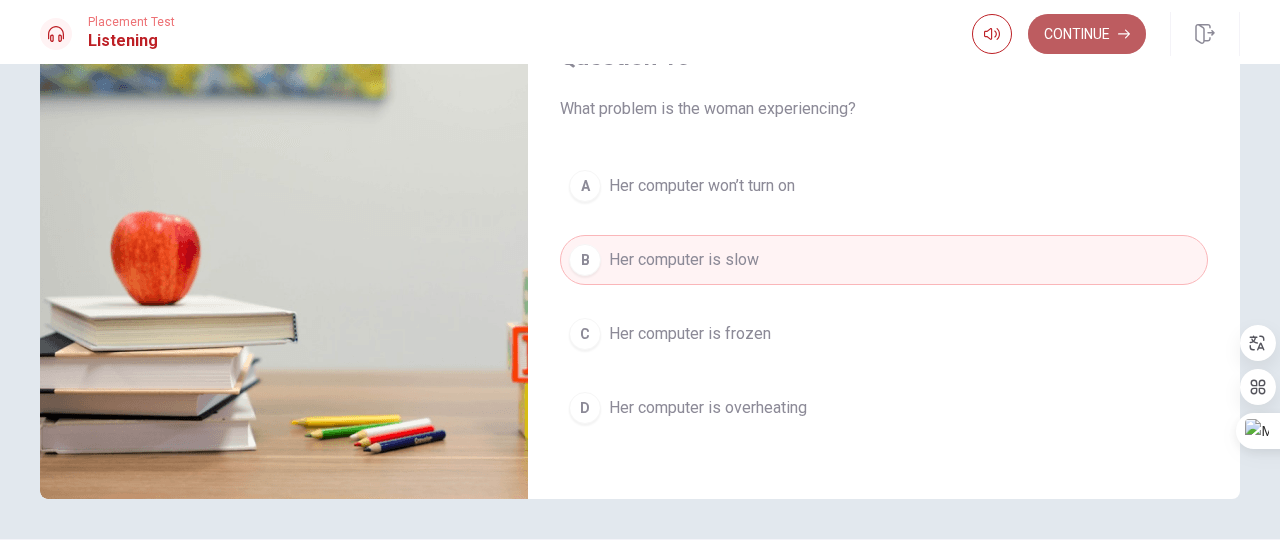 click on "Continue" at bounding box center [1087, 34] 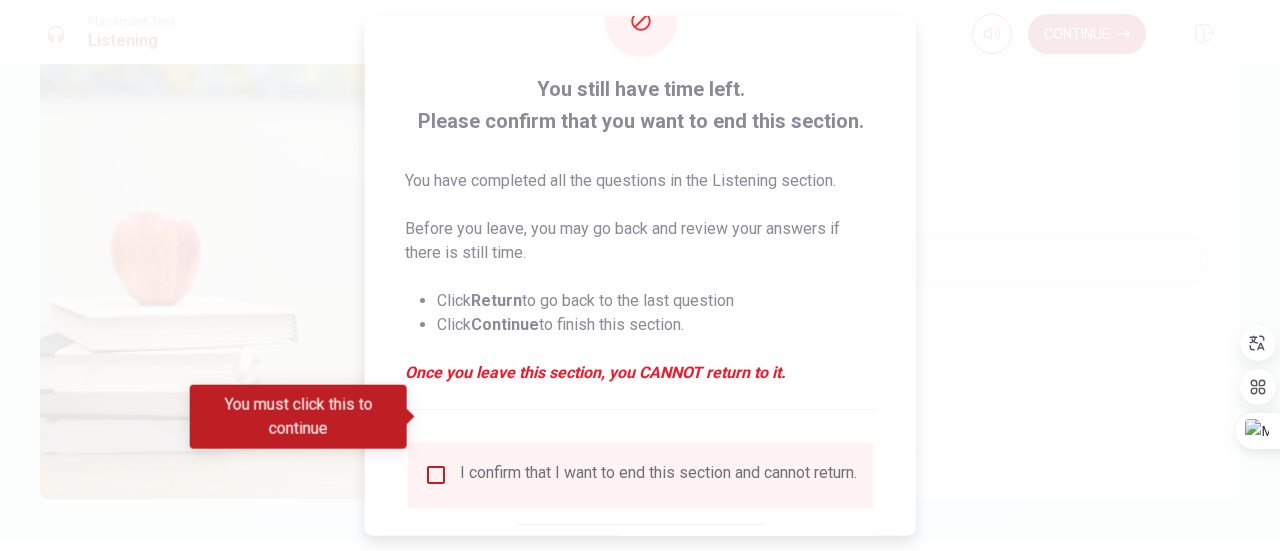 scroll, scrollTop: 194, scrollLeft: 0, axis: vertical 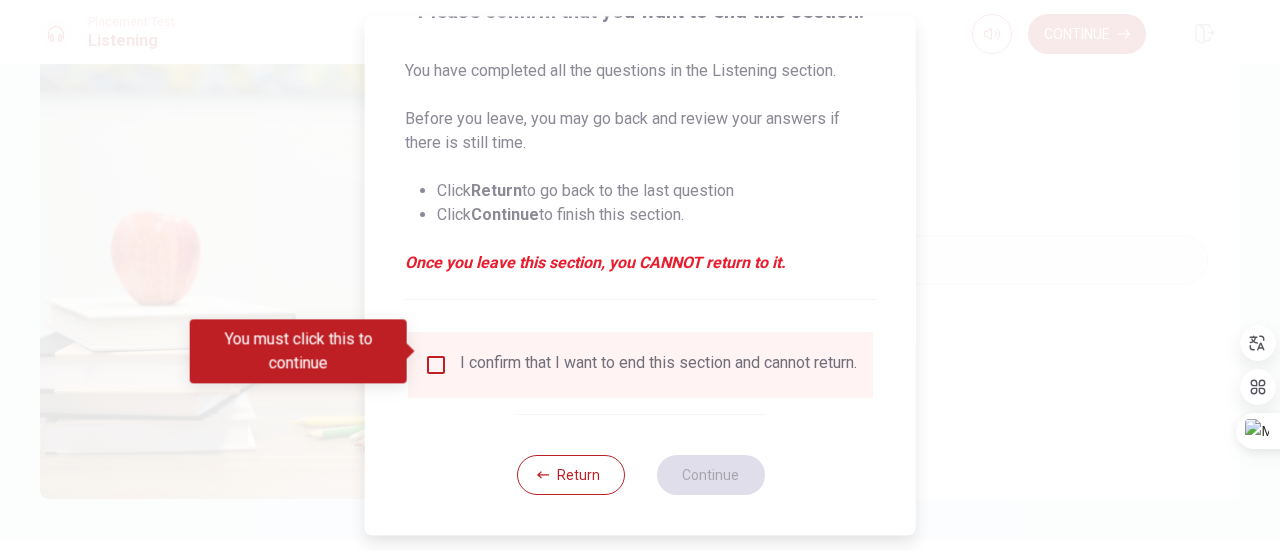 click at bounding box center [436, 365] 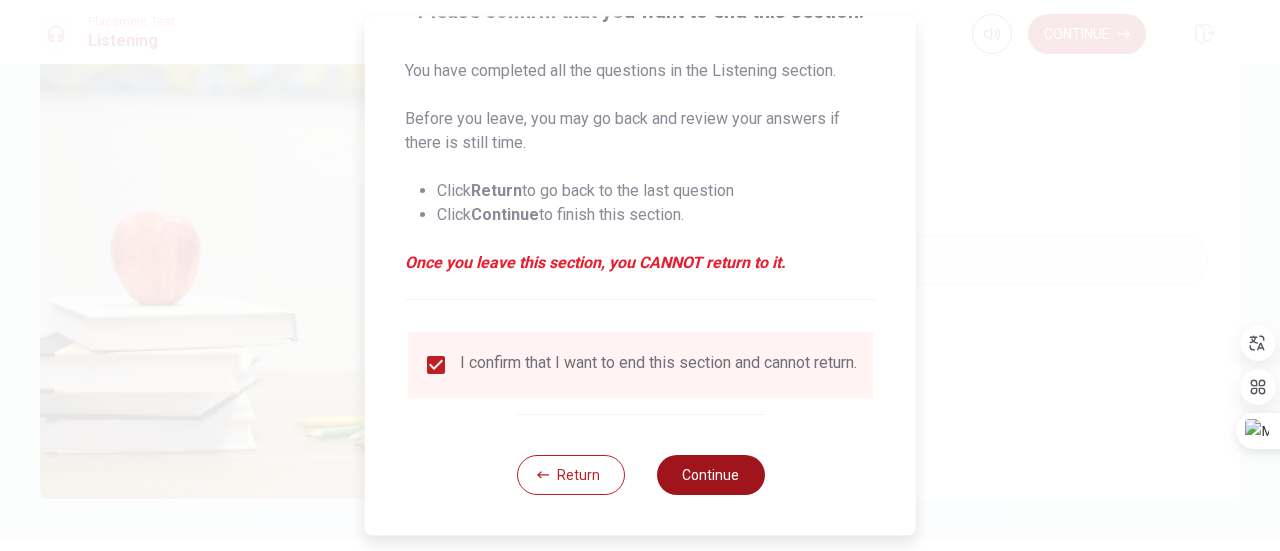 drag, startPoint x: 712, startPoint y: 478, endPoint x: 682, endPoint y: 475, distance: 30.149628 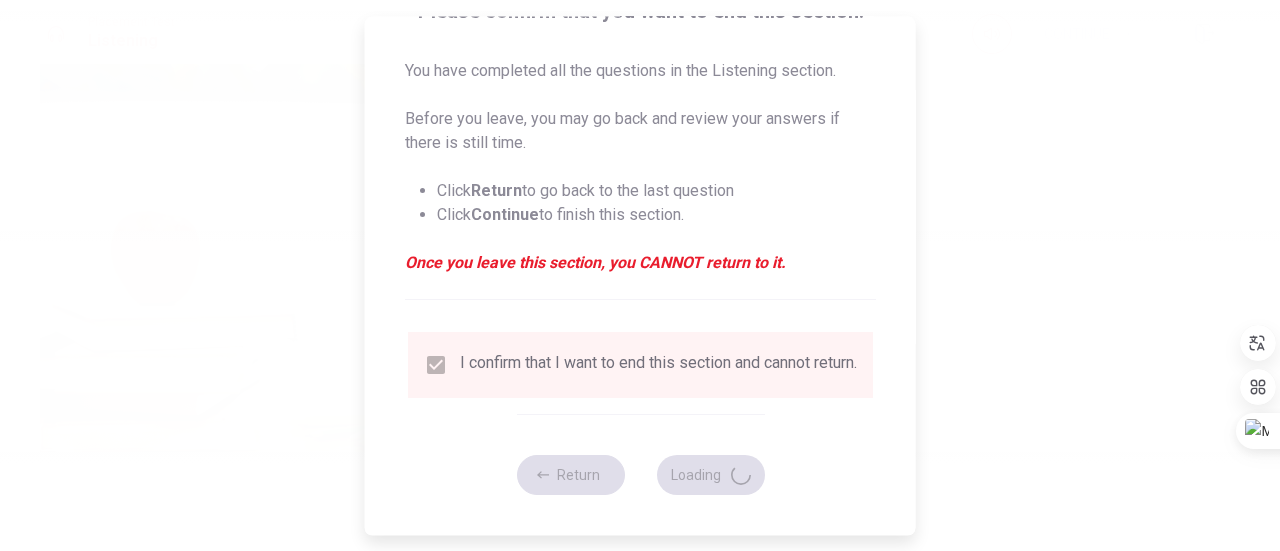 type on "59" 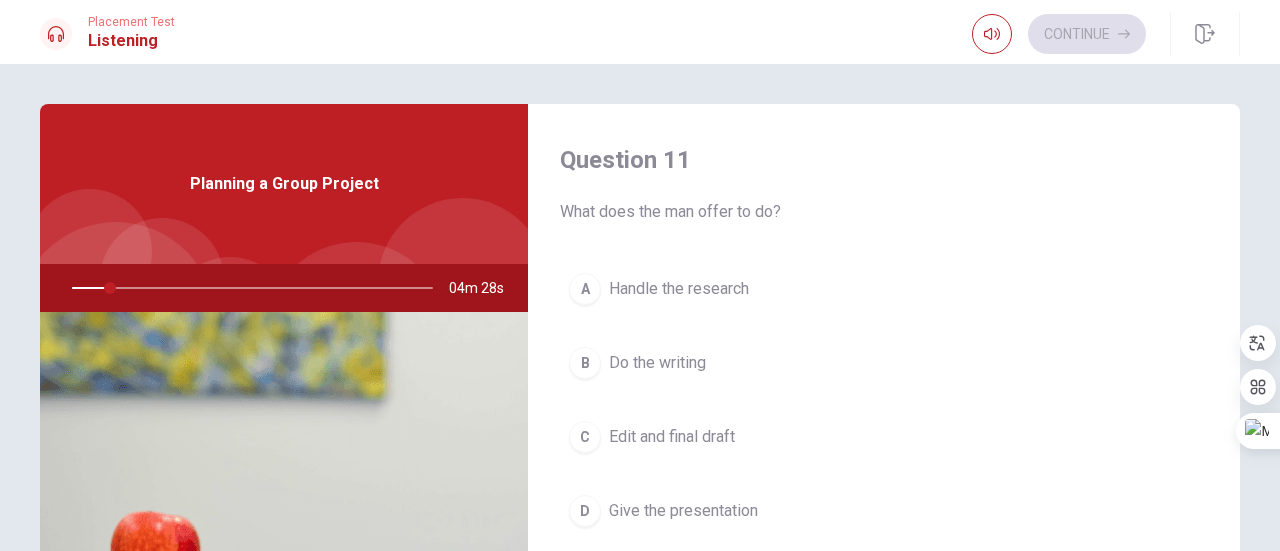 click at bounding box center [284, 555] 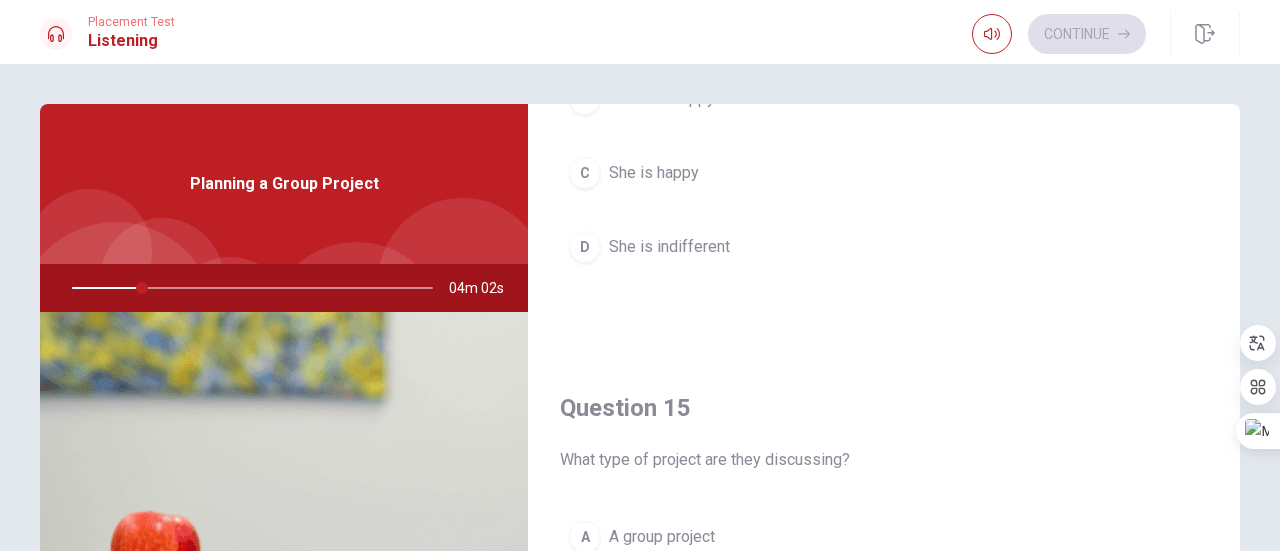 scroll, scrollTop: 1851, scrollLeft: 0, axis: vertical 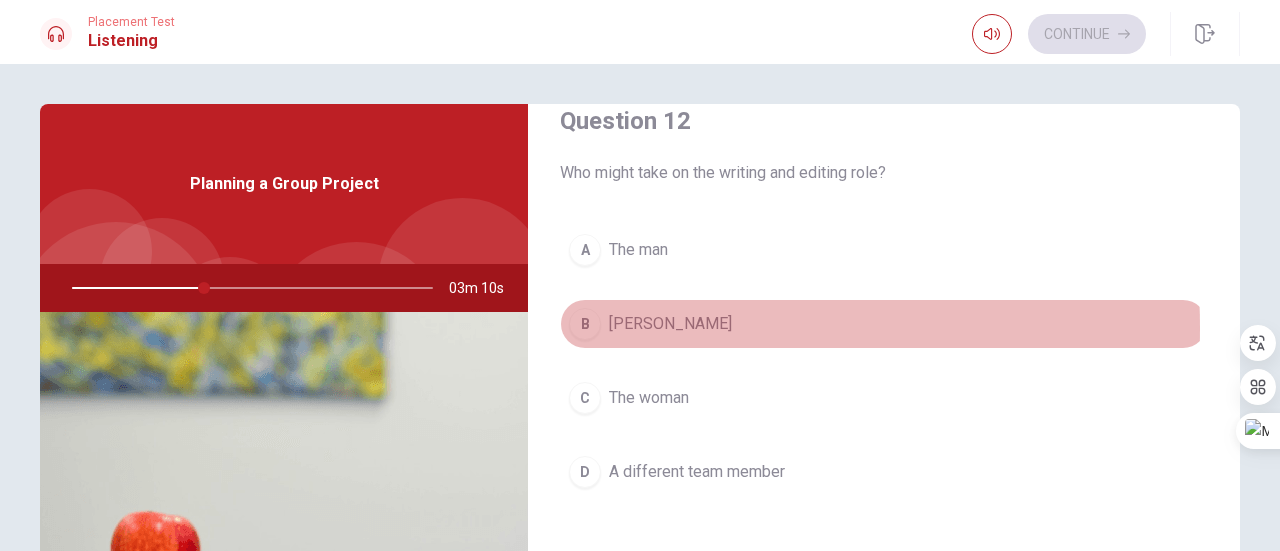 click on "B" at bounding box center [585, 324] 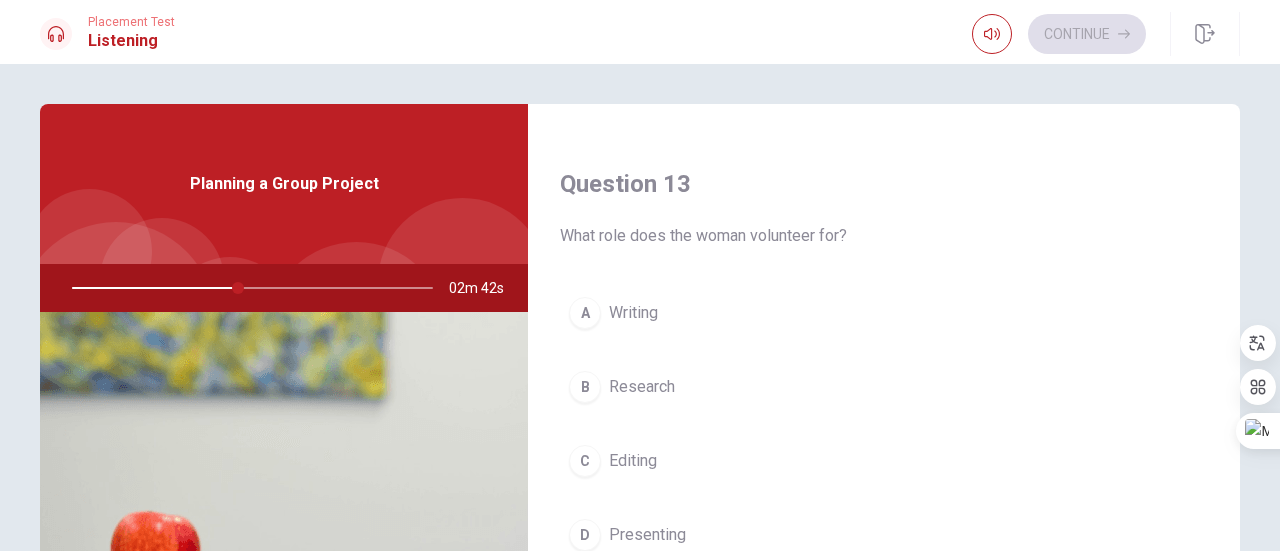 scroll, scrollTop: 1100, scrollLeft: 0, axis: vertical 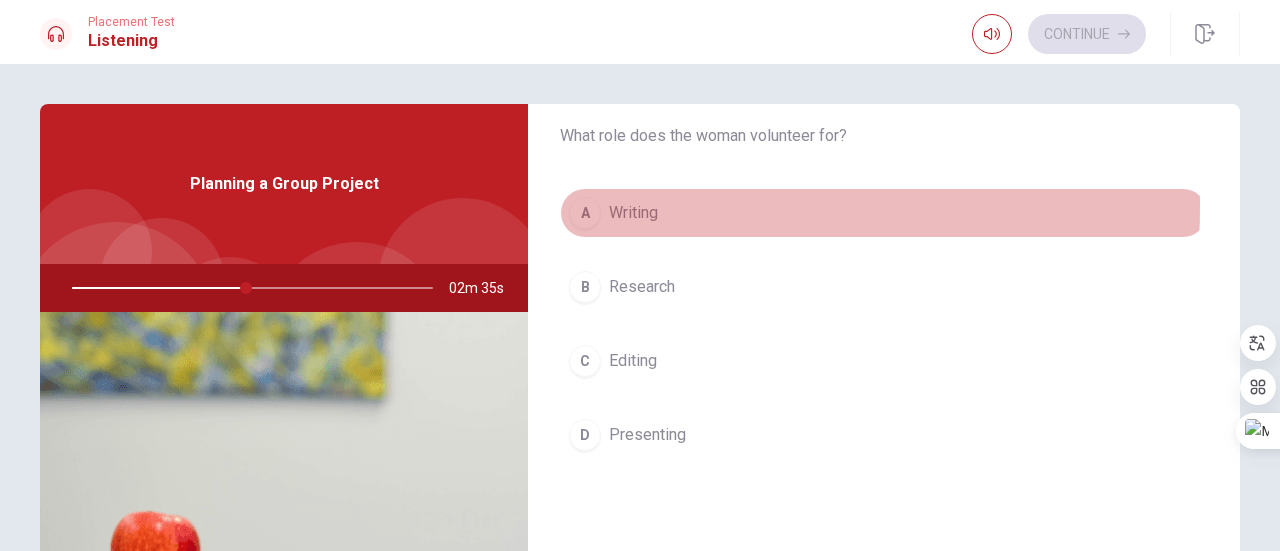 click on "A" at bounding box center [585, 213] 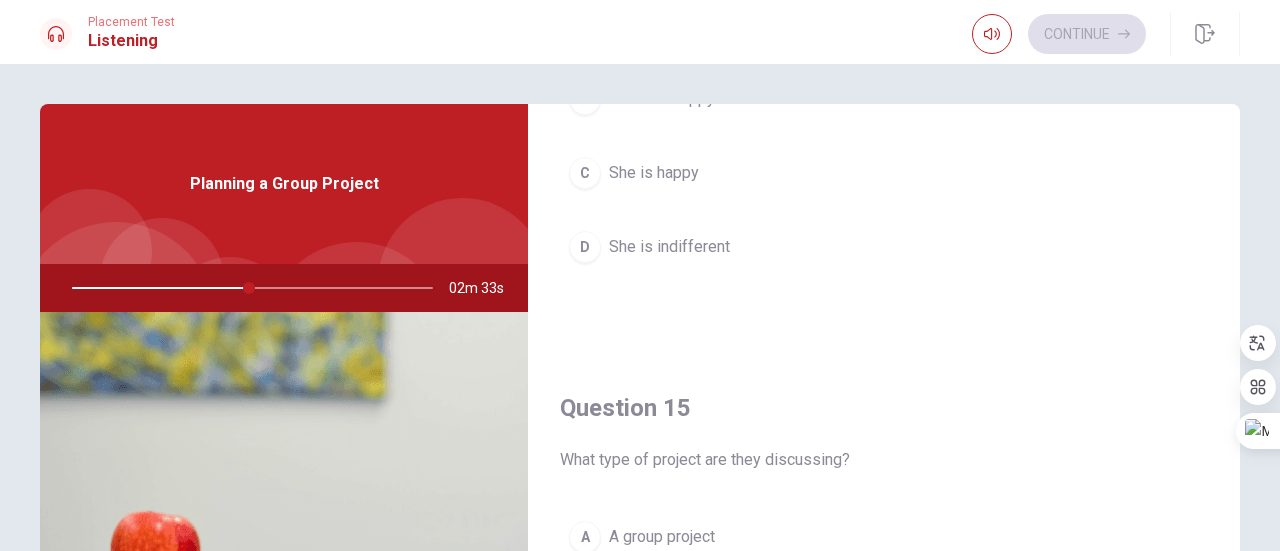 scroll, scrollTop: 1851, scrollLeft: 0, axis: vertical 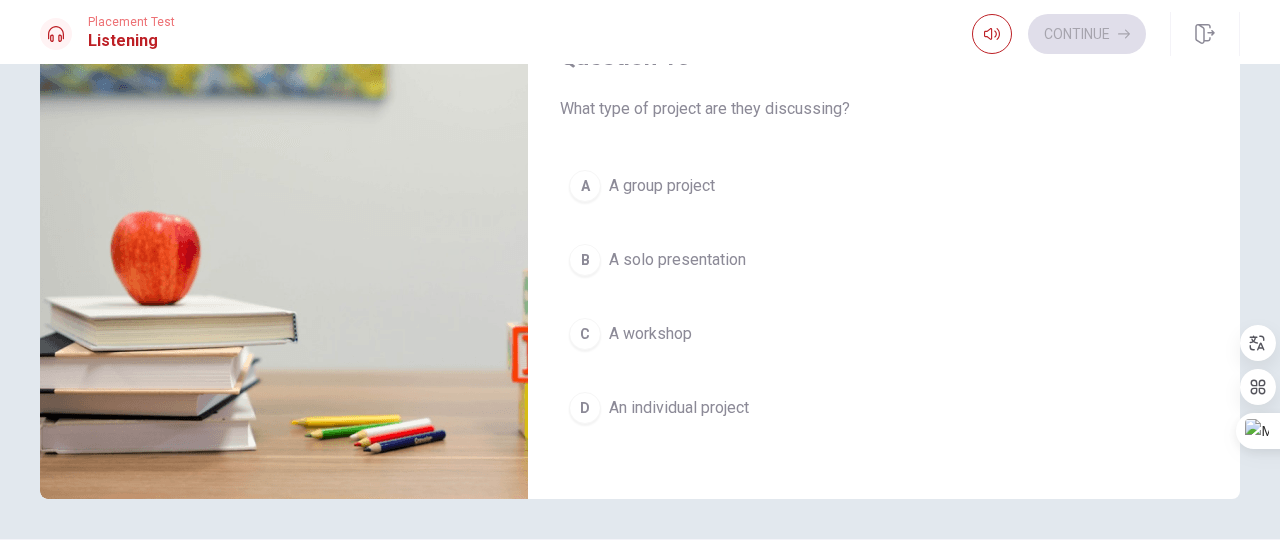 click on "A" at bounding box center [585, 186] 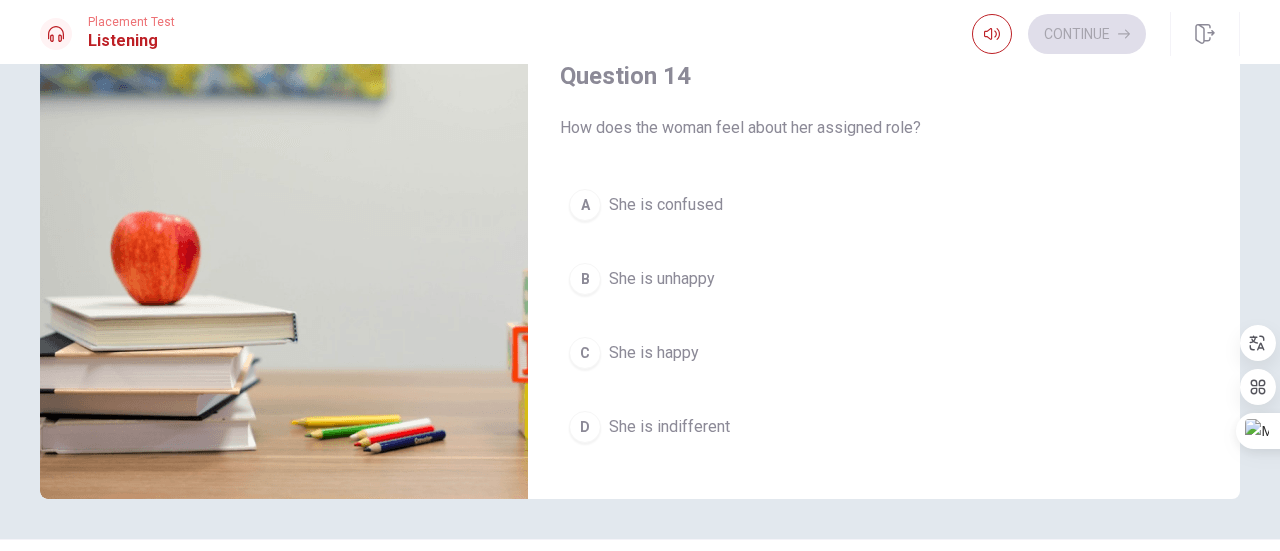 scroll, scrollTop: 1351, scrollLeft: 0, axis: vertical 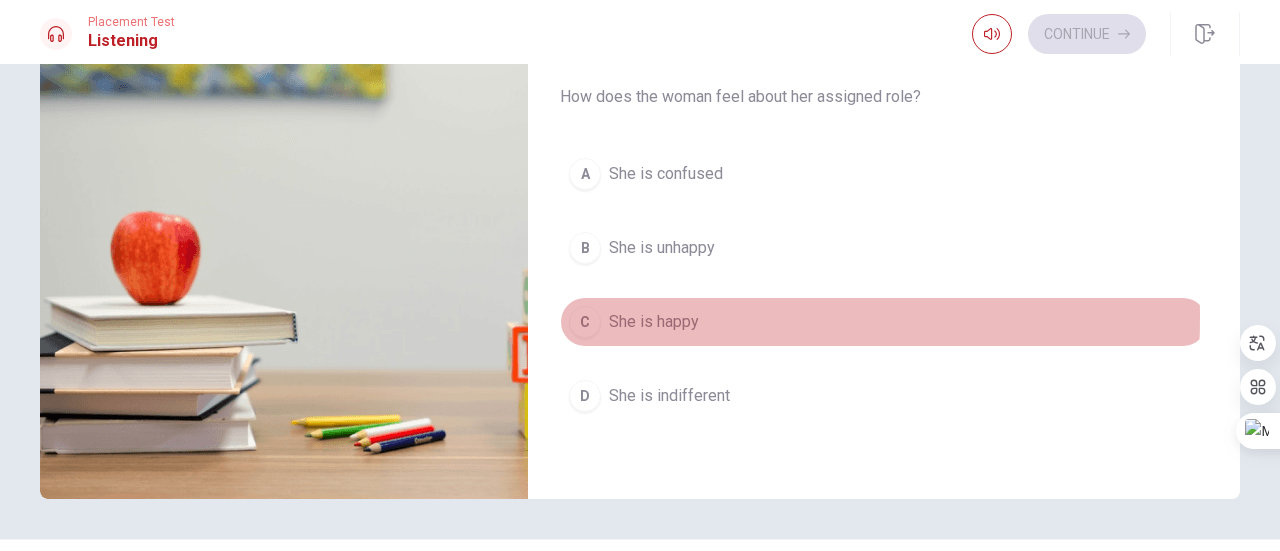 click on "C" at bounding box center (585, 322) 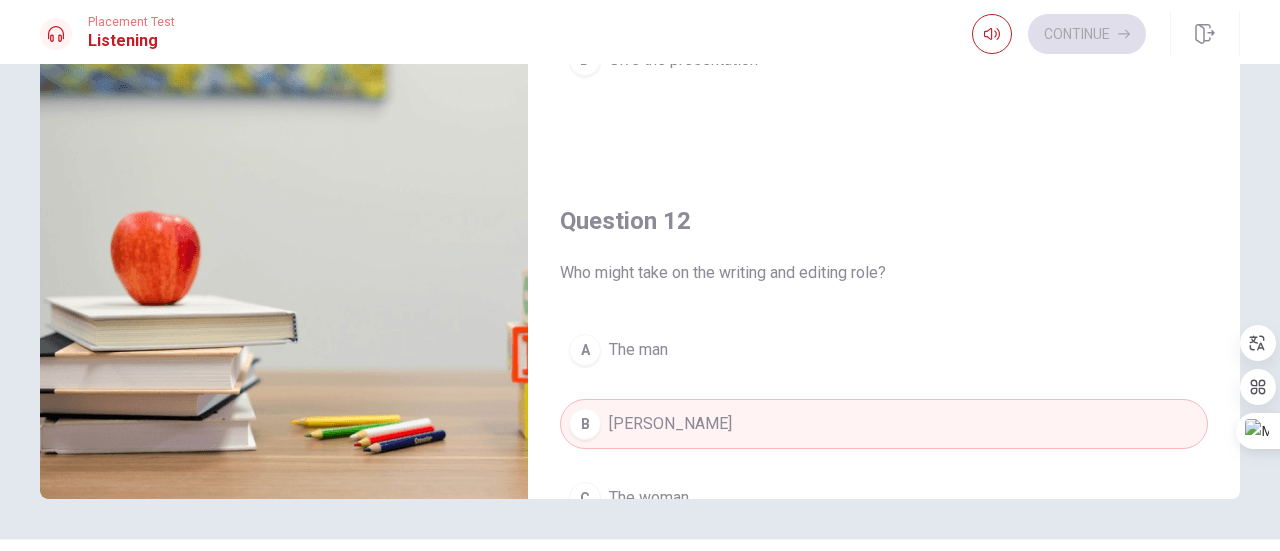 scroll, scrollTop: 0, scrollLeft: 0, axis: both 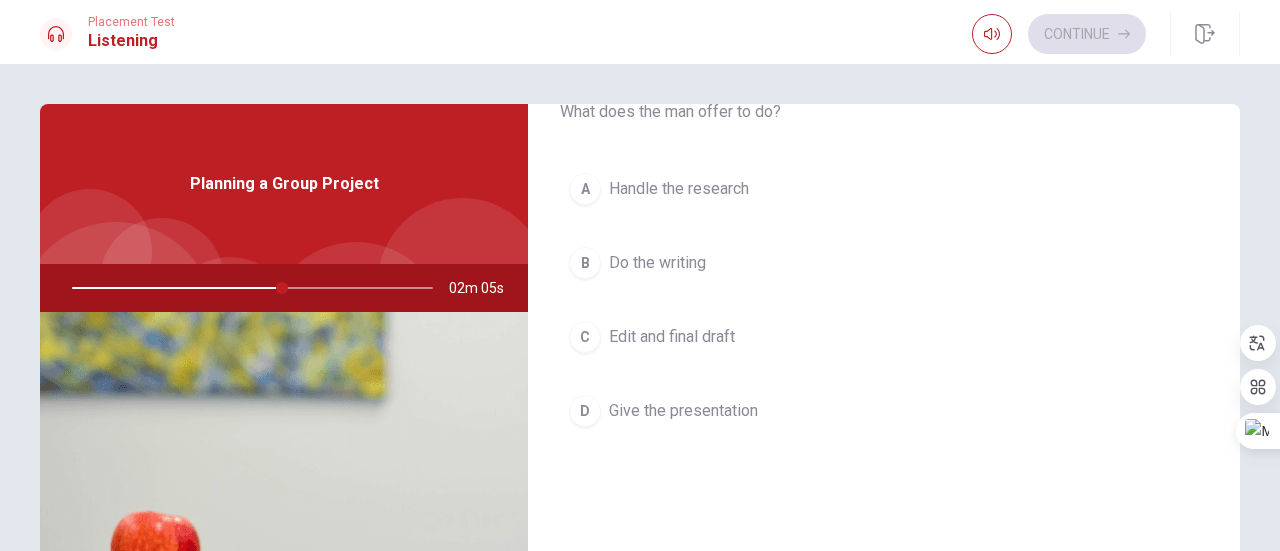 click on "B" at bounding box center (585, 263) 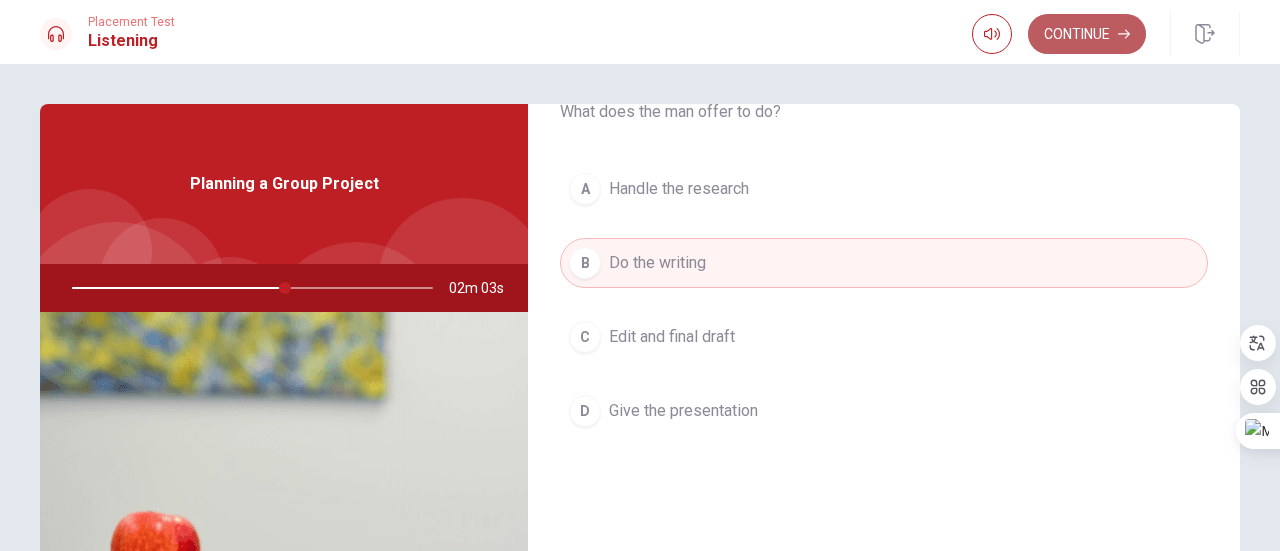 click on "Continue" at bounding box center [1087, 34] 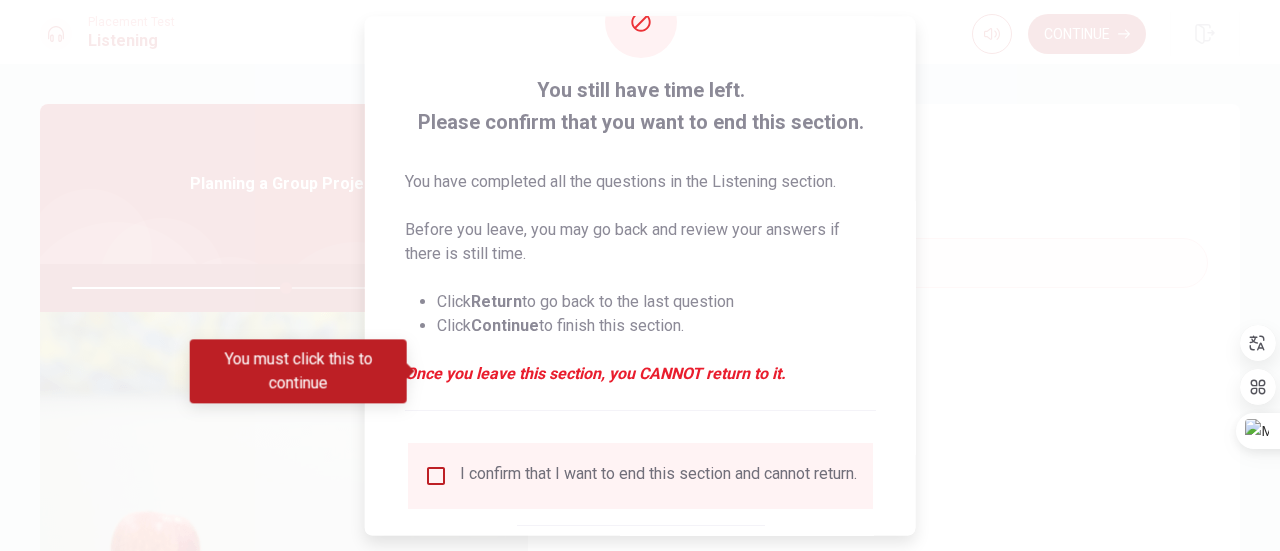 scroll, scrollTop: 194, scrollLeft: 0, axis: vertical 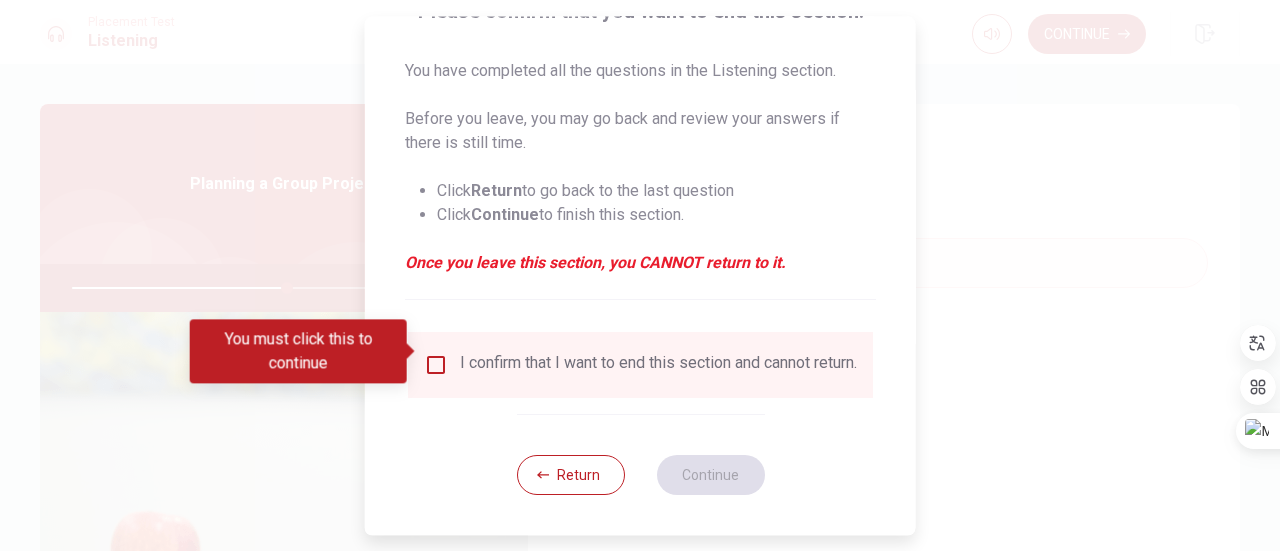 click at bounding box center [436, 365] 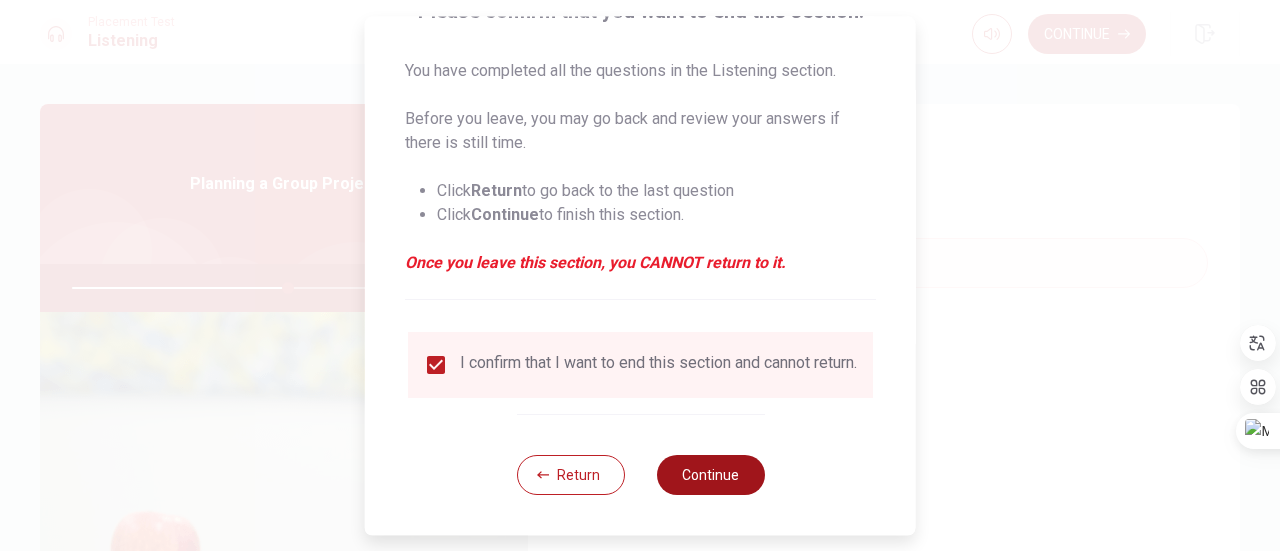 click on "Continue" at bounding box center [710, 475] 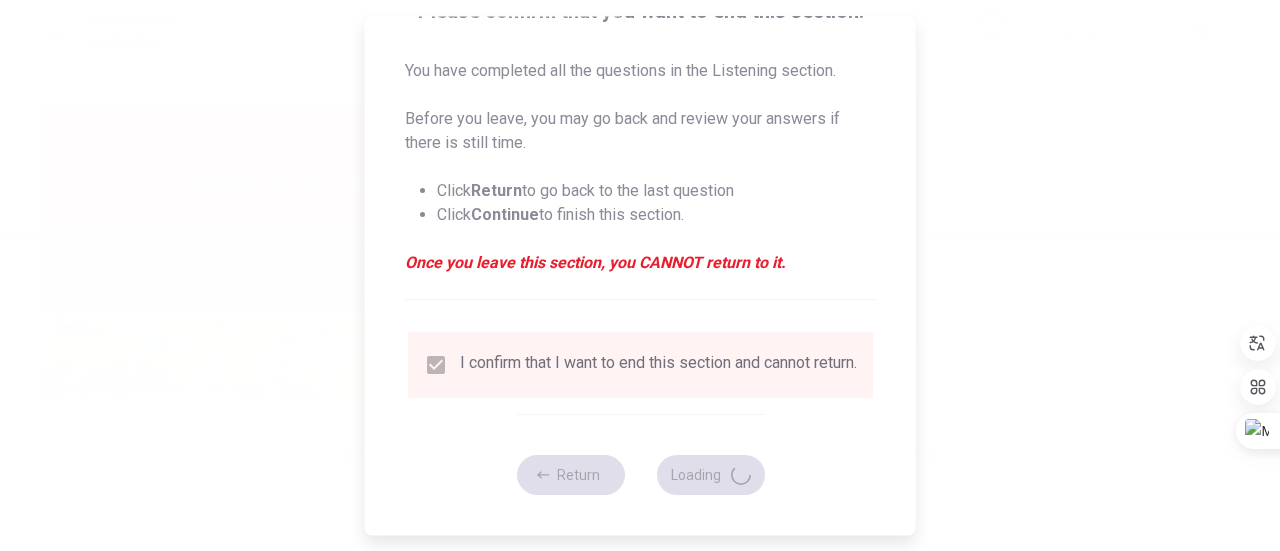 type on "61" 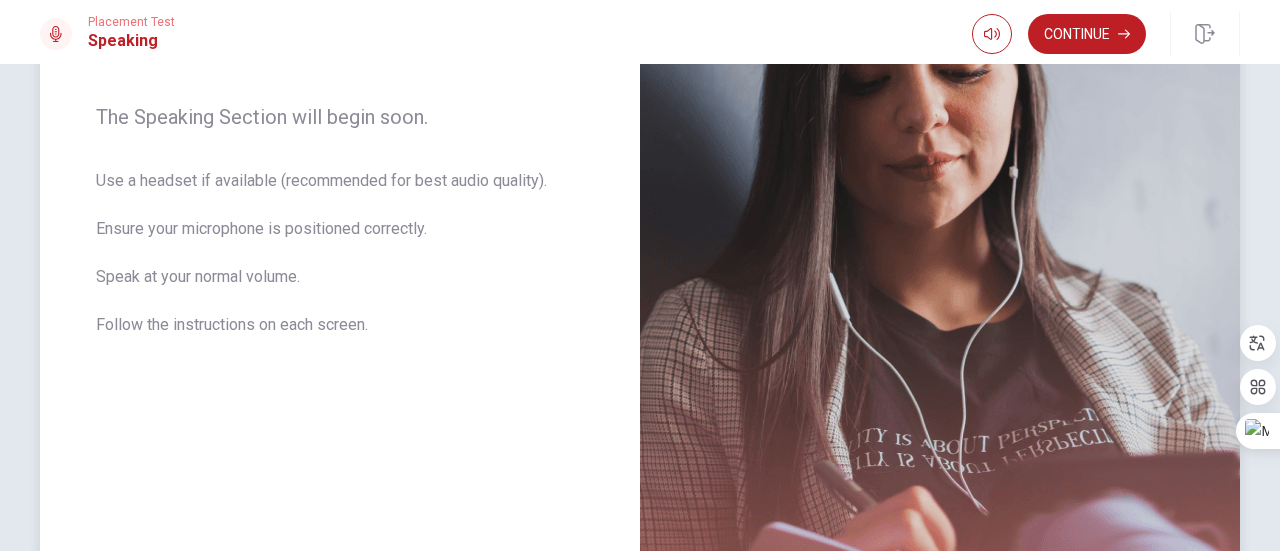 scroll, scrollTop: 300, scrollLeft: 0, axis: vertical 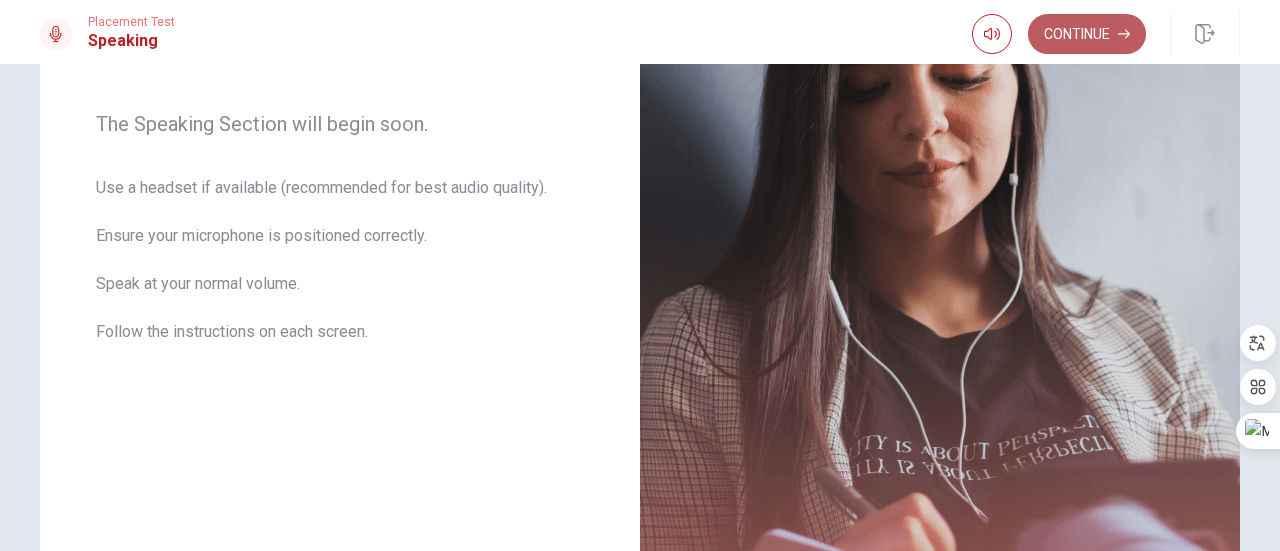 drag, startPoint x: 1094, startPoint y: 24, endPoint x: 1073, endPoint y: 47, distance: 31.144823 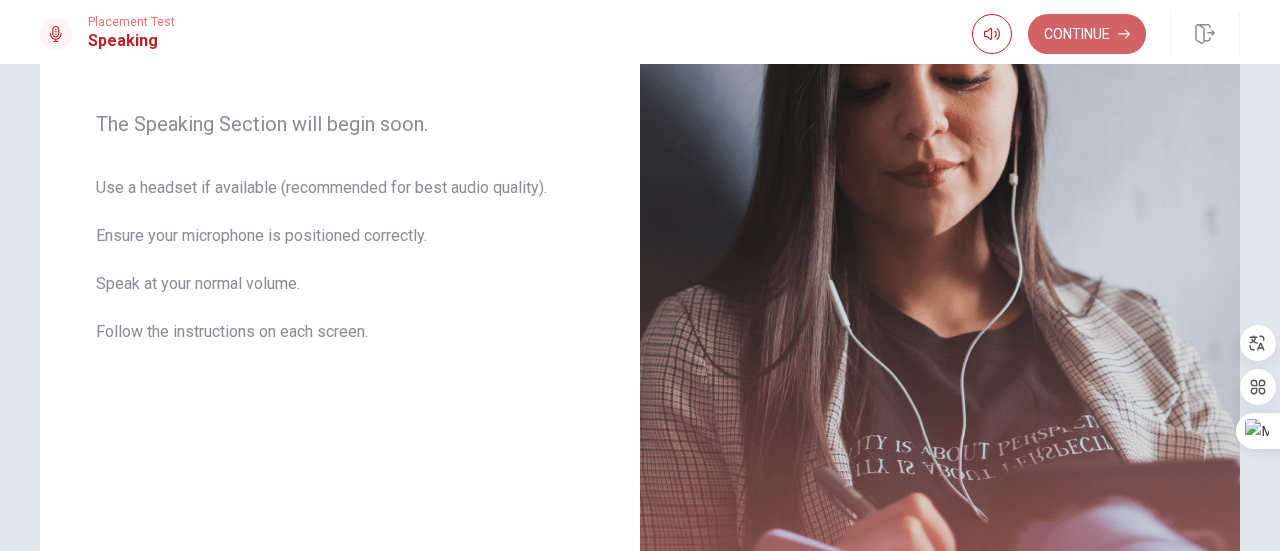 click on "Continue" at bounding box center (1087, 34) 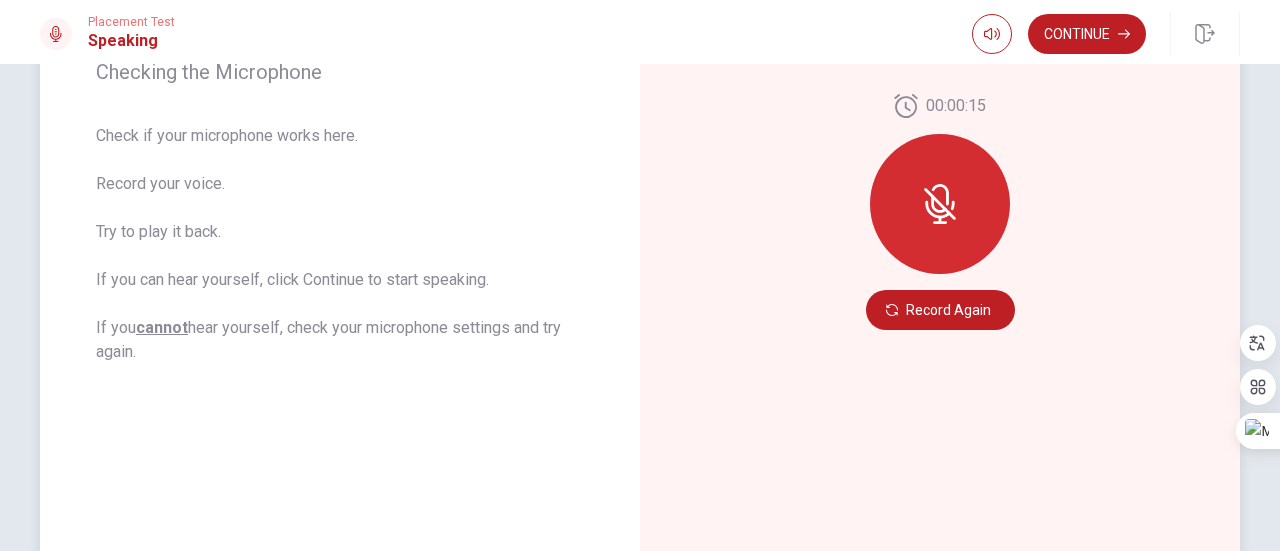 scroll, scrollTop: 228, scrollLeft: 0, axis: vertical 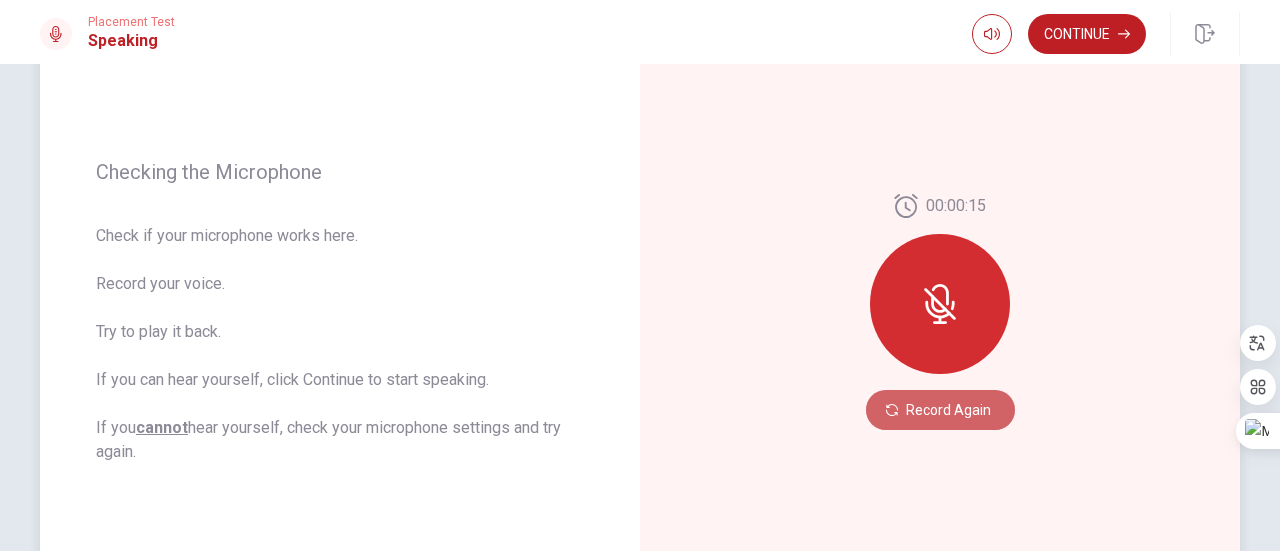 click on "Record Again" at bounding box center (940, 410) 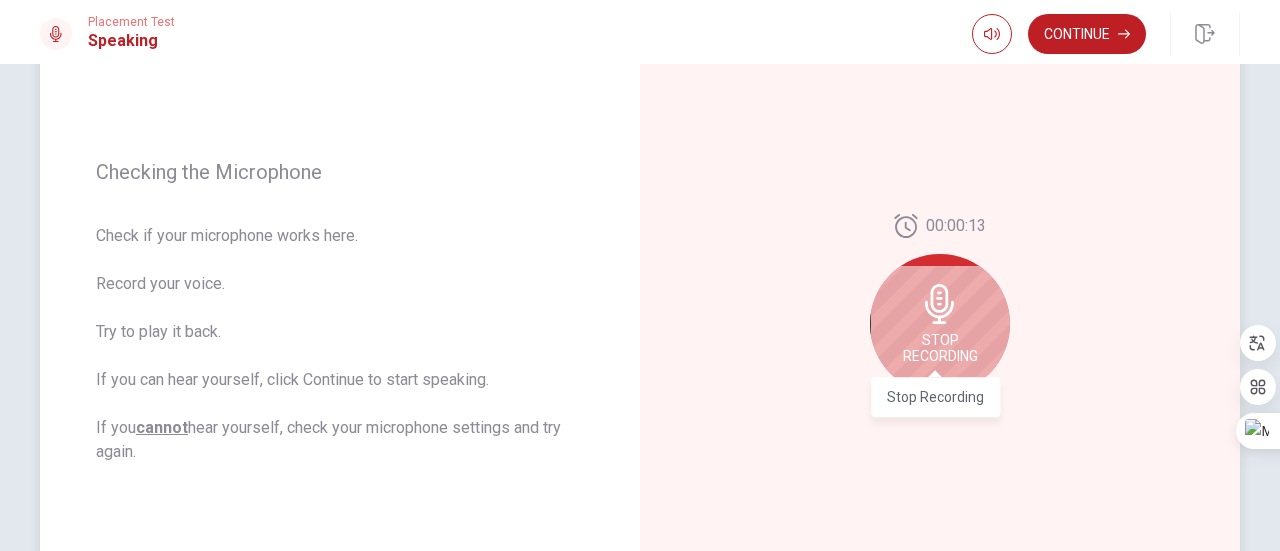 click on "Stop   Recording" at bounding box center [940, 348] 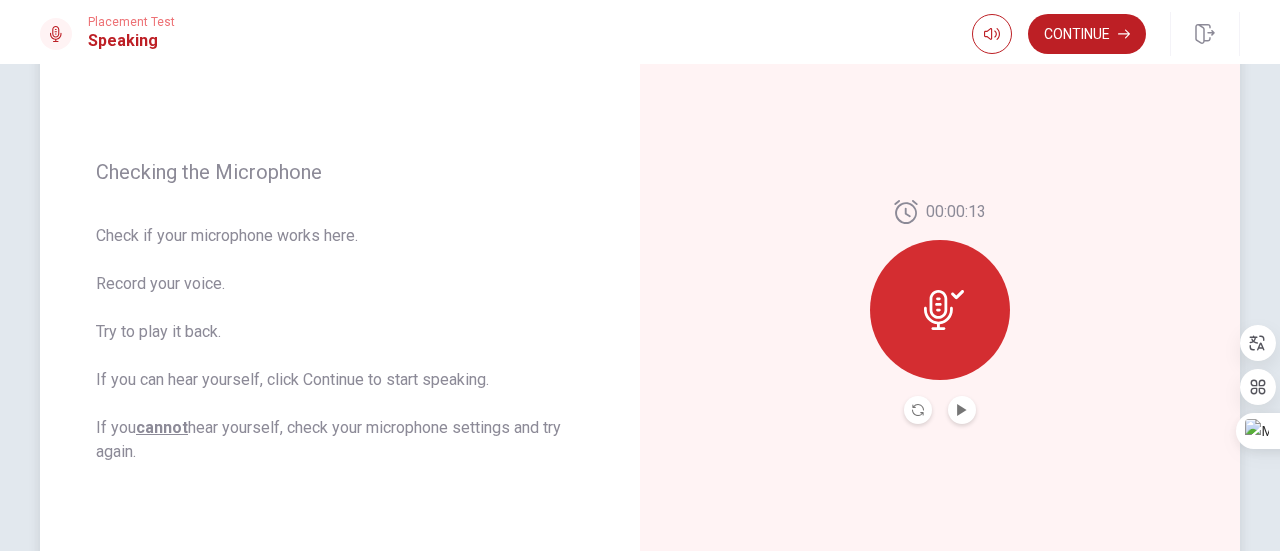 click at bounding box center [962, 410] 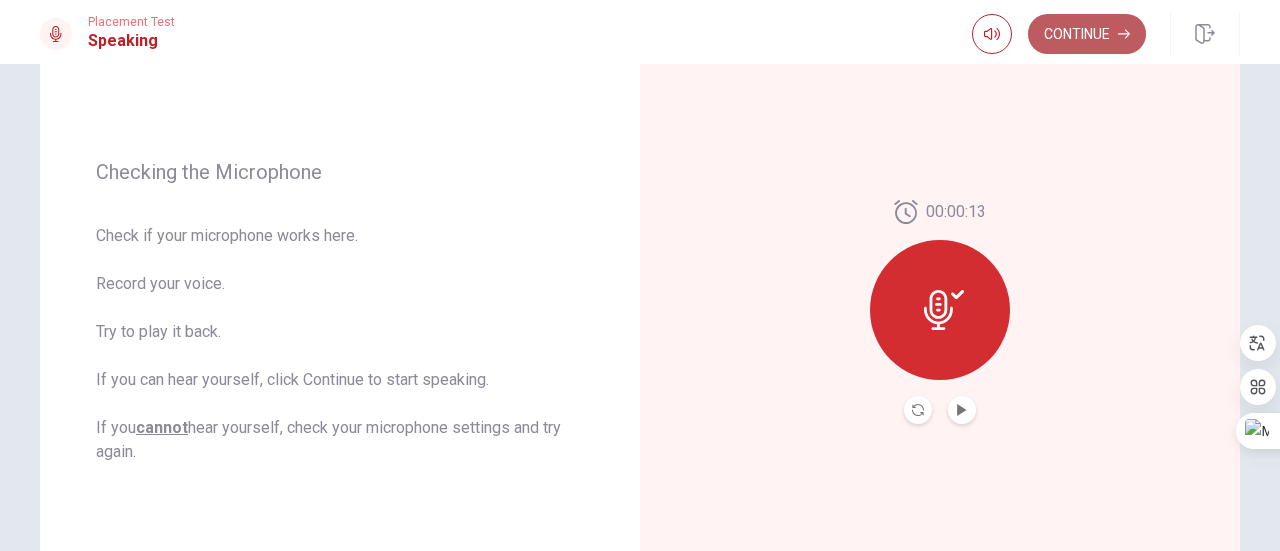 drag, startPoint x: 1048, startPoint y: 35, endPoint x: 1034, endPoint y: 54, distance: 23.600847 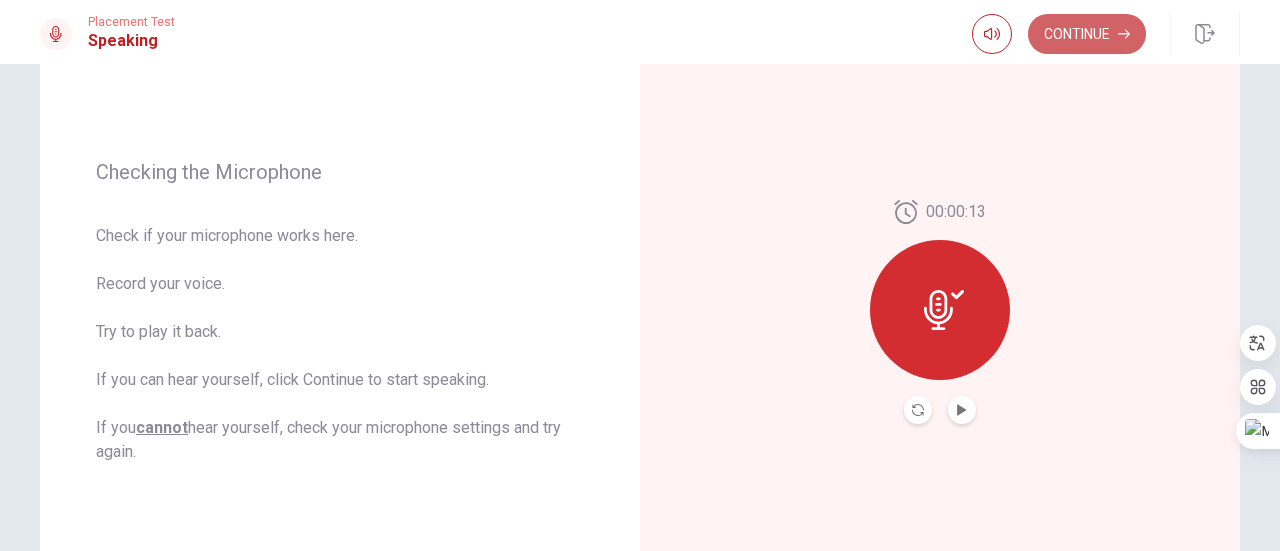 click on "Continue" at bounding box center [1087, 34] 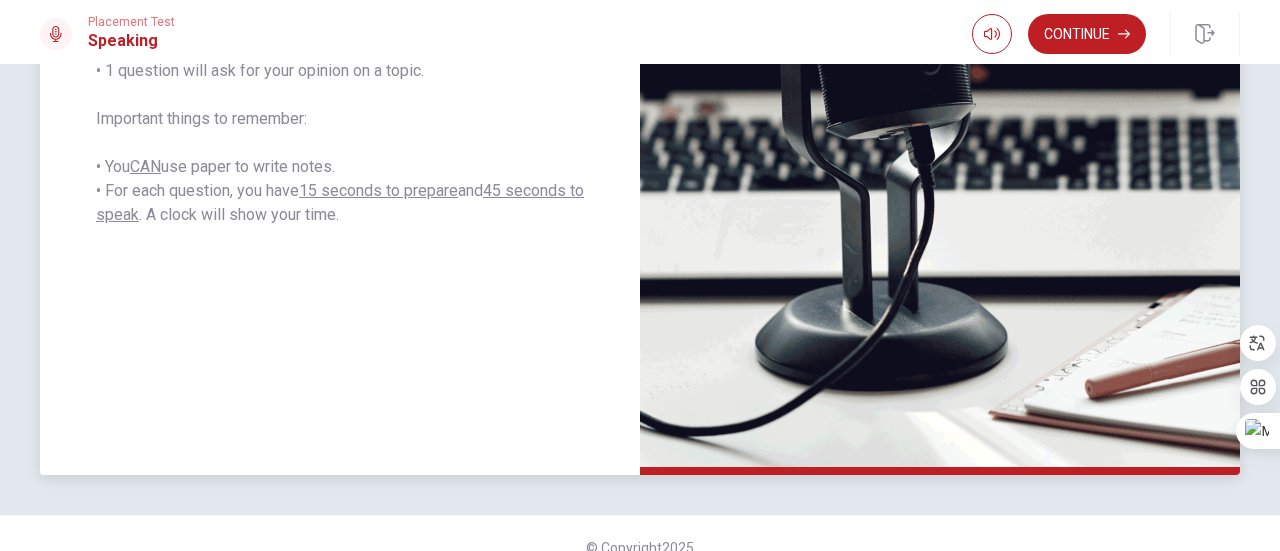 scroll, scrollTop: 528, scrollLeft: 0, axis: vertical 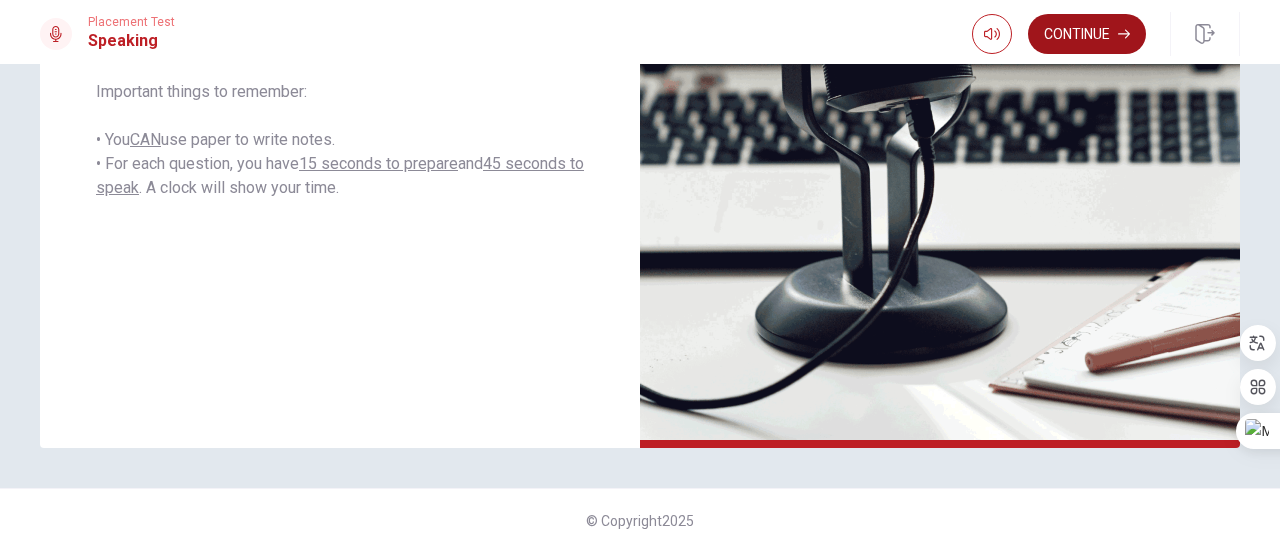 click on "Continue" at bounding box center (1087, 34) 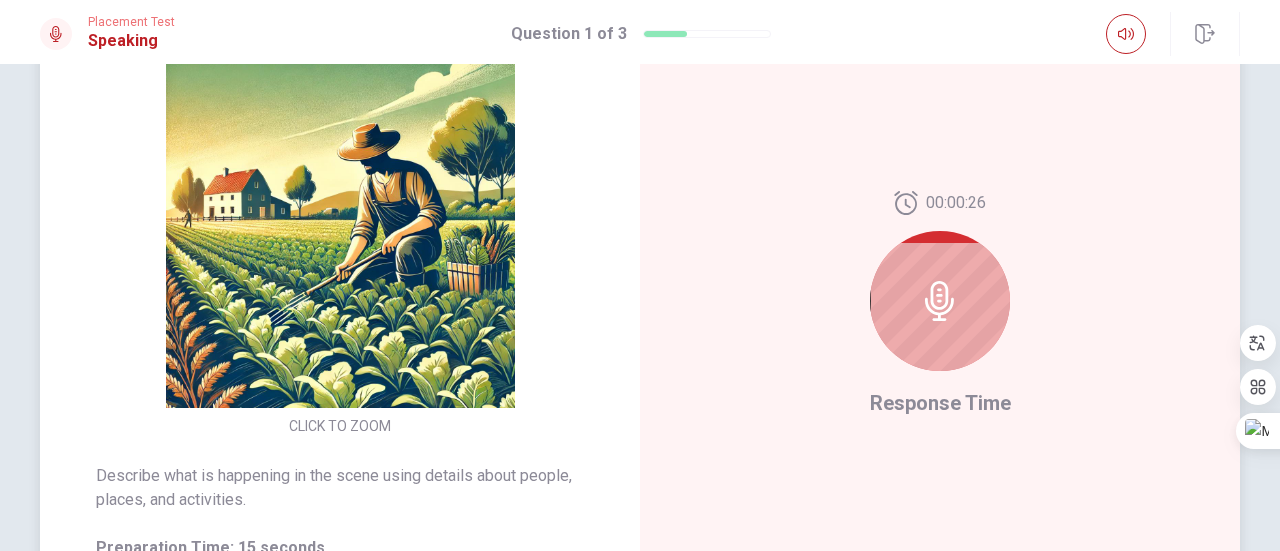 scroll, scrollTop: 228, scrollLeft: 0, axis: vertical 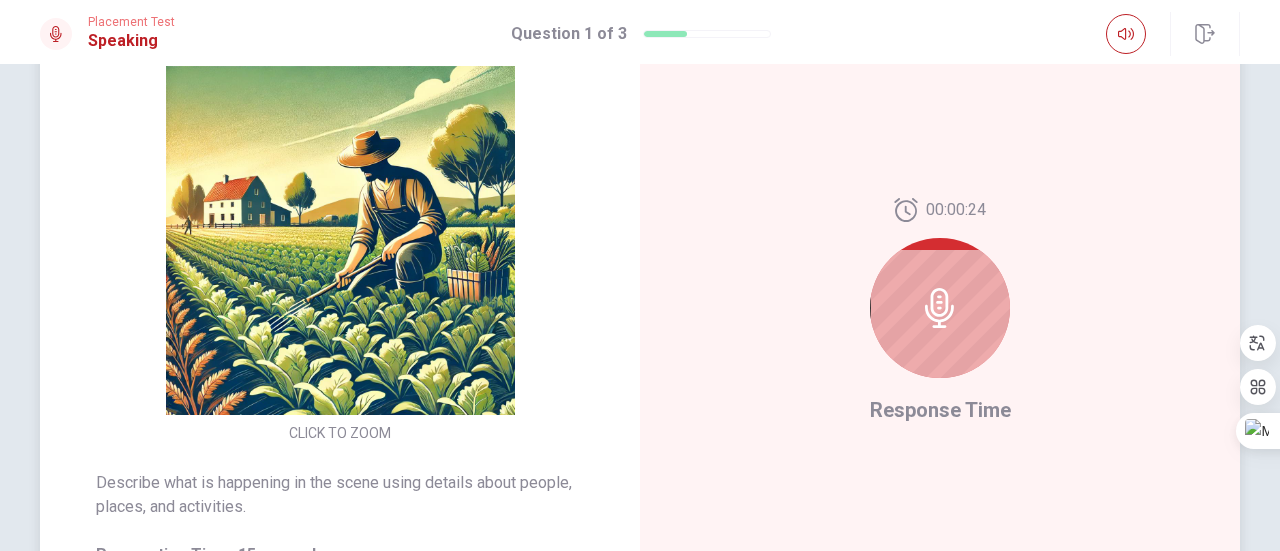click at bounding box center (940, 308) 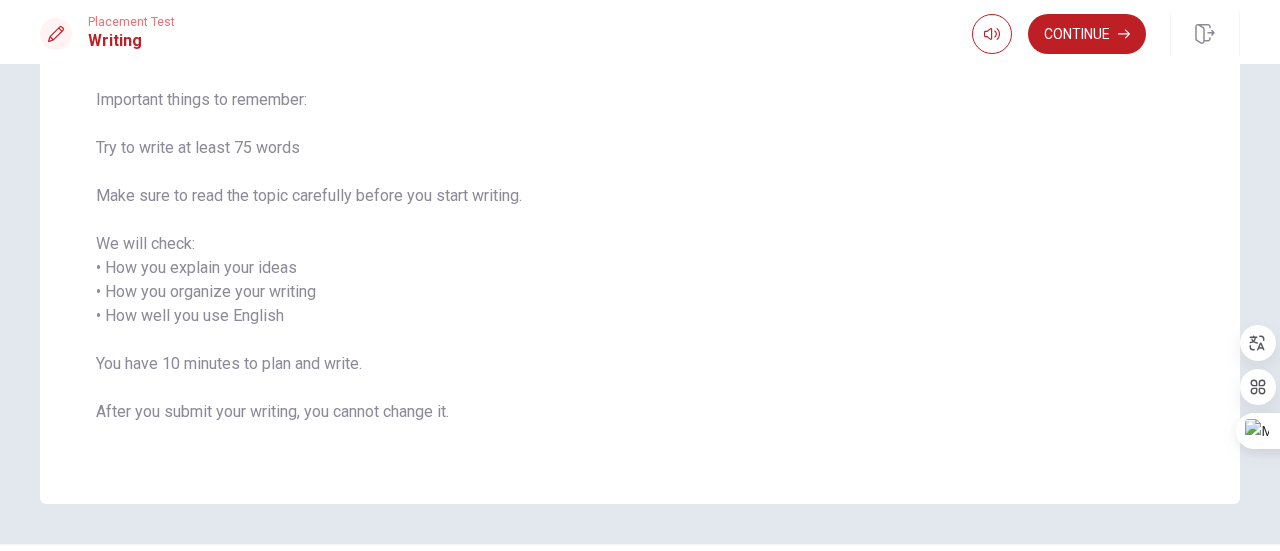 scroll, scrollTop: 256, scrollLeft: 0, axis: vertical 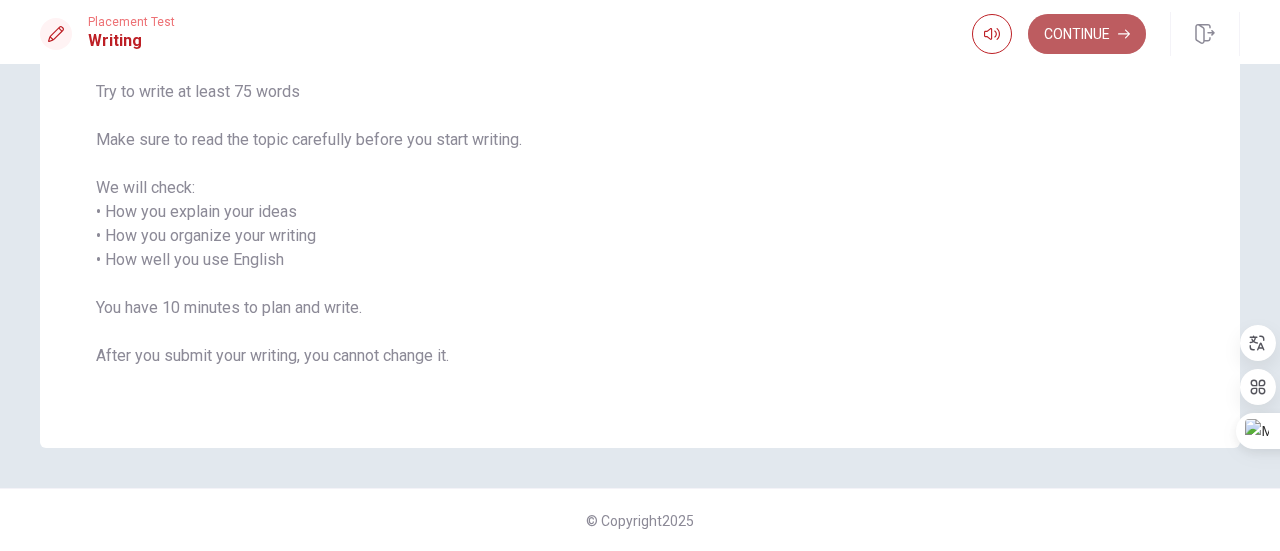 click on "Continue" at bounding box center [1087, 34] 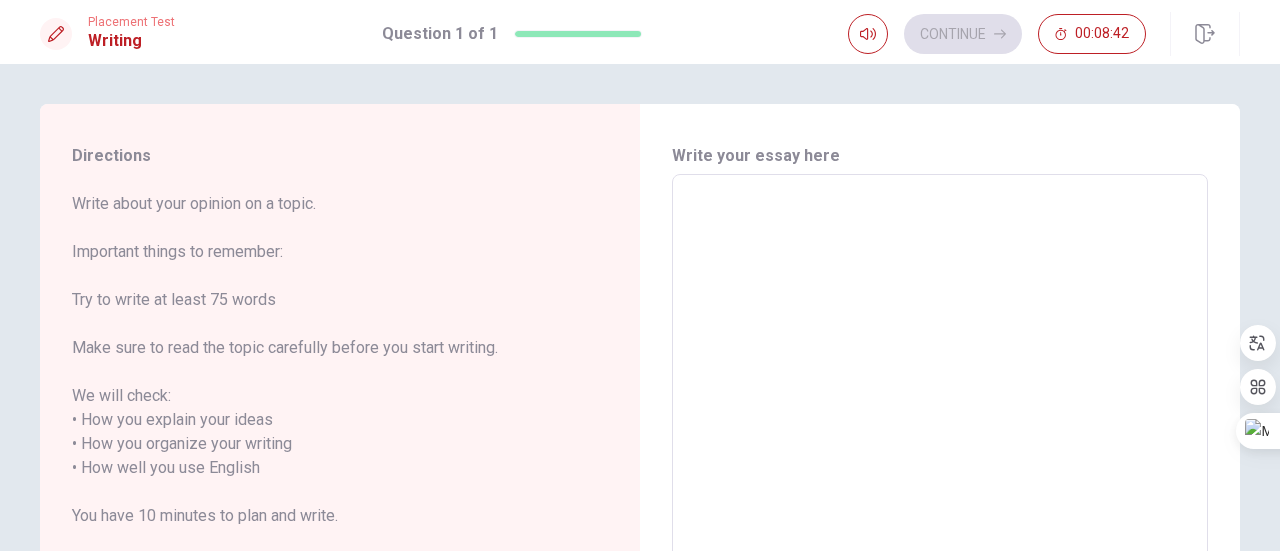 scroll, scrollTop: 0, scrollLeft: 0, axis: both 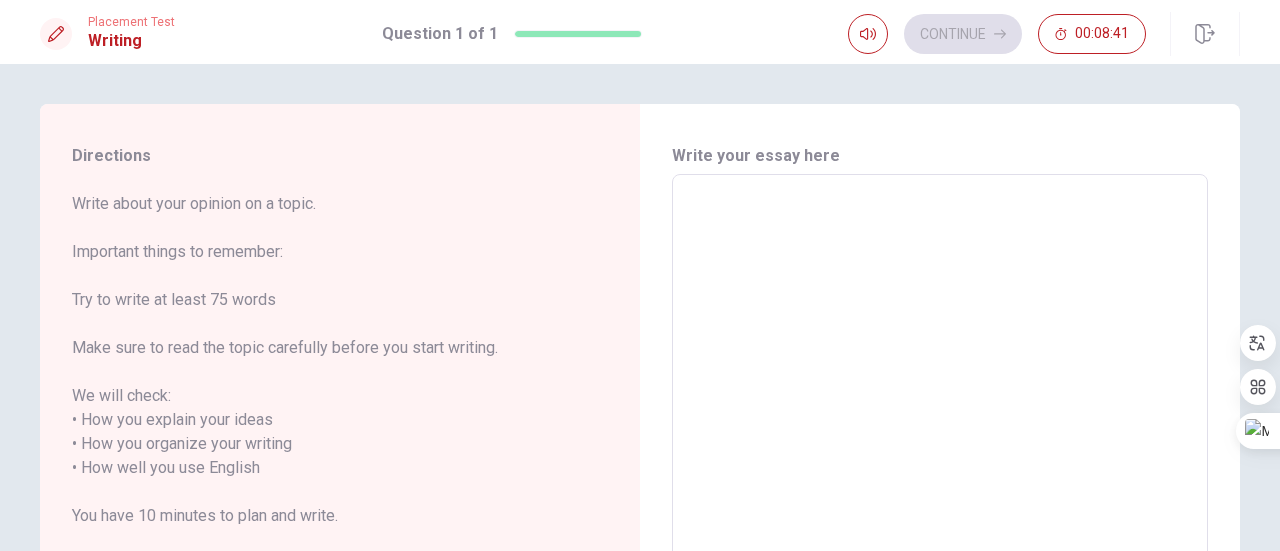 click at bounding box center (940, 456) 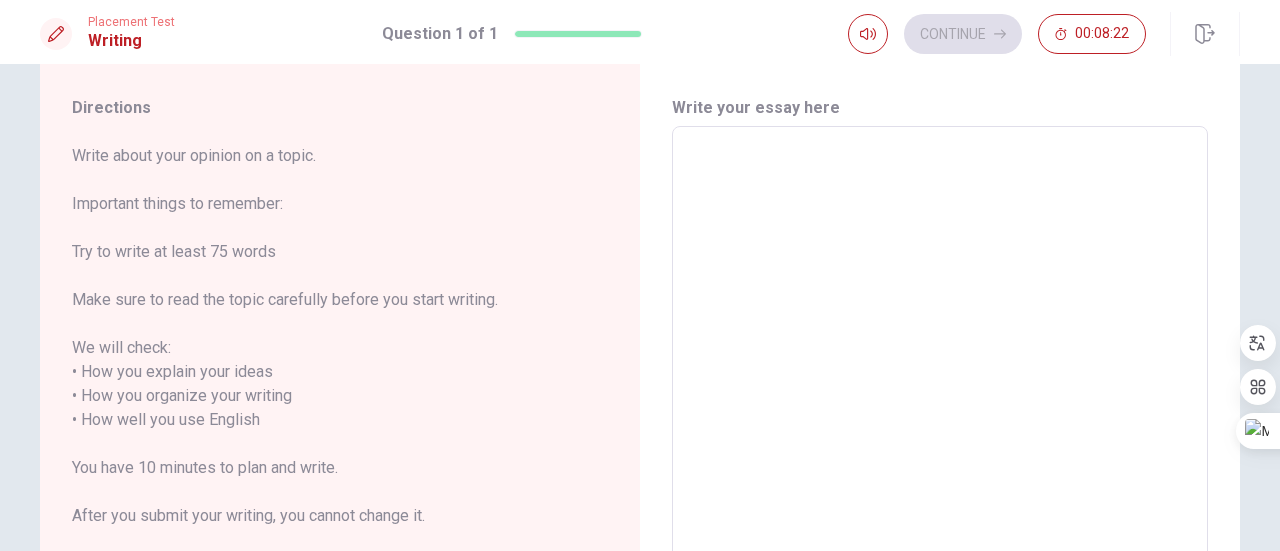 scroll, scrollTop: 0, scrollLeft: 0, axis: both 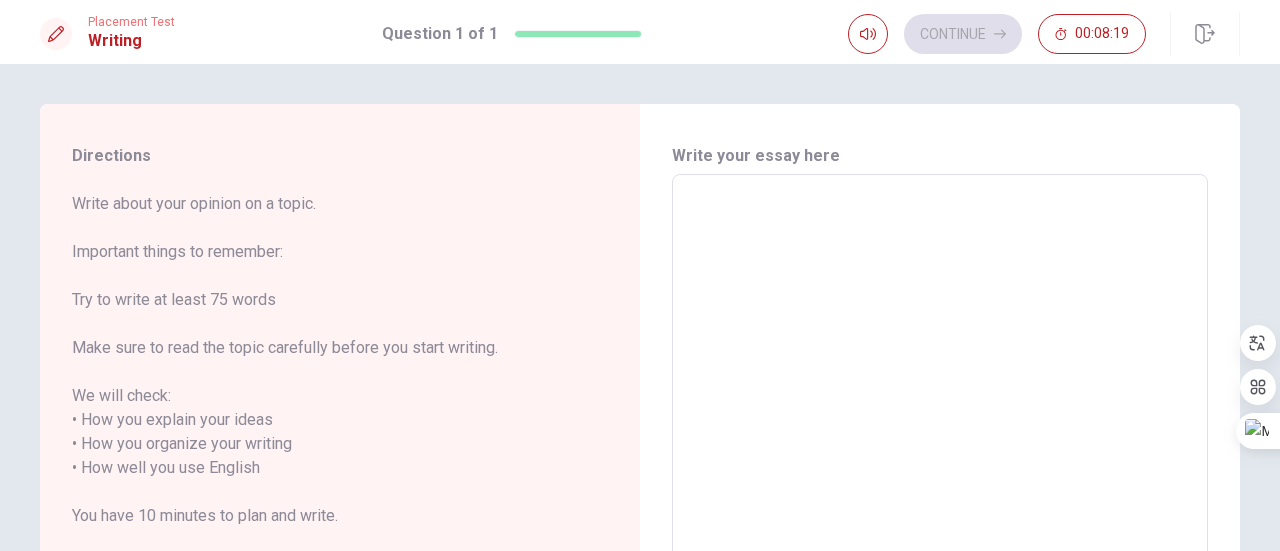 type on "M" 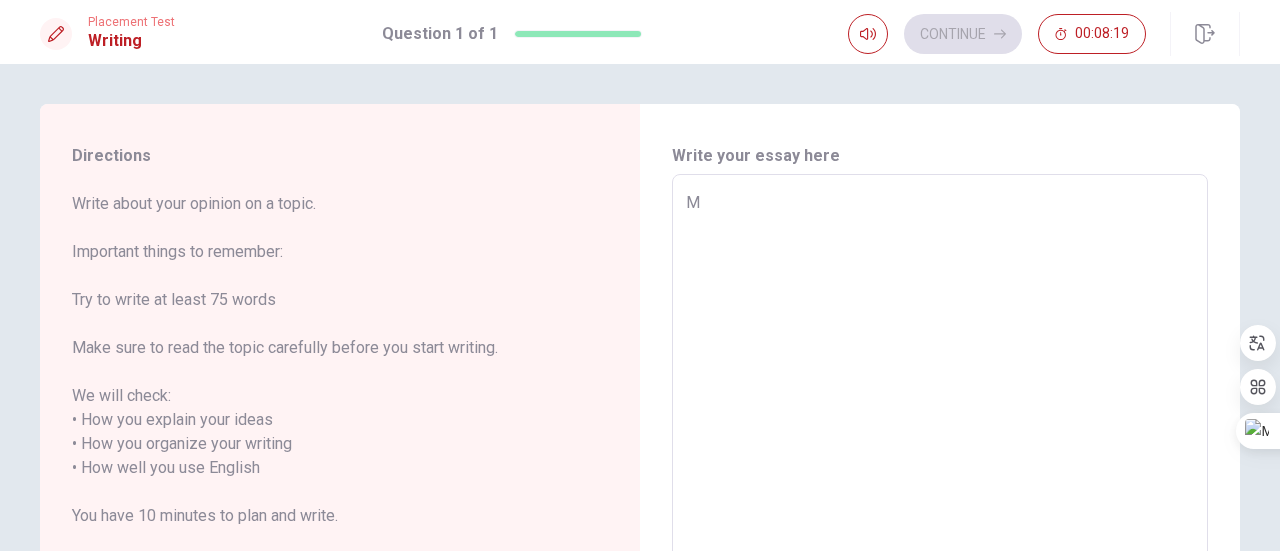 type on "x" 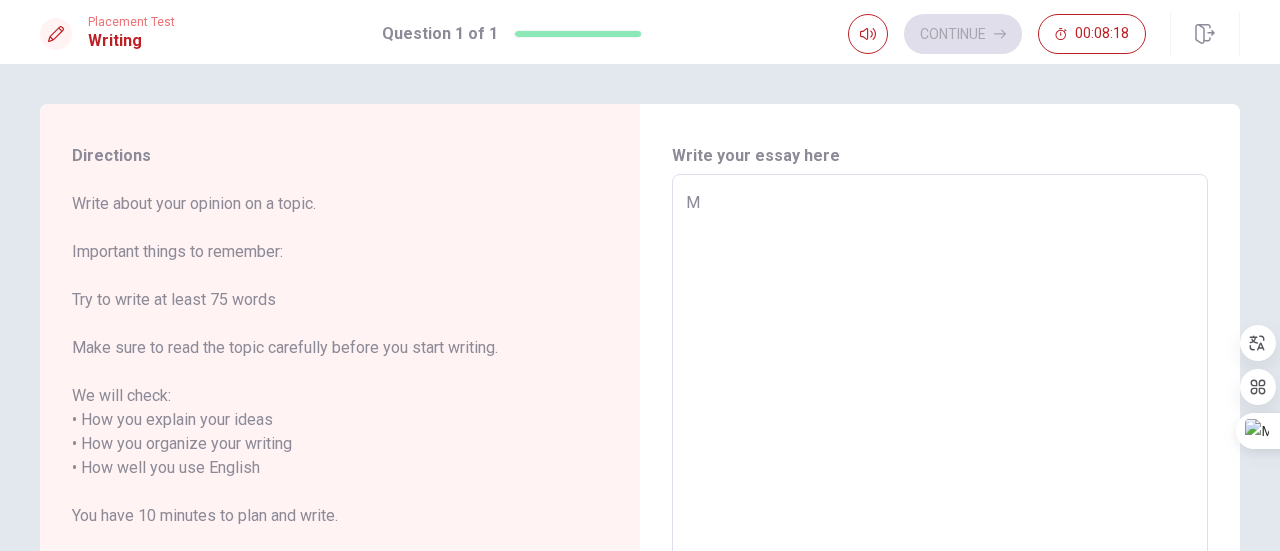 type on "My" 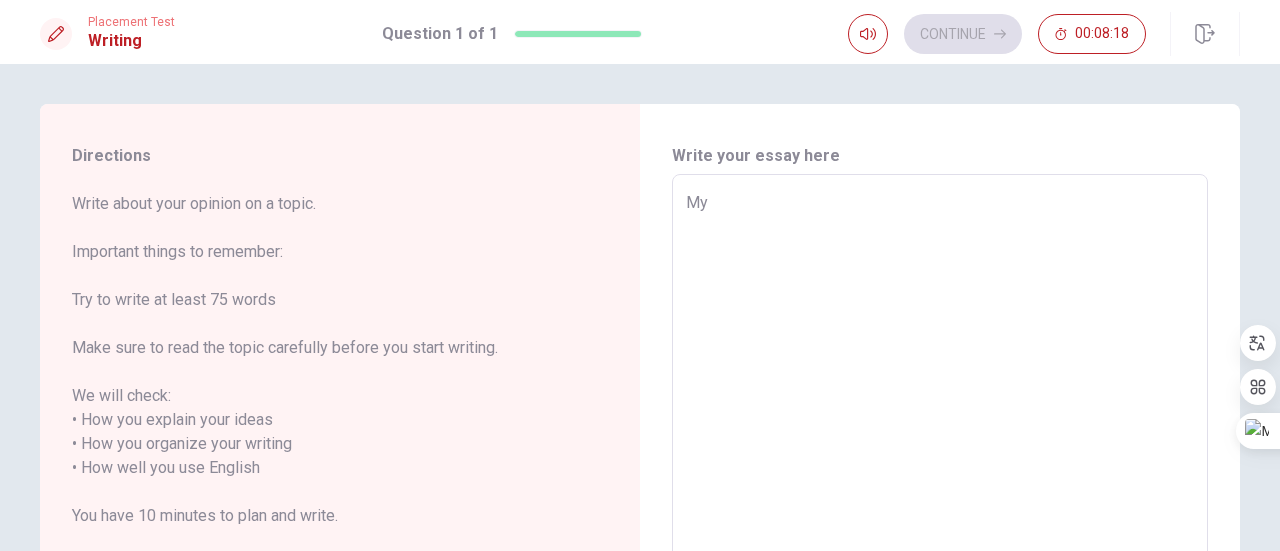 type on "x" 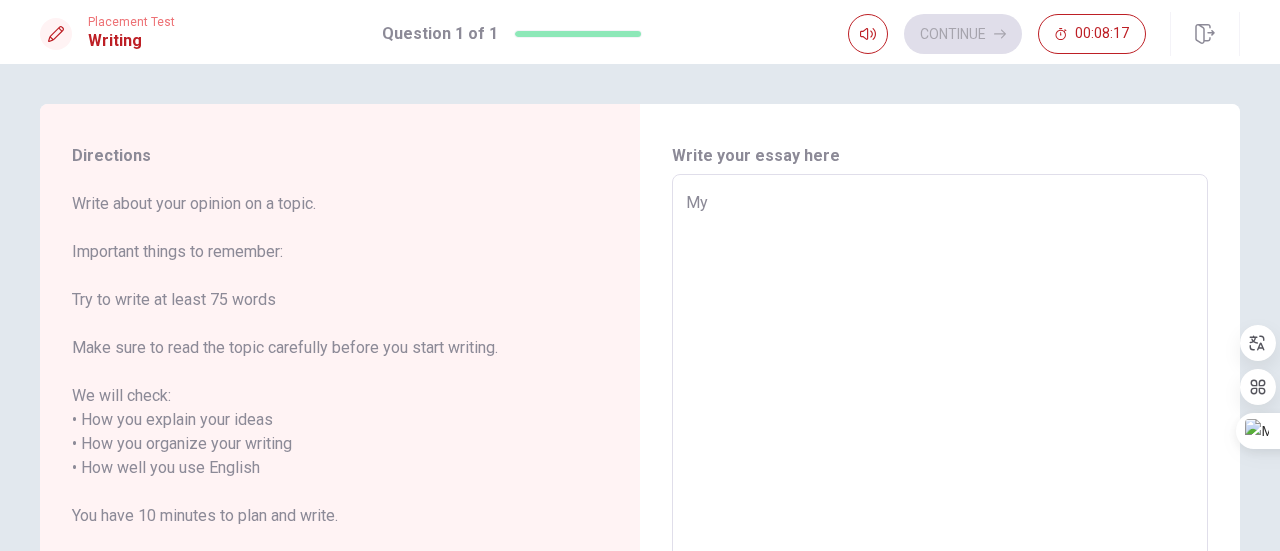 type on "x" 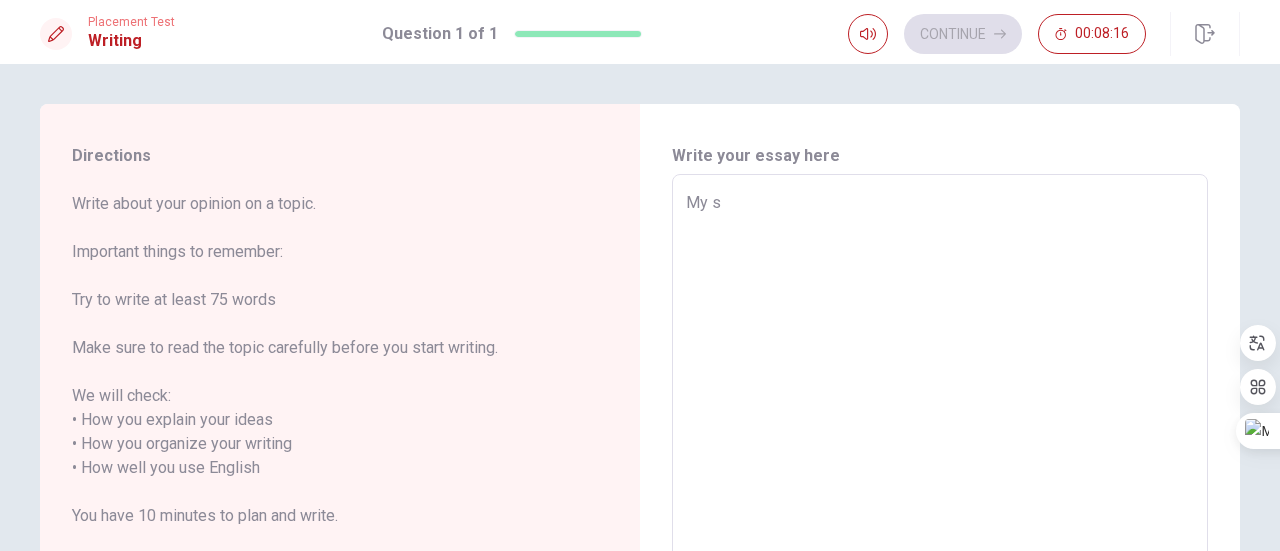 type on "x" 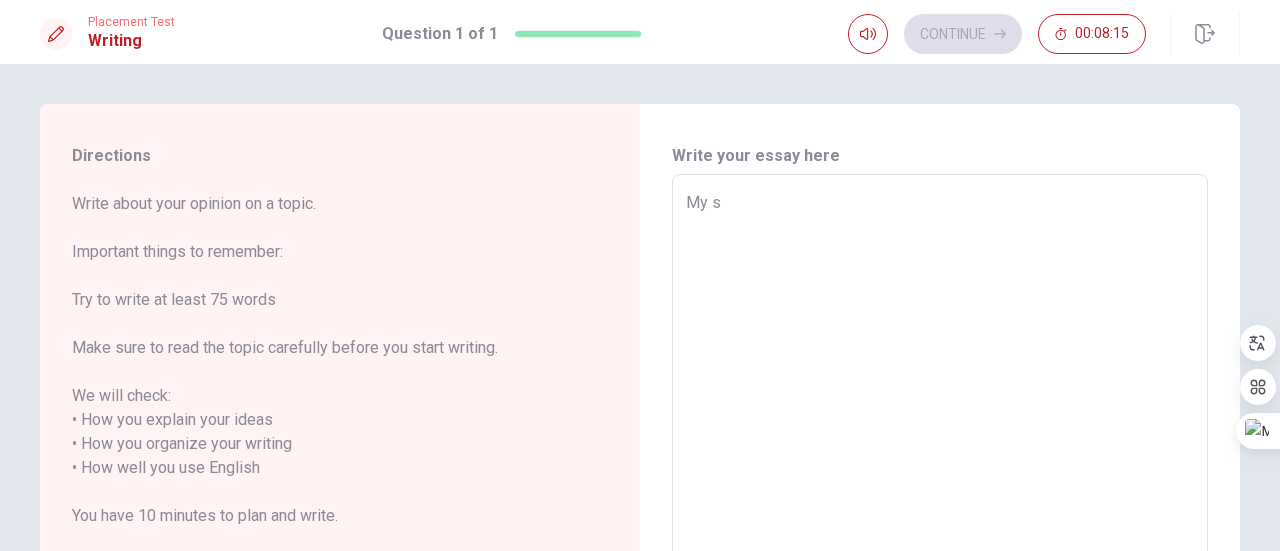 type on "My sp" 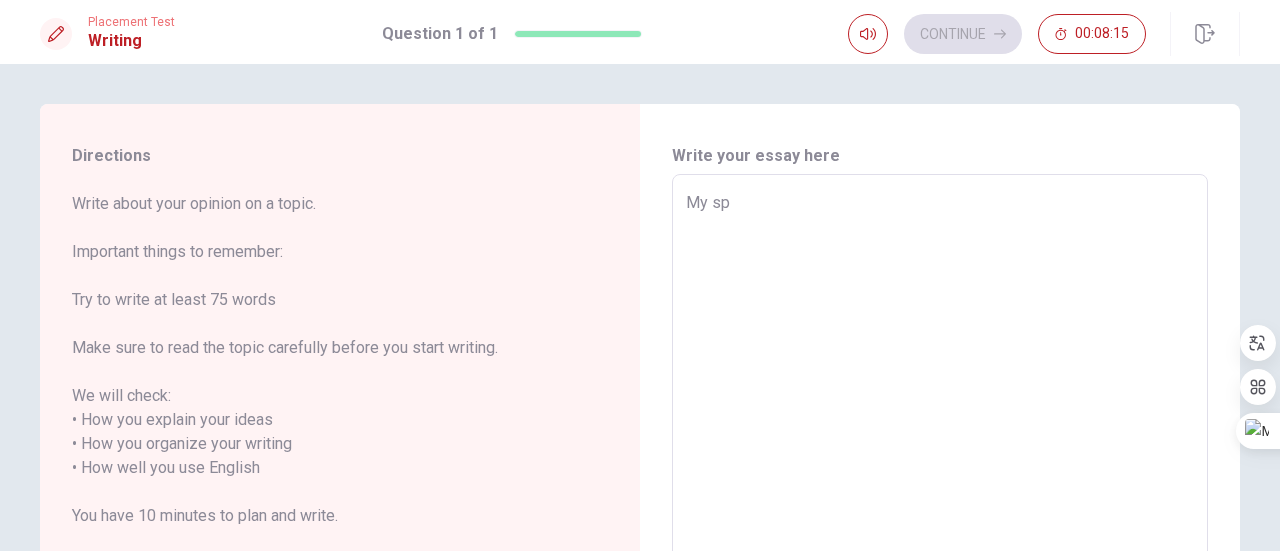 type on "x" 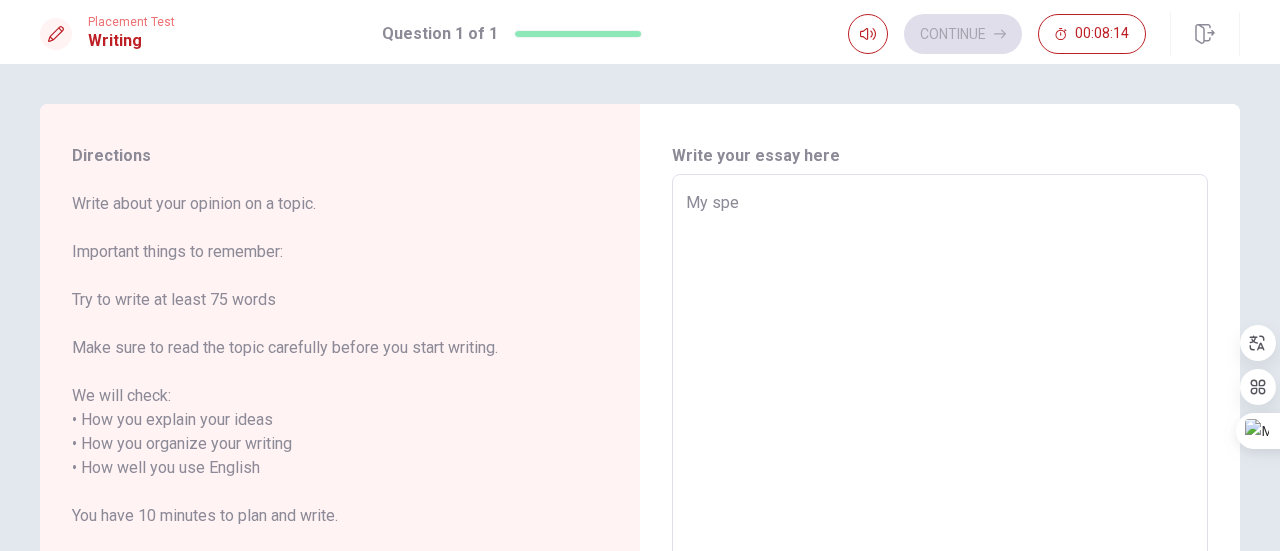 type on "x" 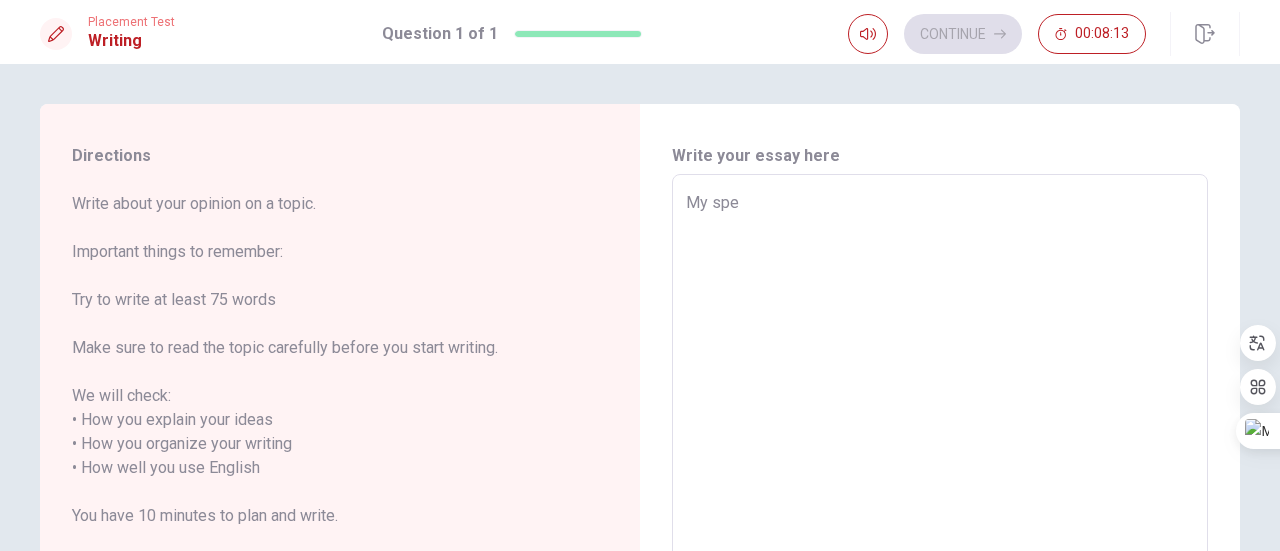 type on "My spec" 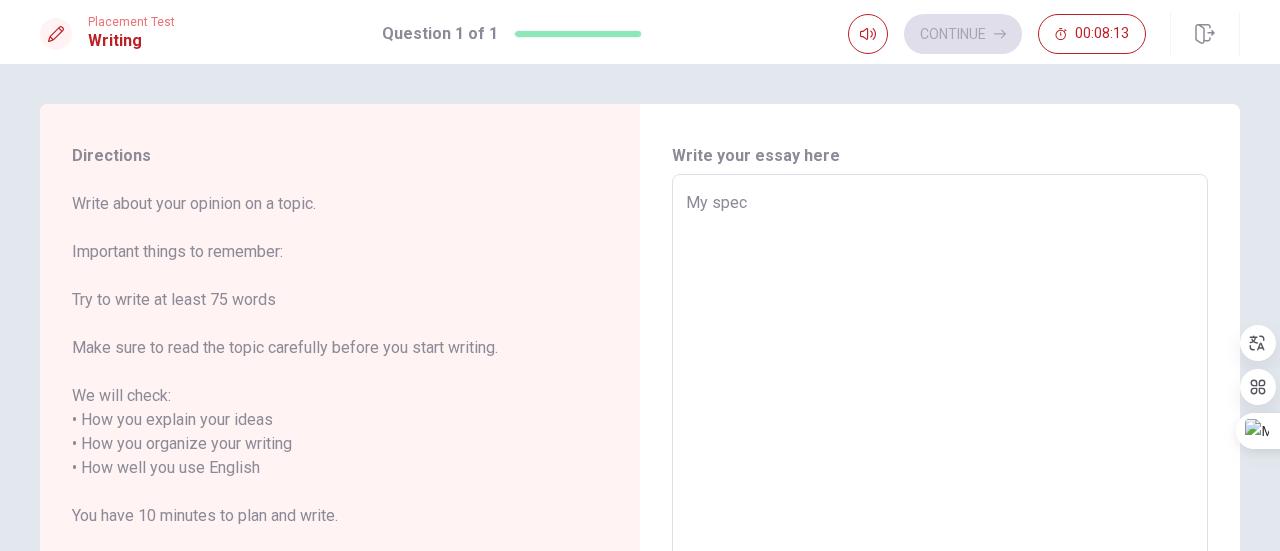 type on "x" 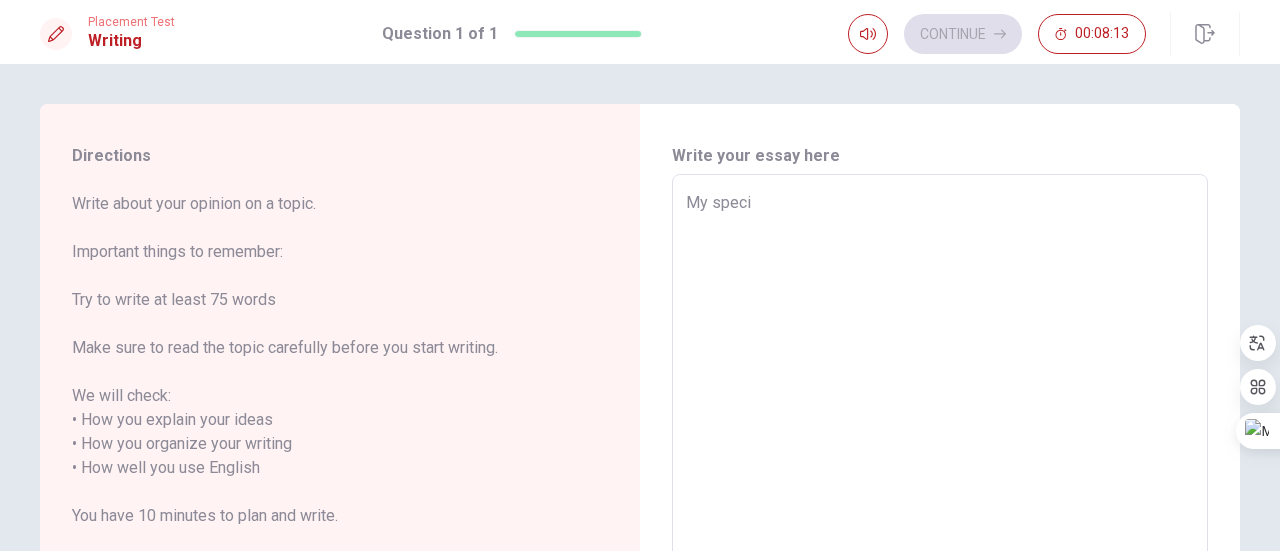type on "x" 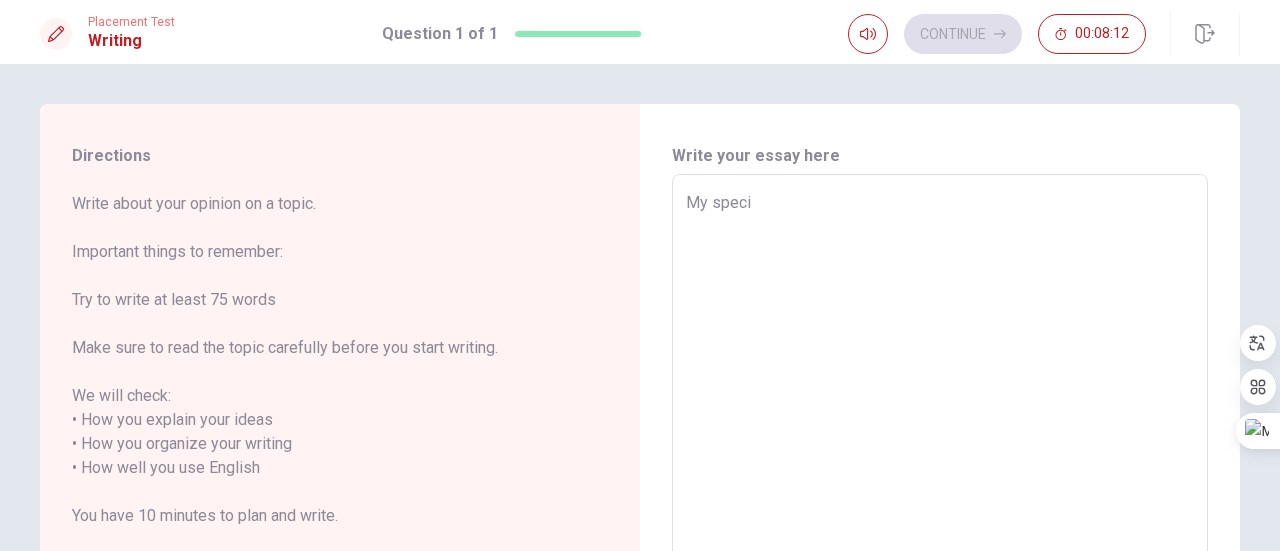 type on "My specia" 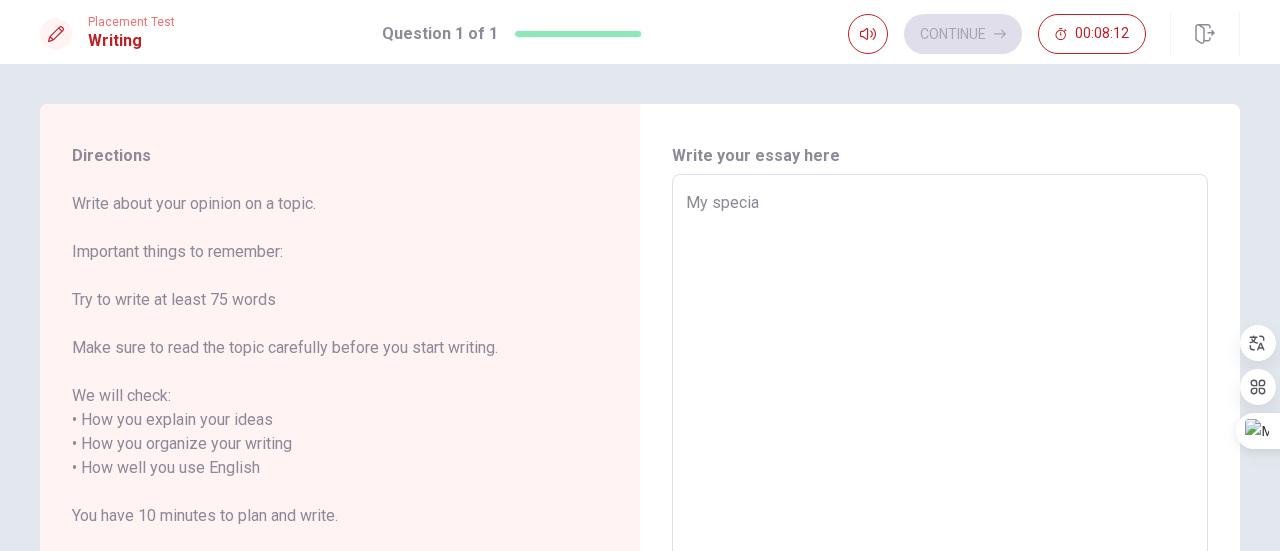 type on "x" 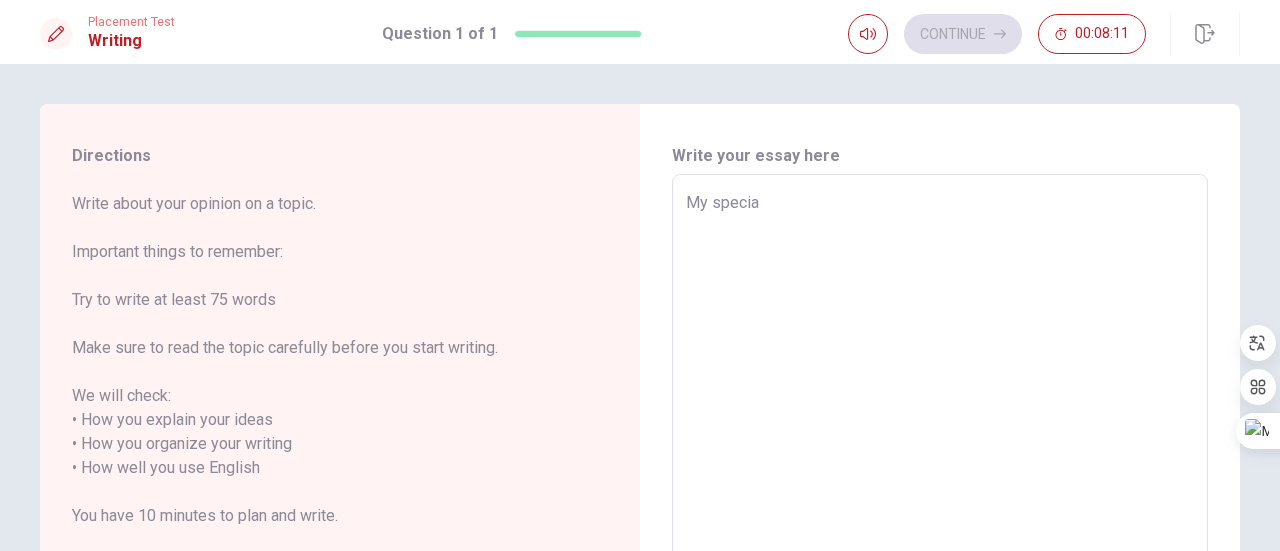 type on "My special" 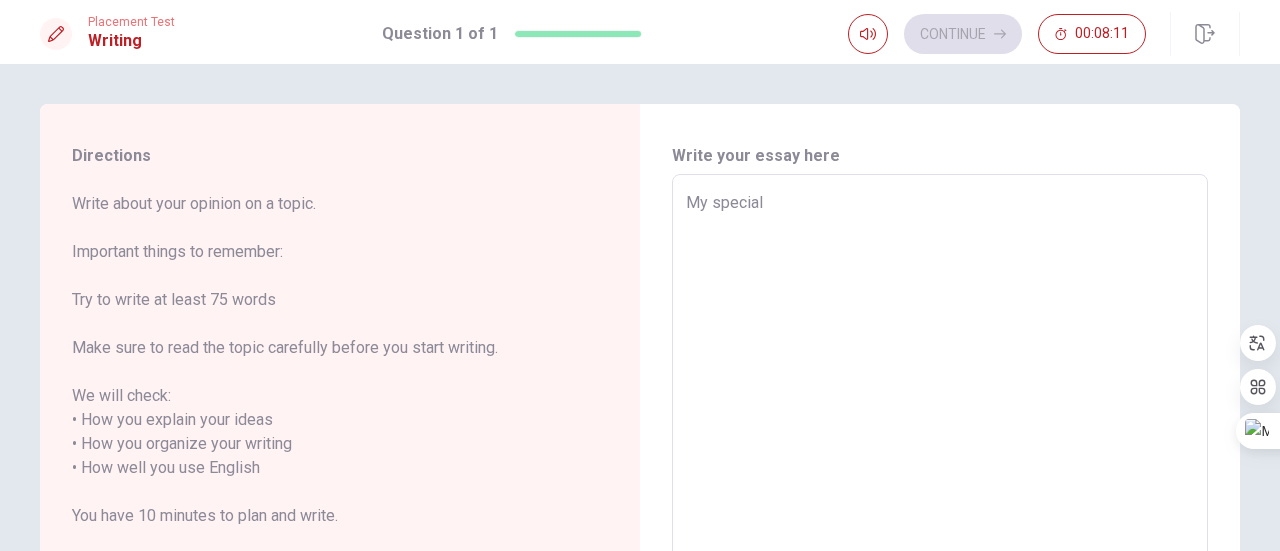 type on "x" 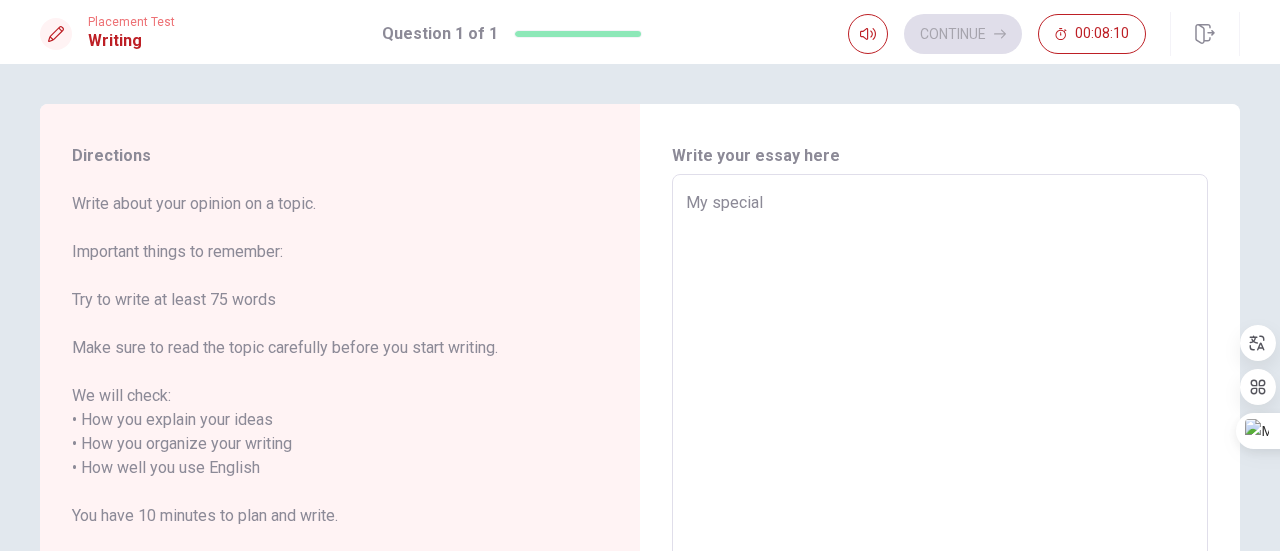 type on "x" 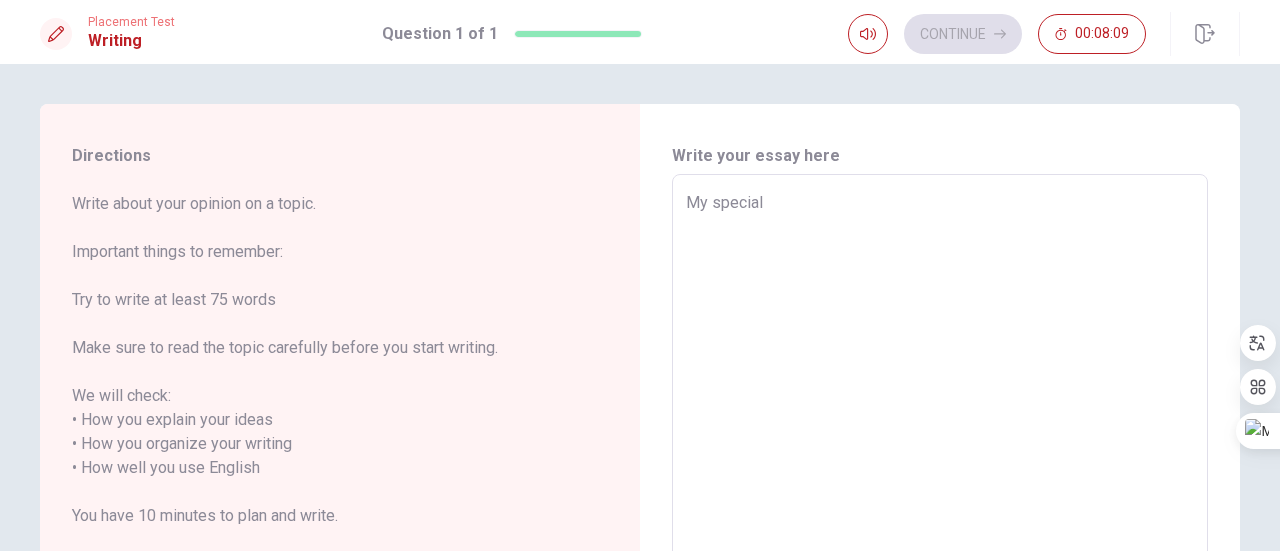 type on "My special p" 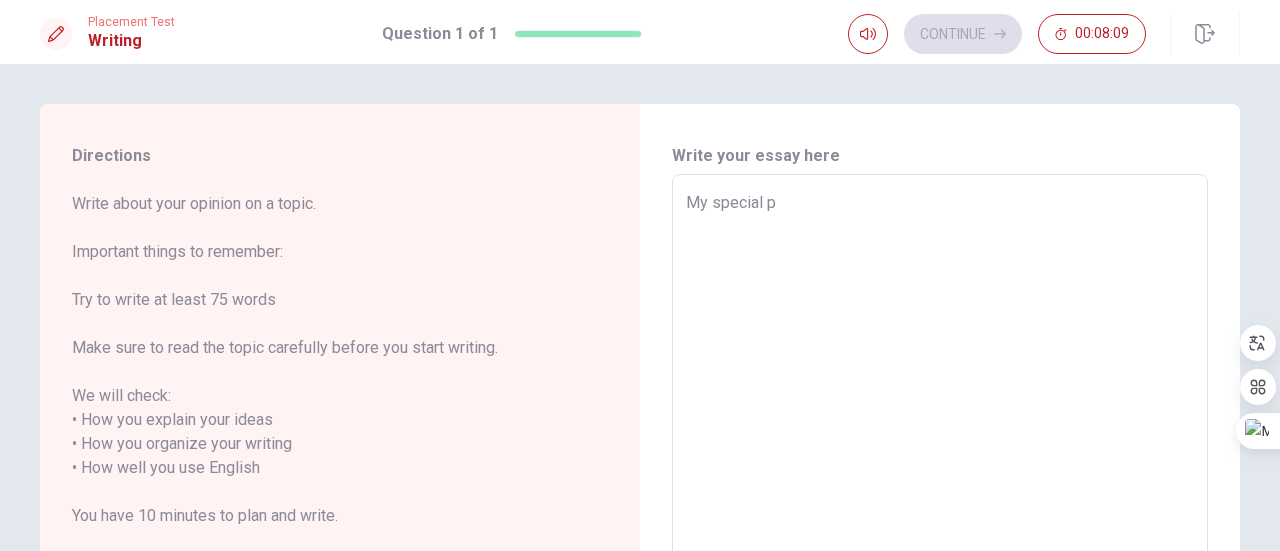 type on "x" 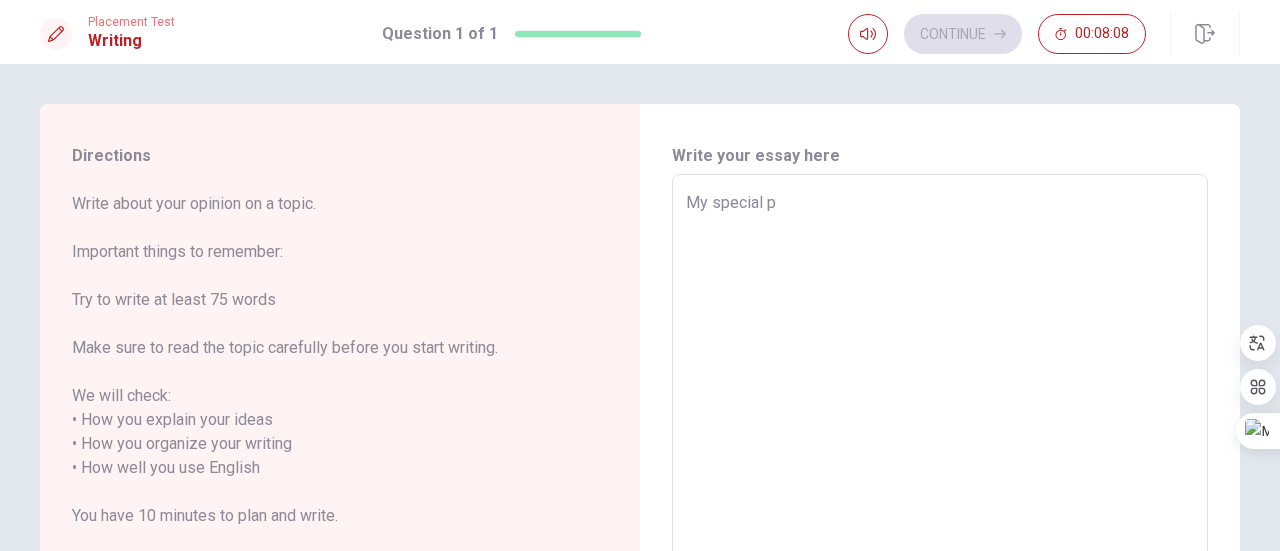 type on "My special pl" 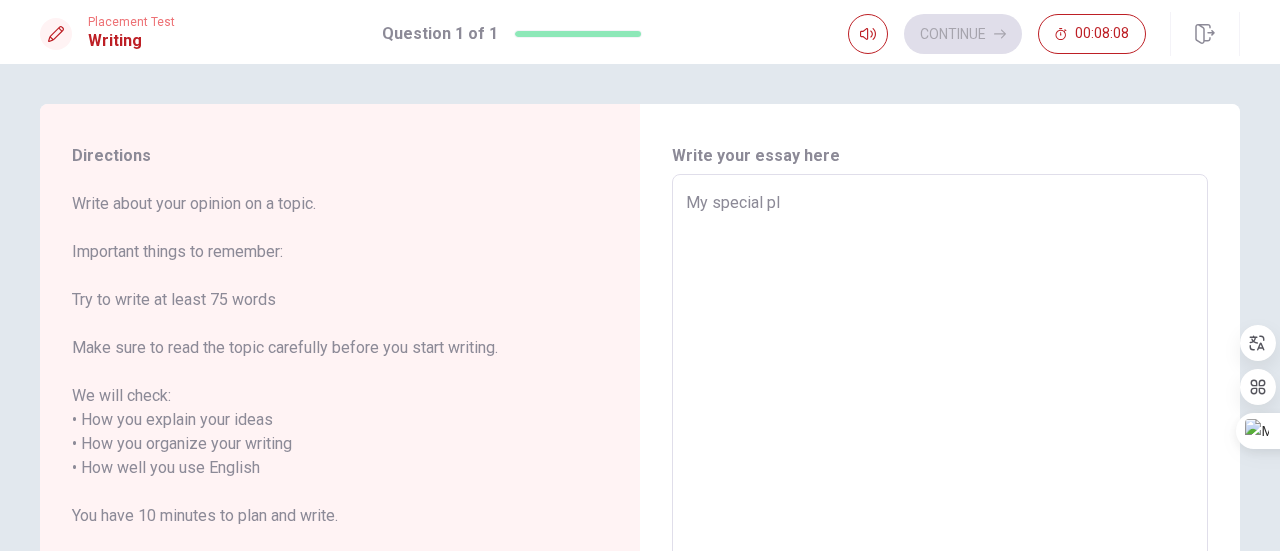 type on "x" 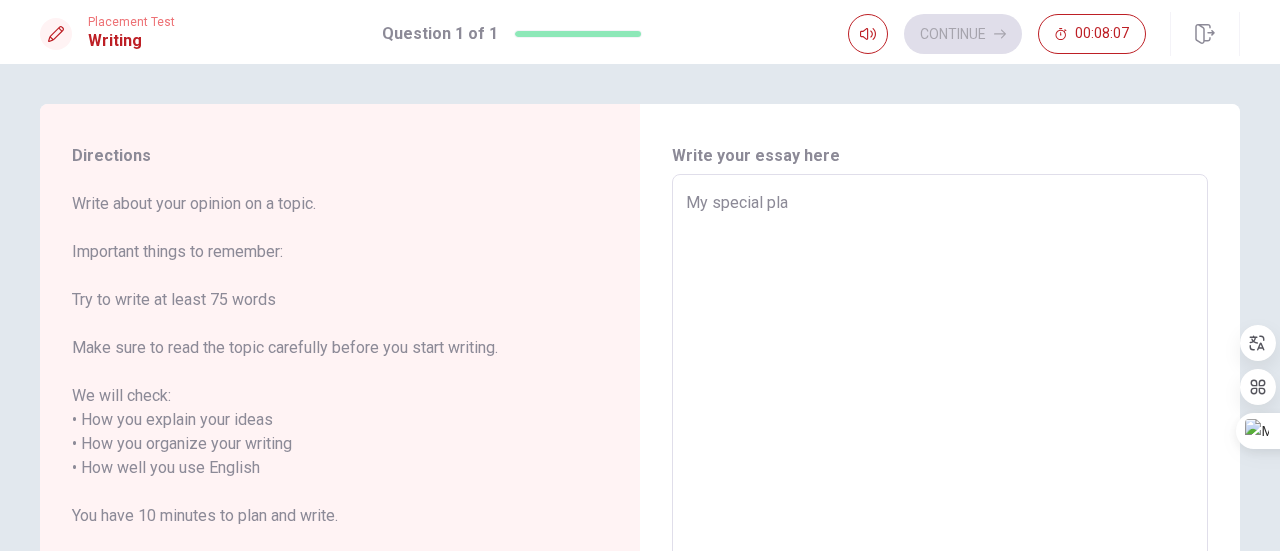 type on "x" 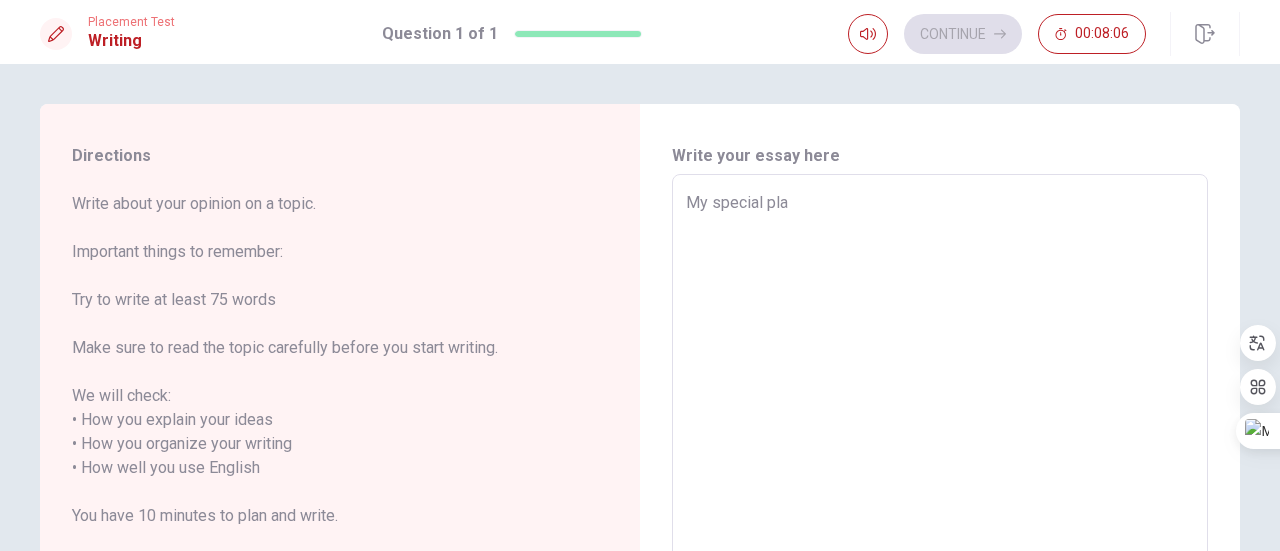type on "My special plac" 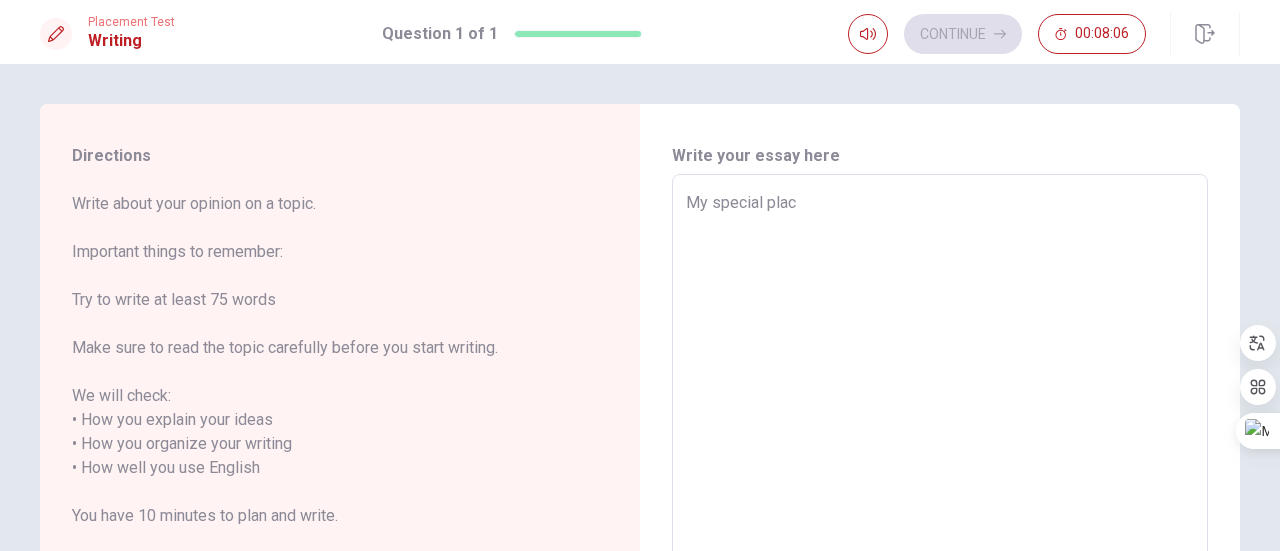 type on "x" 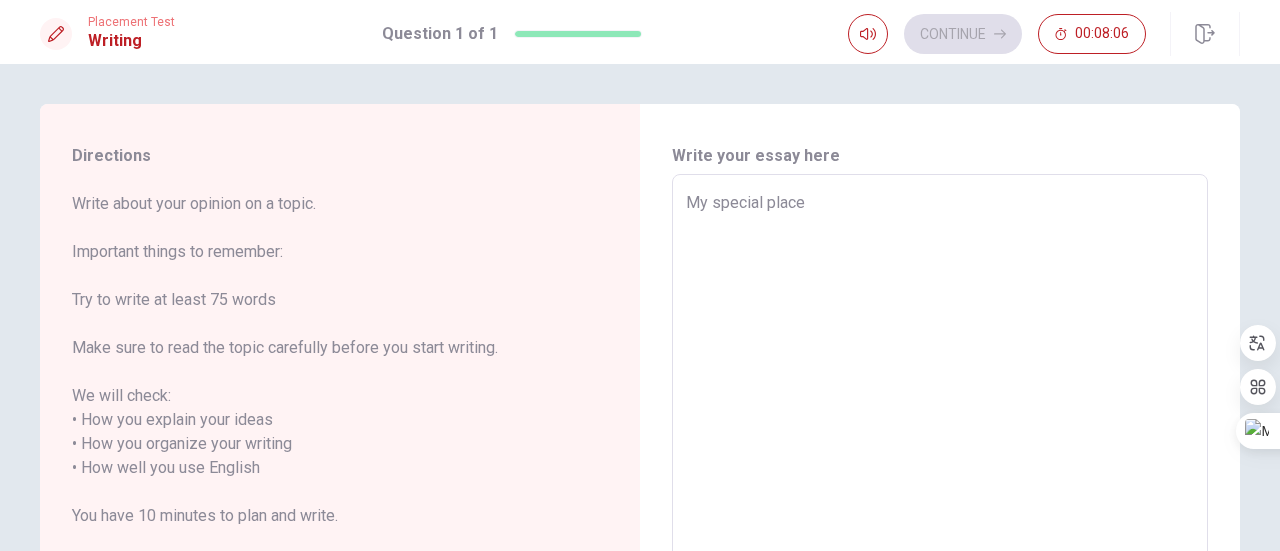 type on "x" 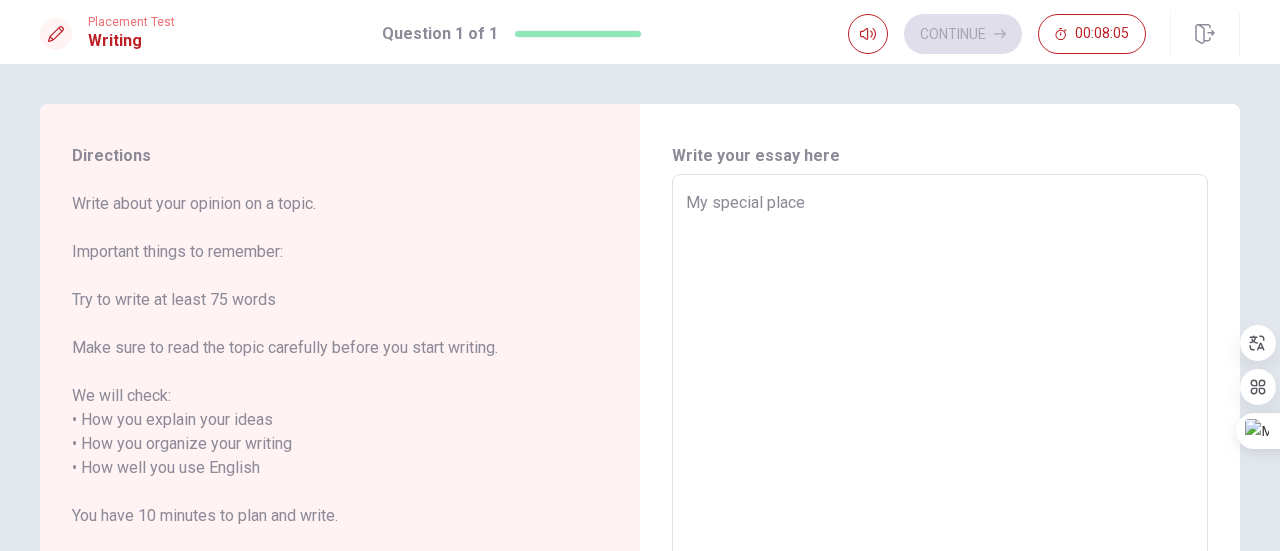 type on "My special place" 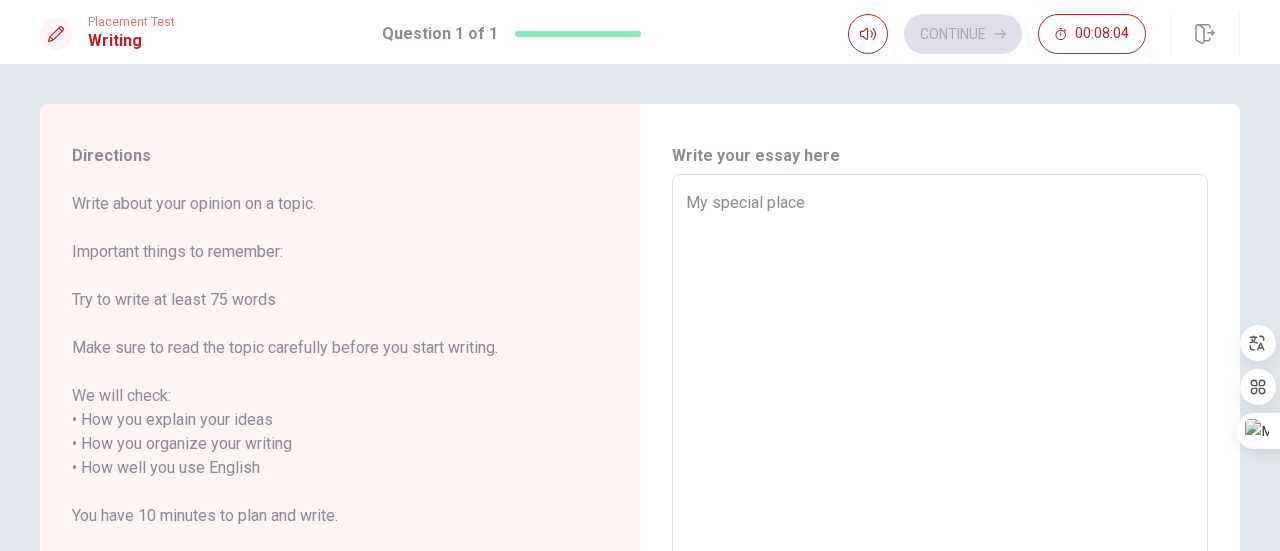 type on "My special place i" 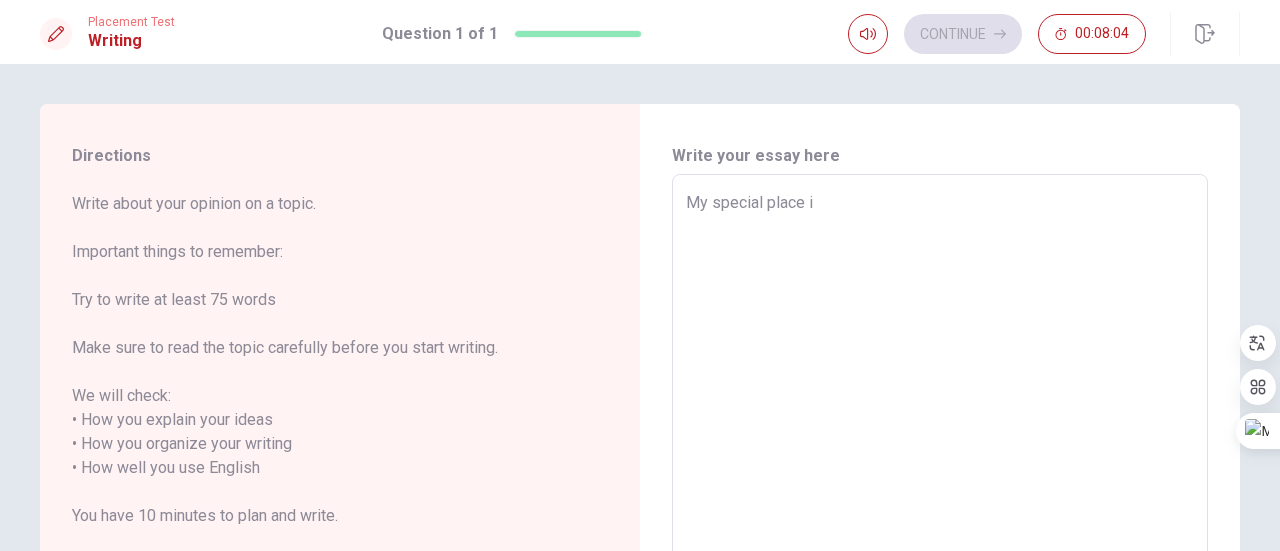 type on "x" 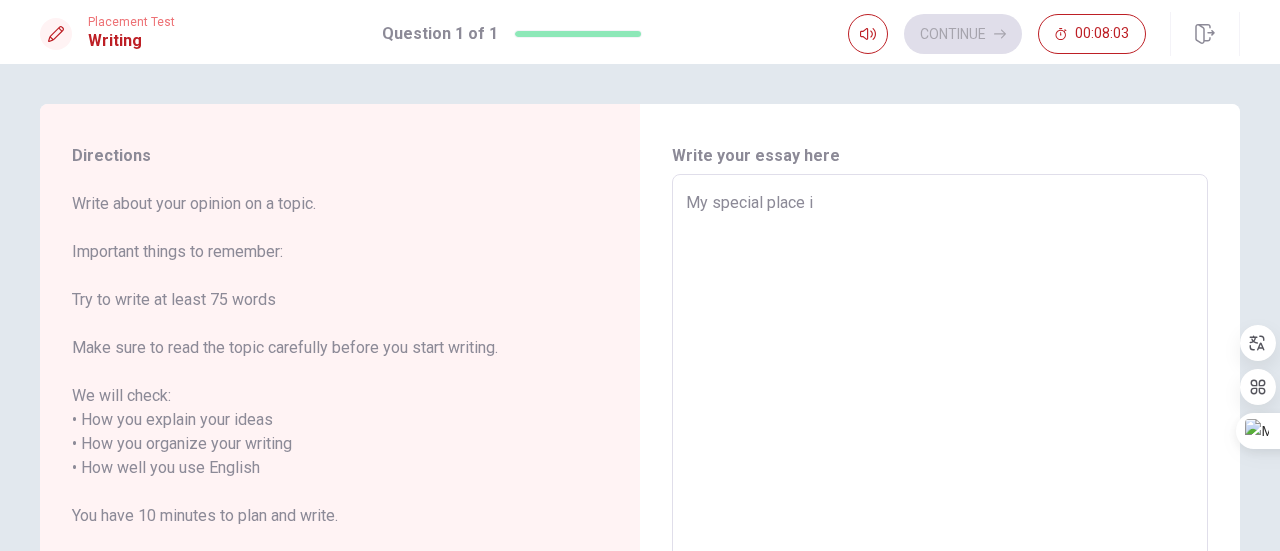 type on "My special place is" 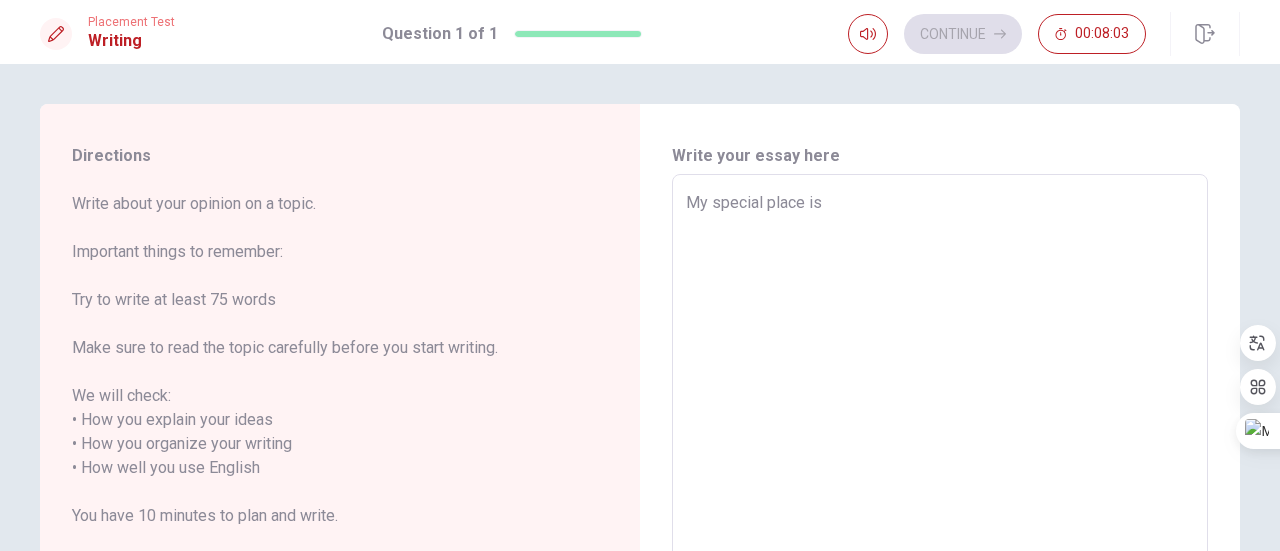 type on "x" 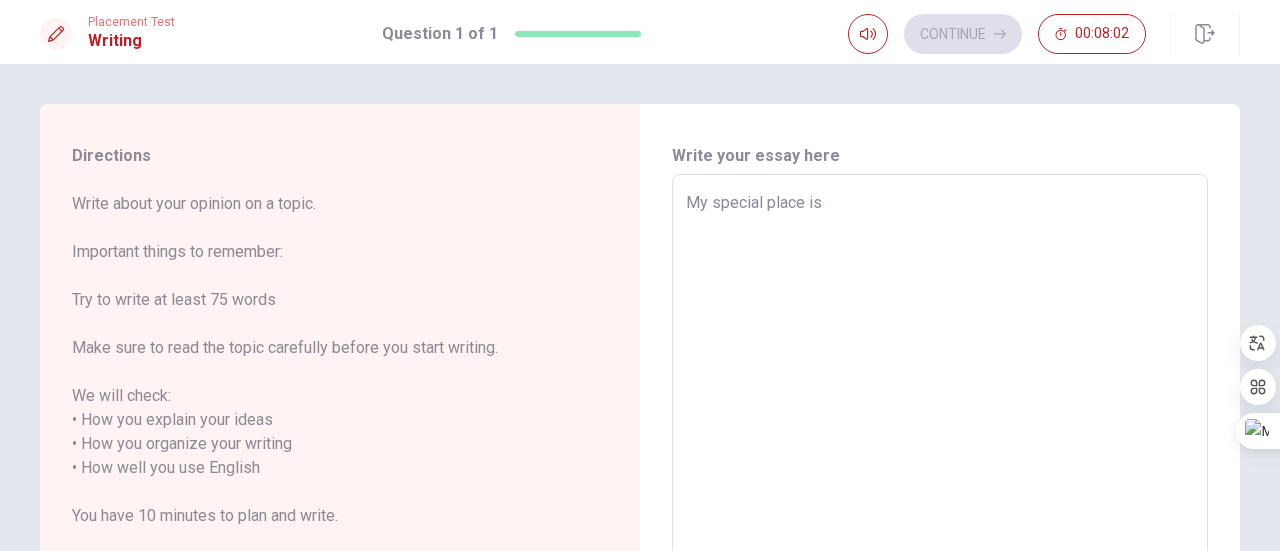 type on "My special place is a" 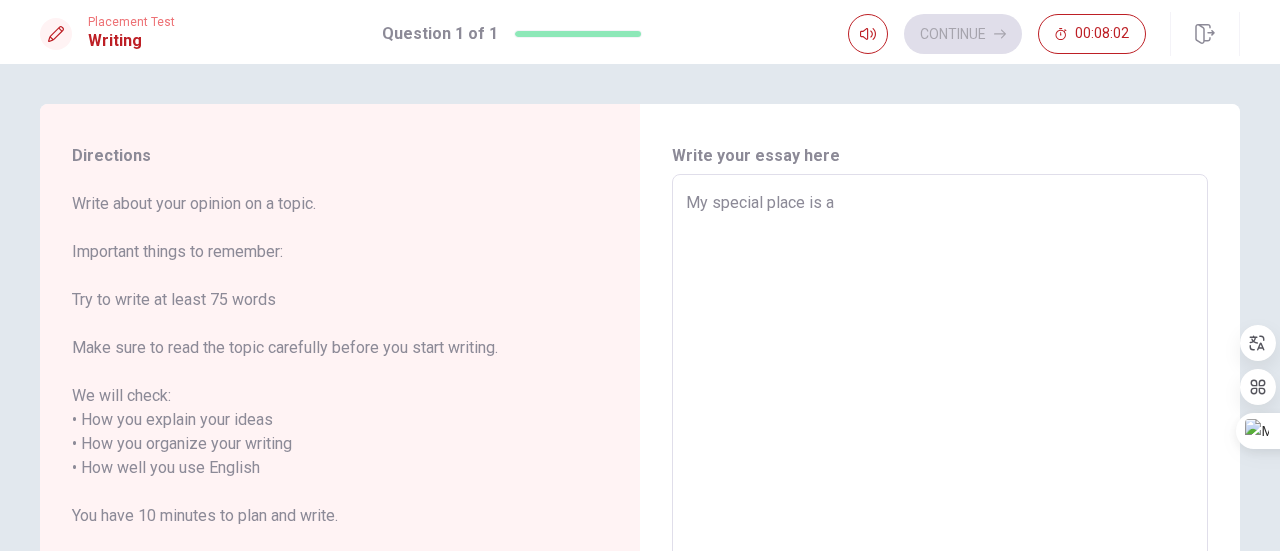 type on "x" 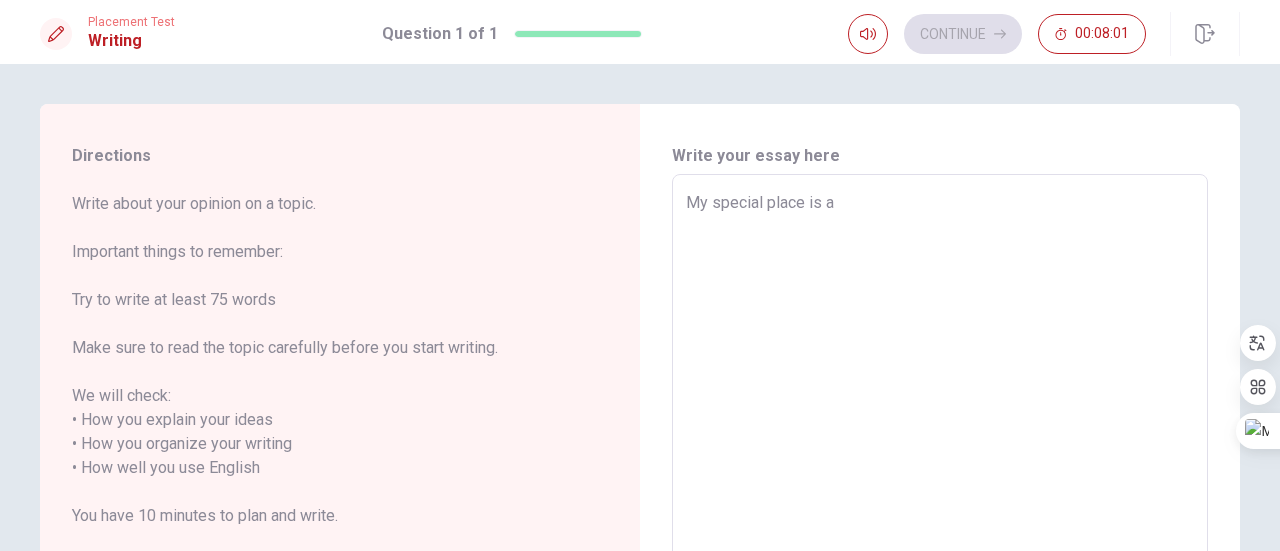 type on "x" 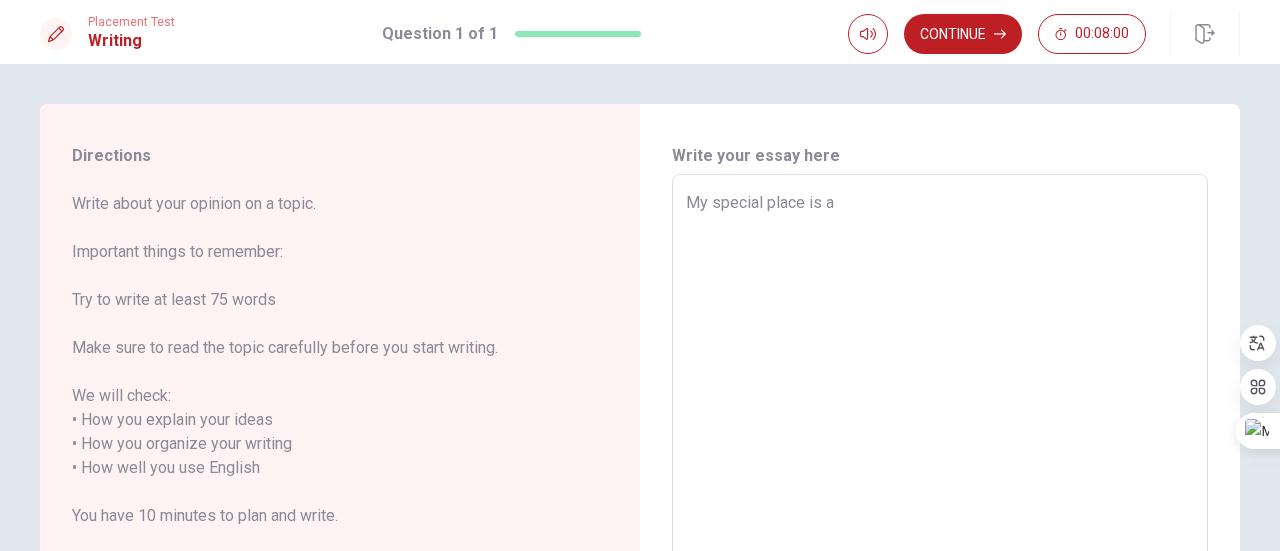 type on "My special place is a l" 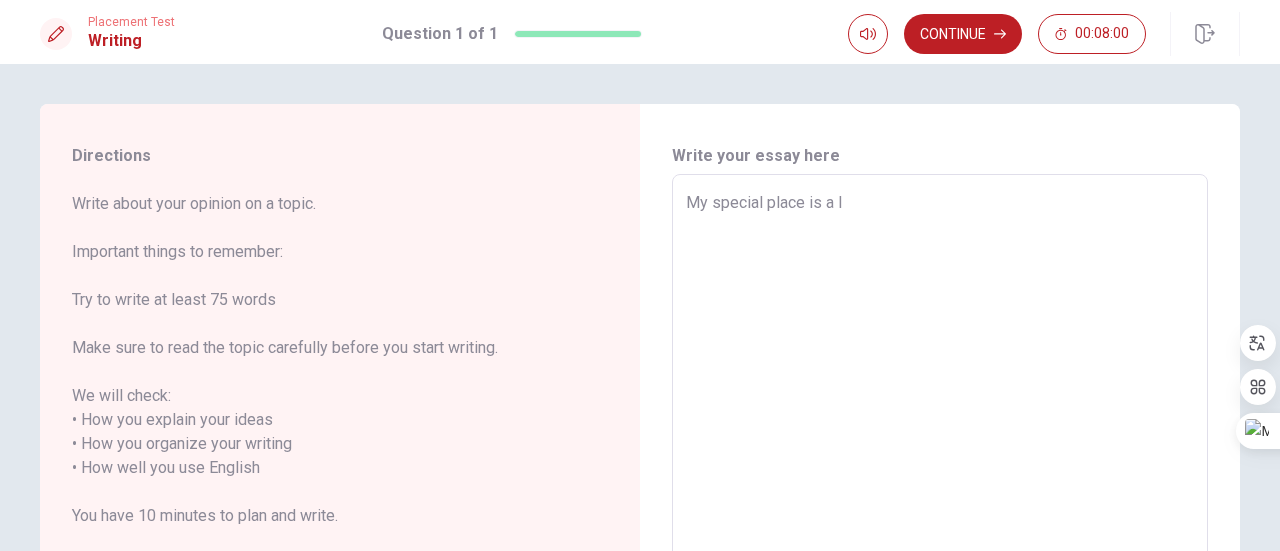 type on "x" 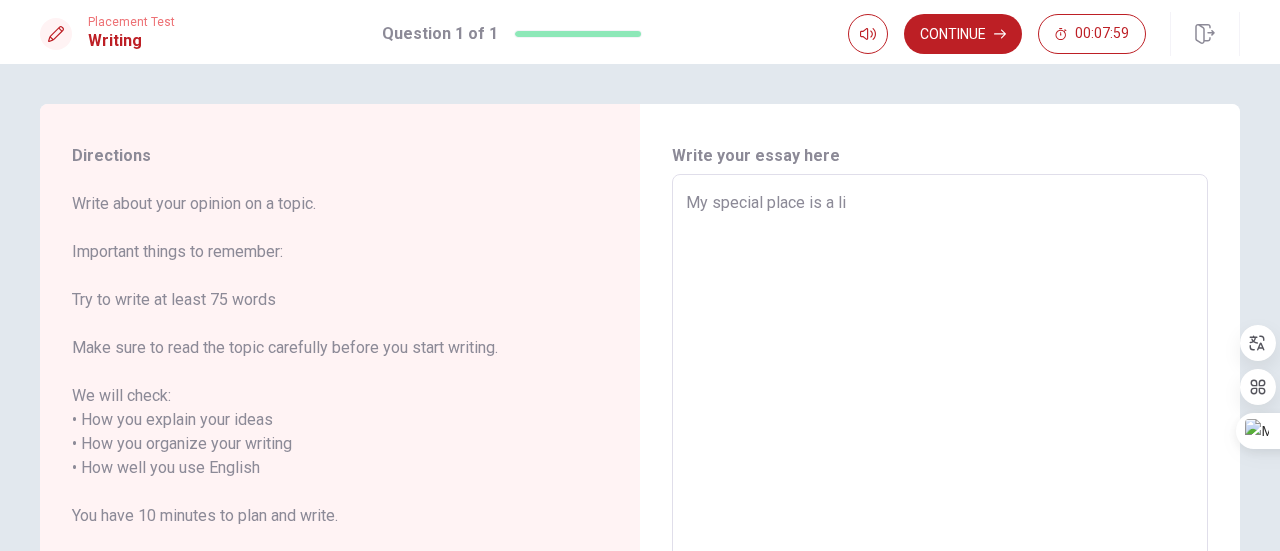 type on "x" 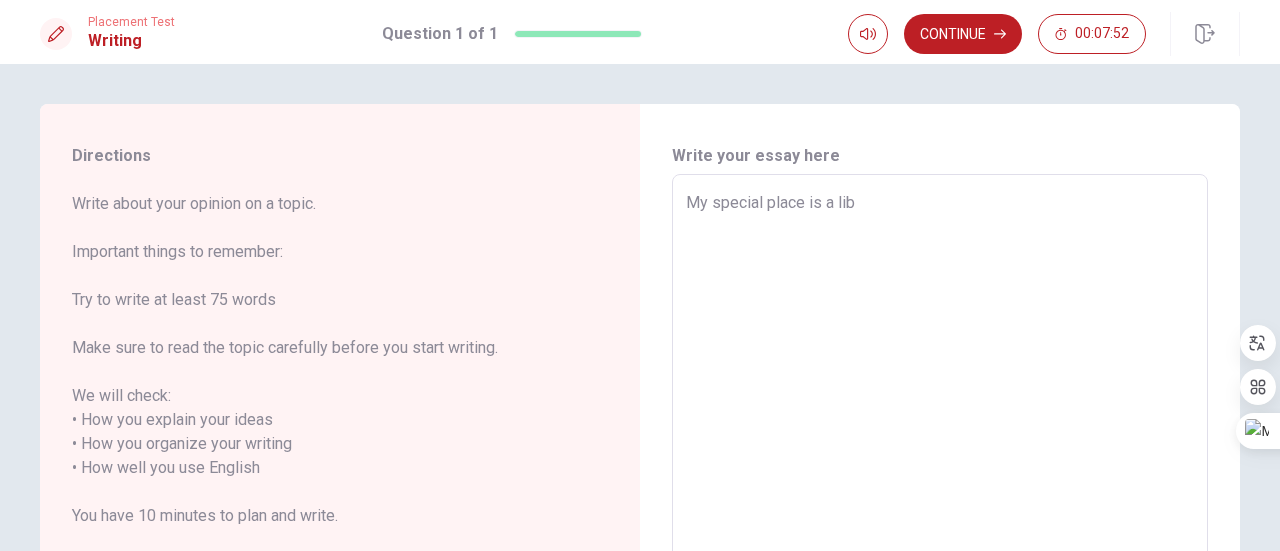type on "x" 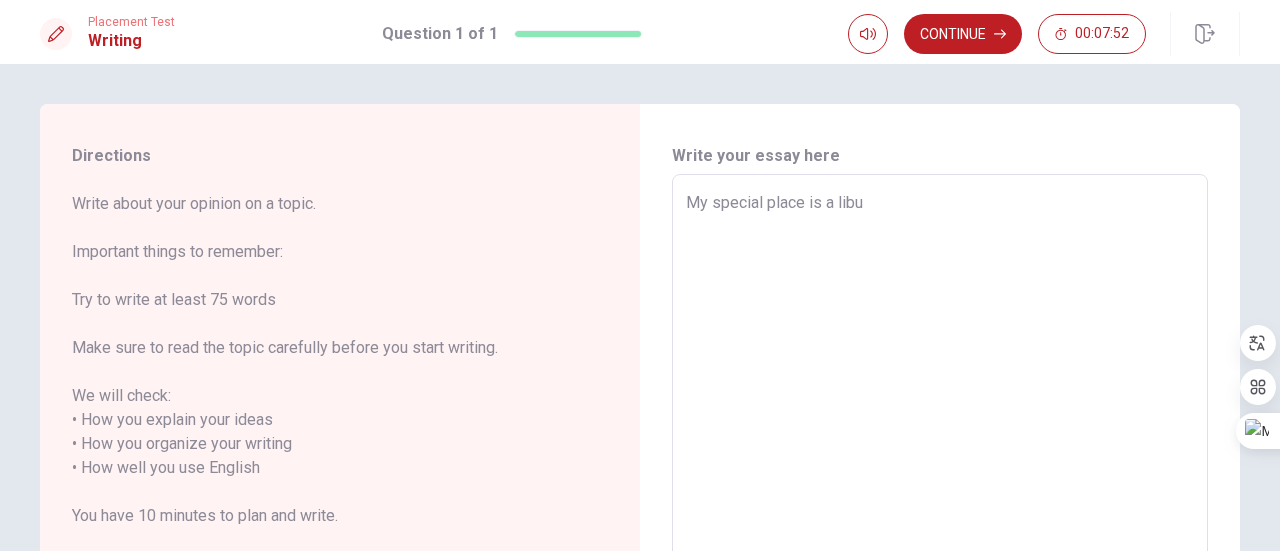 type on "x" 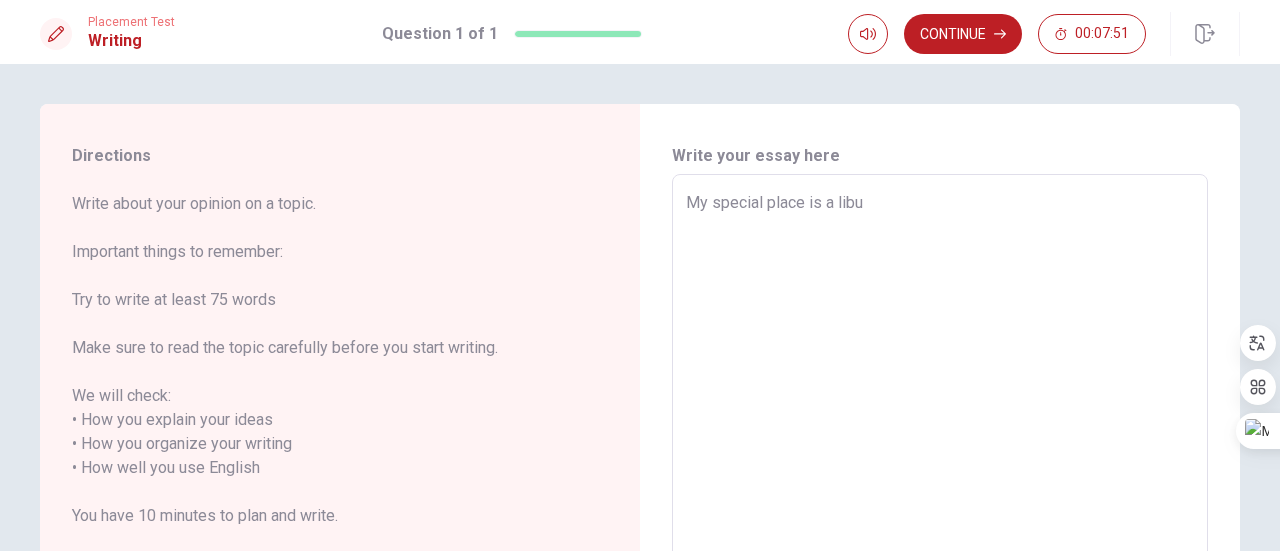 type on "My special place is a libul" 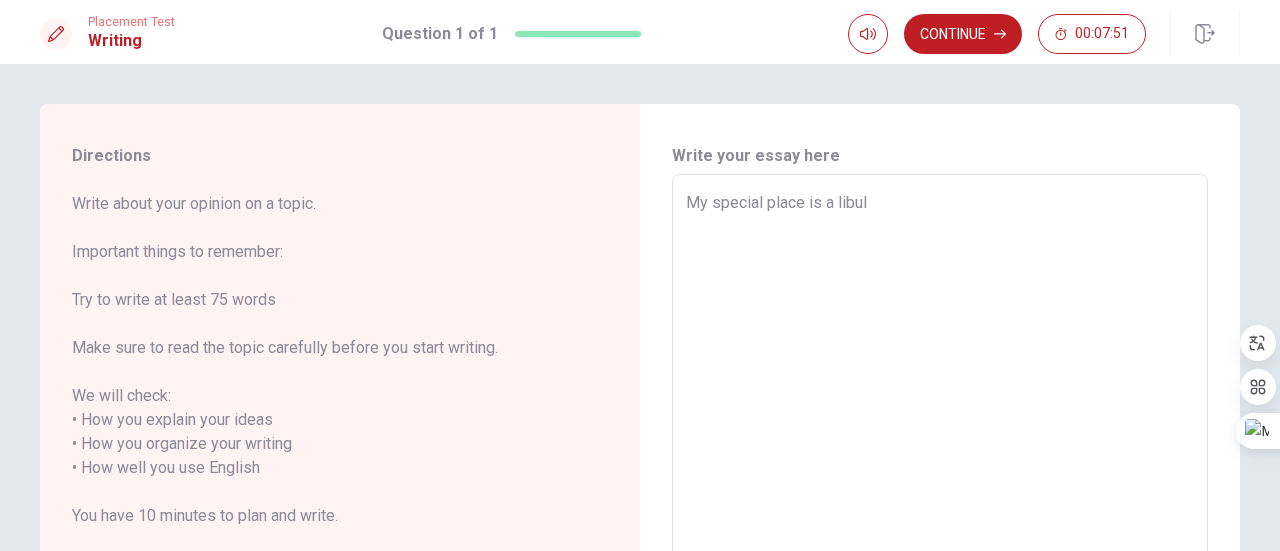 type on "x" 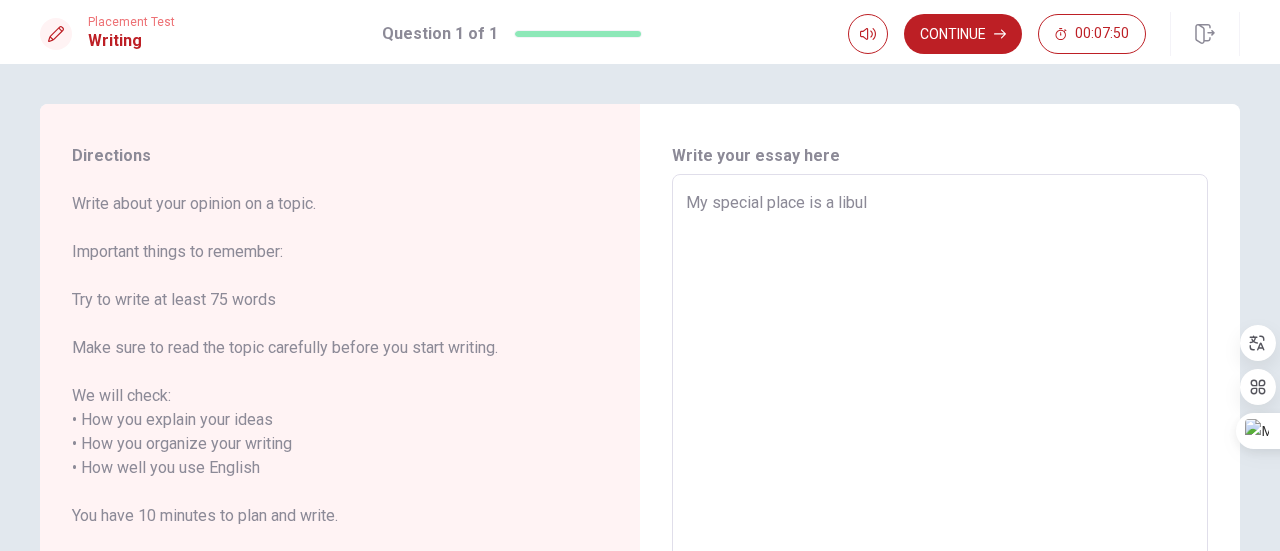 type on "My special place is a libula" 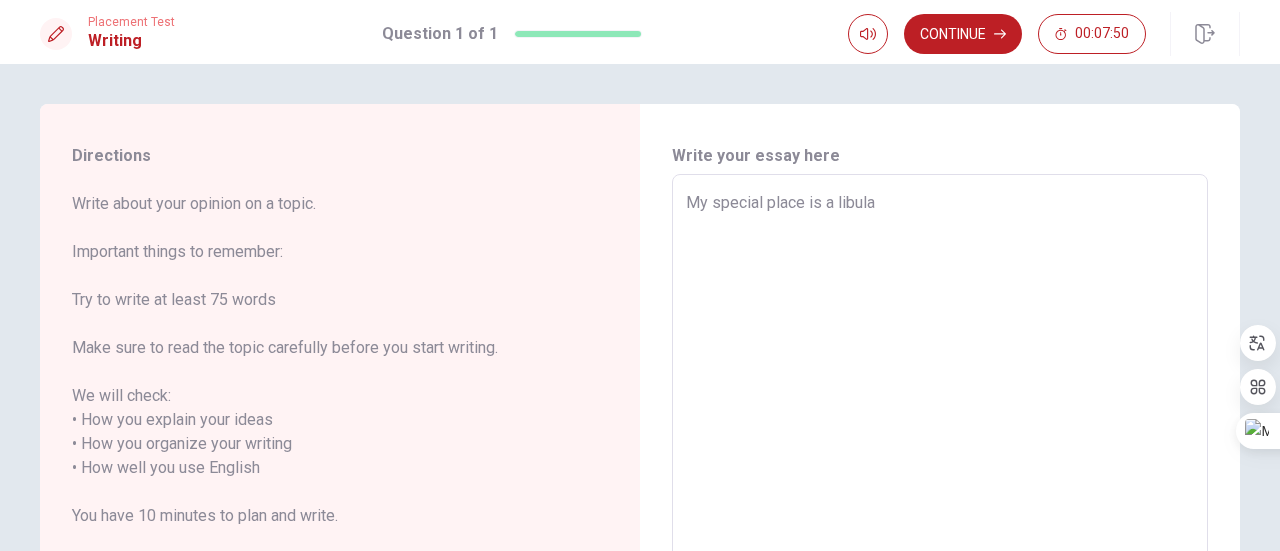 type on "x" 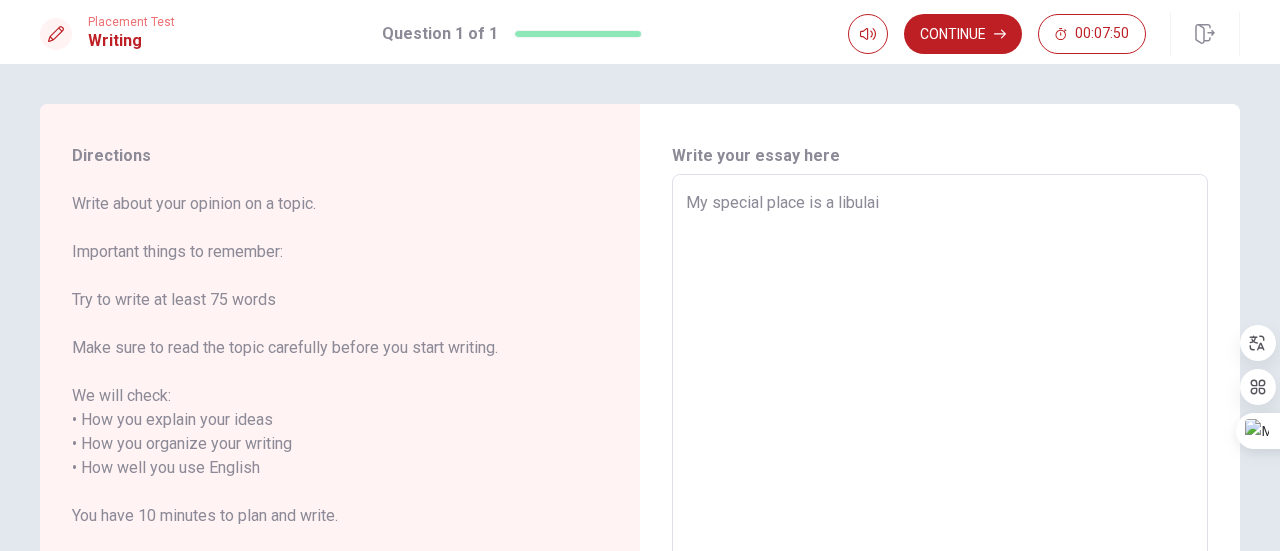 type on "x" 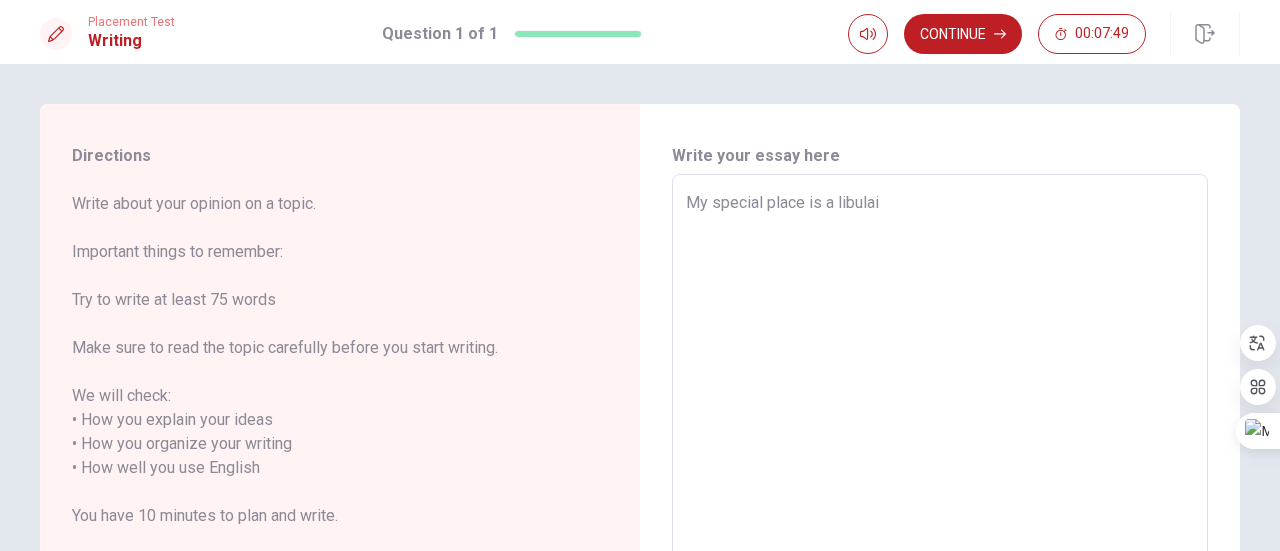 type on "My special place is a libulaiy" 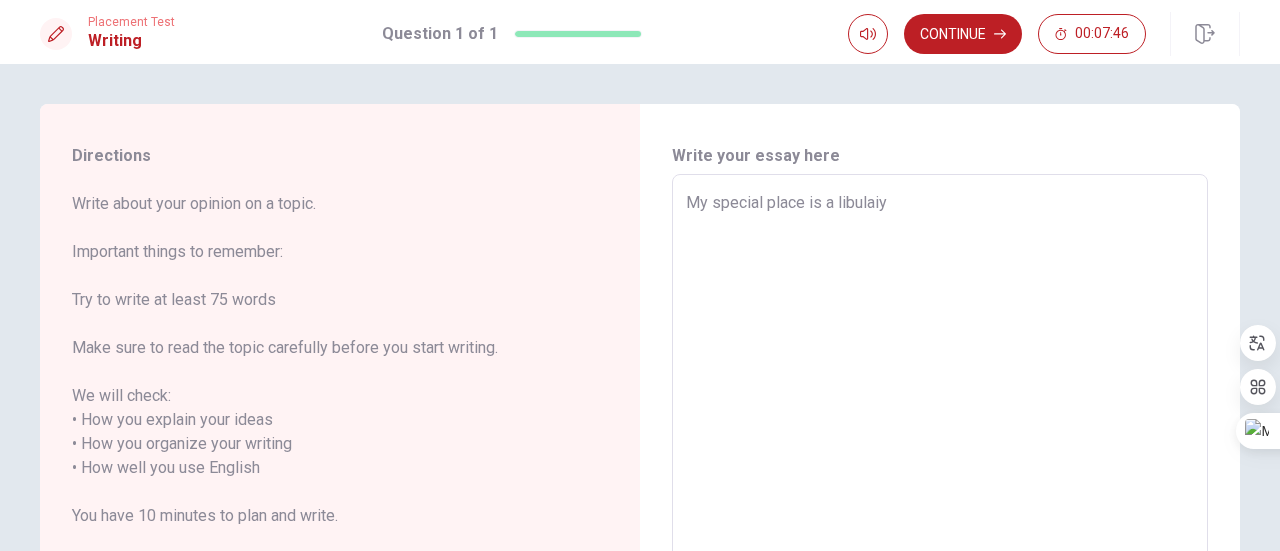 click on "My special place is a libulaiy" at bounding box center (940, 456) 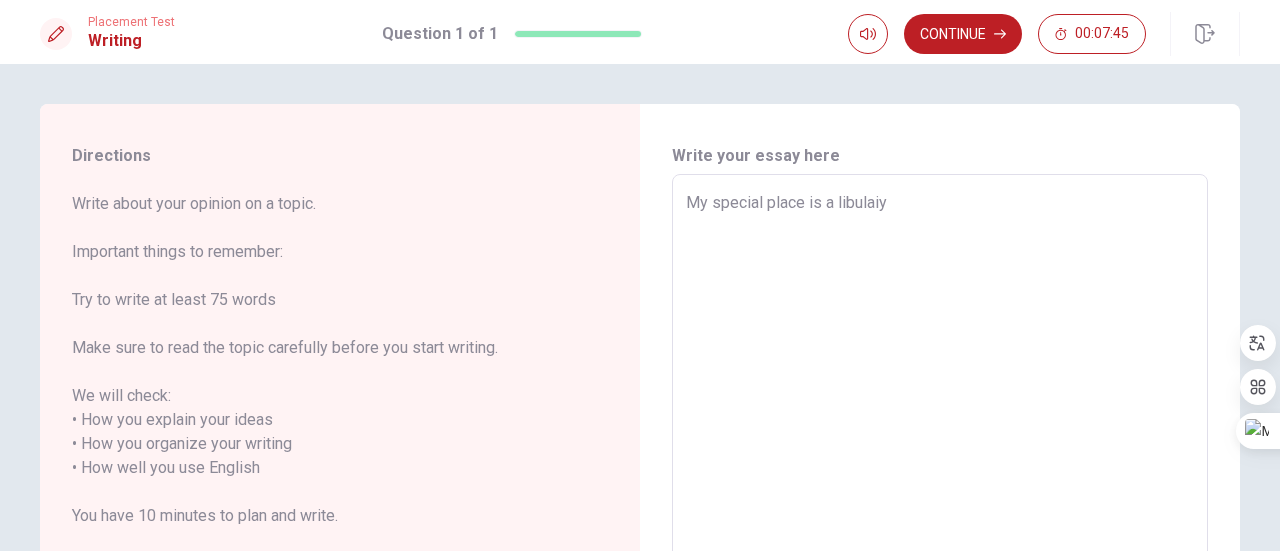 type on "x" 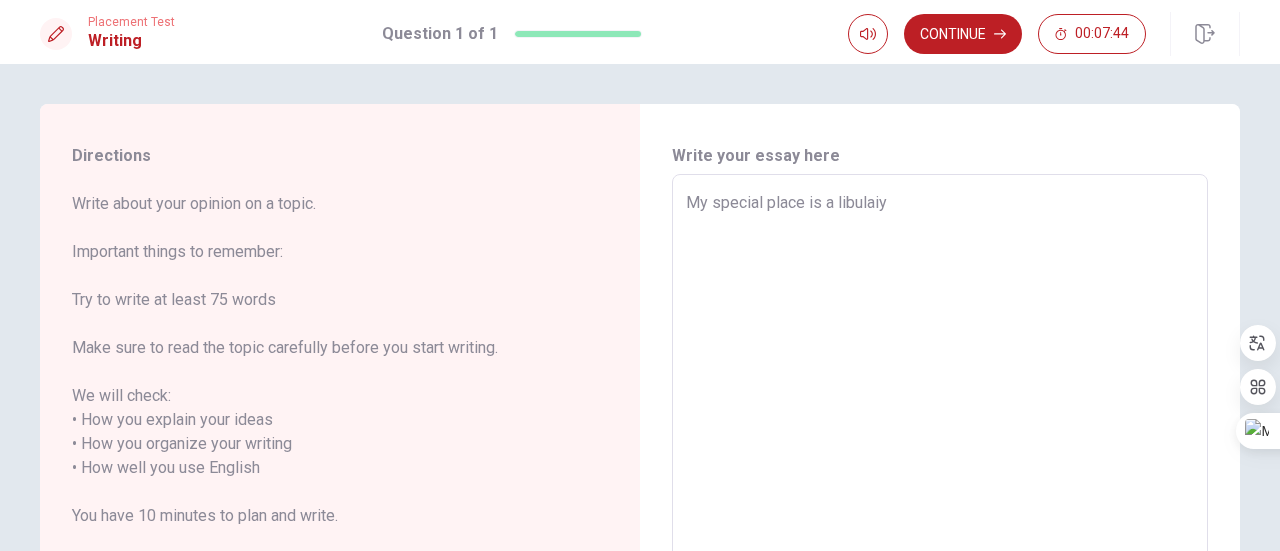 type on "My special place is a libuaiy" 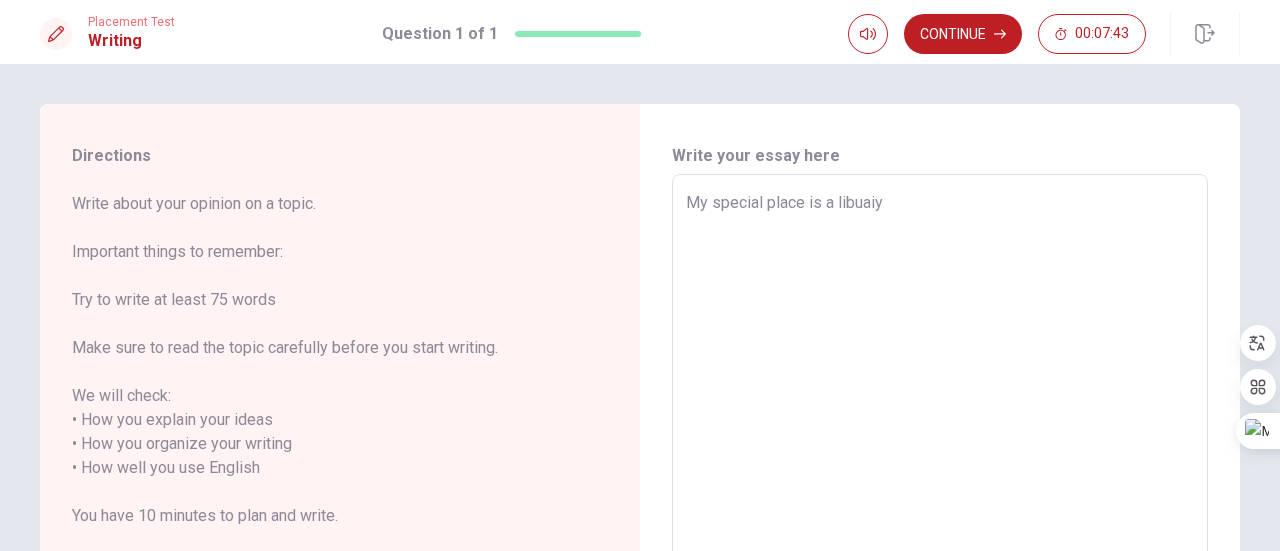 type on "x" 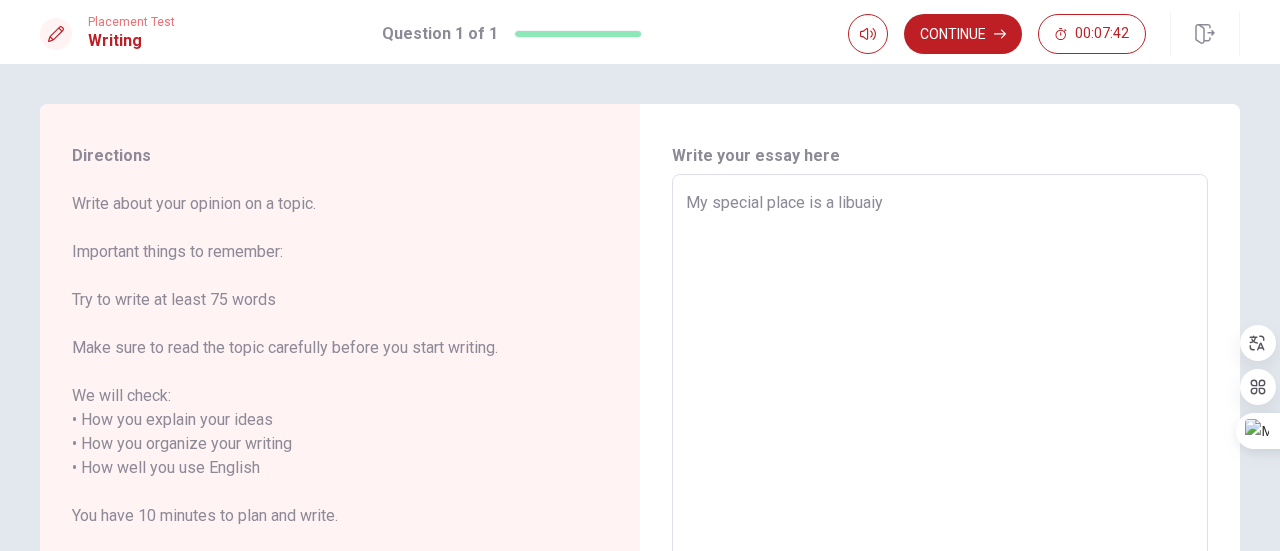 type on "My special place is a liburaiy" 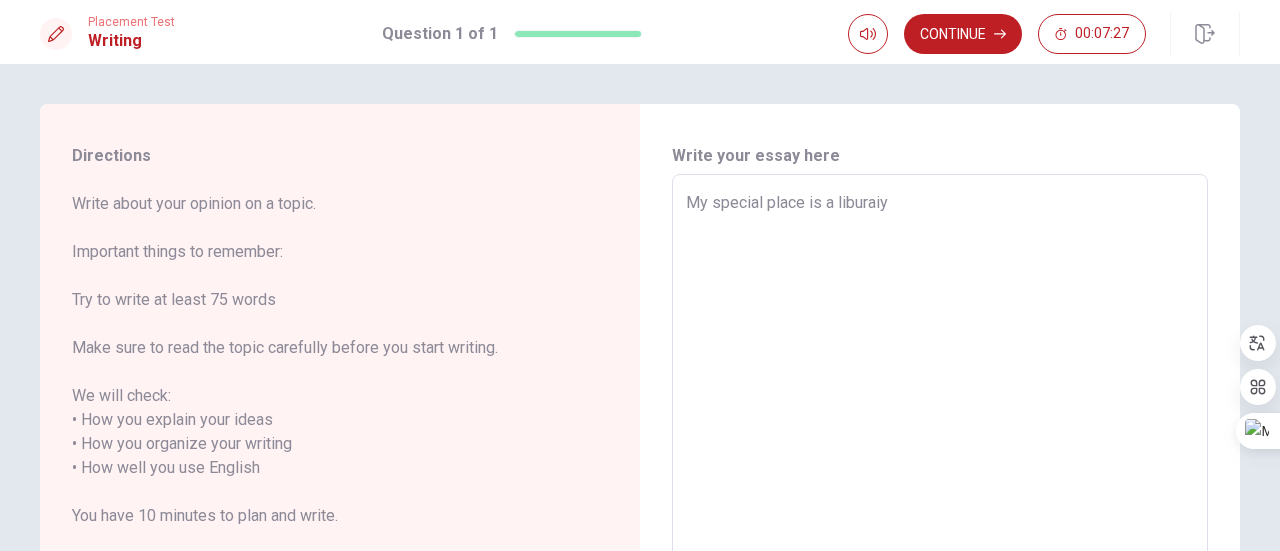 click on "My special place is a liburaiy" at bounding box center (940, 456) 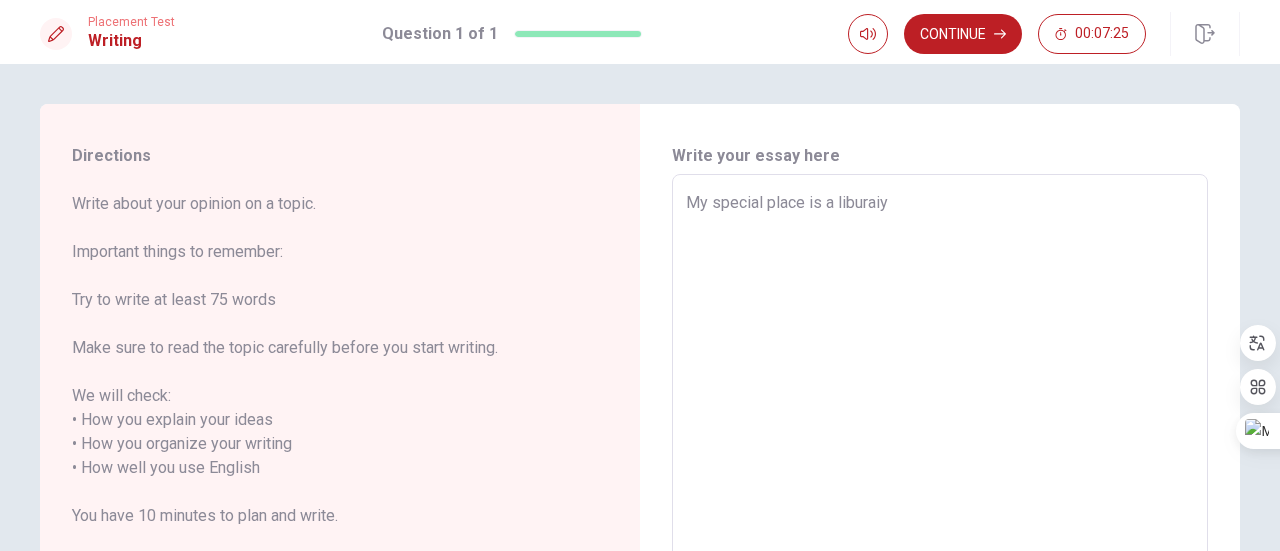 click on "My special place is a liburaiy" at bounding box center [940, 456] 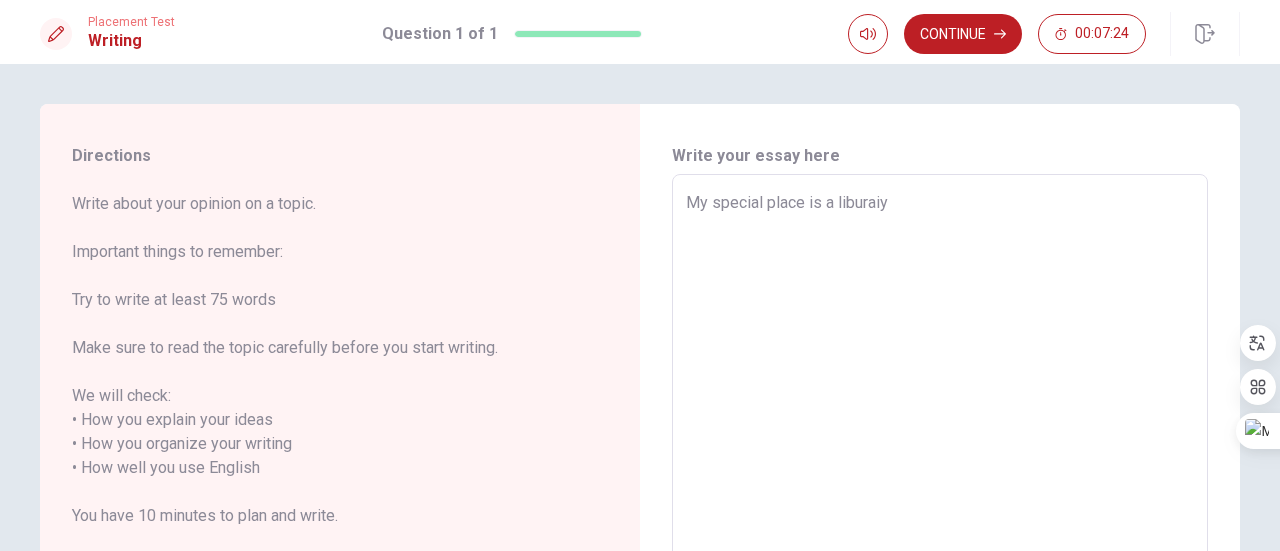 type on "My special place is a liburay" 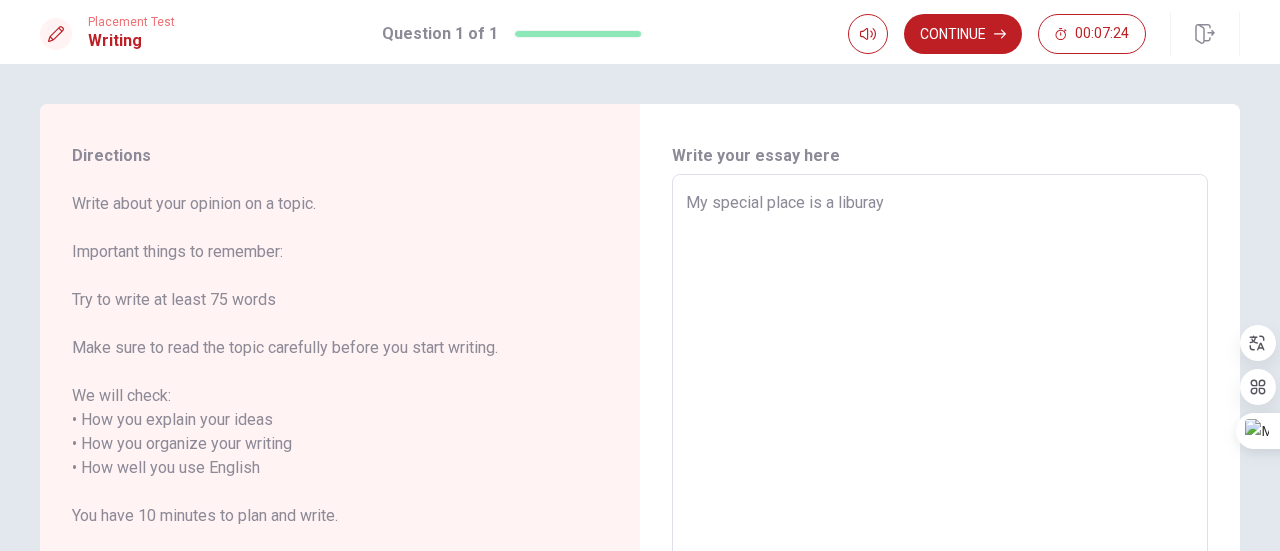 type on "x" 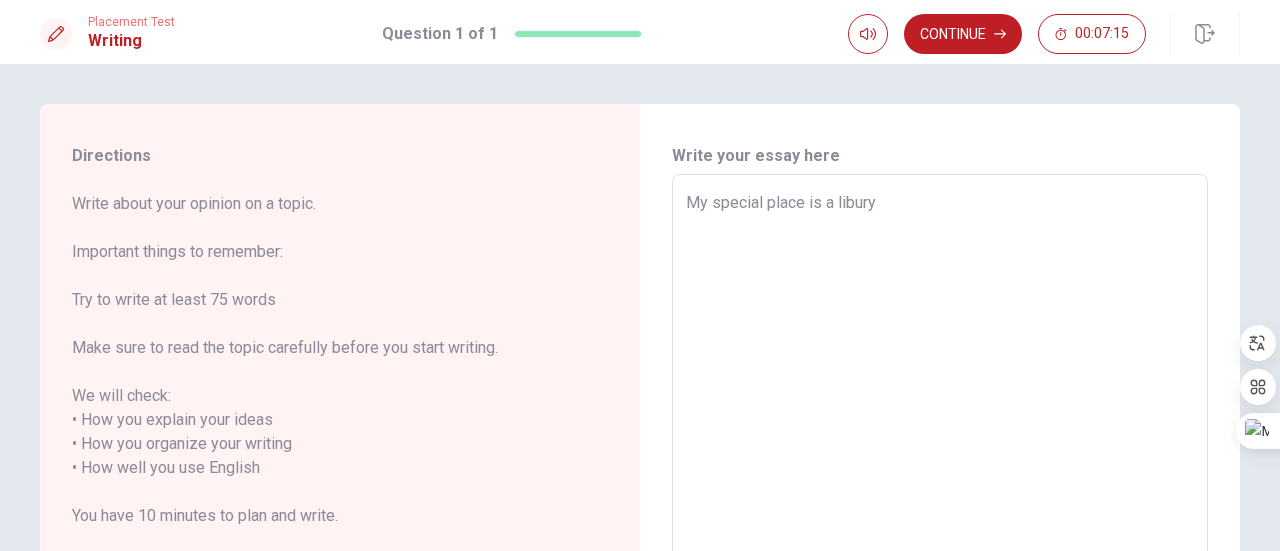 click on "My special place is a libury" at bounding box center (940, 456) 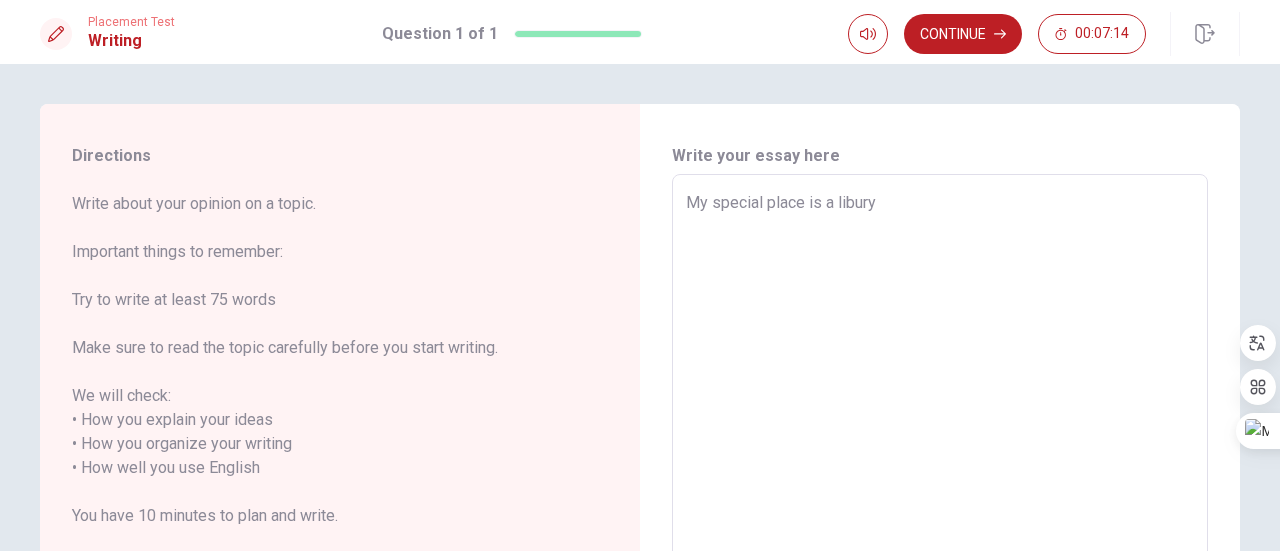 type on "My special place is a libry" 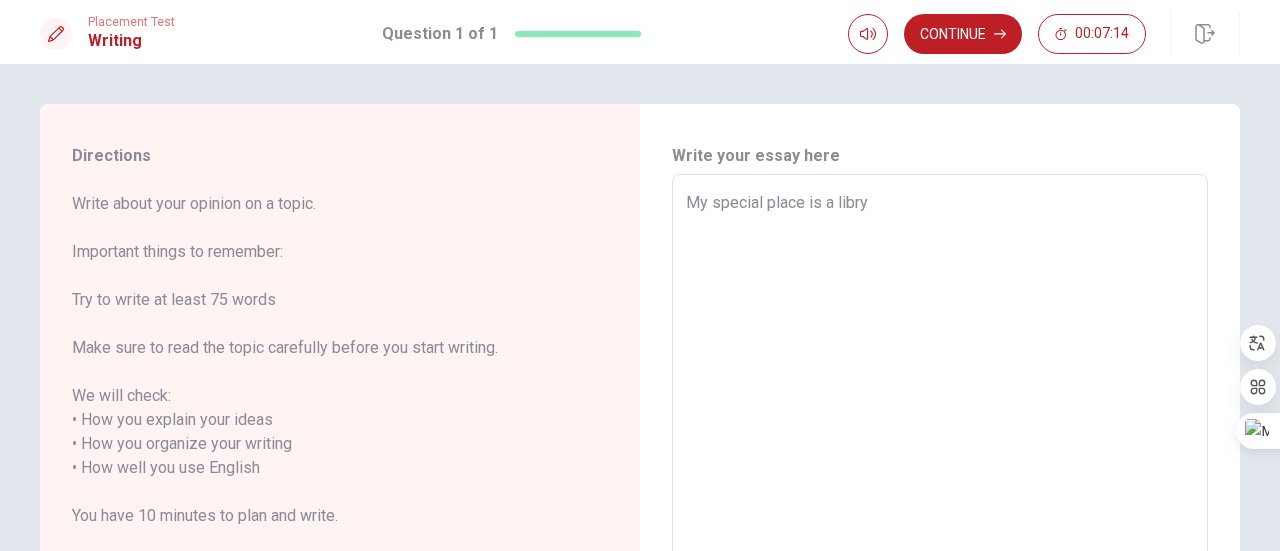 type on "x" 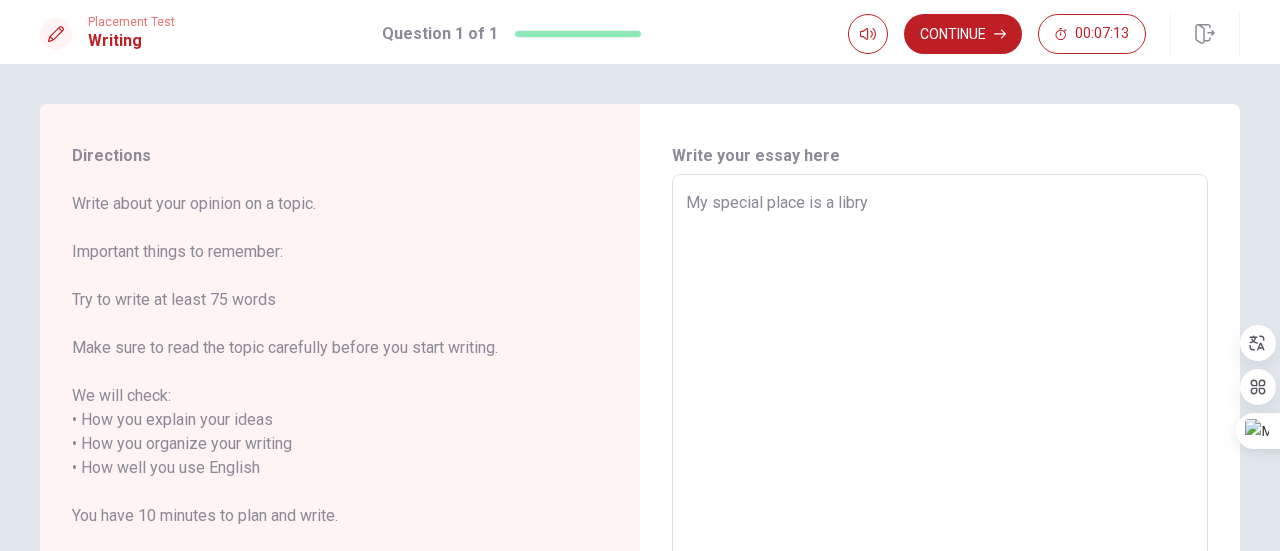type on "My special place is a libary" 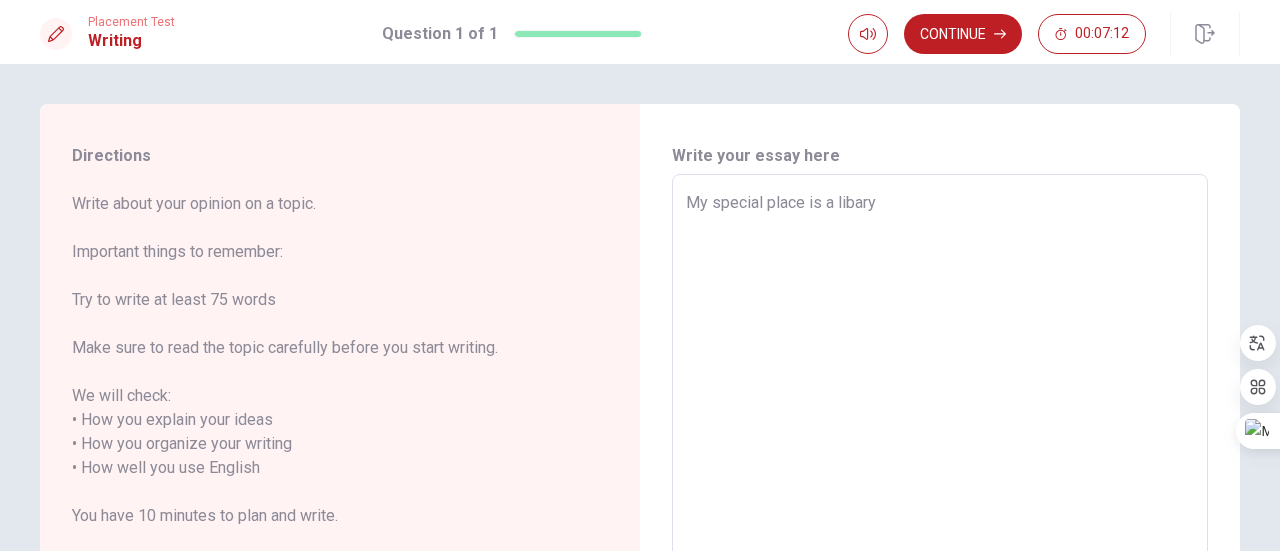 click on "My special place is a libary" at bounding box center [940, 456] 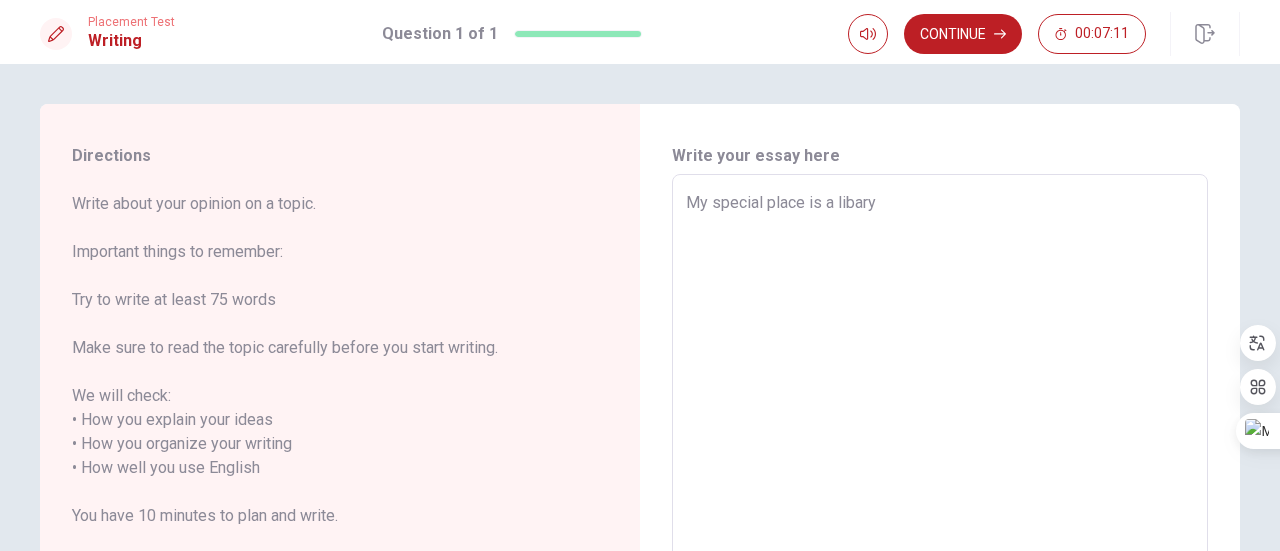 type on "x" 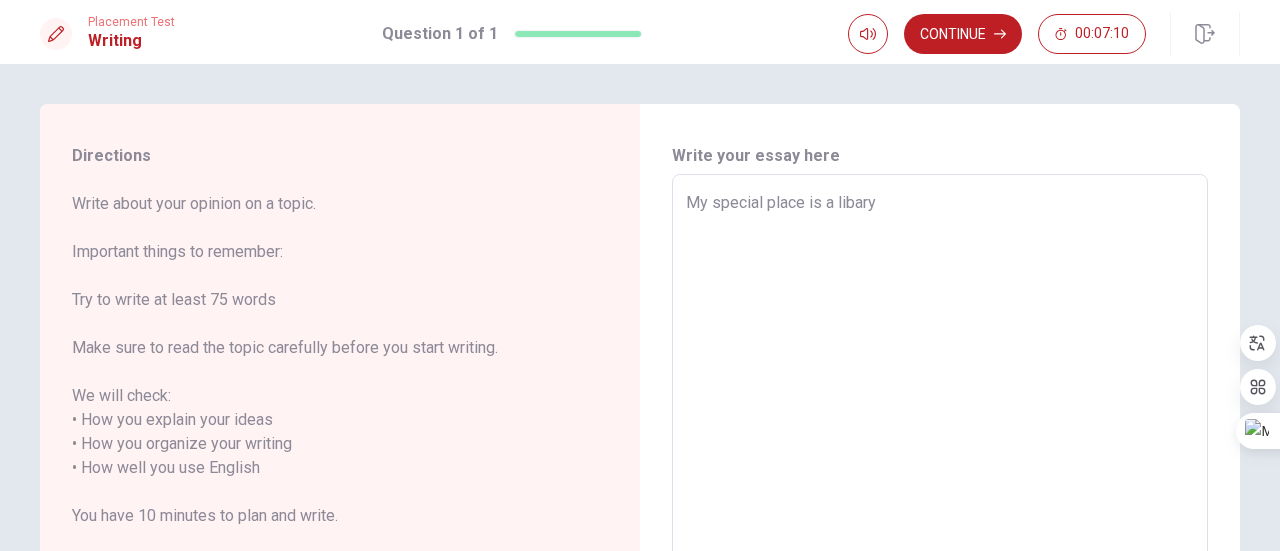 type on "My special place is a libary." 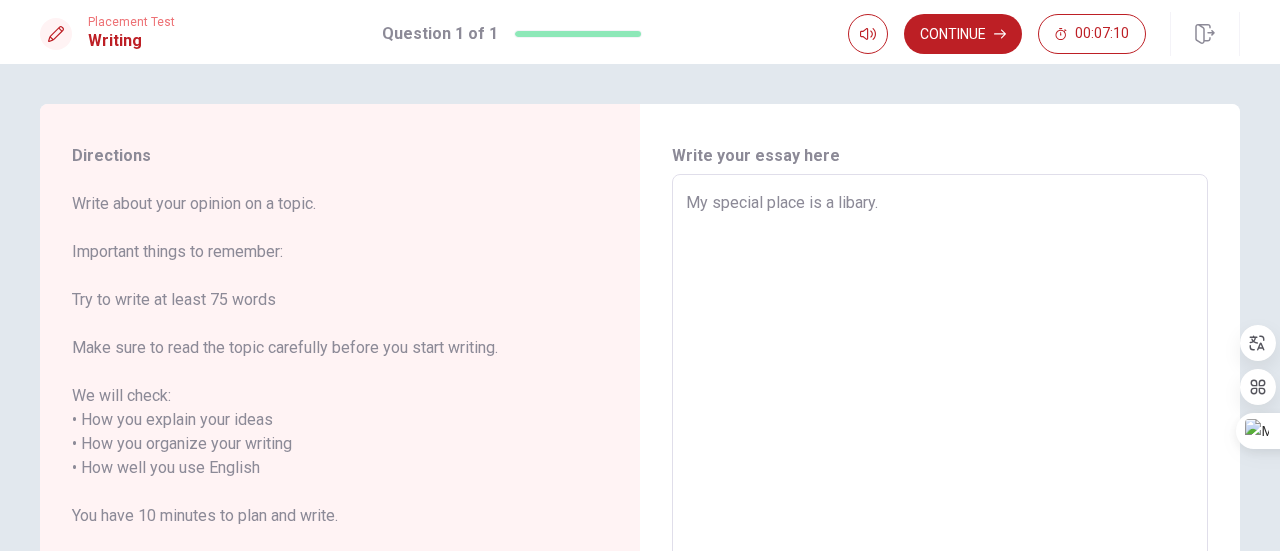 type on "x" 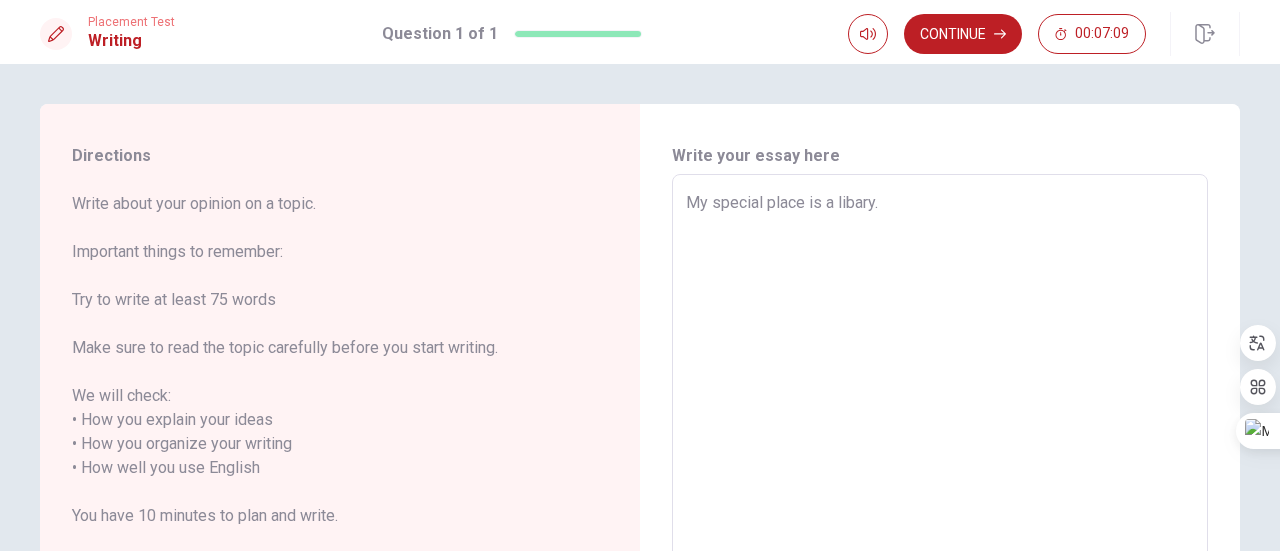 type on "My special place is a libary." 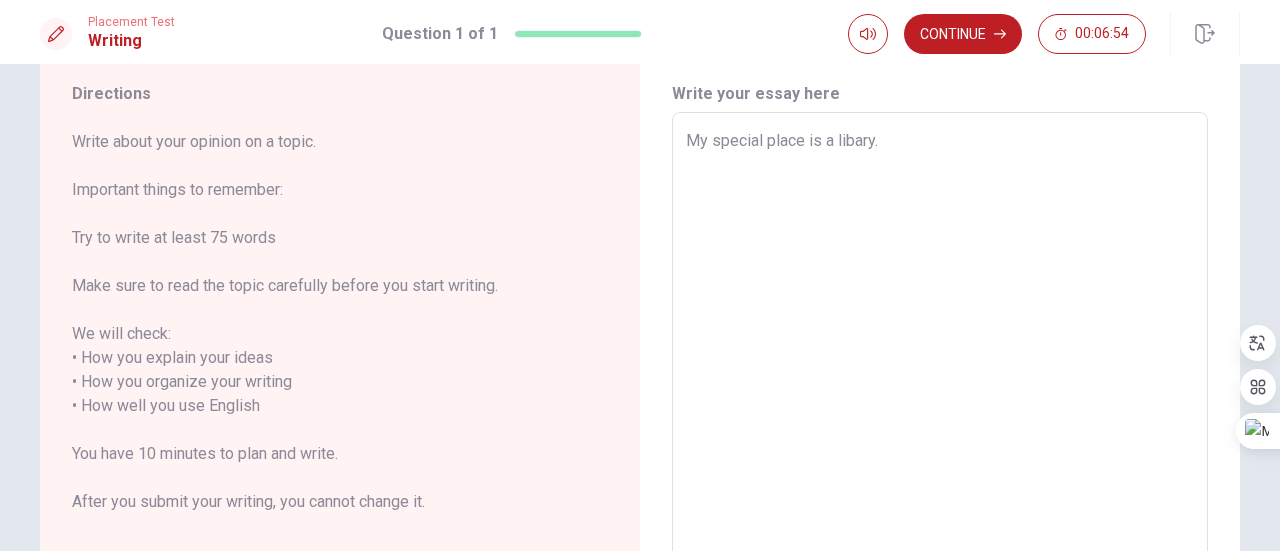 scroll, scrollTop: 0, scrollLeft: 0, axis: both 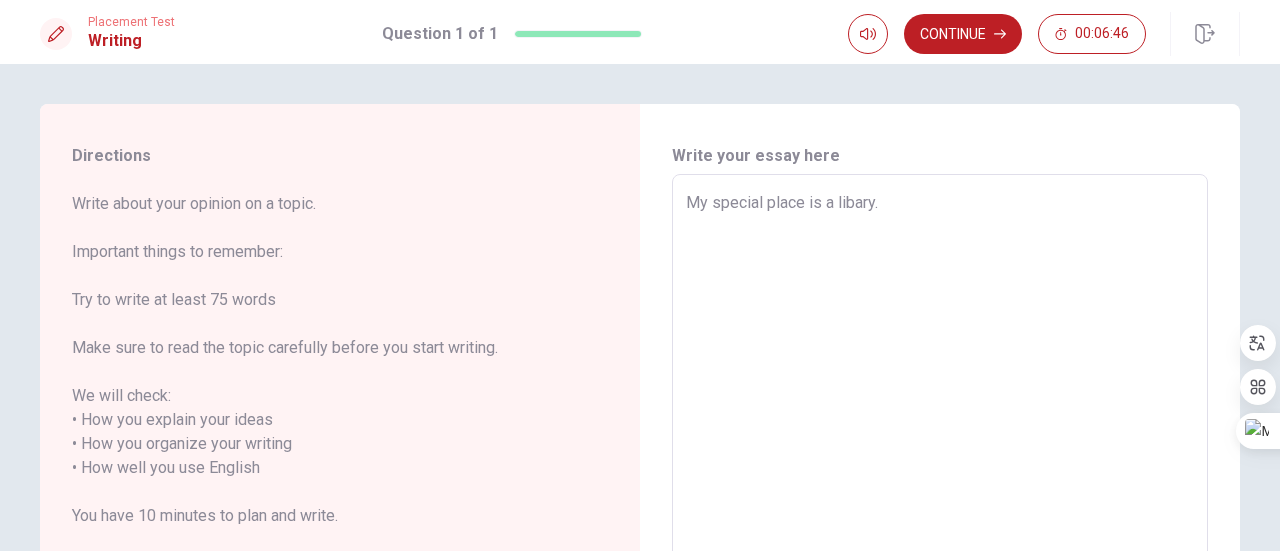 click on "My special place is a libary." at bounding box center (940, 456) 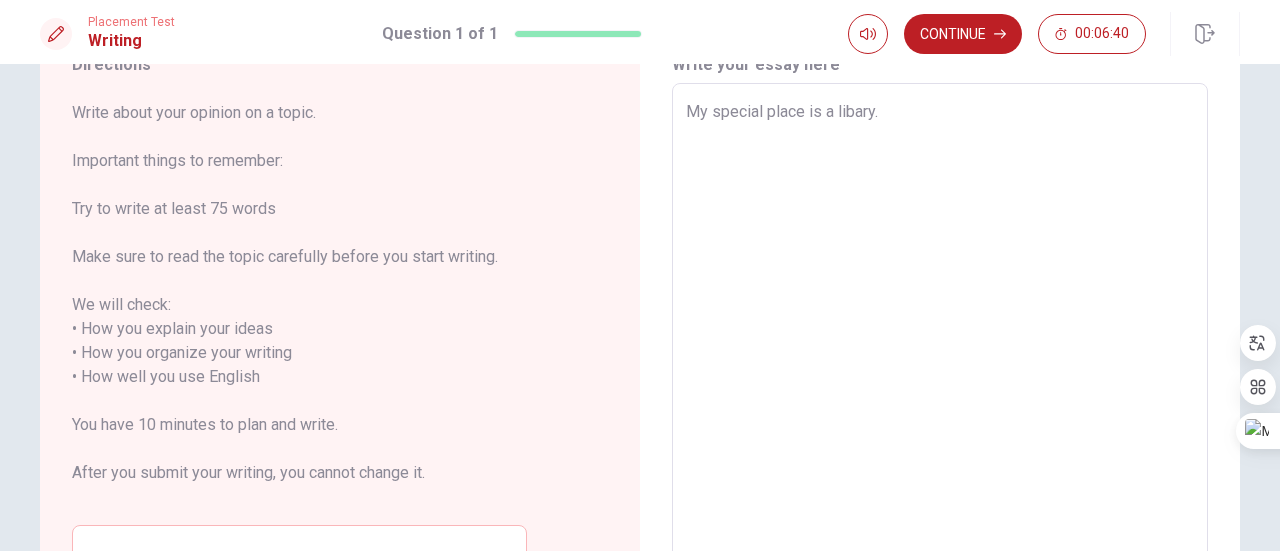 scroll, scrollTop: 0, scrollLeft: 0, axis: both 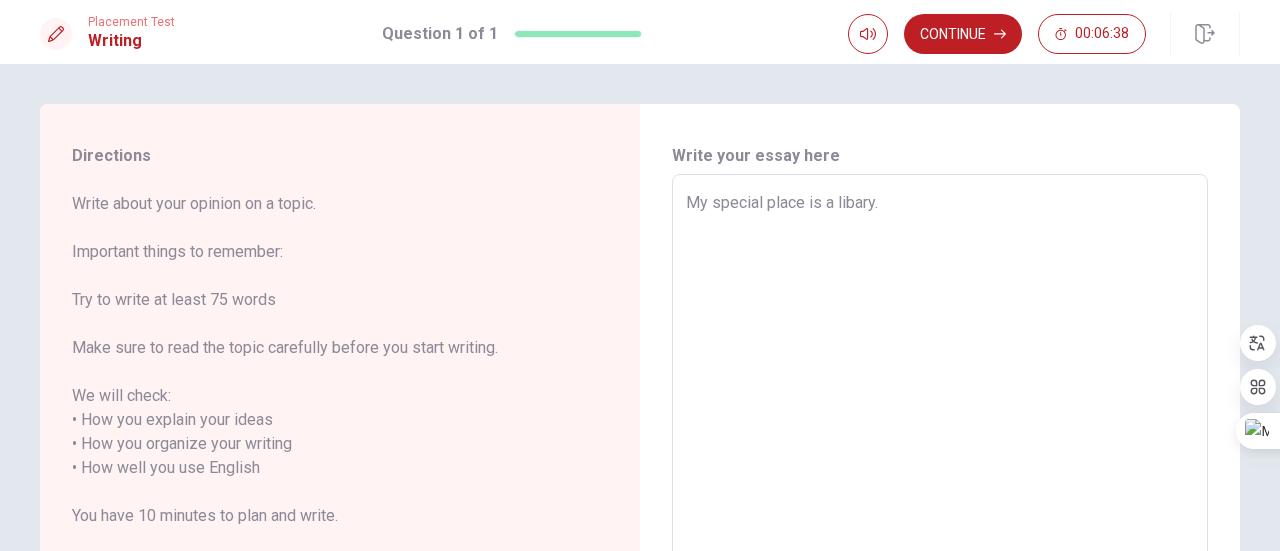 click on "My special place is a libary." at bounding box center [940, 456] 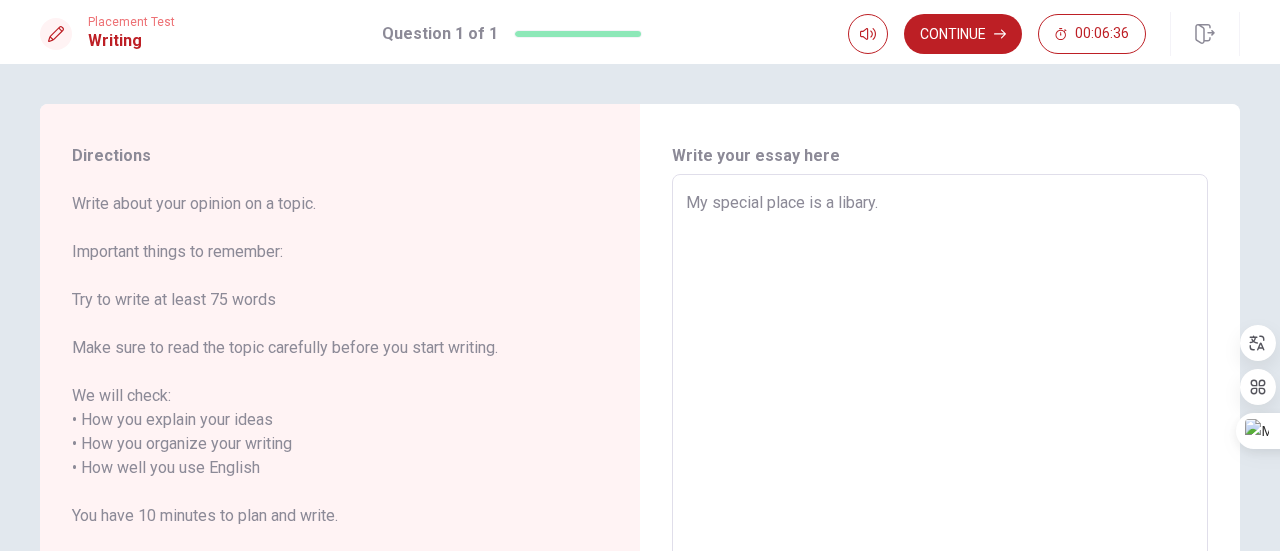 click on "My special place is a libary." at bounding box center (940, 456) 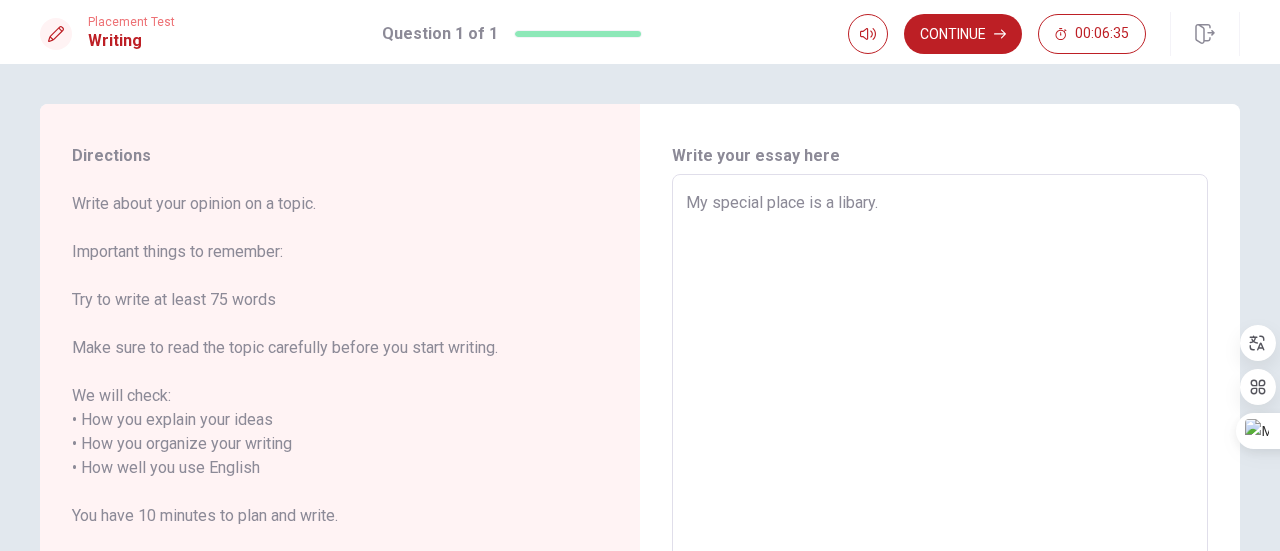 type on "x" 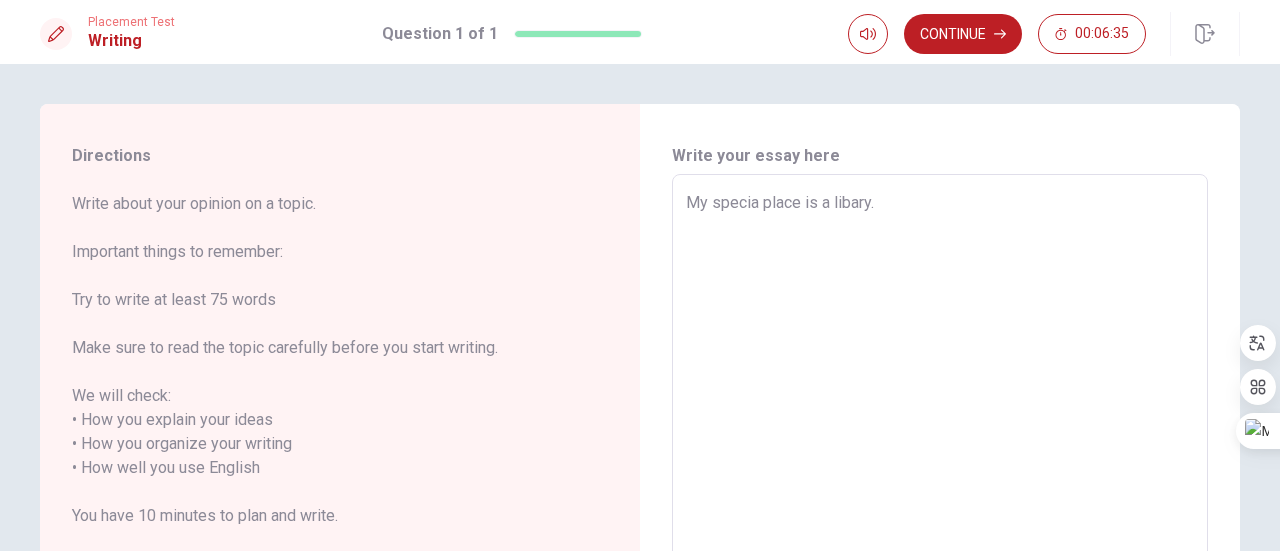 type on "x" 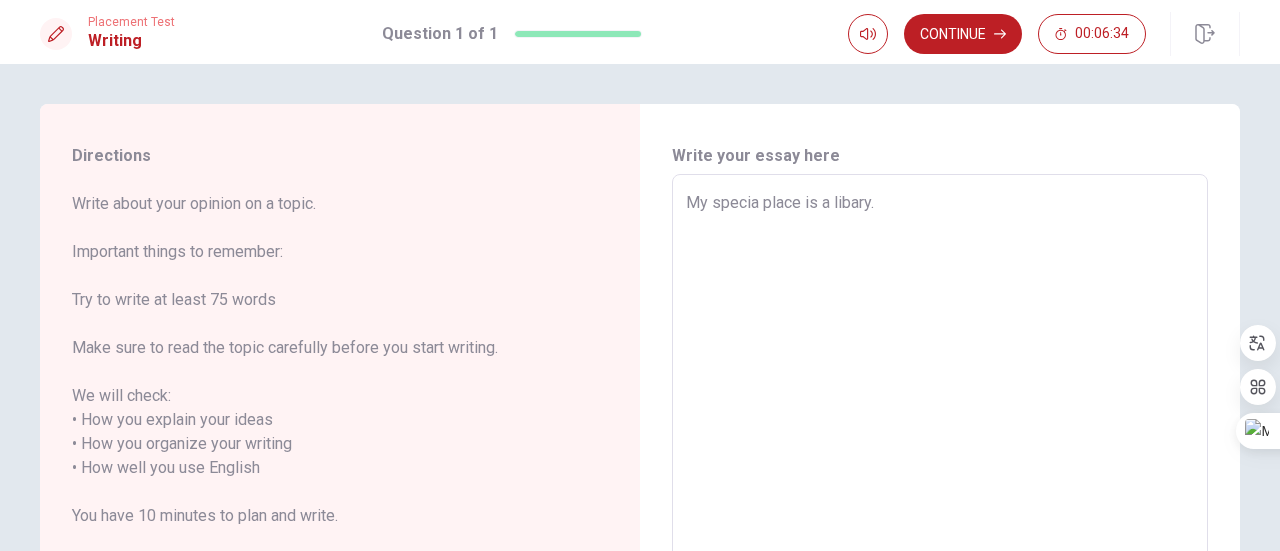 type on "My speci place is a libary." 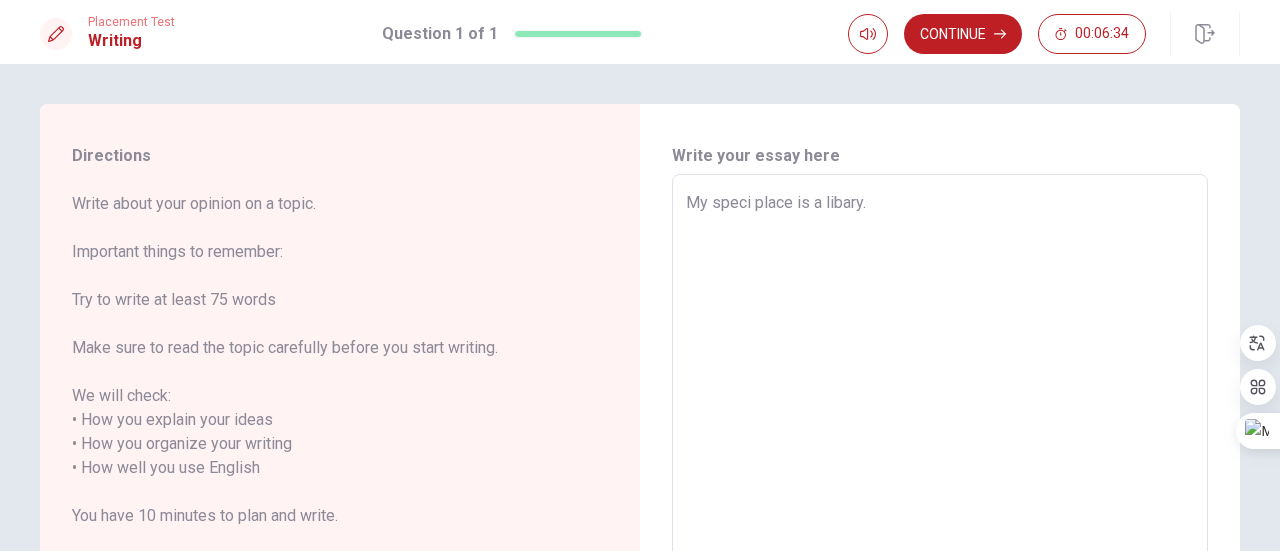 type on "x" 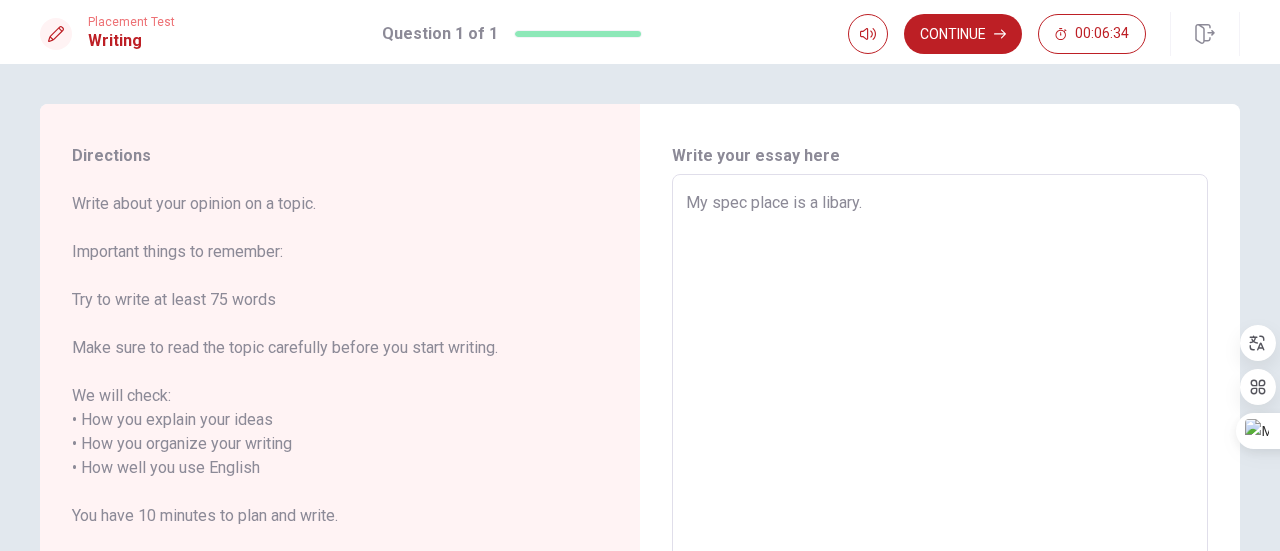 type on "x" 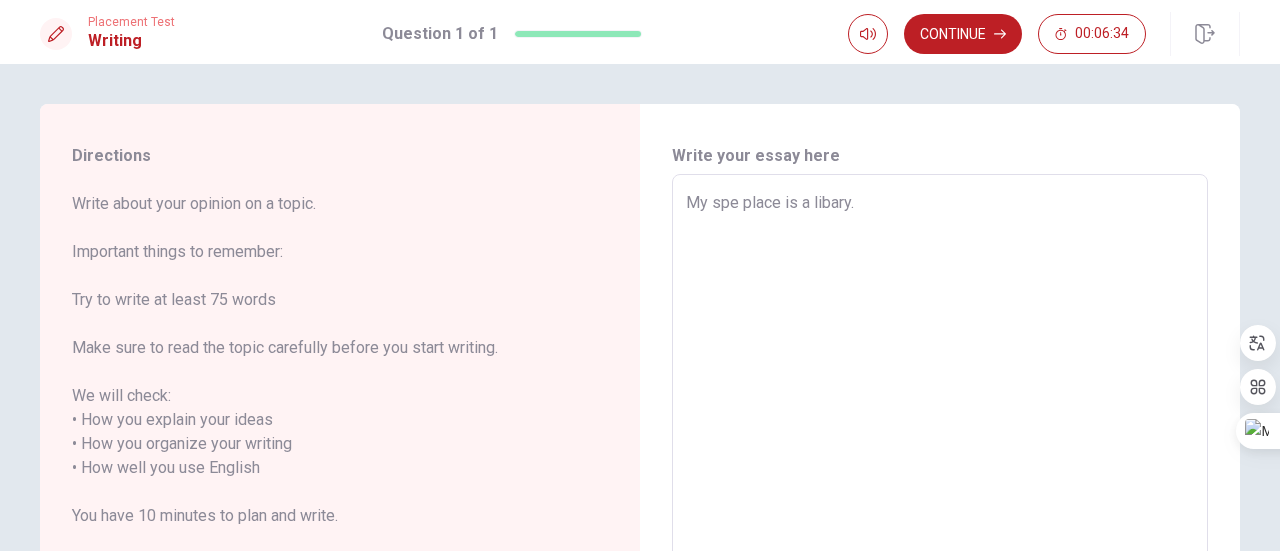 type on "x" 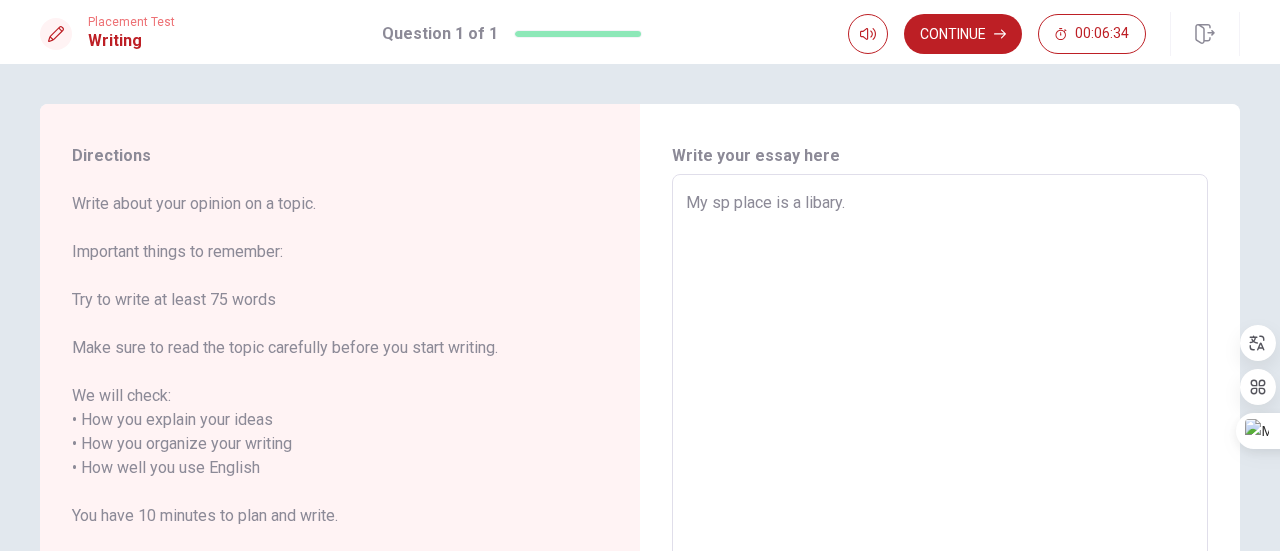 type on "x" 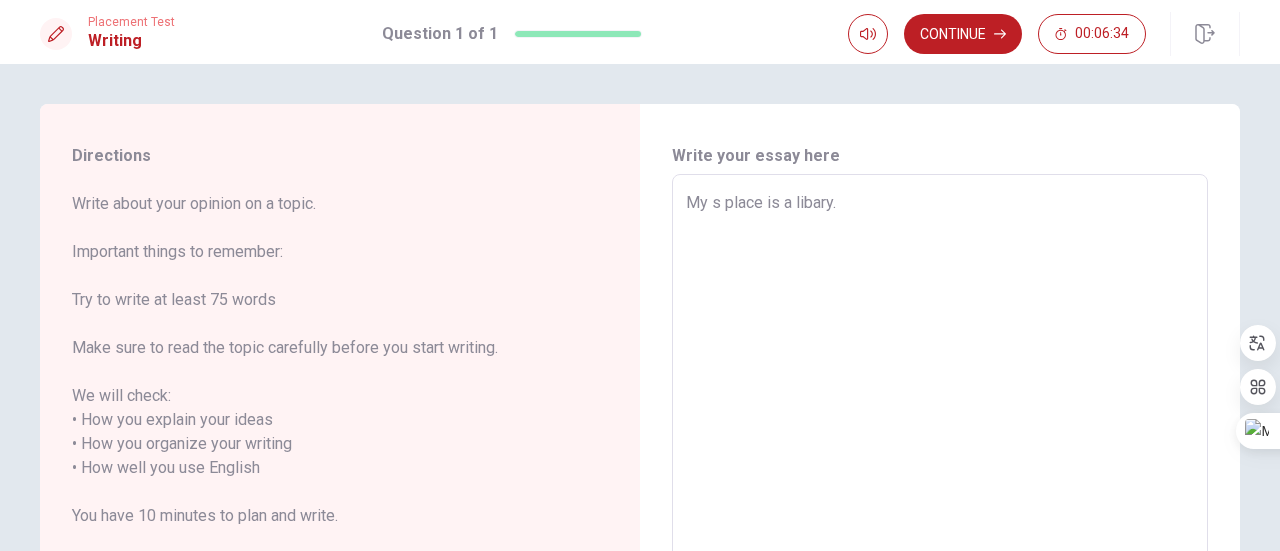 type on "x" 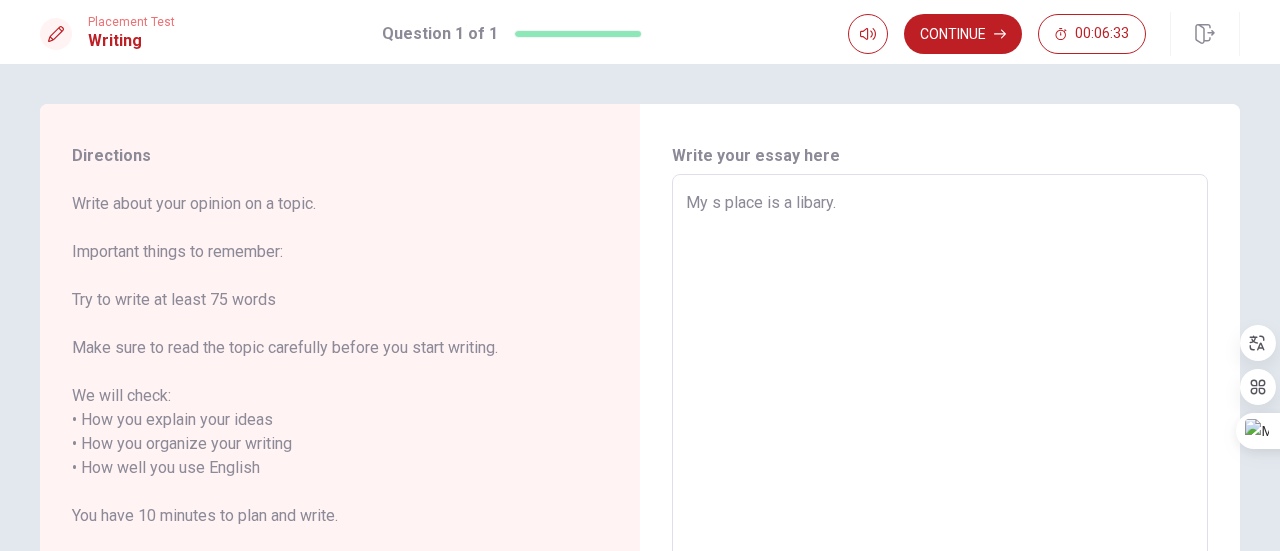 type on "My  place is a libary." 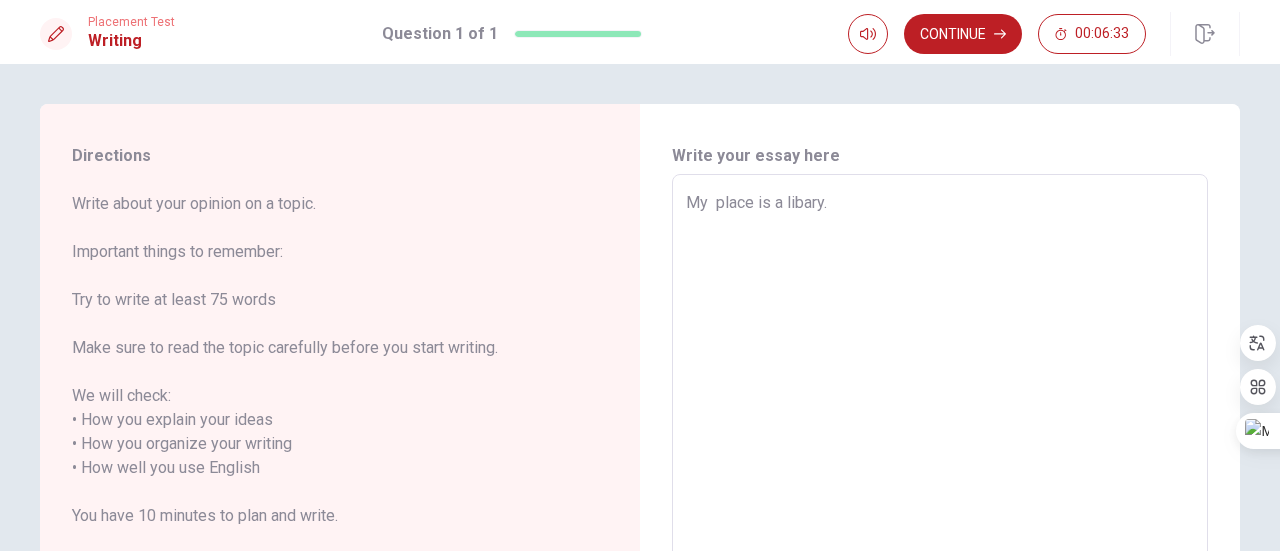 type on "x" 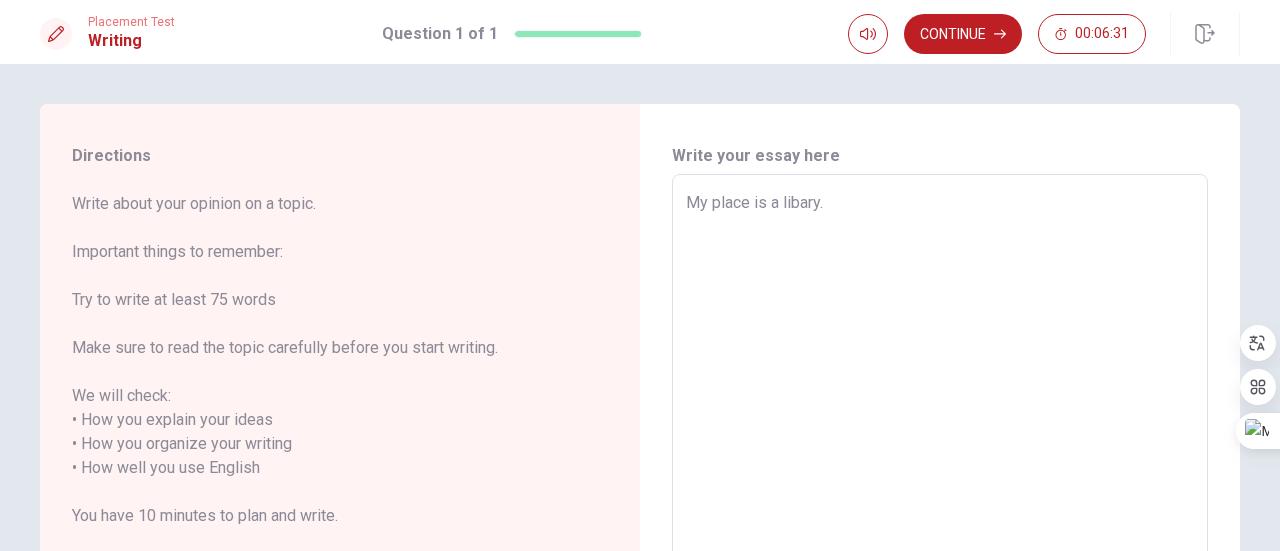 click on "My place is a libary." at bounding box center [940, 456] 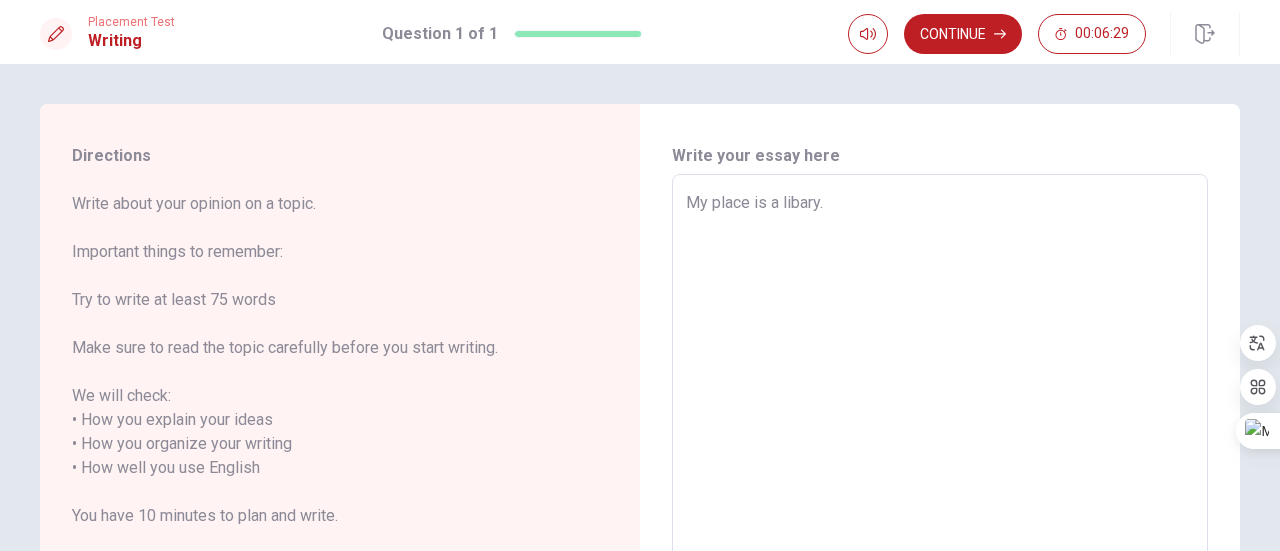 type on "x" 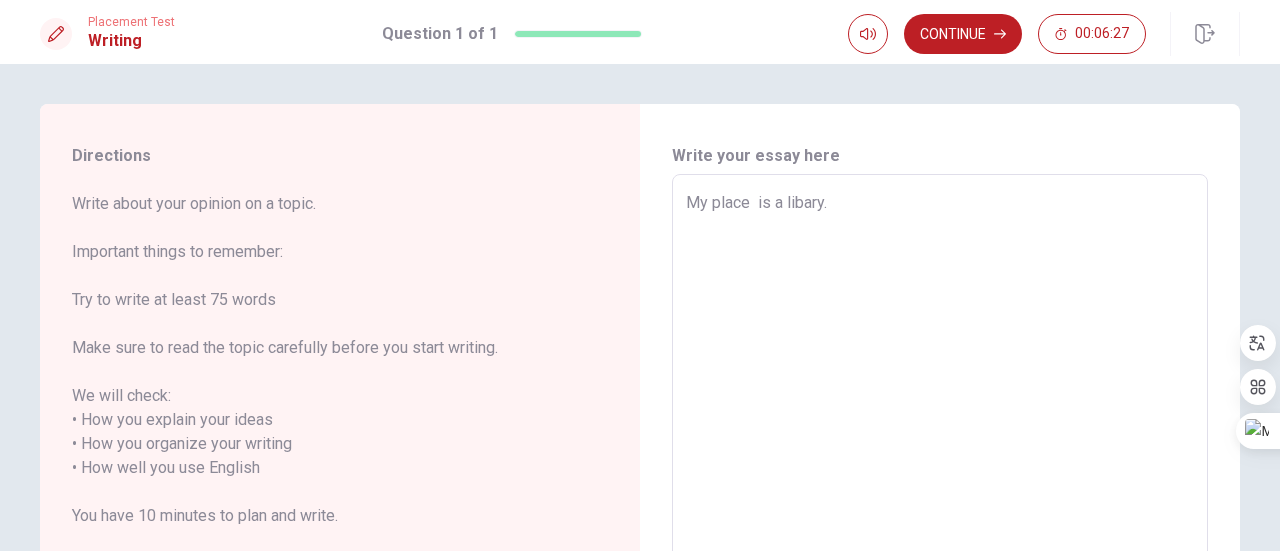 type on "x" 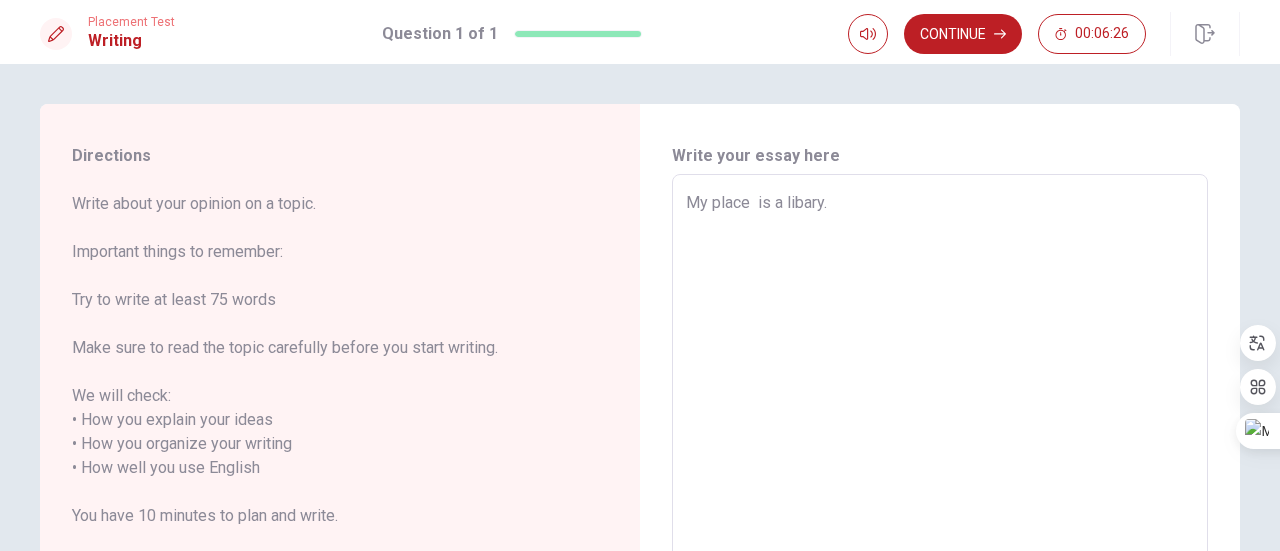 type on "My place h is a libary." 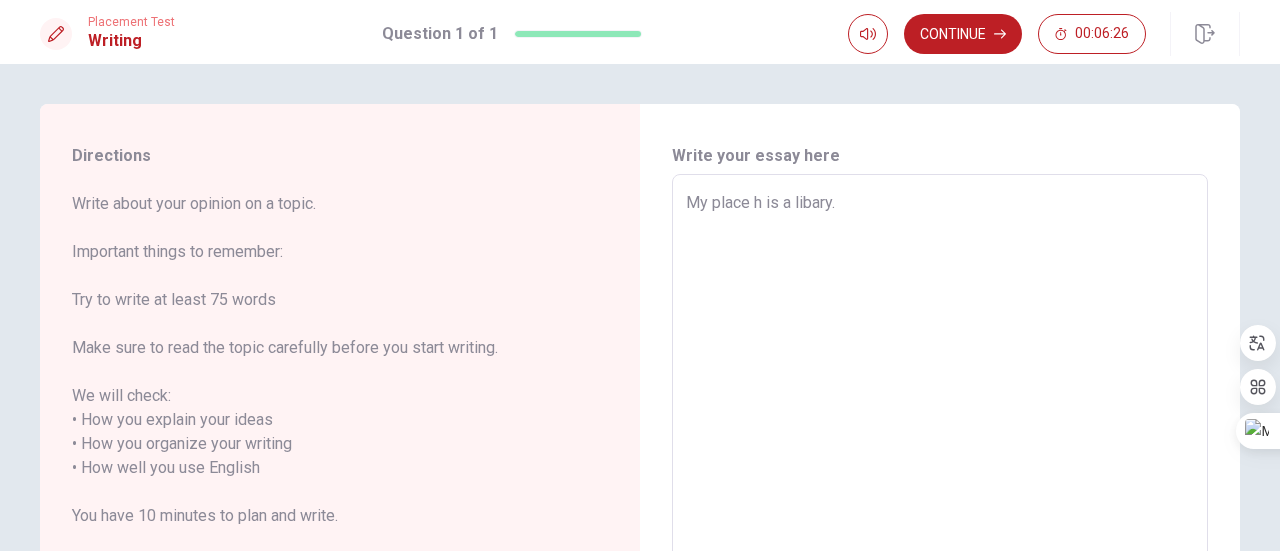 type on "x" 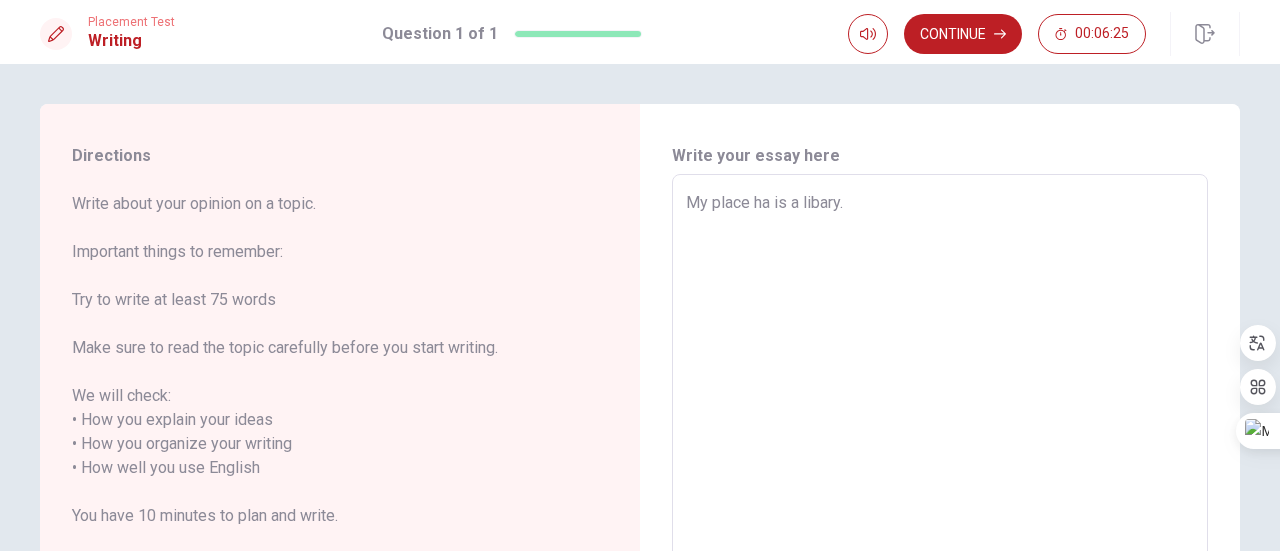 type on "x" 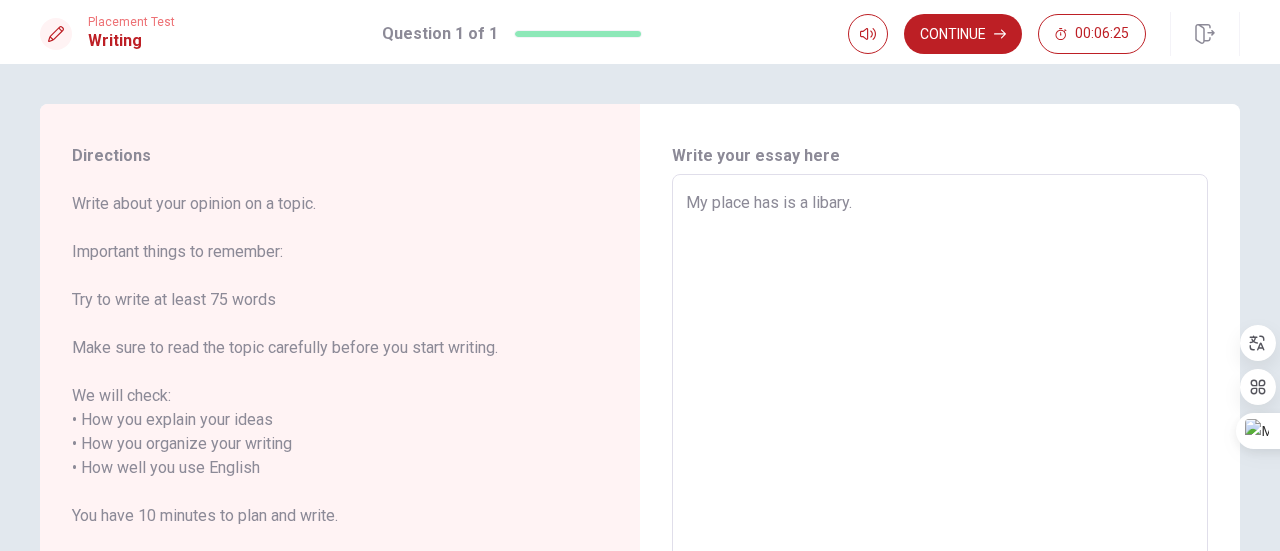 type on "x" 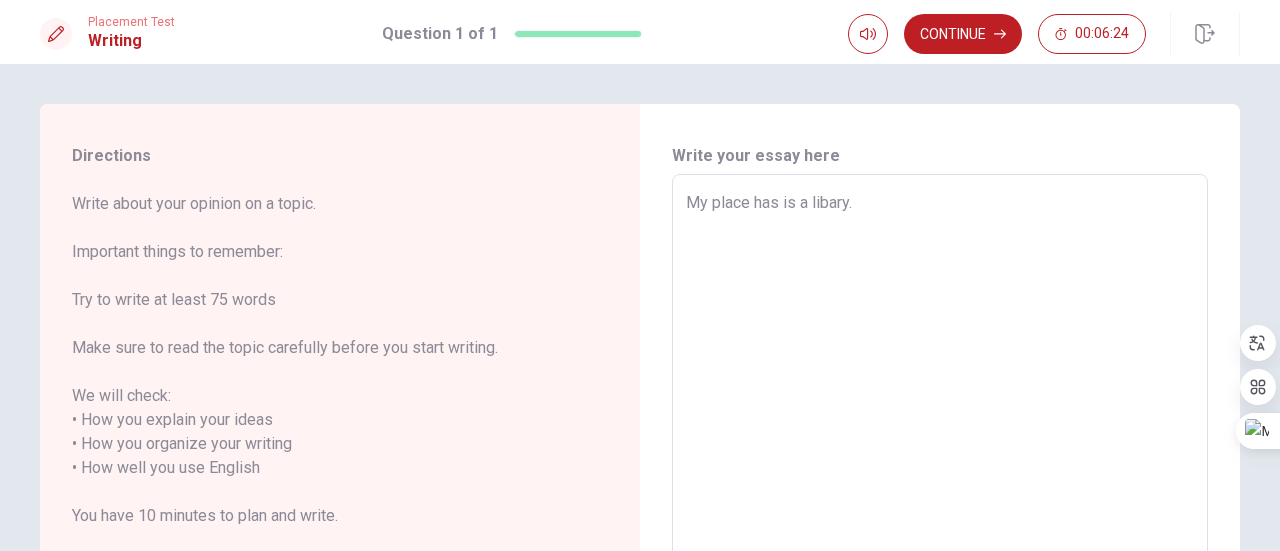 type on "My place has  is a libary." 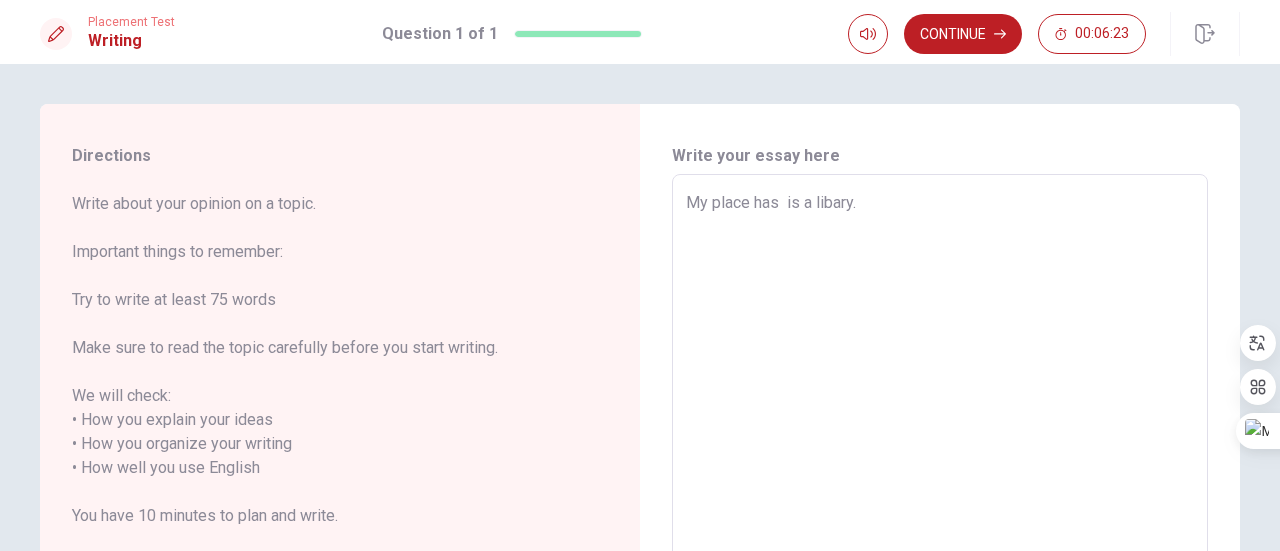 type on "x" 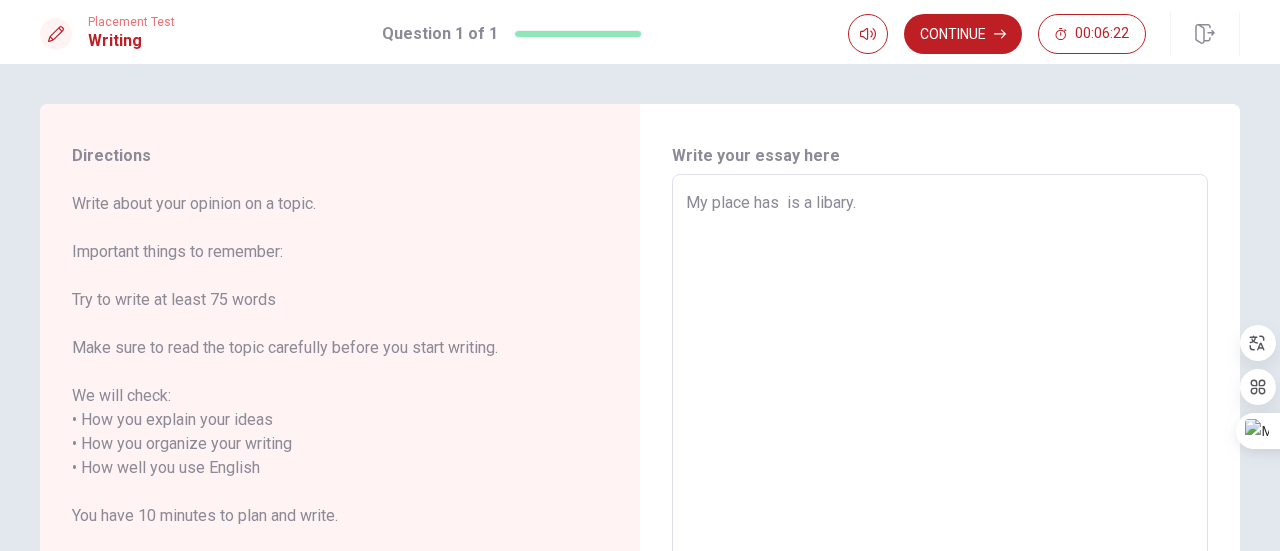 type on "My place has s is a libary." 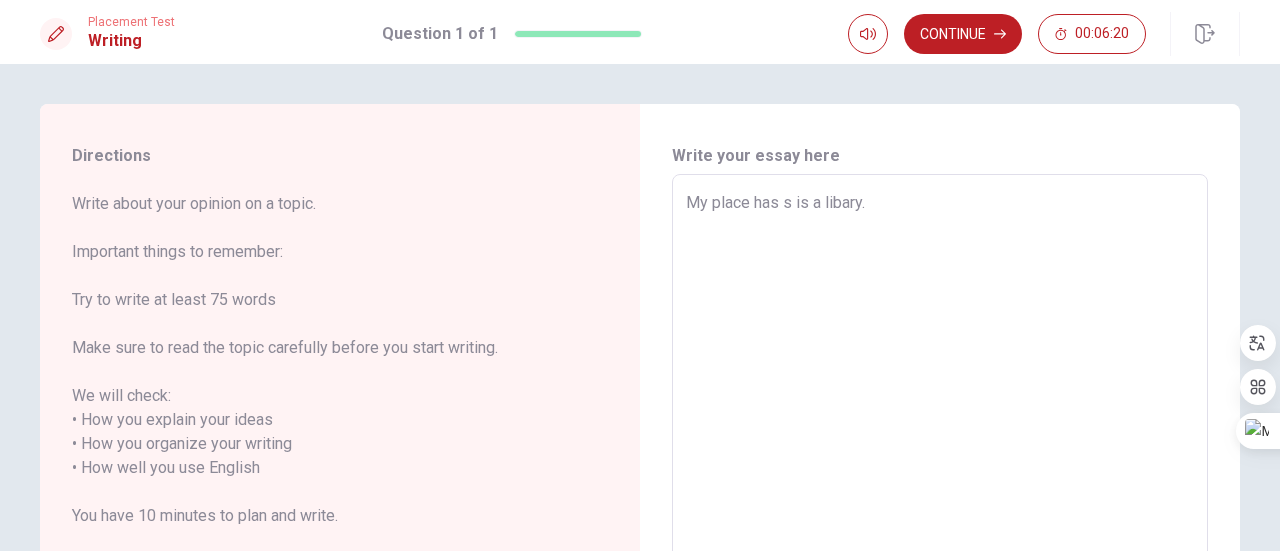 type on "x" 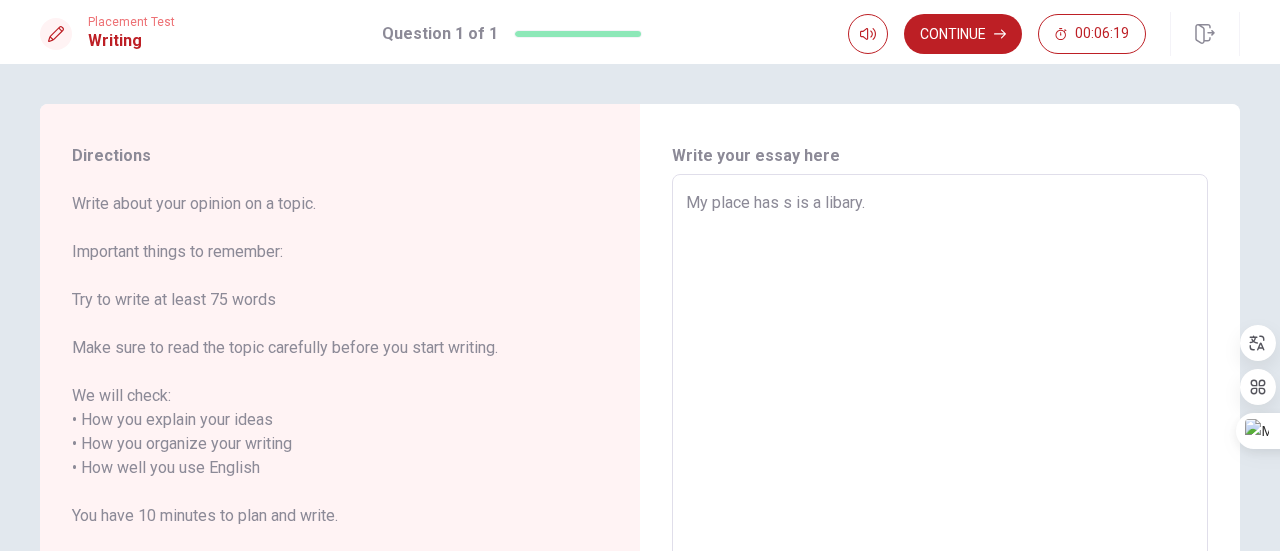 type on "My place has sp is a libary." 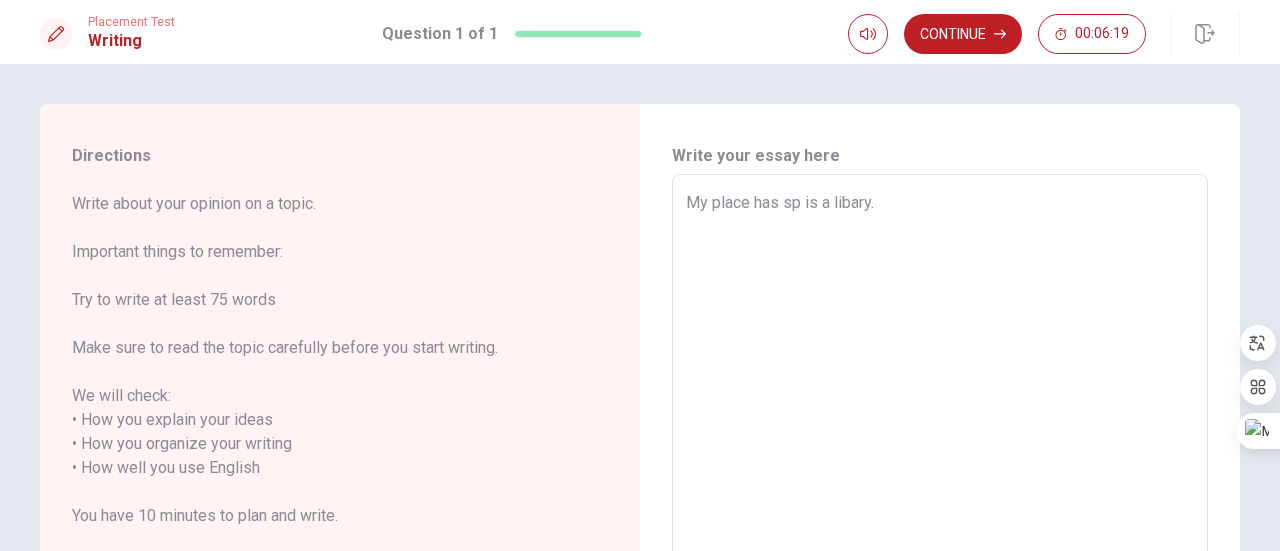 type on "x" 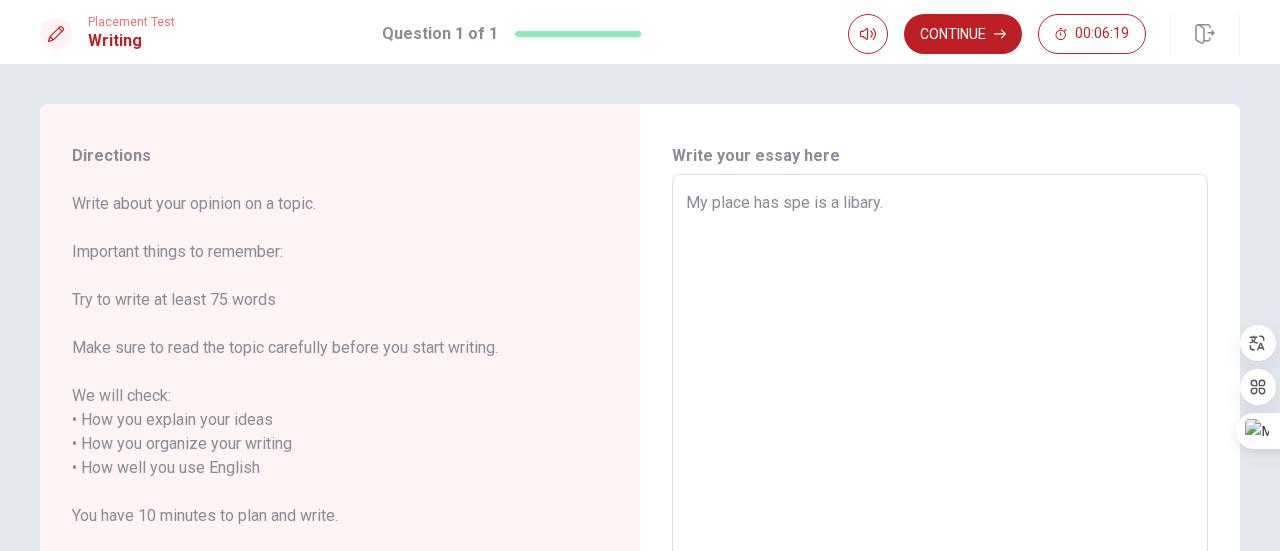 type on "x" 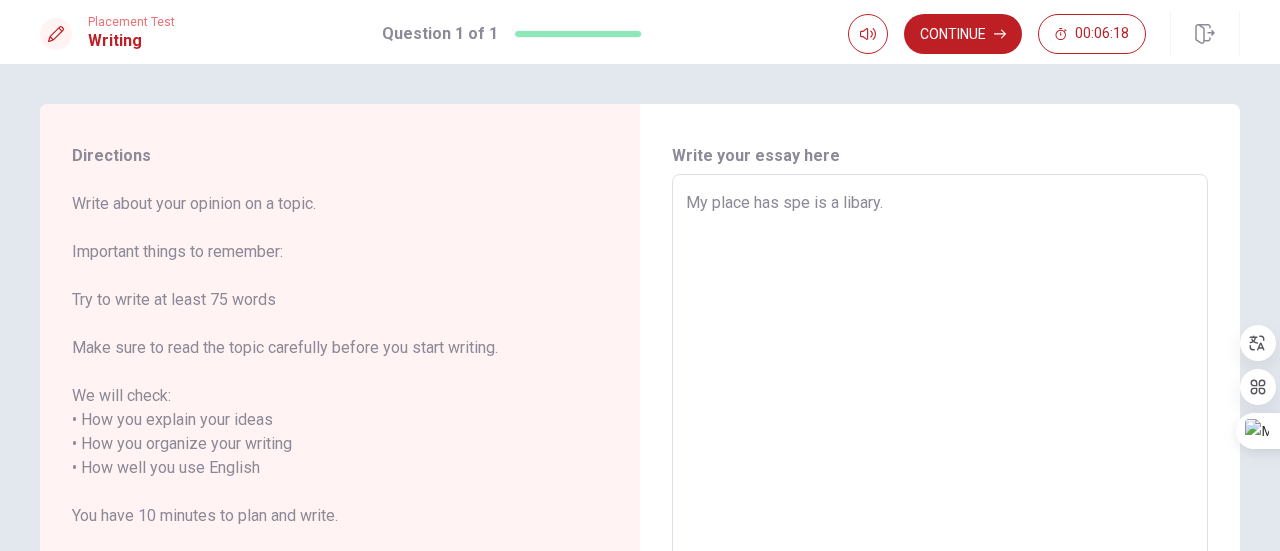 type on "My place has spec is a libary." 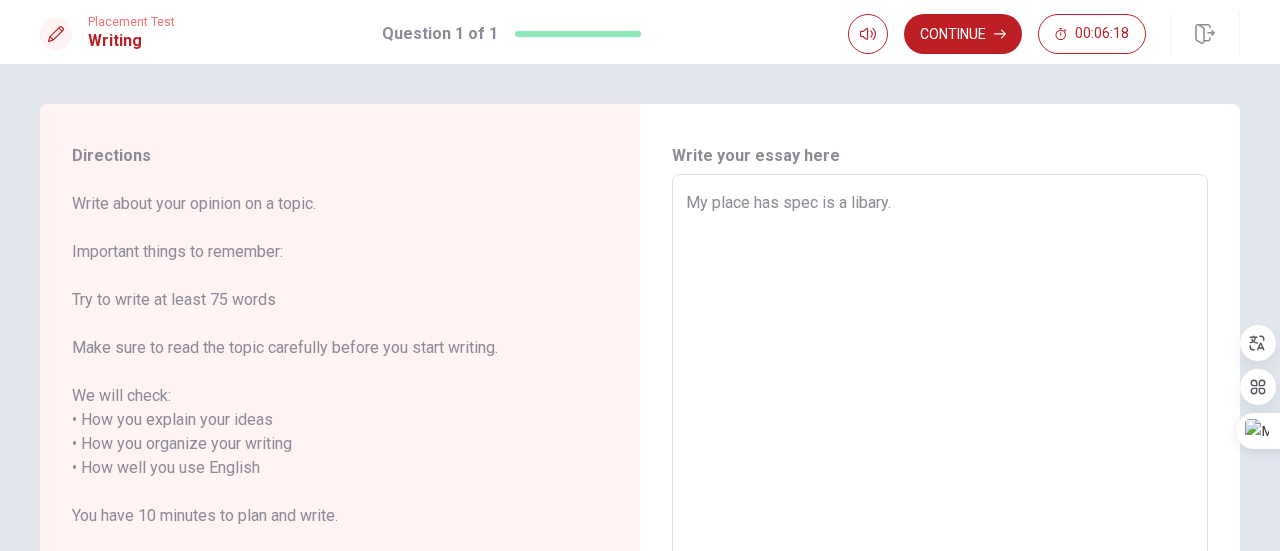 type on "x" 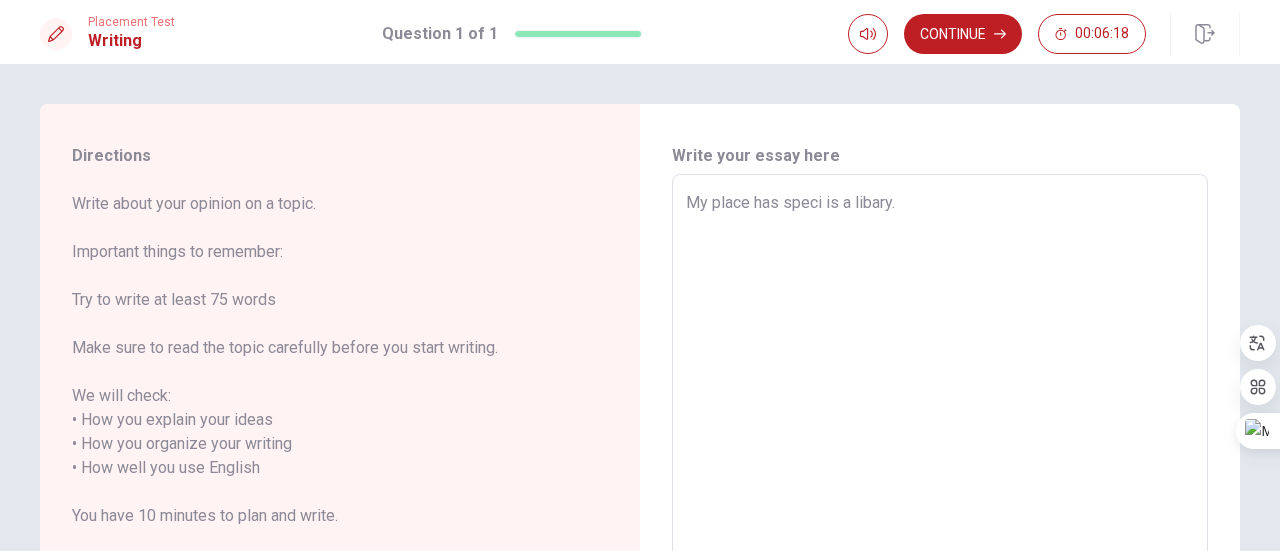 type on "x" 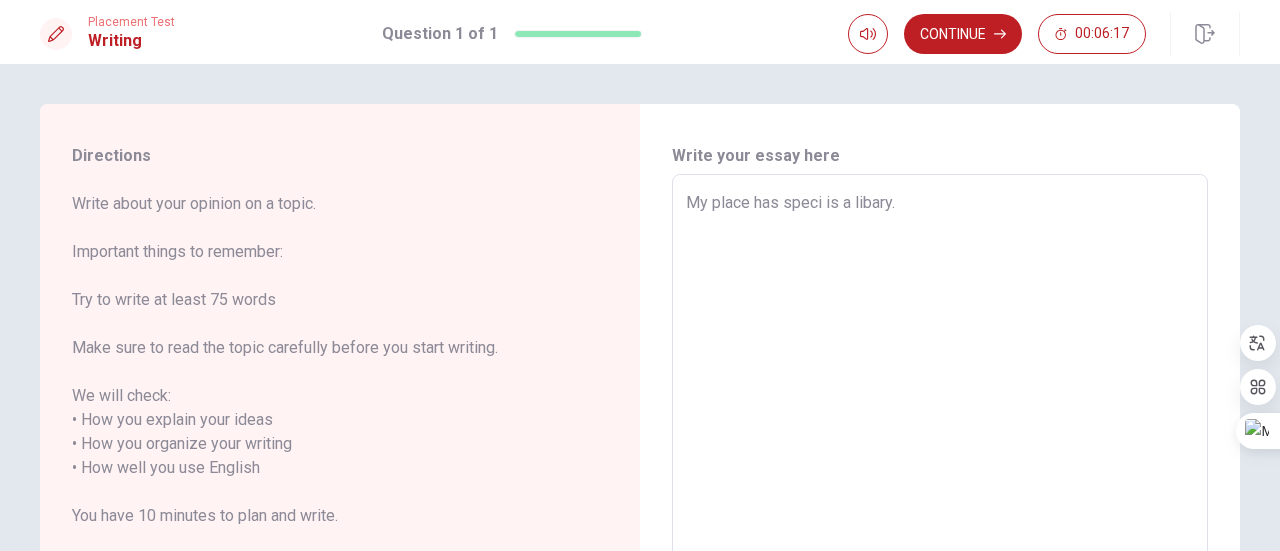 type on "My place has specia is a libary." 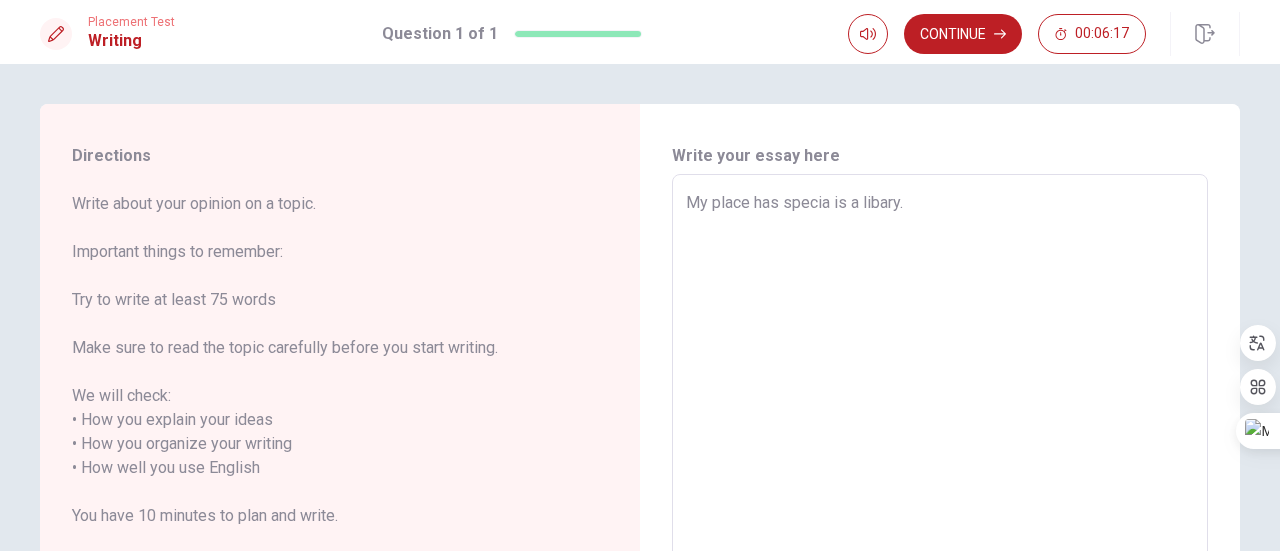 type on "x" 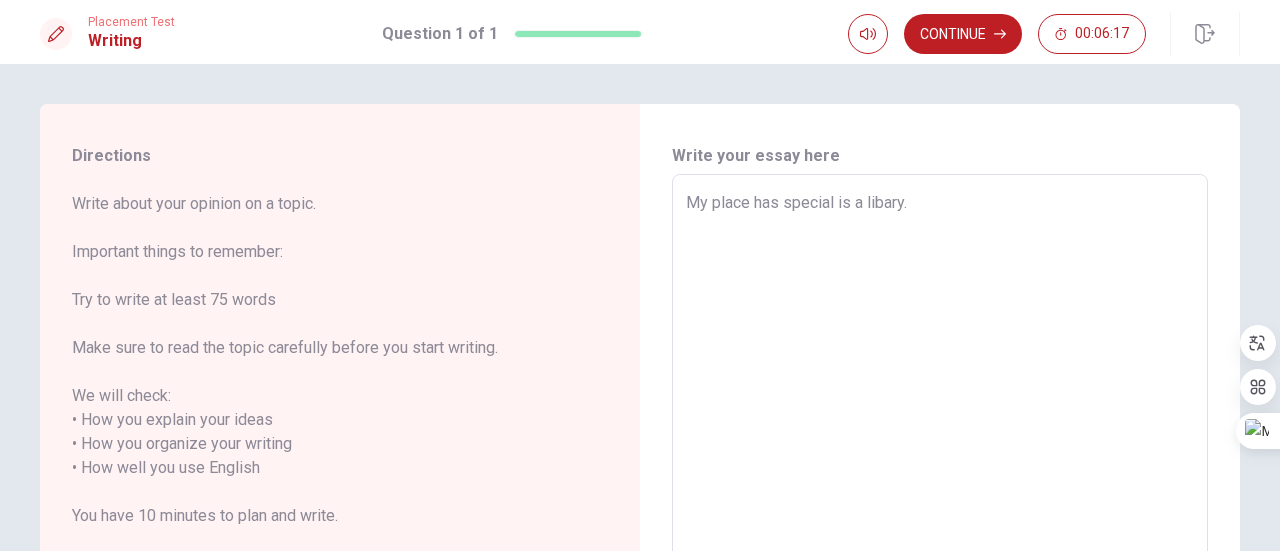 type on "x" 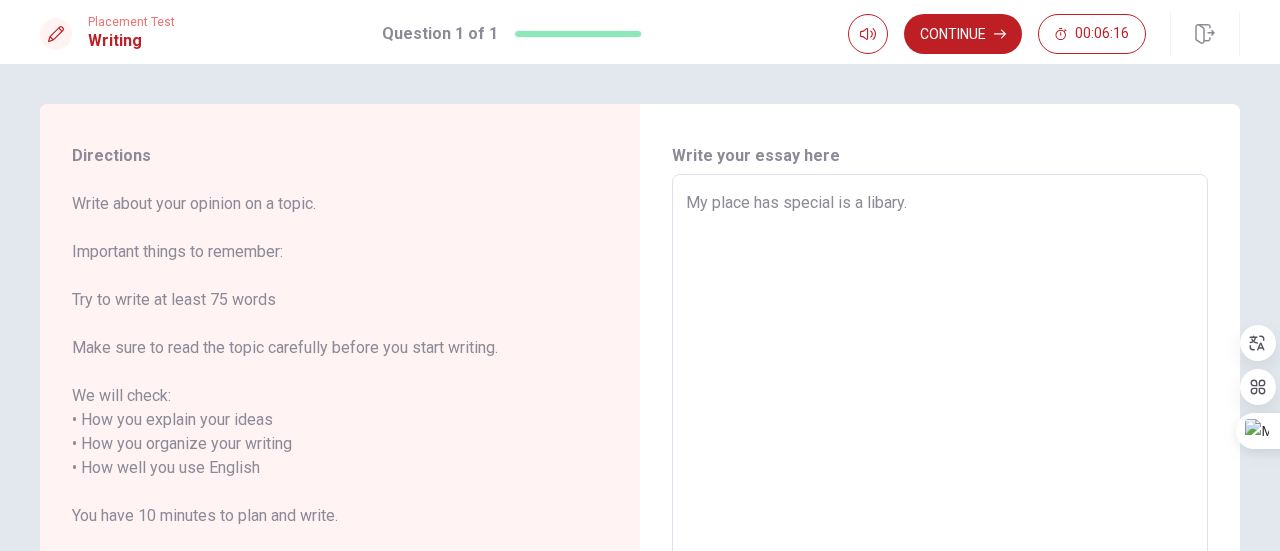 type on "My place has special  is a libary." 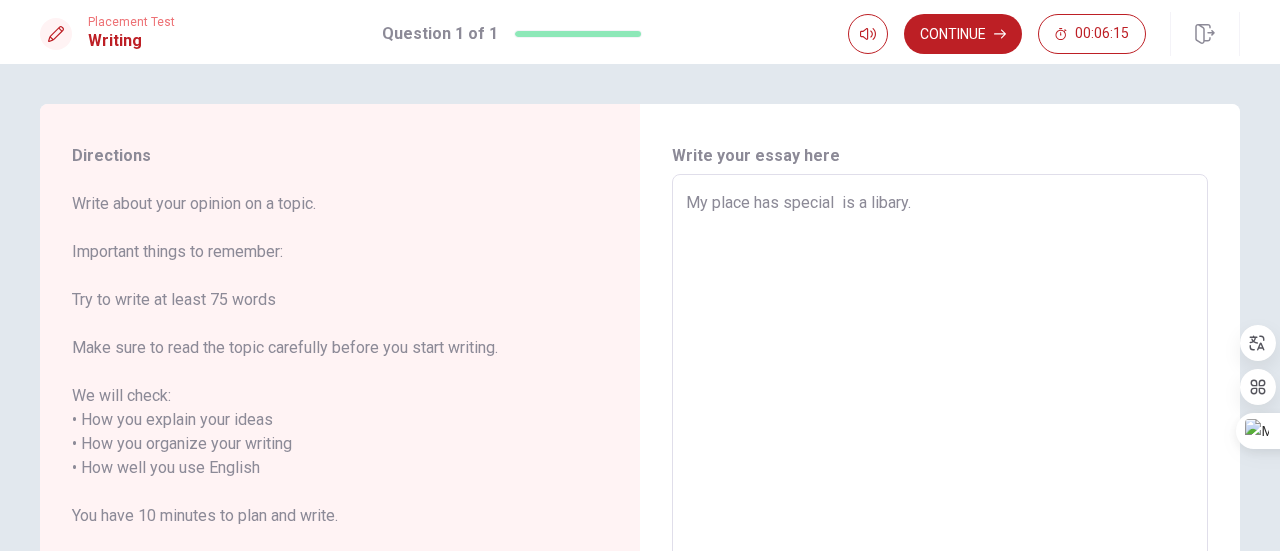 type on "x" 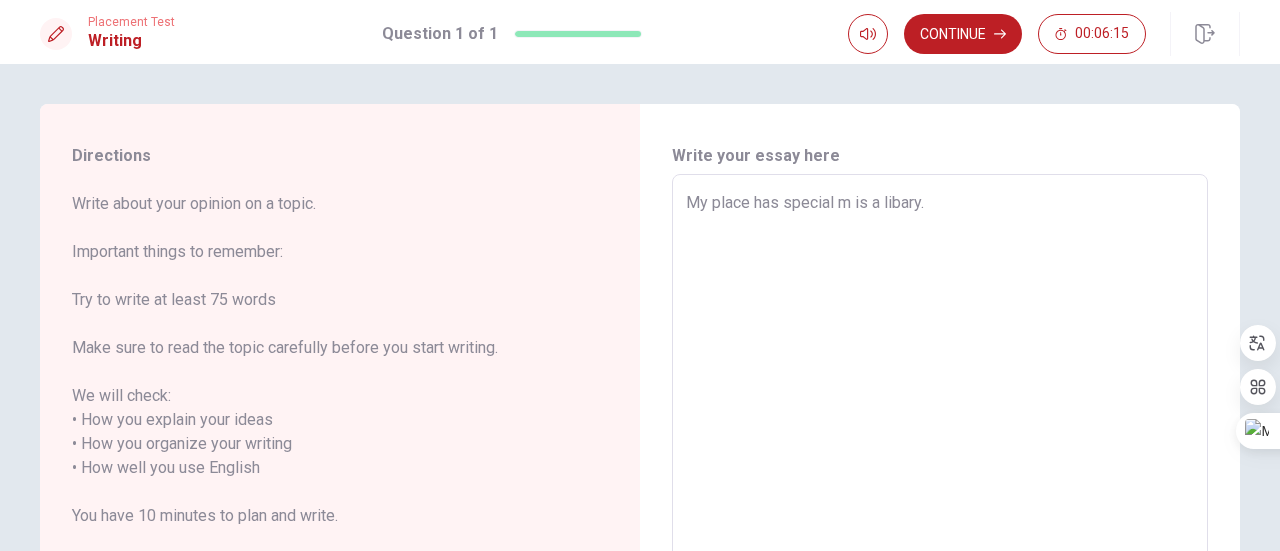 type on "x" 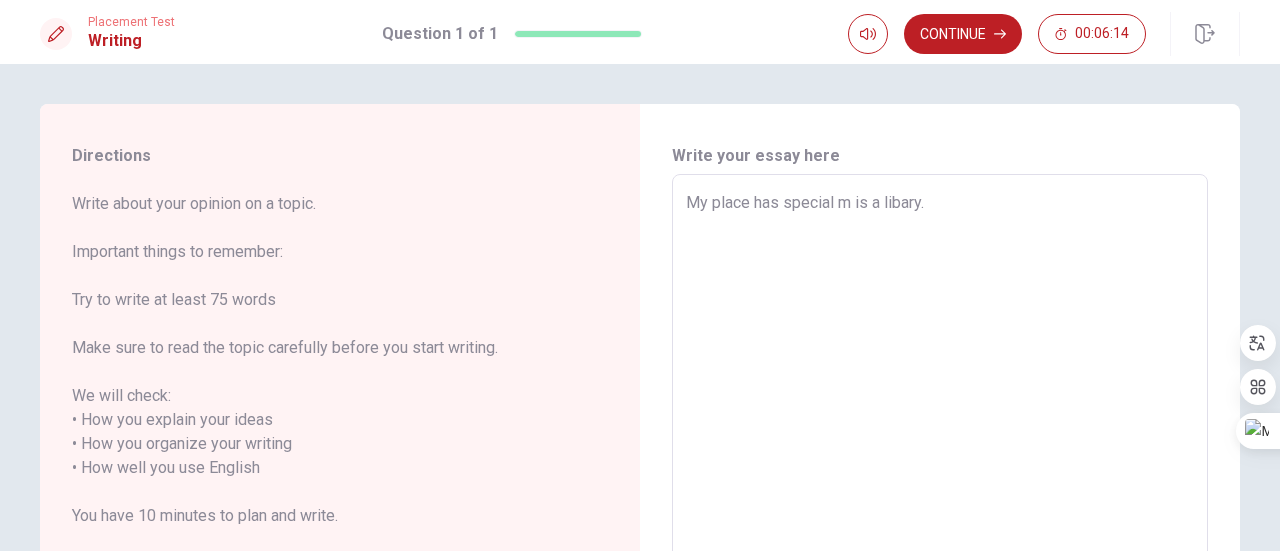 type on "My place has special me is a libary." 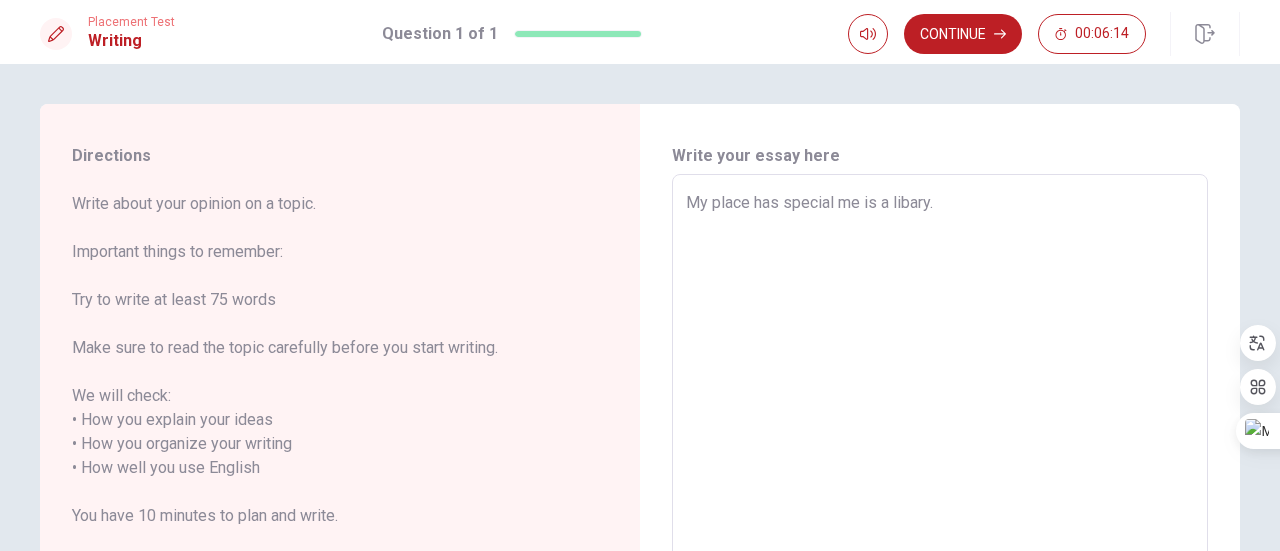 type on "x" 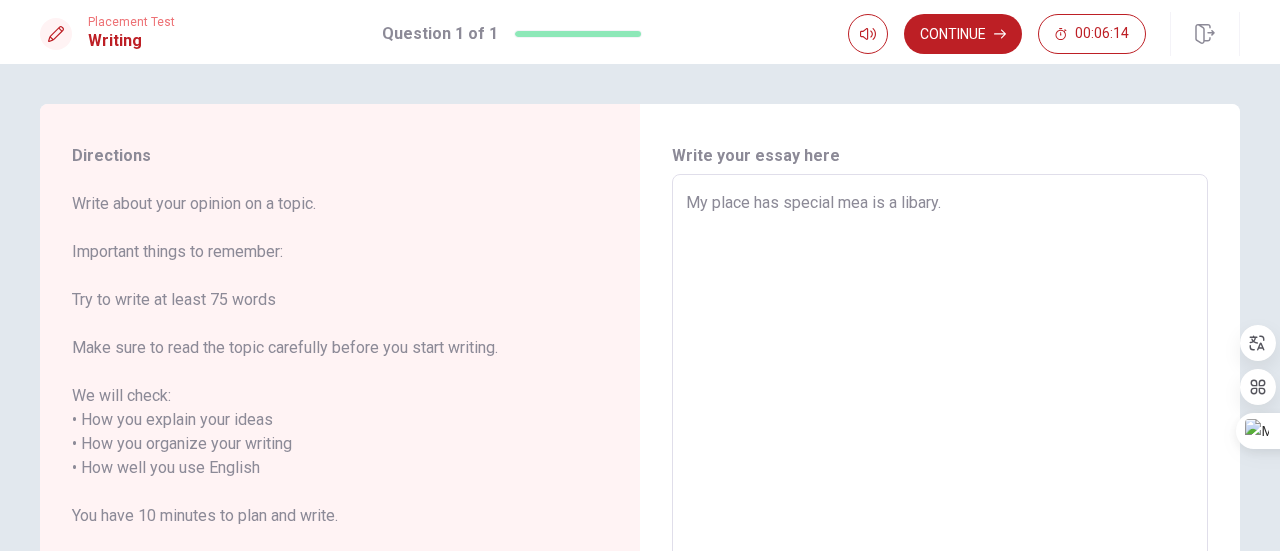 type on "x" 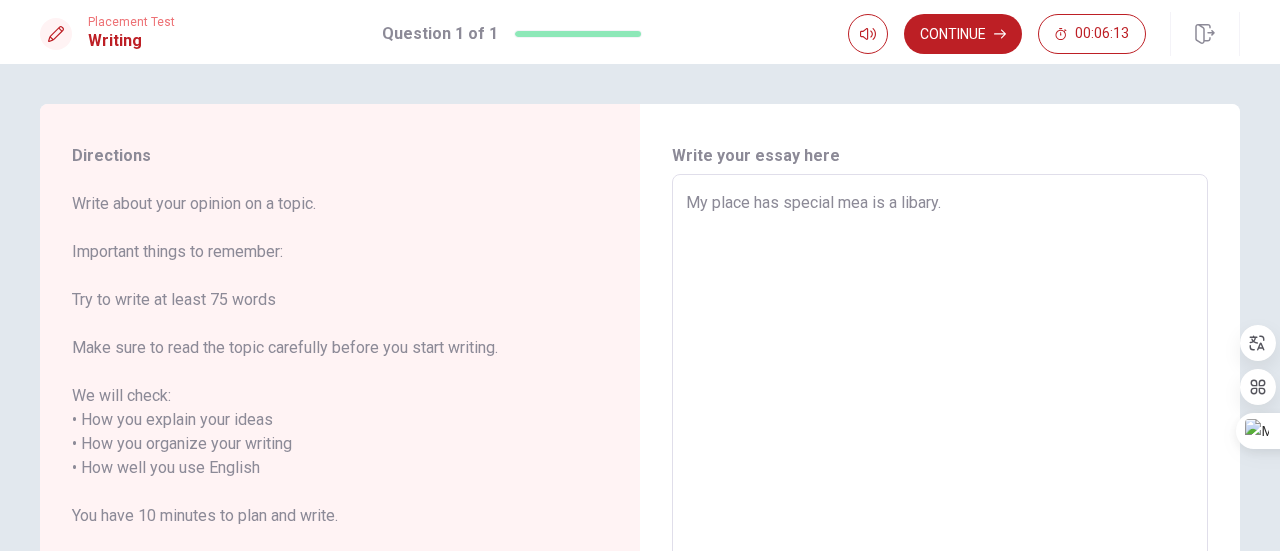 type on "My place has special mean is a libary." 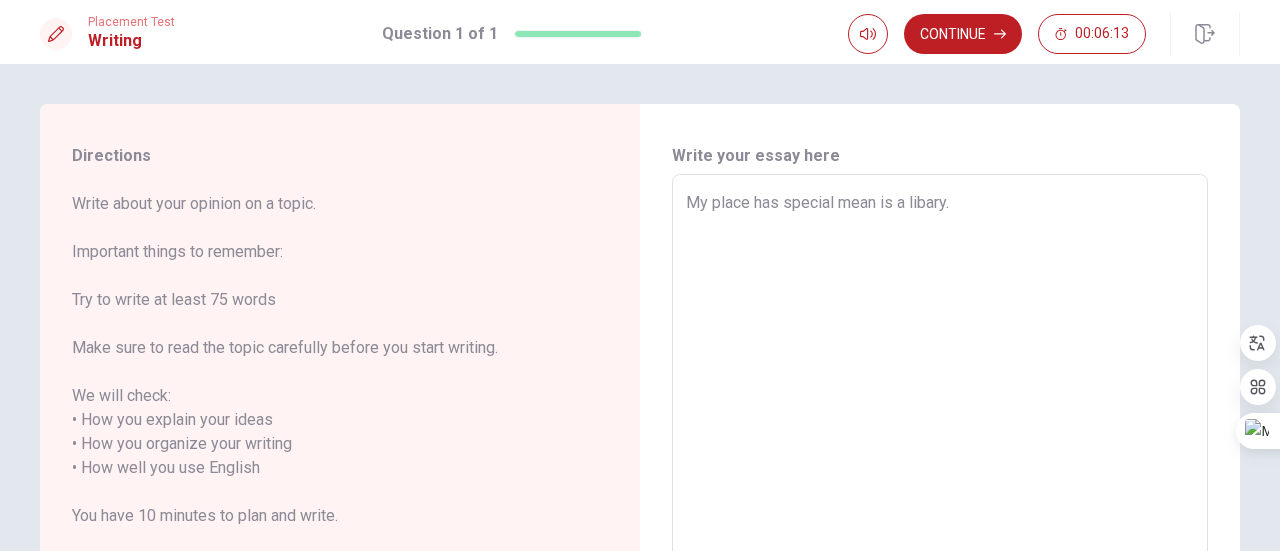 type on "x" 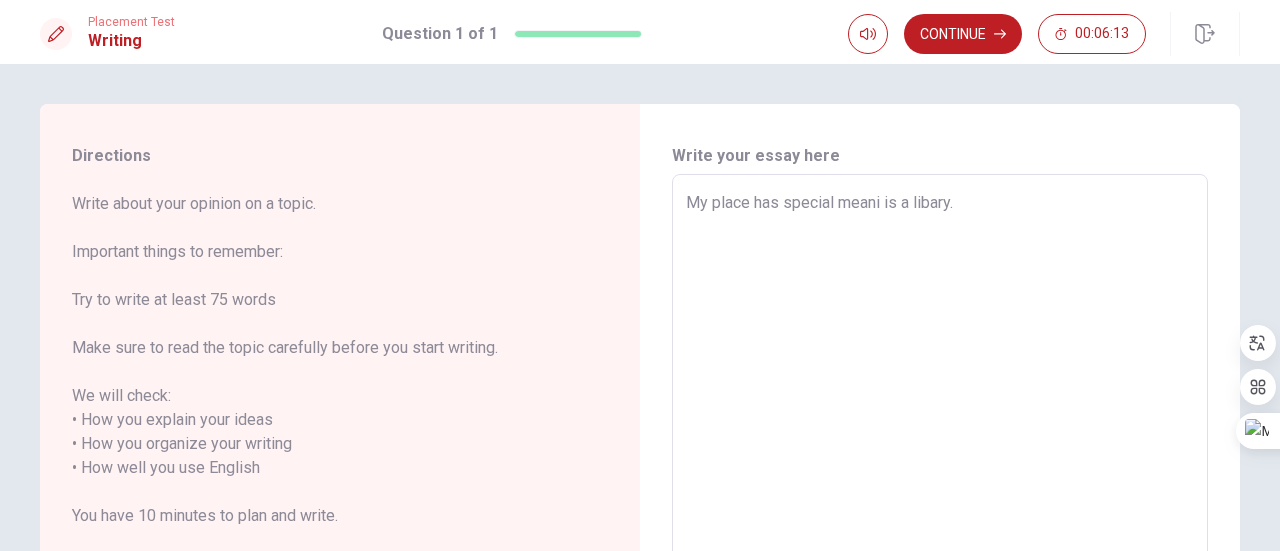type on "x" 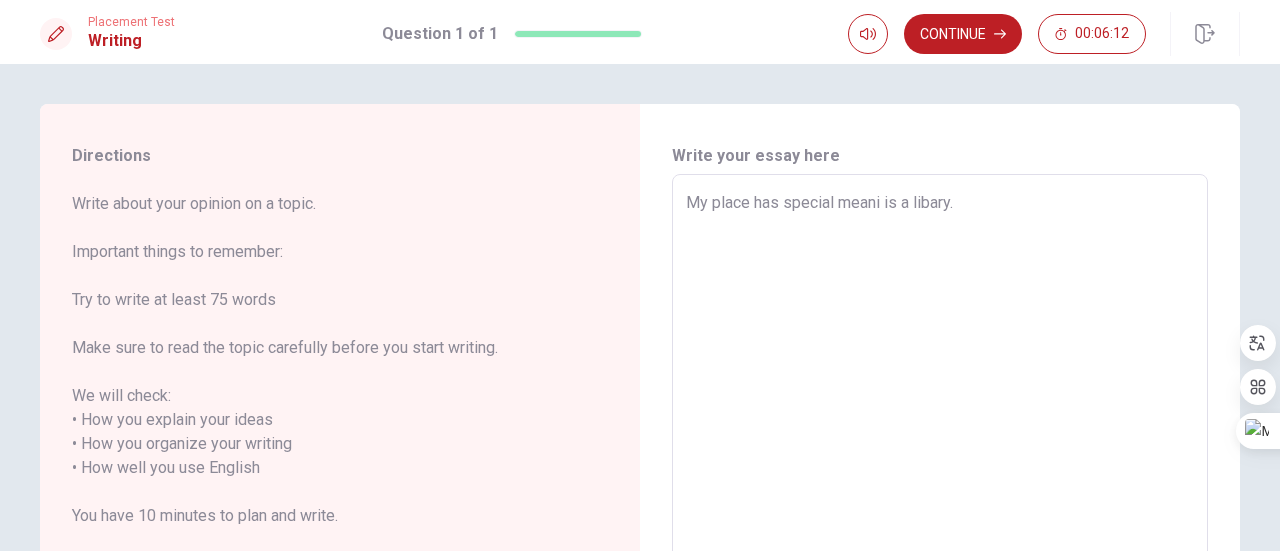 type on "My place has special meanin is a libary." 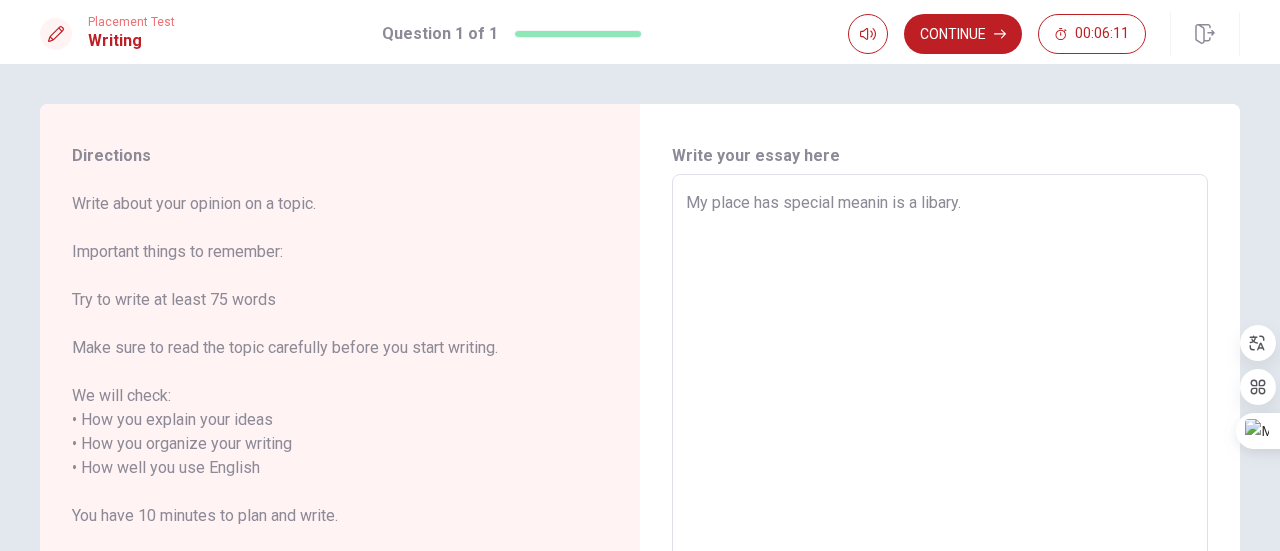 type on "x" 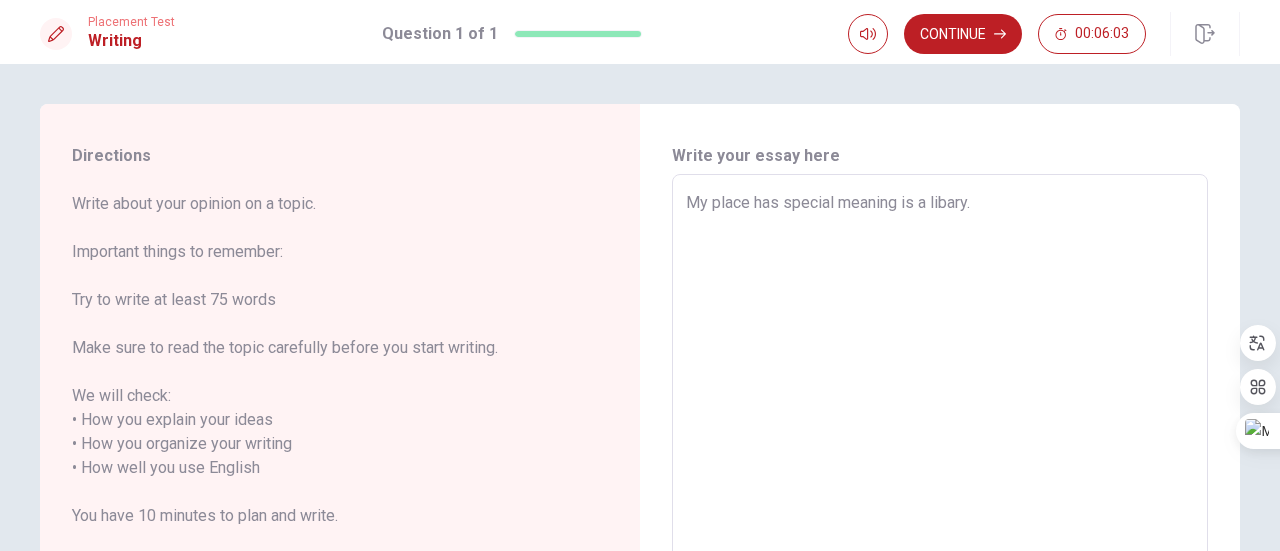 click on "My place has special meaning is a libary." at bounding box center [940, 456] 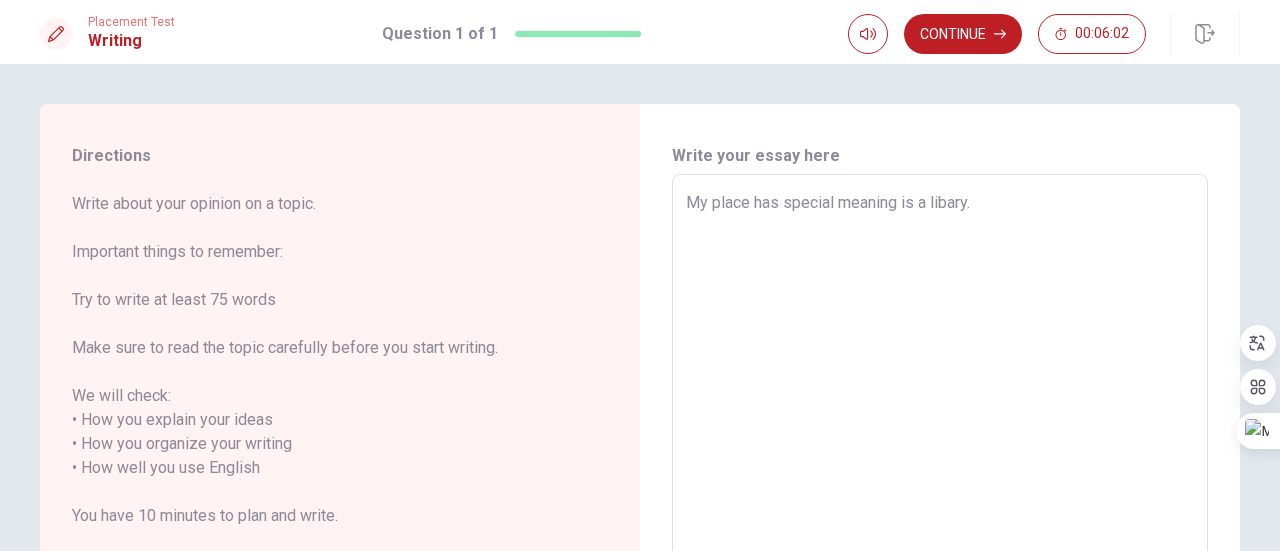 type on "x" 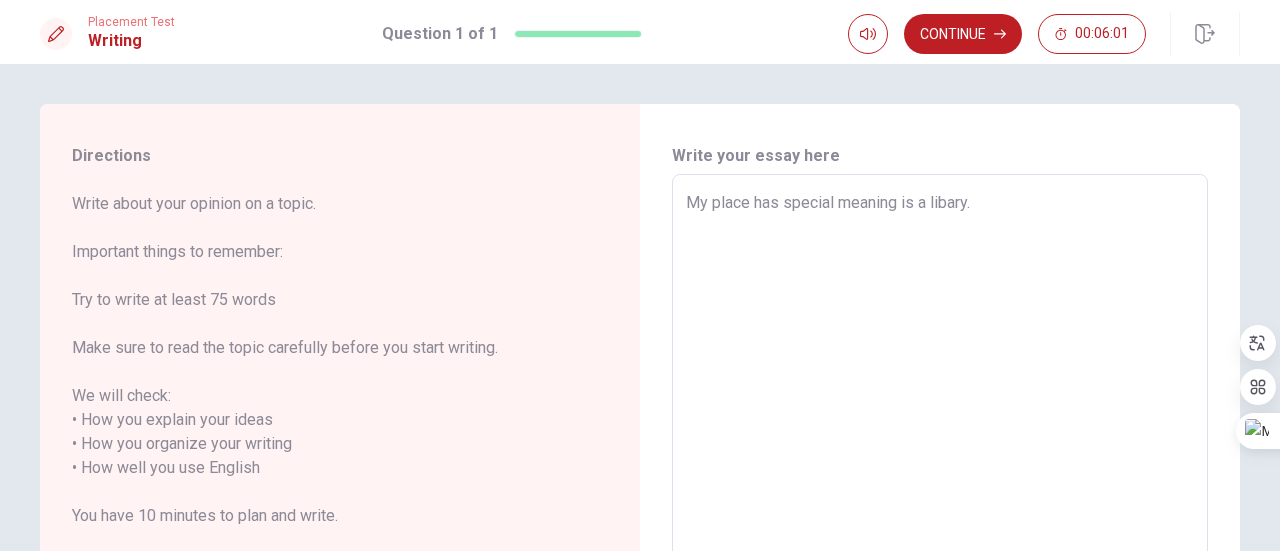 type on "My place has special meaning is a libary." 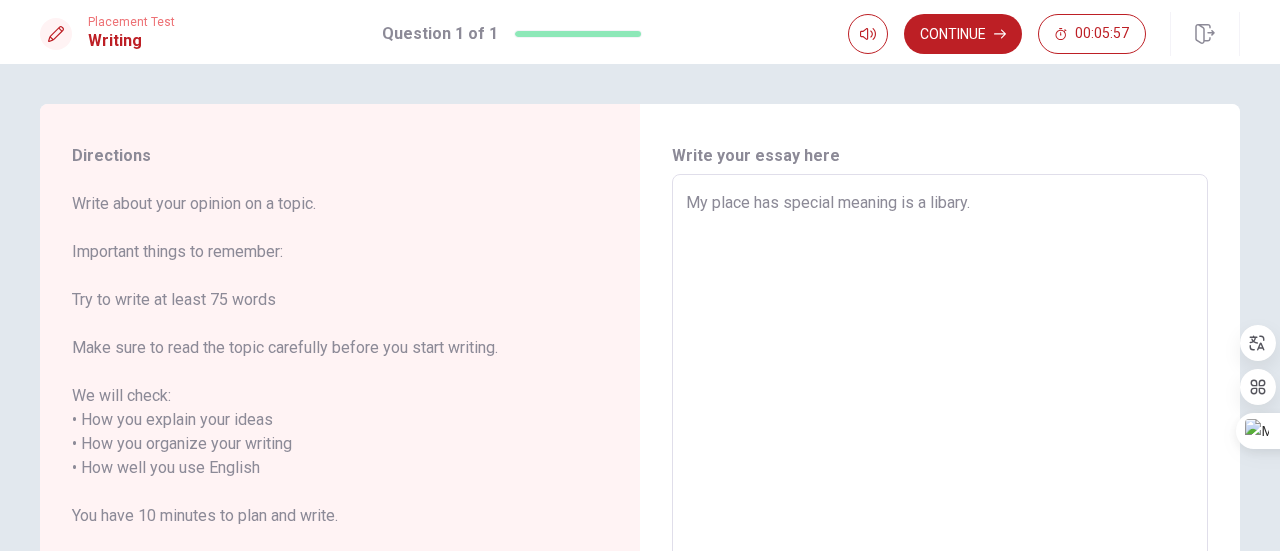 click on "My place has special meaning is a libary." at bounding box center (940, 456) 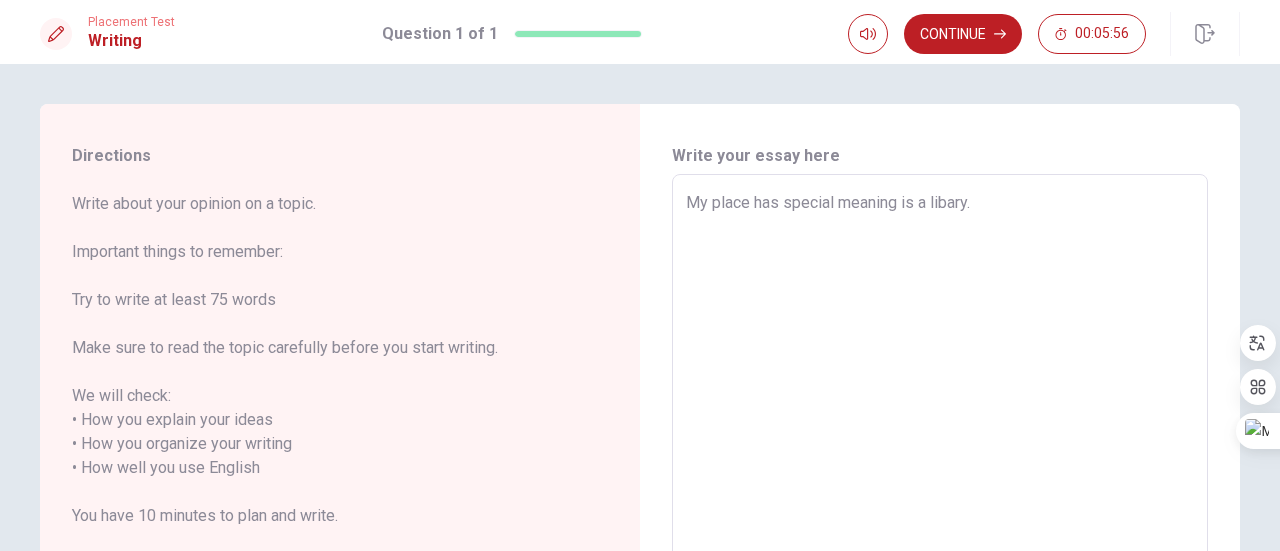 type on "x" 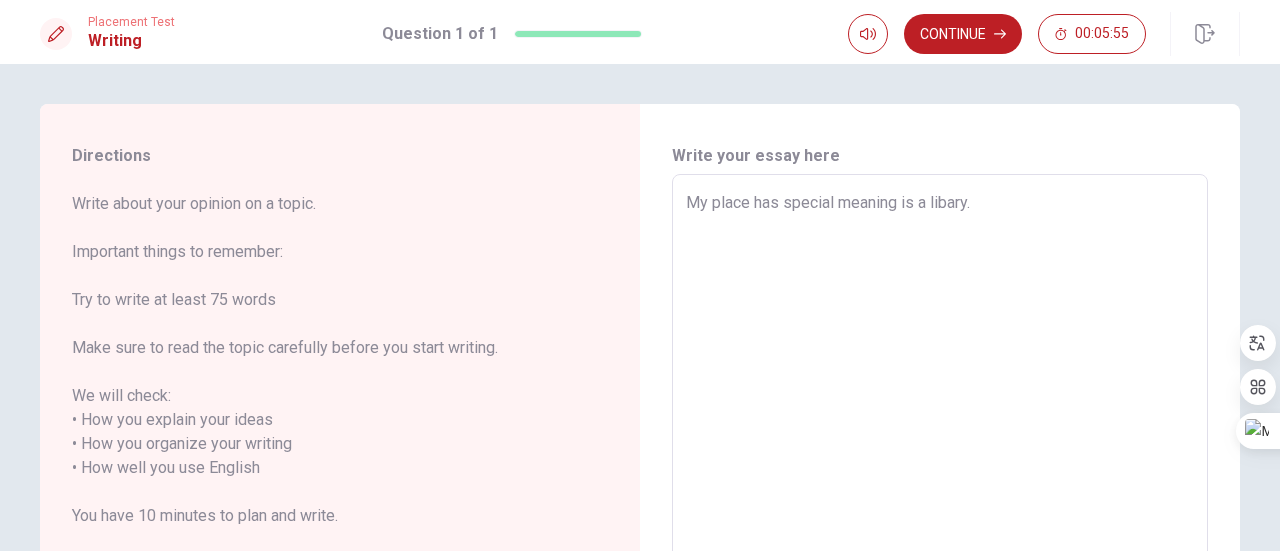 type on "My place has special meaning is a libary." 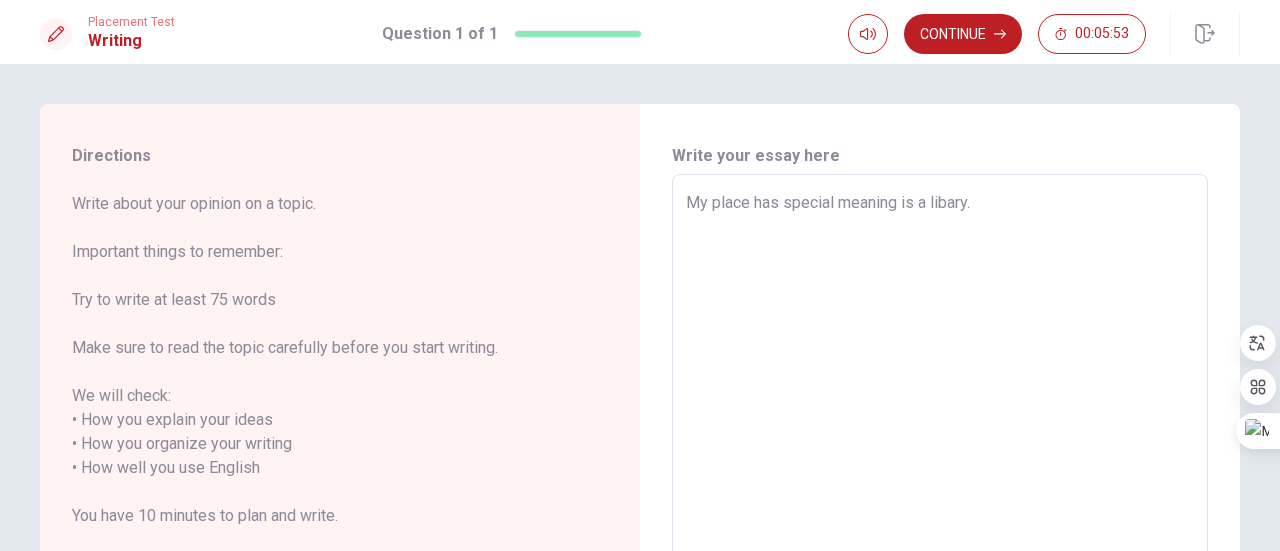 type on "x" 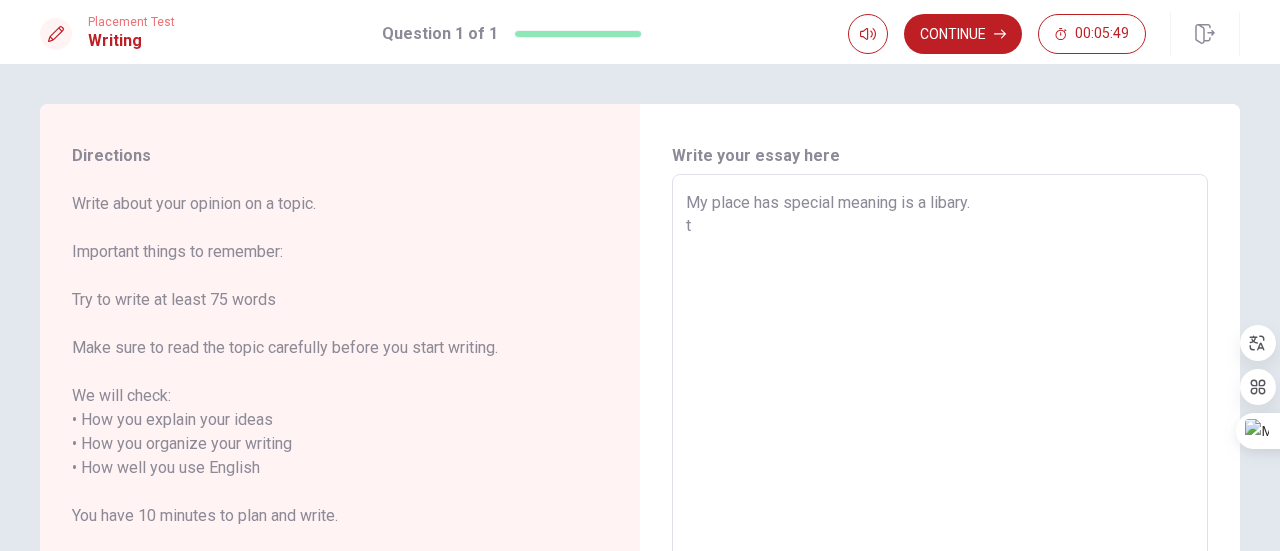 type on "x" 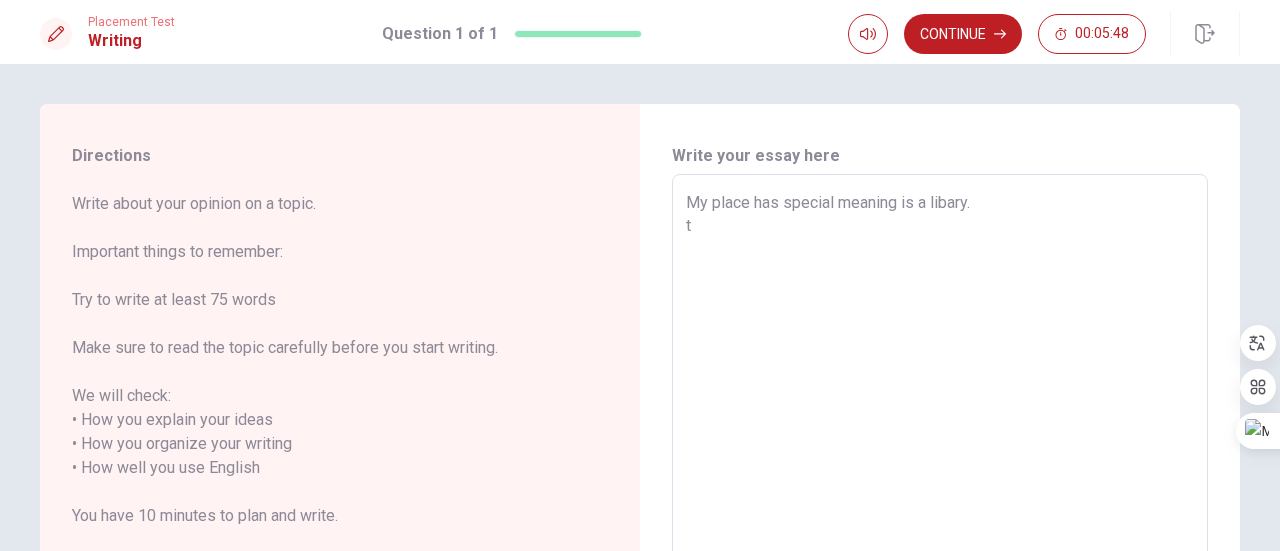 type on "My place has special meaning is a libary." 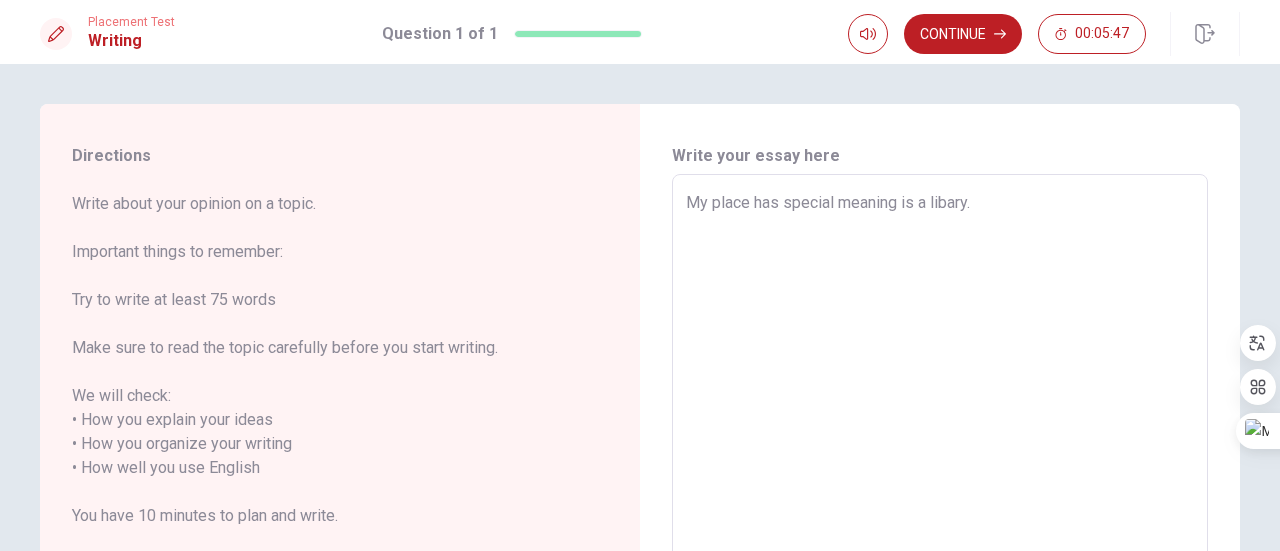 type on "x" 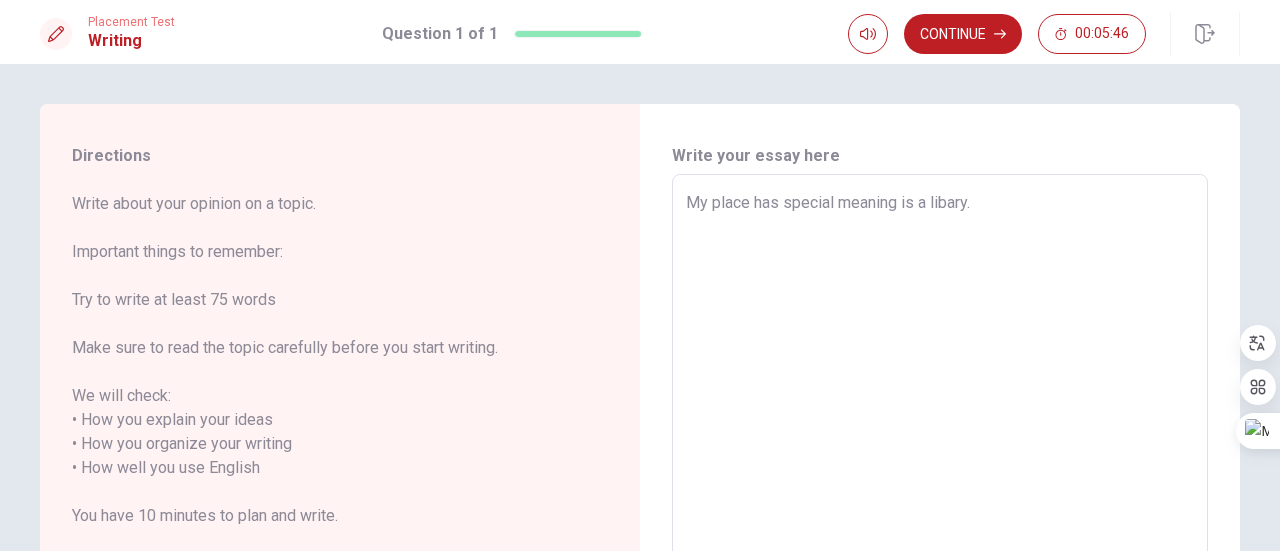 type on "My place has special meaning is a libary.
T" 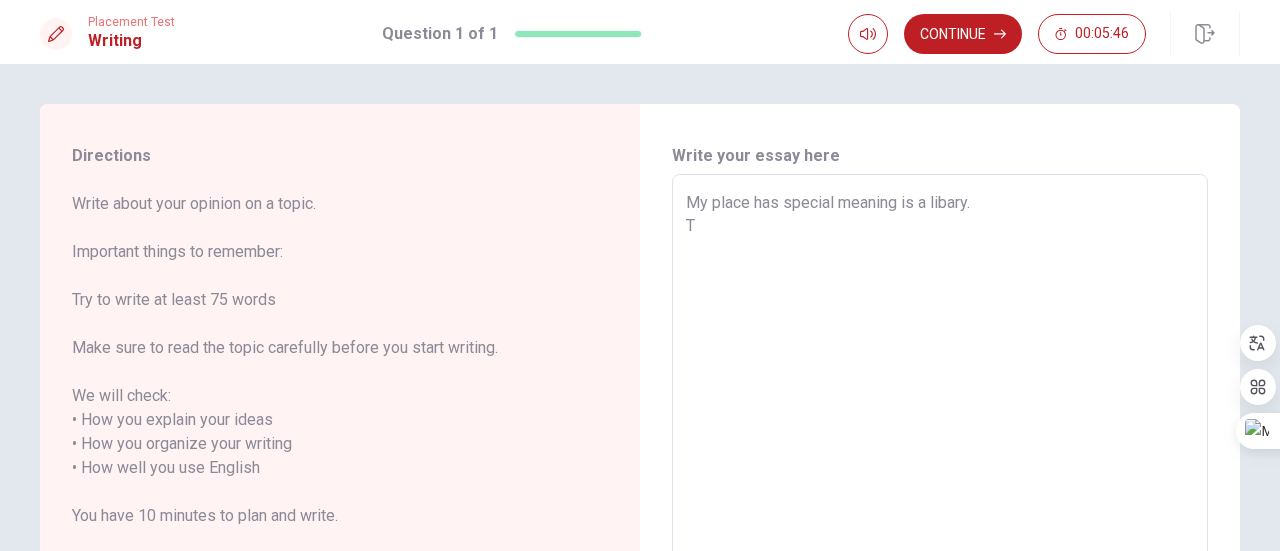 type on "x" 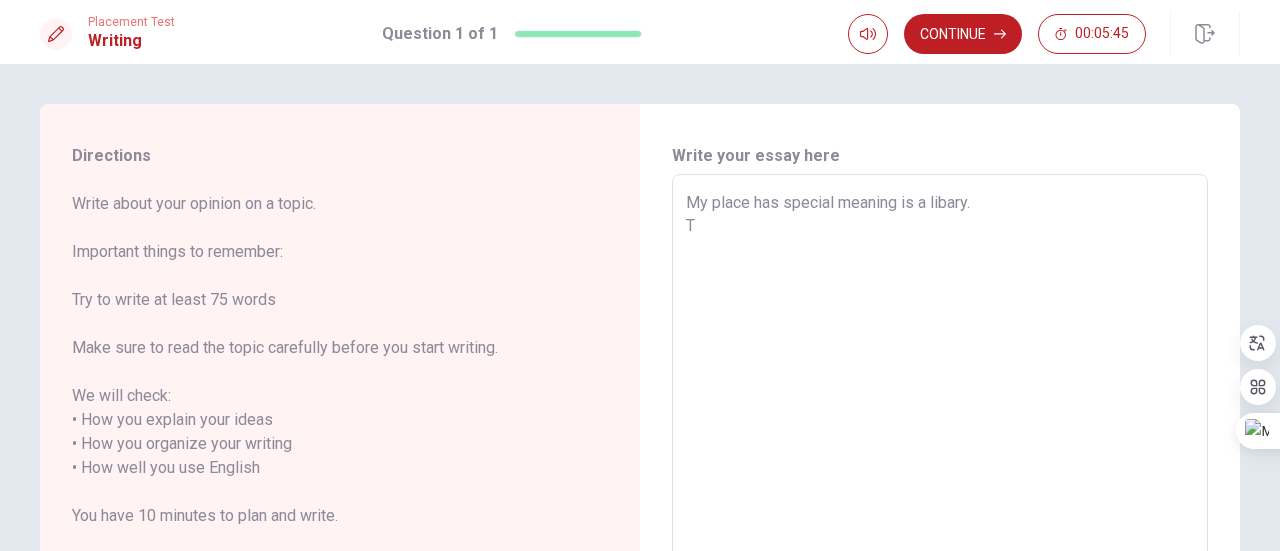 type on "My place has special meaning is a libary.
Th" 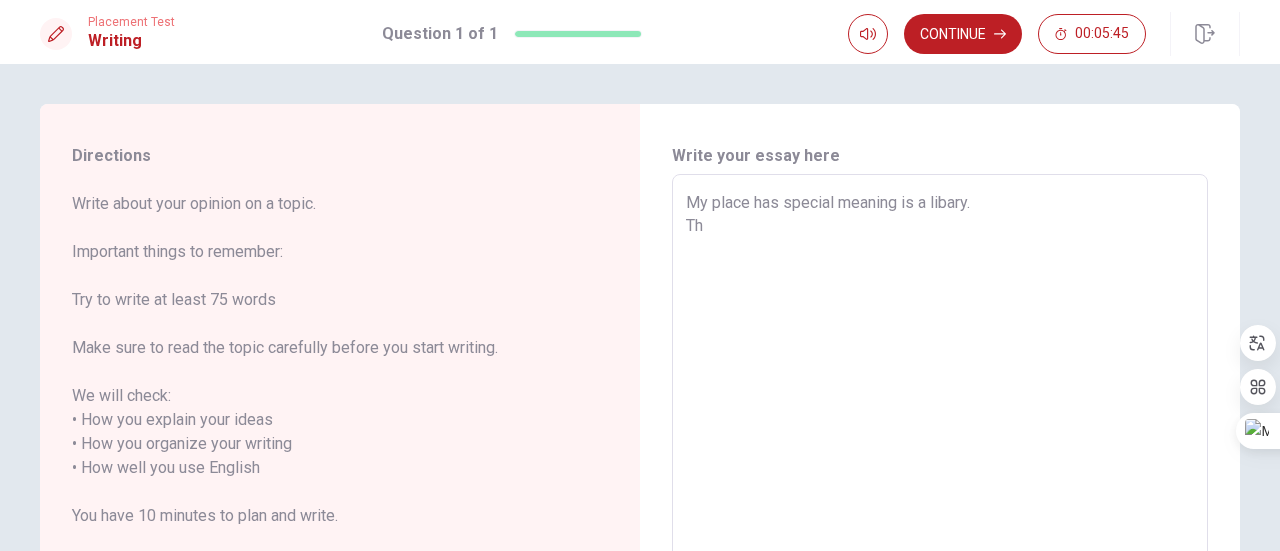 type on "x" 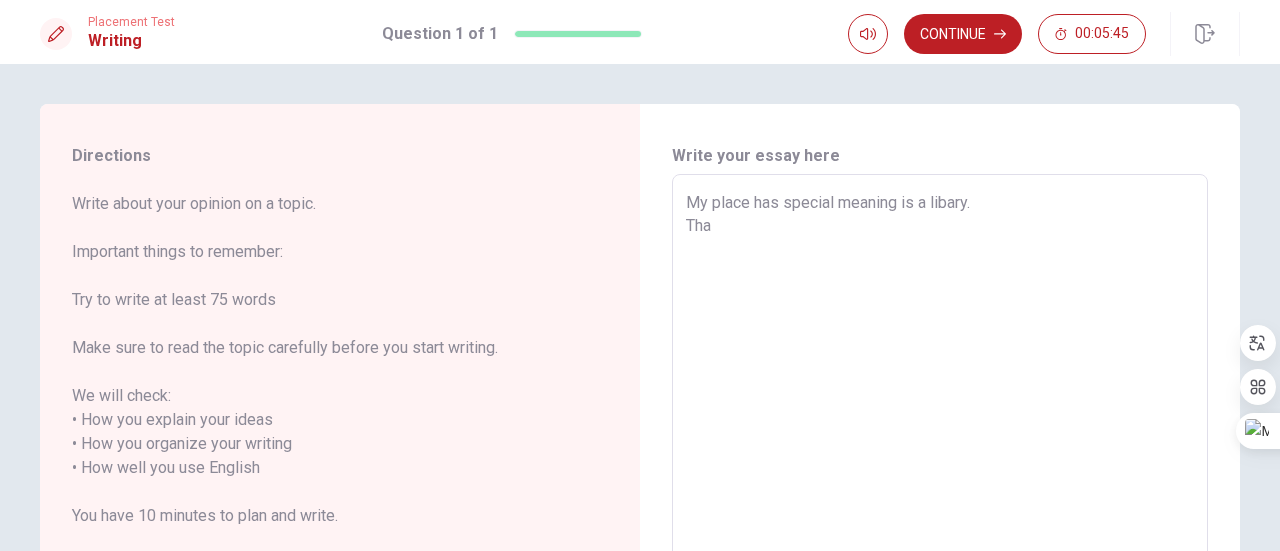 type on "x" 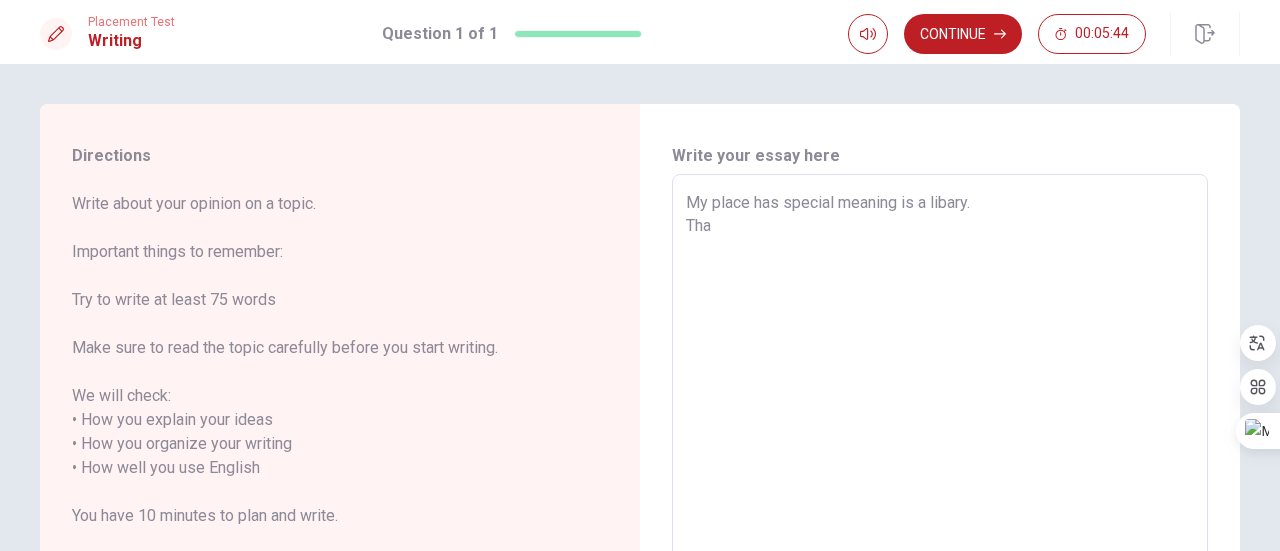 type on "My place has special meaning is a libary.
That" 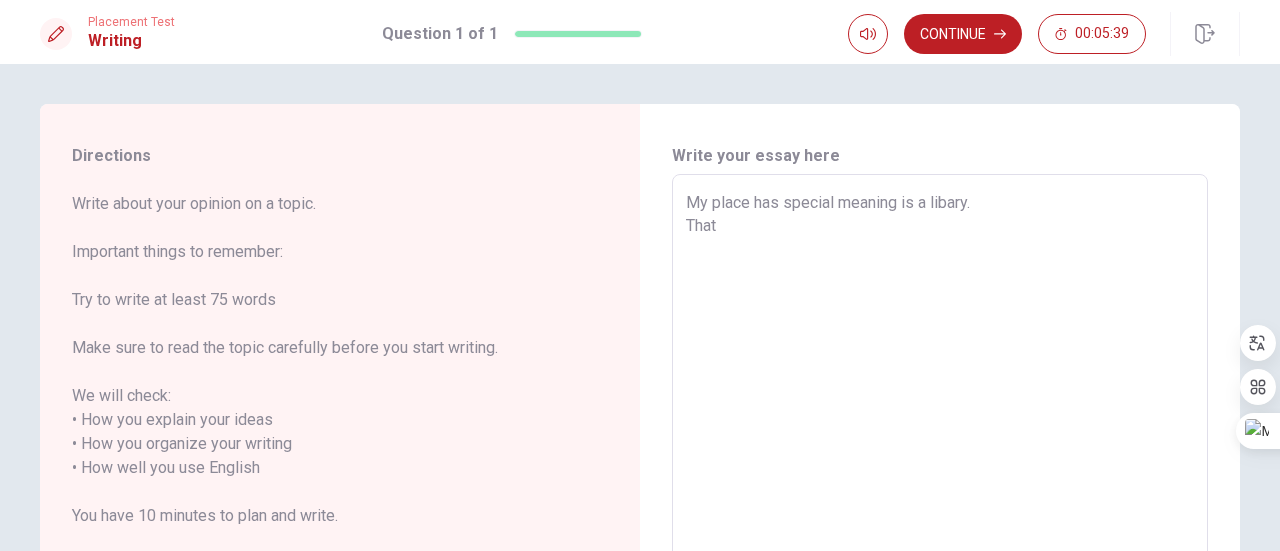 type on "x" 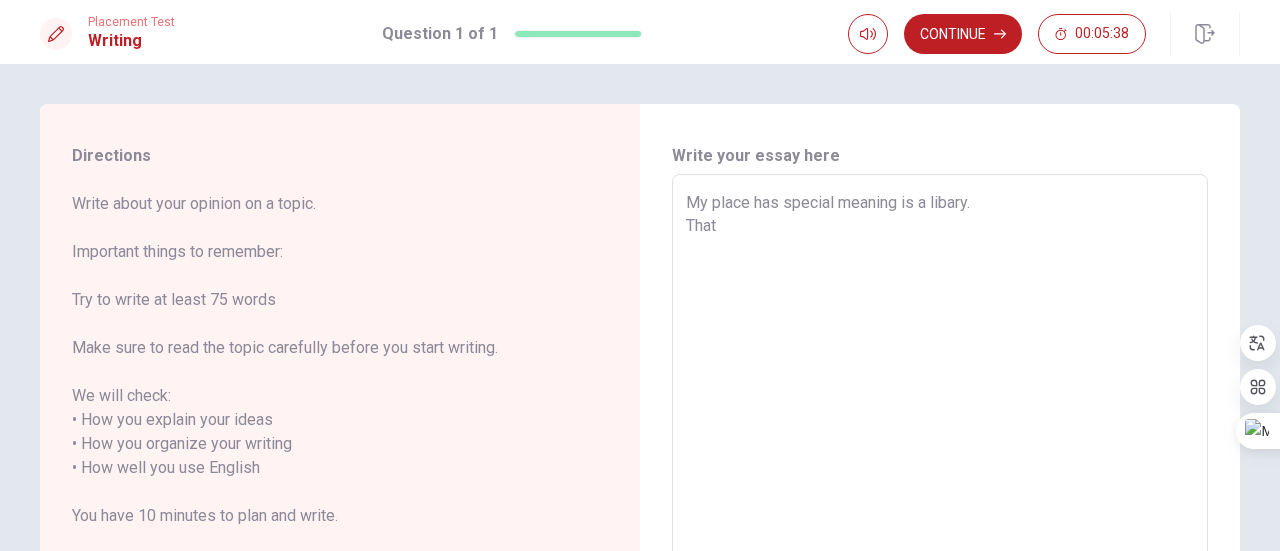 type on "My place has special meaning is a libary.
That" 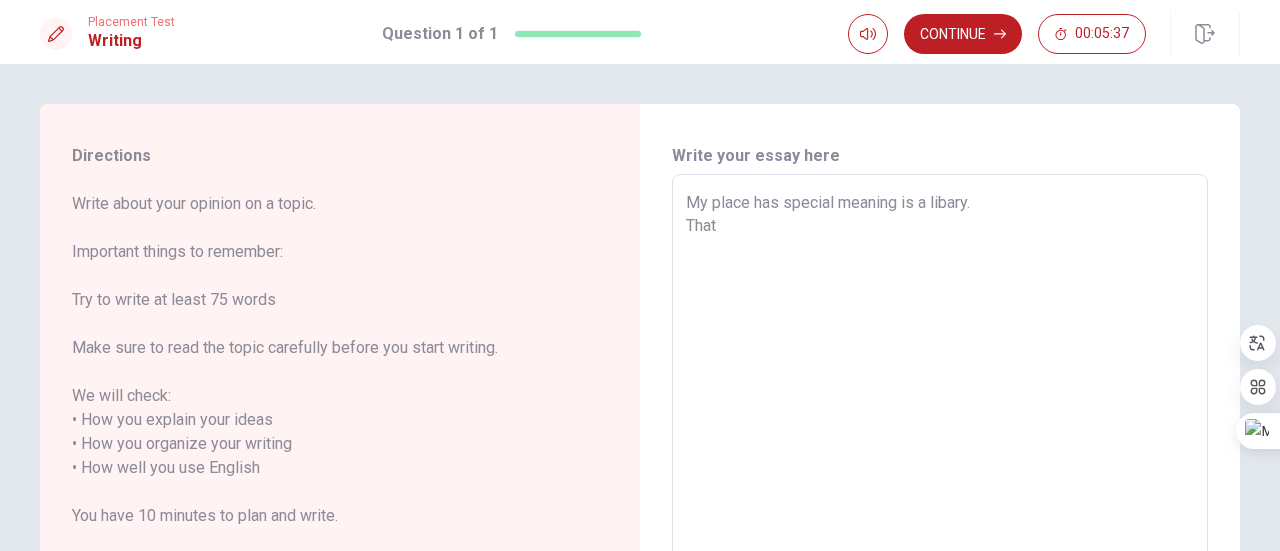 type on "My place has special meaning is a libary.
That i" 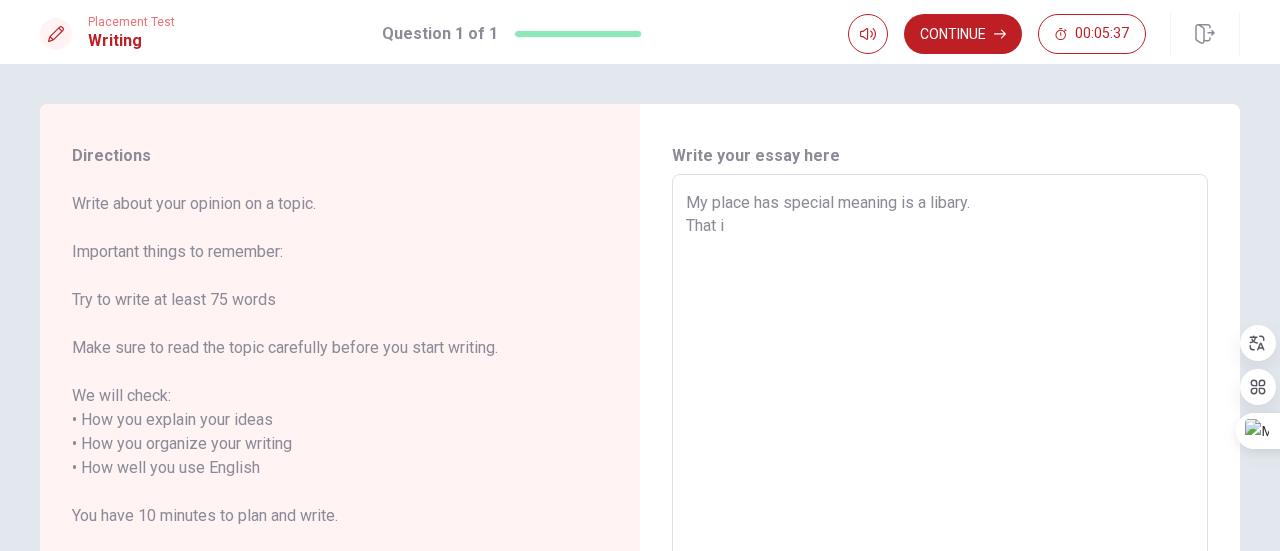 type on "x" 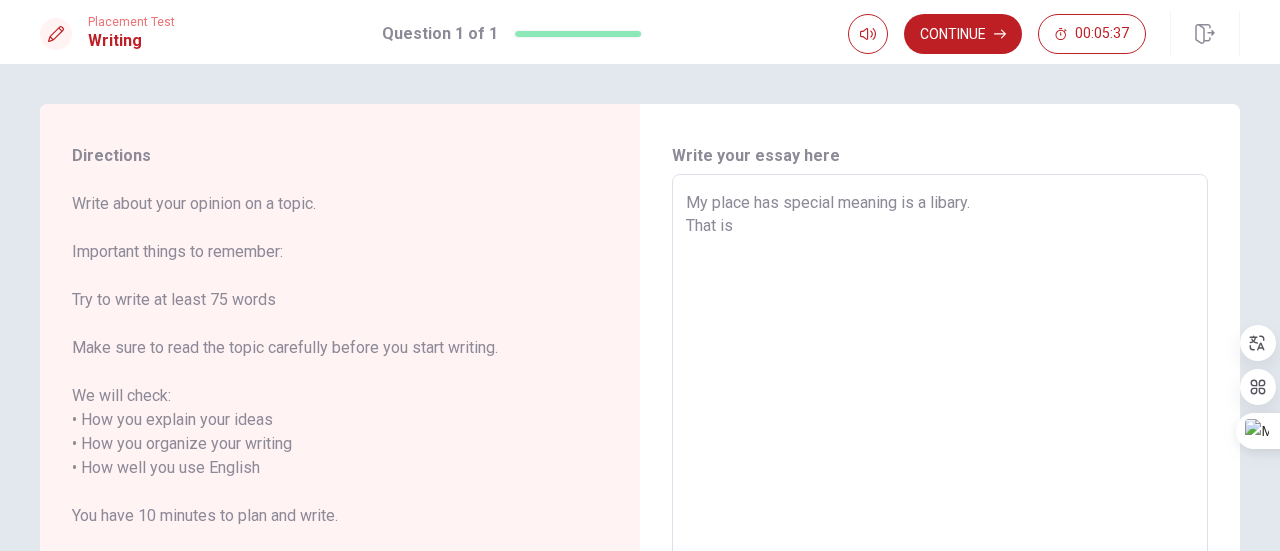 type on "x" 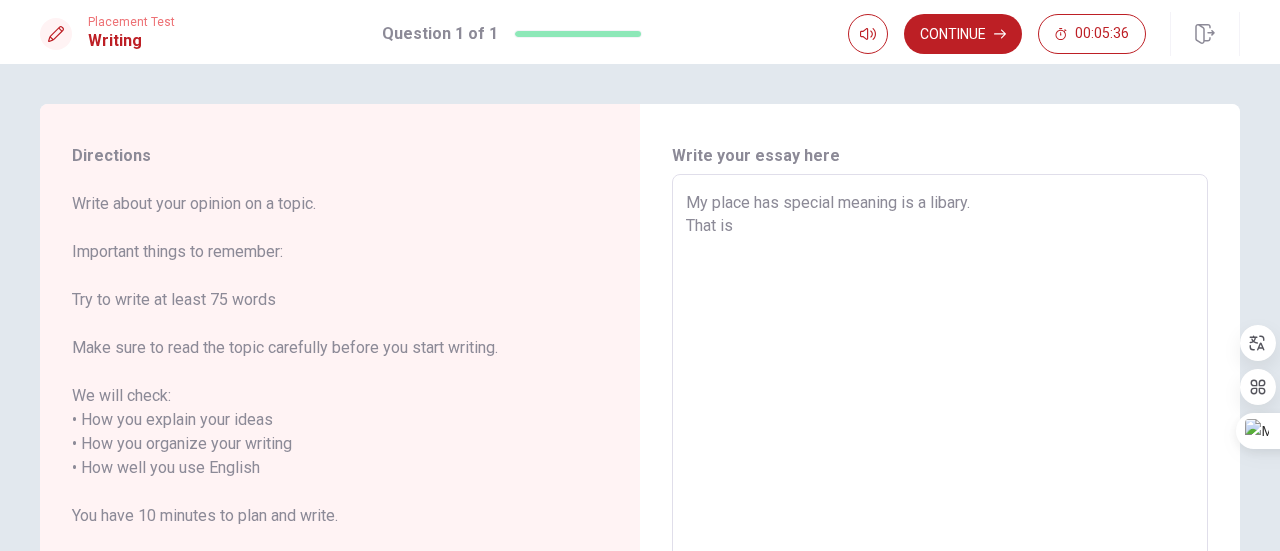 type on "My place has special meaning is a libary.
That is b" 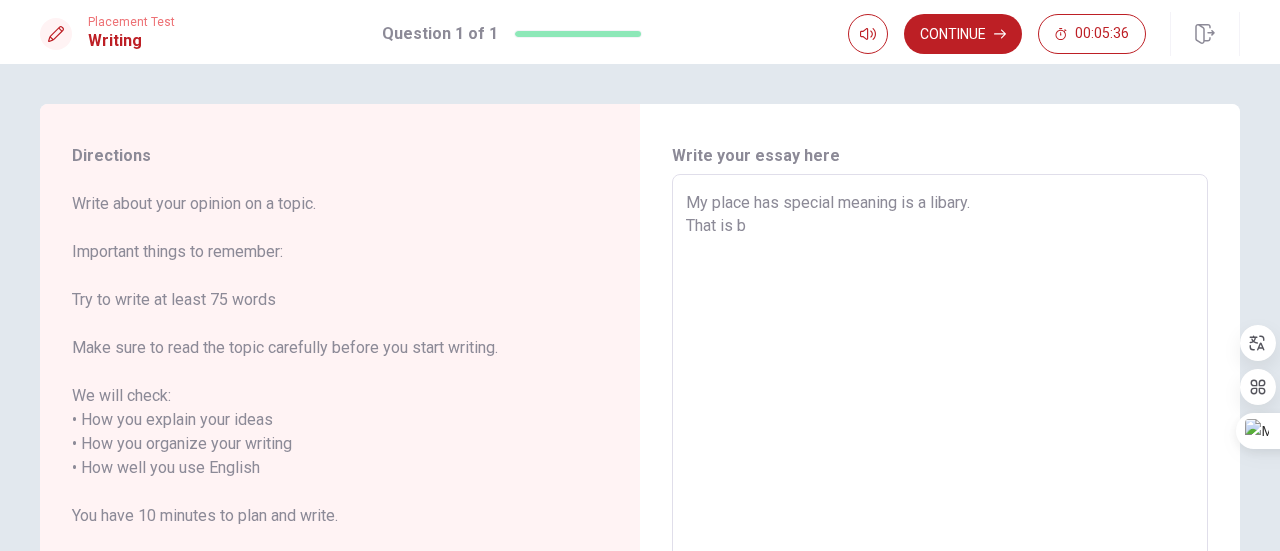 type on "x" 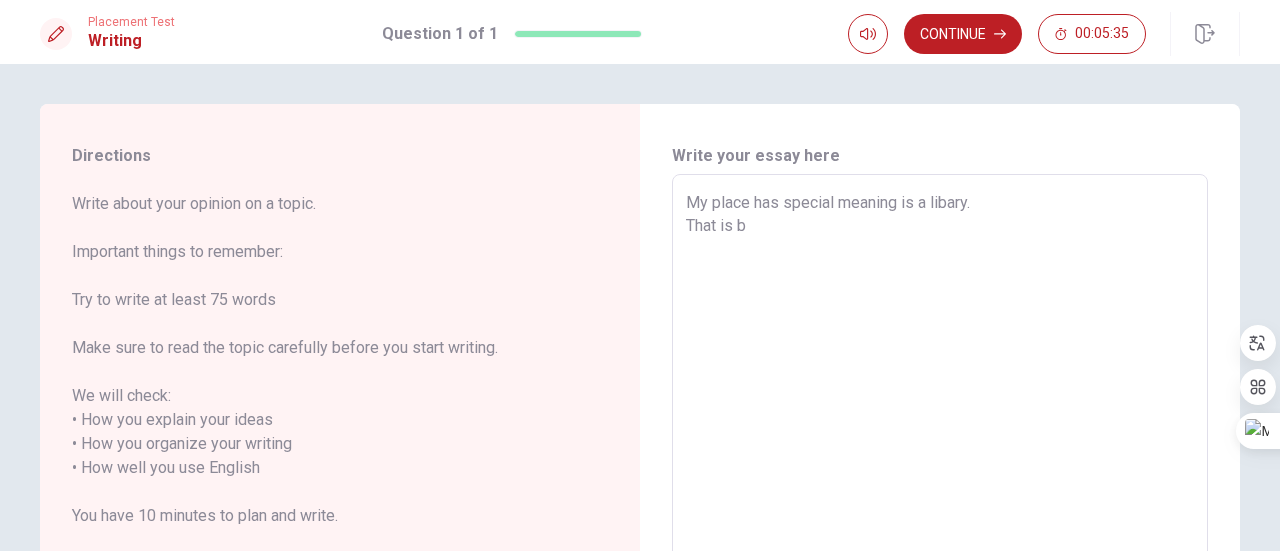 type on "My place has special meaning is a libary.
That is be" 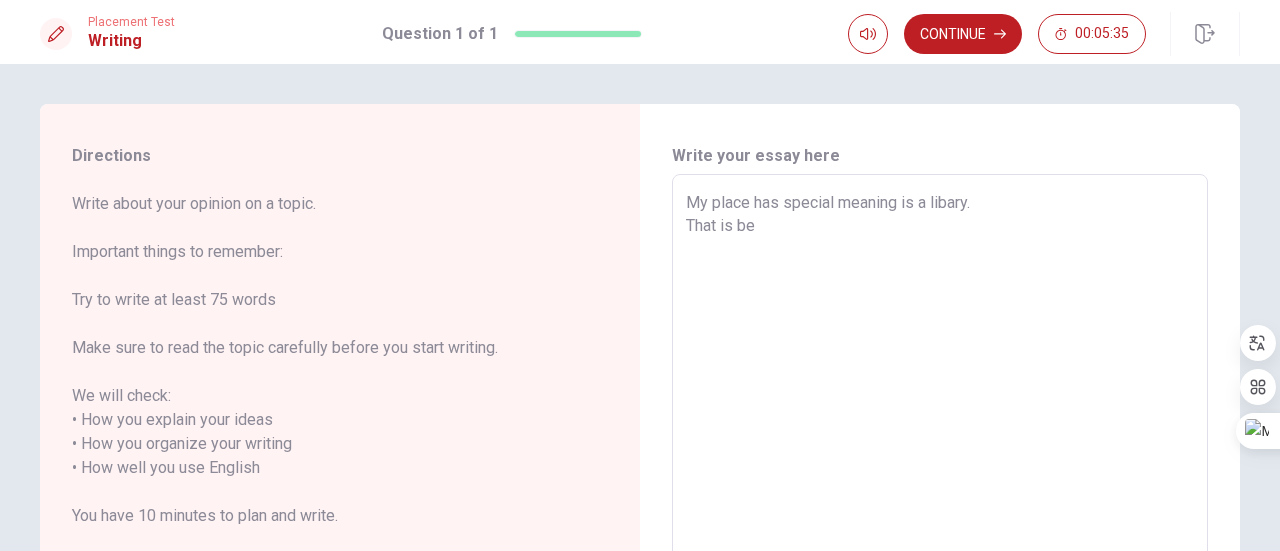 type on "x" 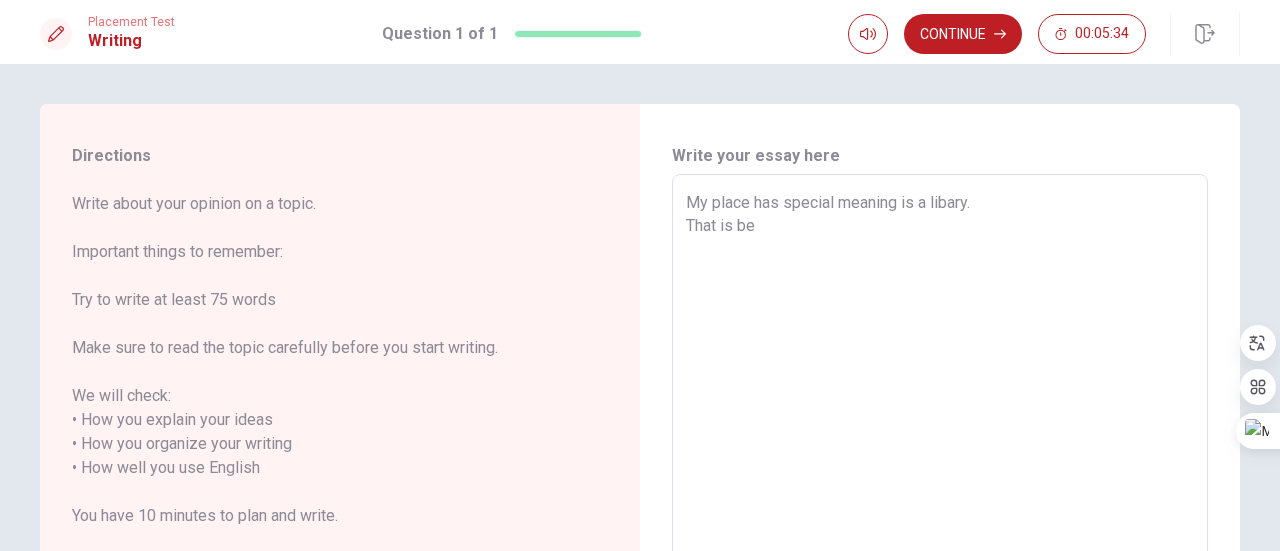 type on "My place has special meaning is a libary.
That is bec" 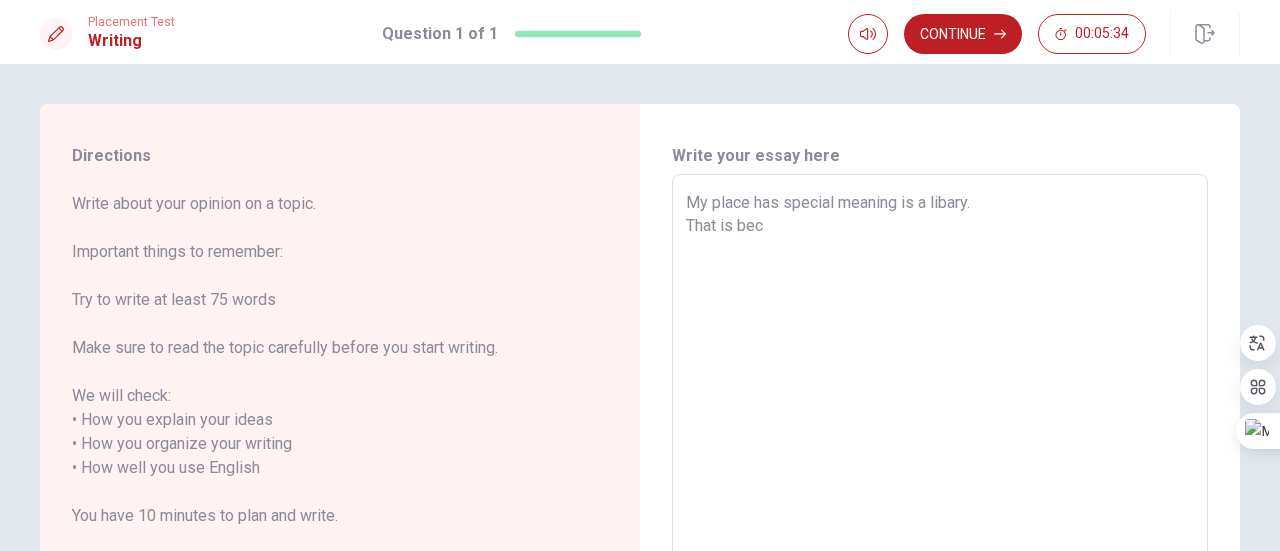 type on "x" 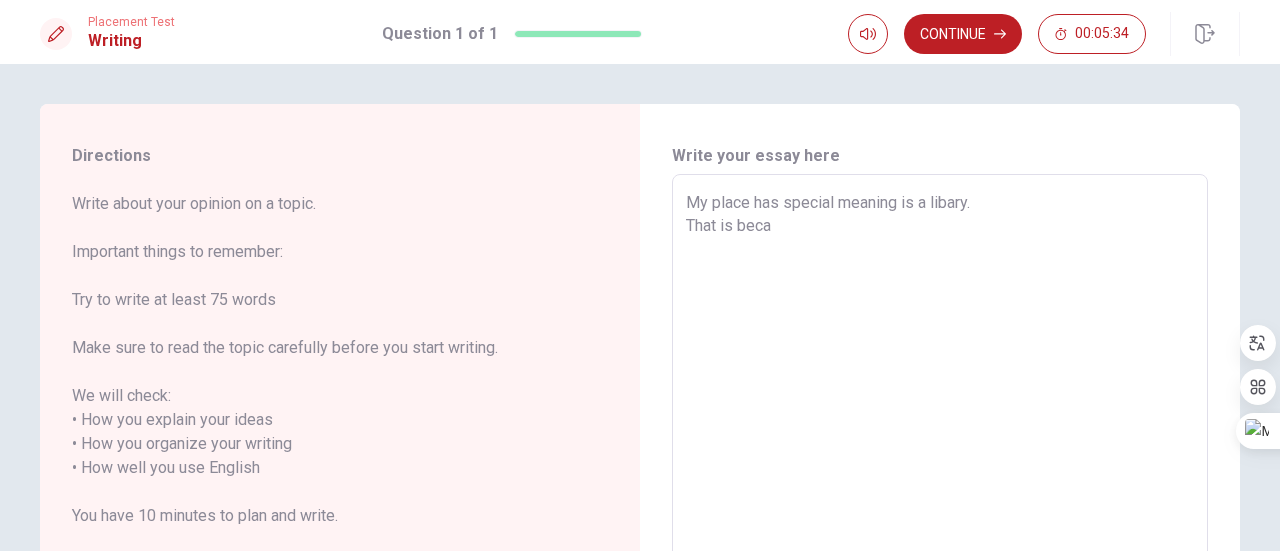 type on "x" 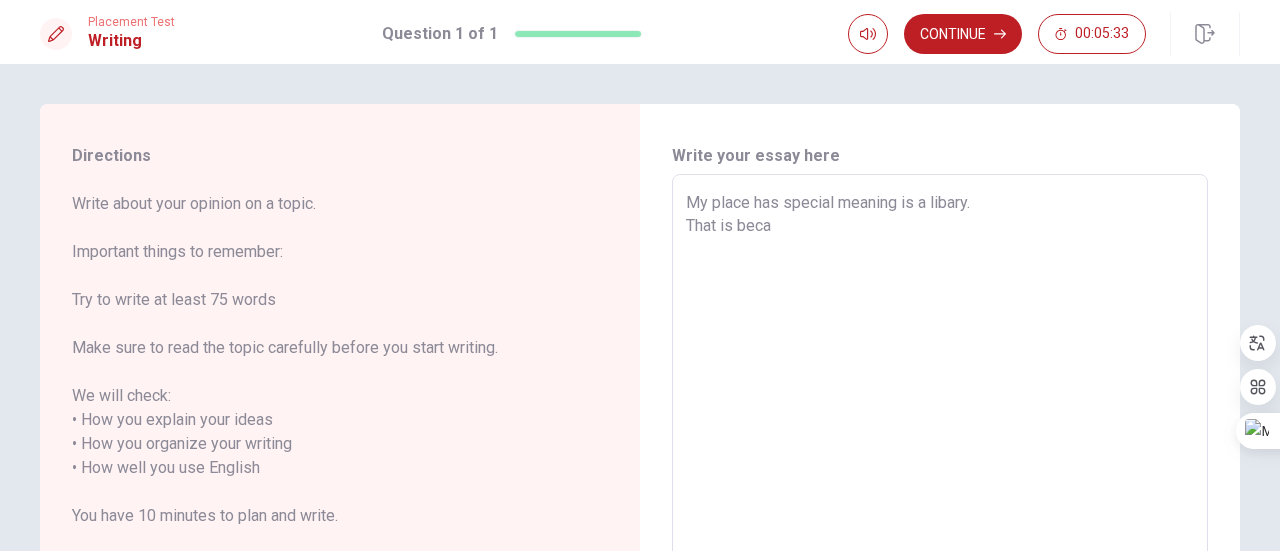 type on "My place has special meaning is a libary.
That is becau" 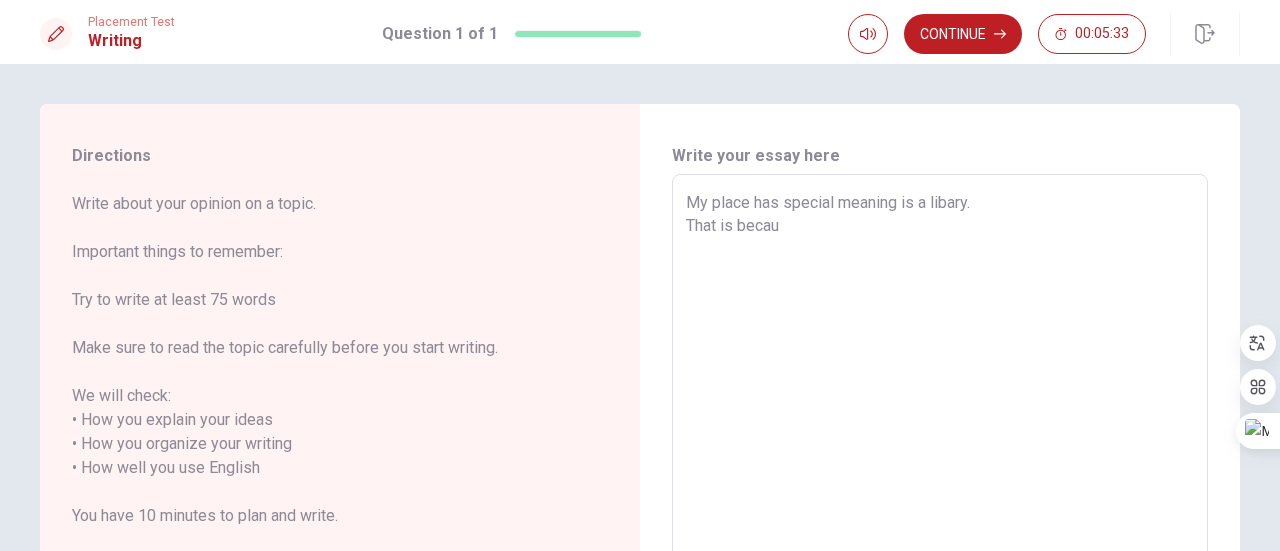 type on "x" 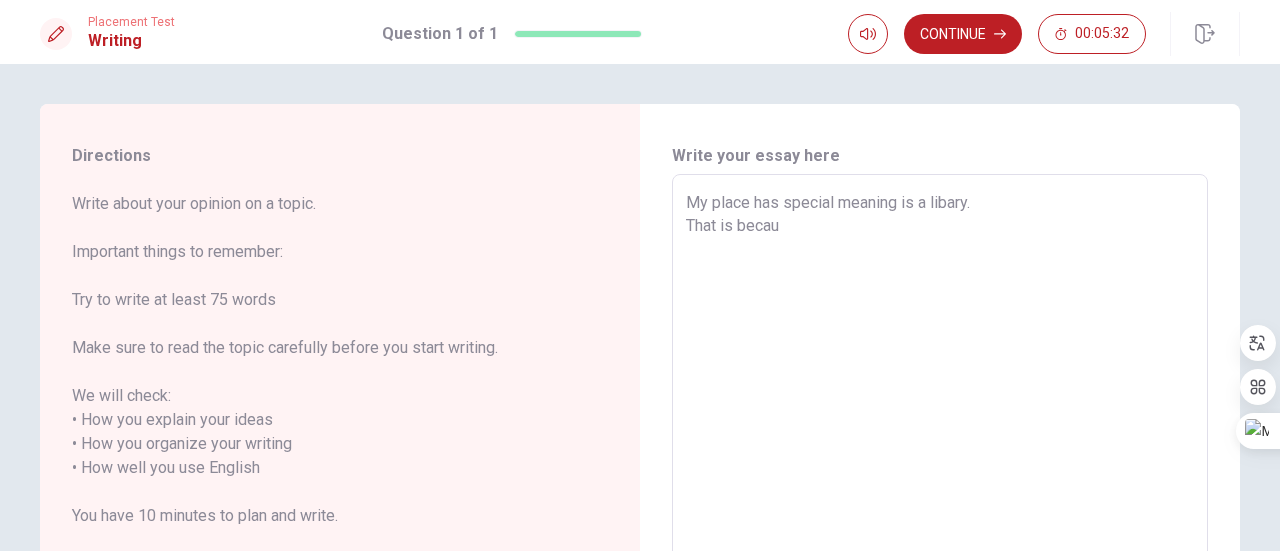 type on "My place has special meaning is a libary.
That is becaus" 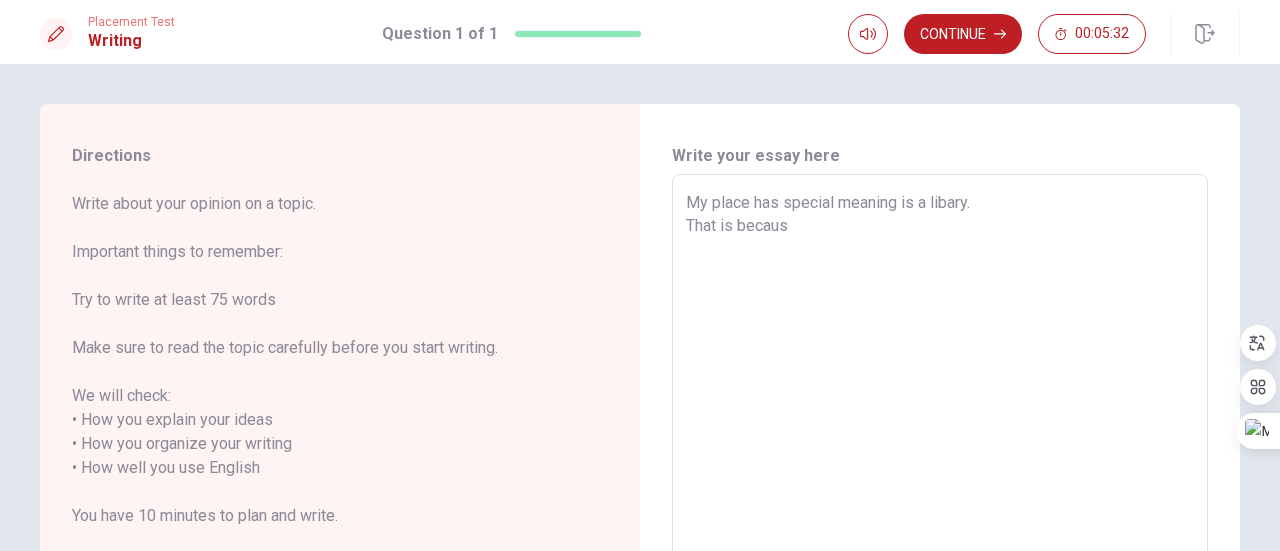 type on "x" 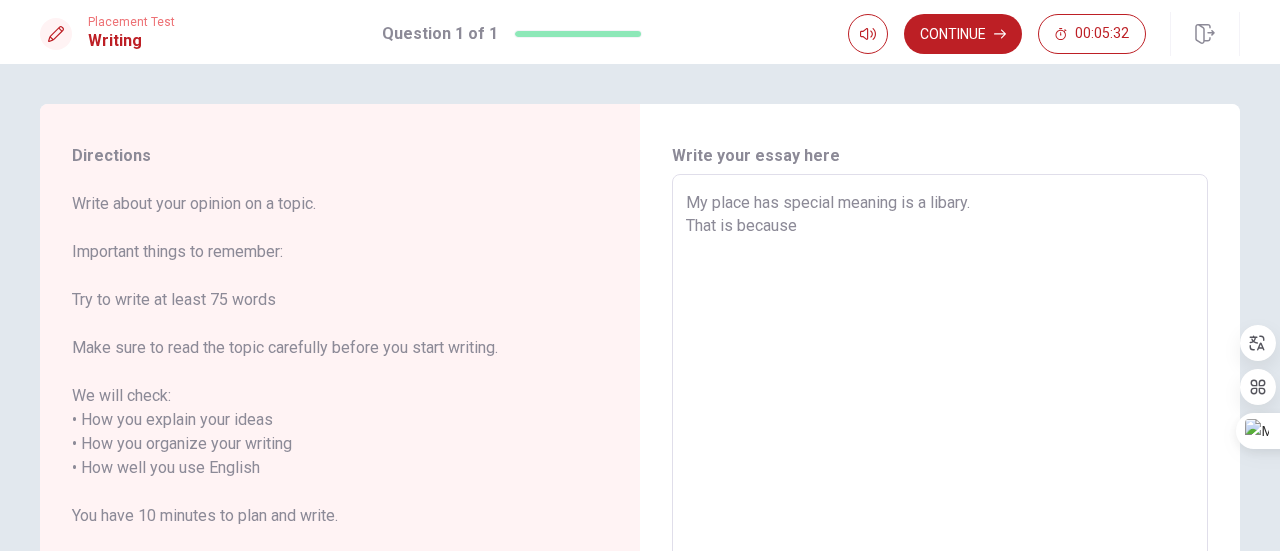 type on "x" 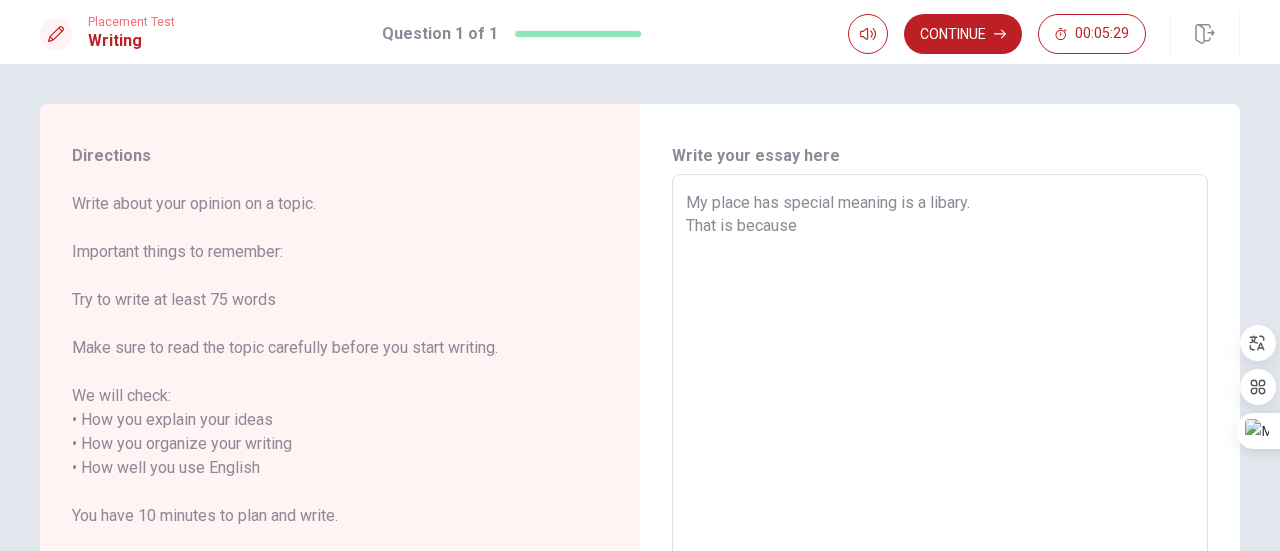 type on "x" 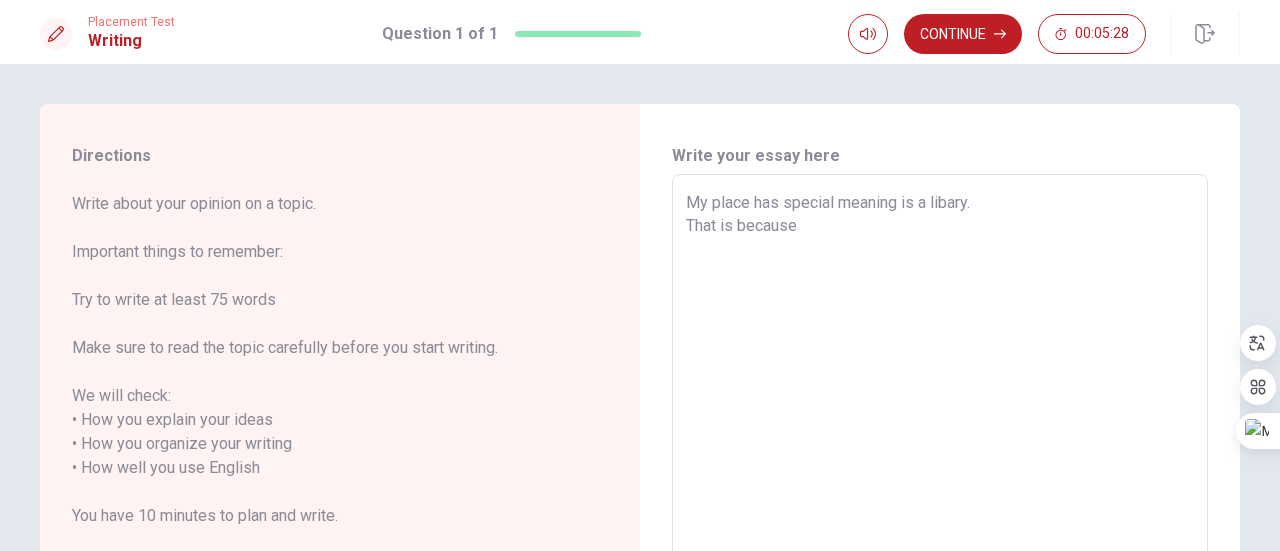 type on "My place has special meaning is a libary.
That is because i" 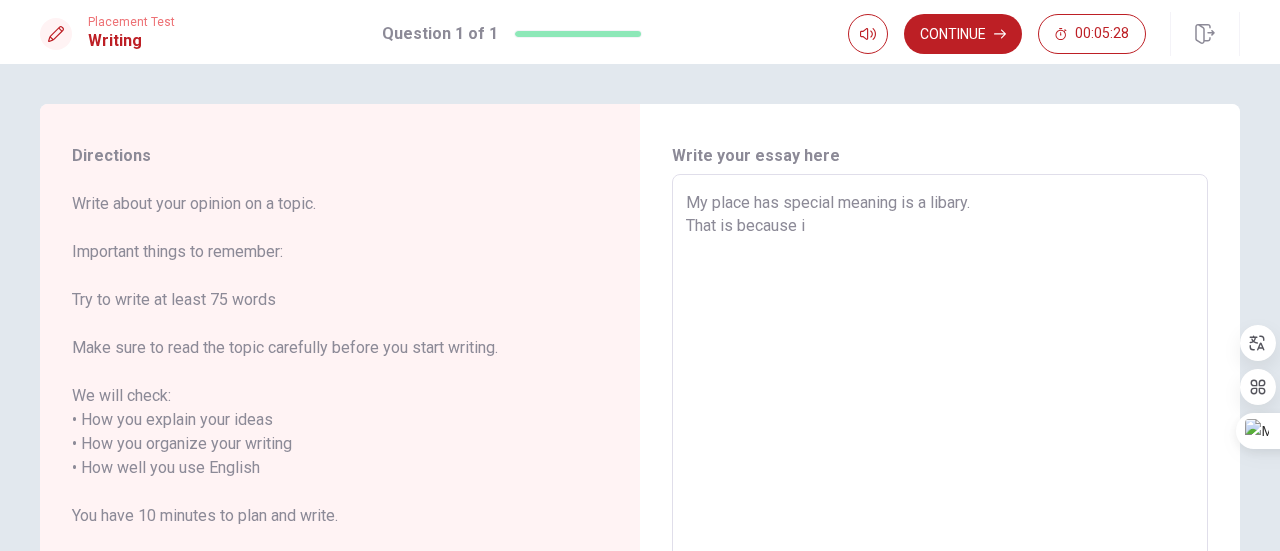 type on "x" 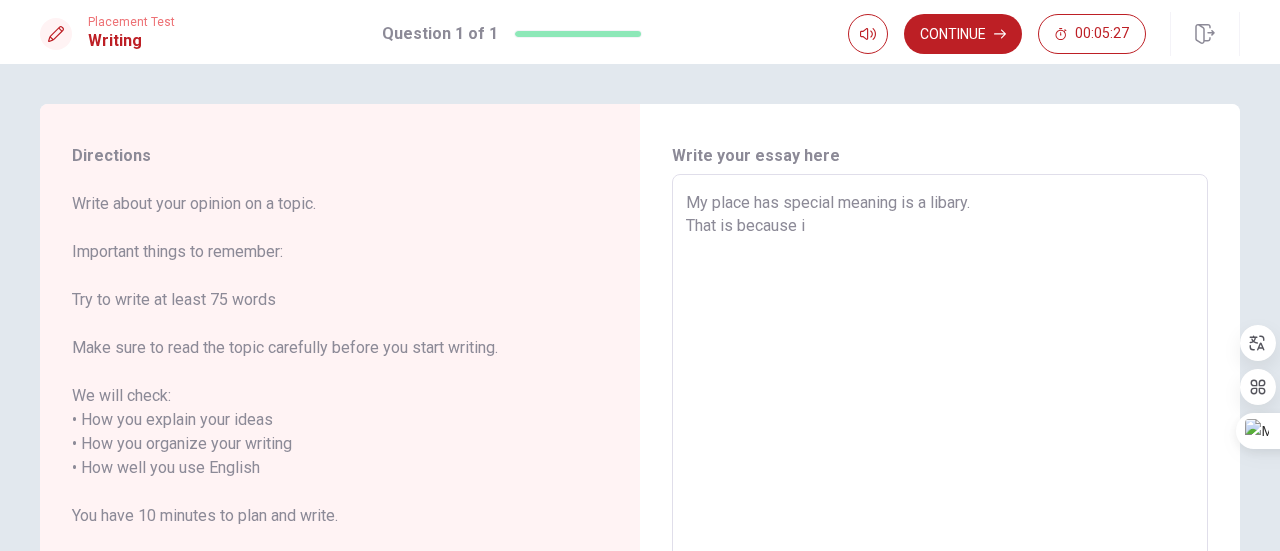 type on "My place has special meaning is a libary.
That is because" 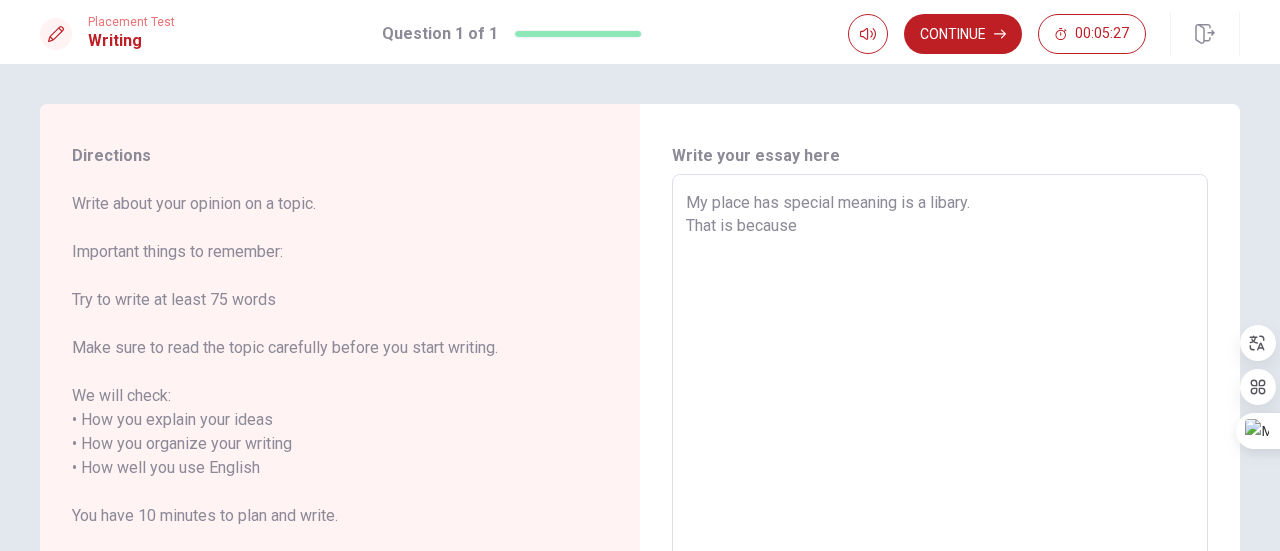type on "x" 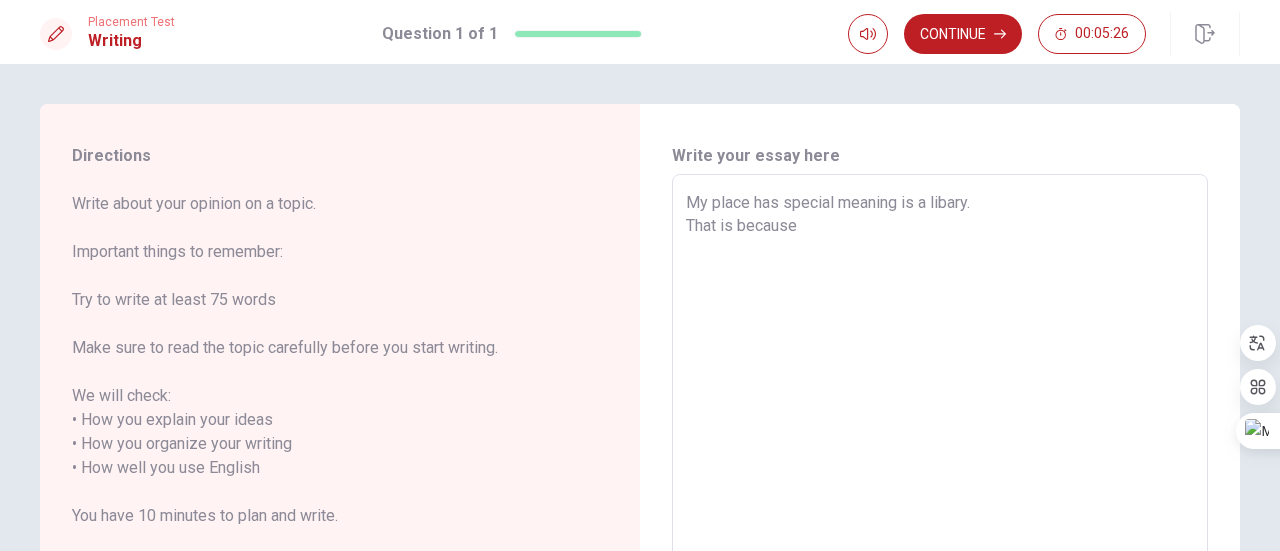 type on "My place has special meaning is a libary.
That is because I" 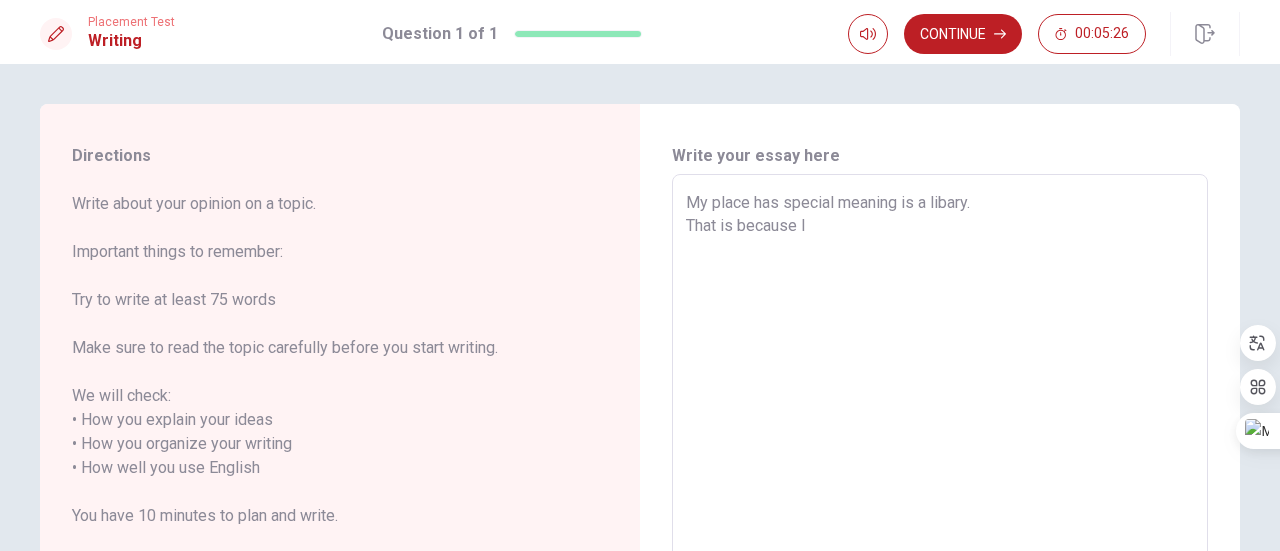 type on "x" 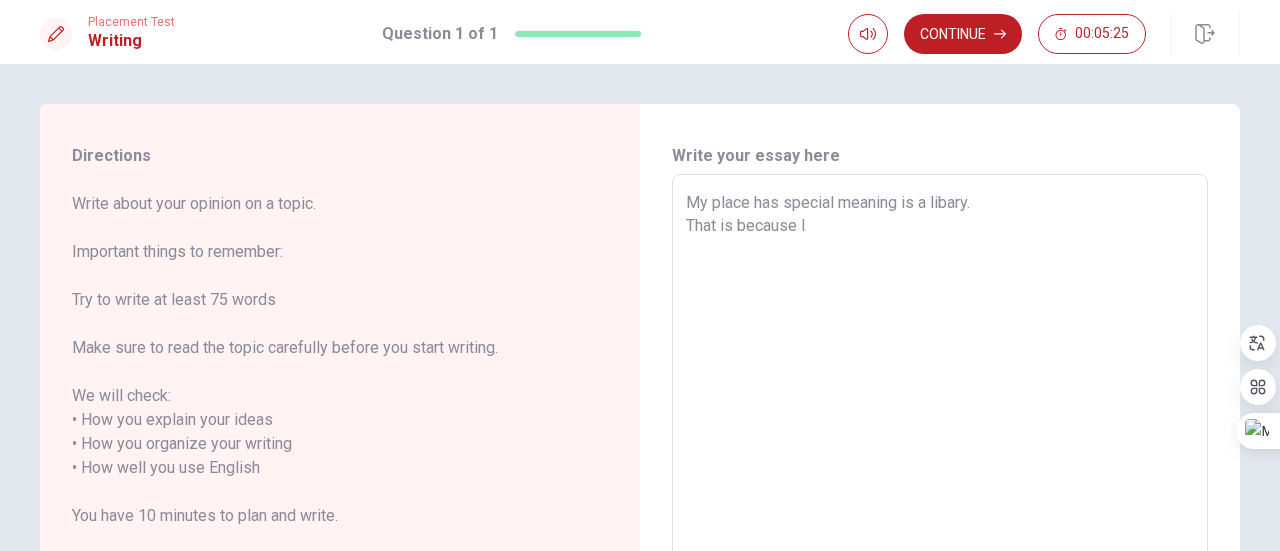 type on "My place has special meaning is a libary.
That is because I c" 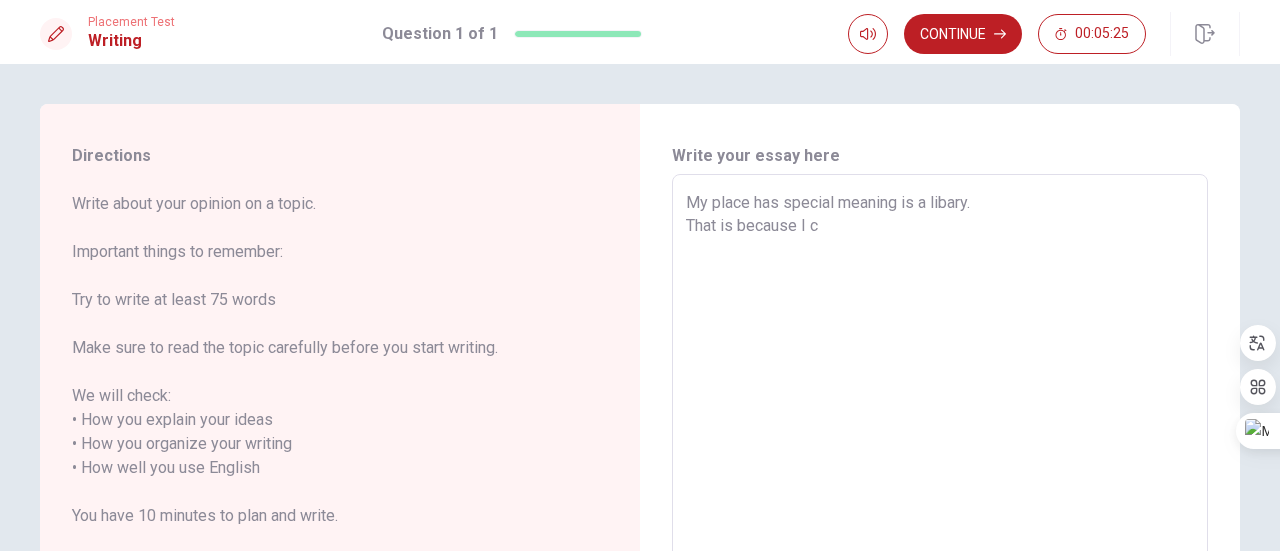 type on "x" 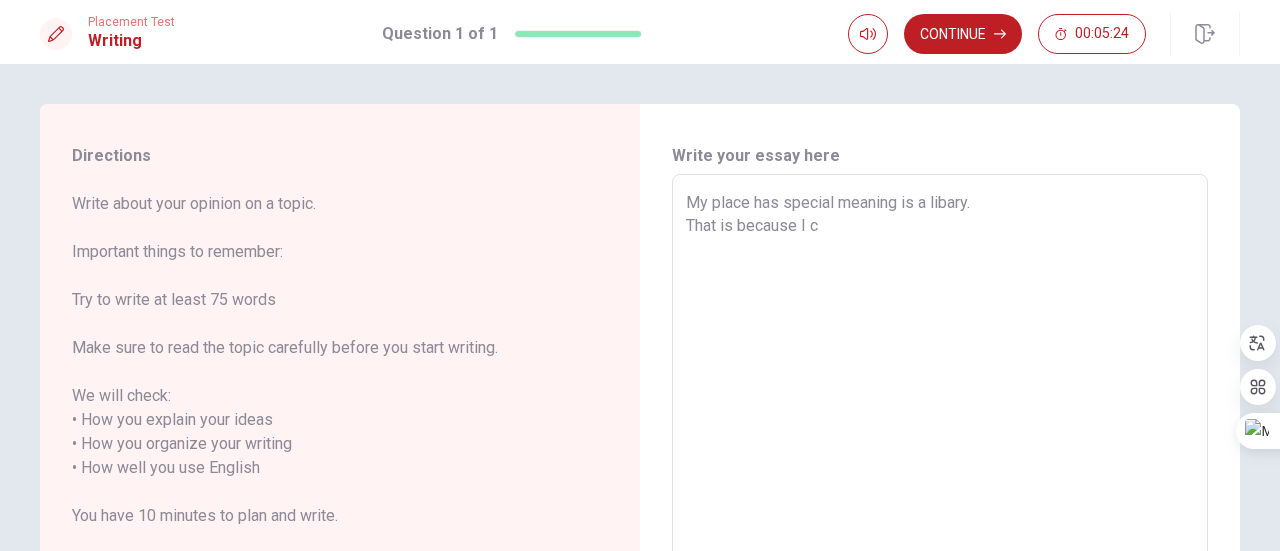 type on "My place has special meaning is a libary.
That is because I ca" 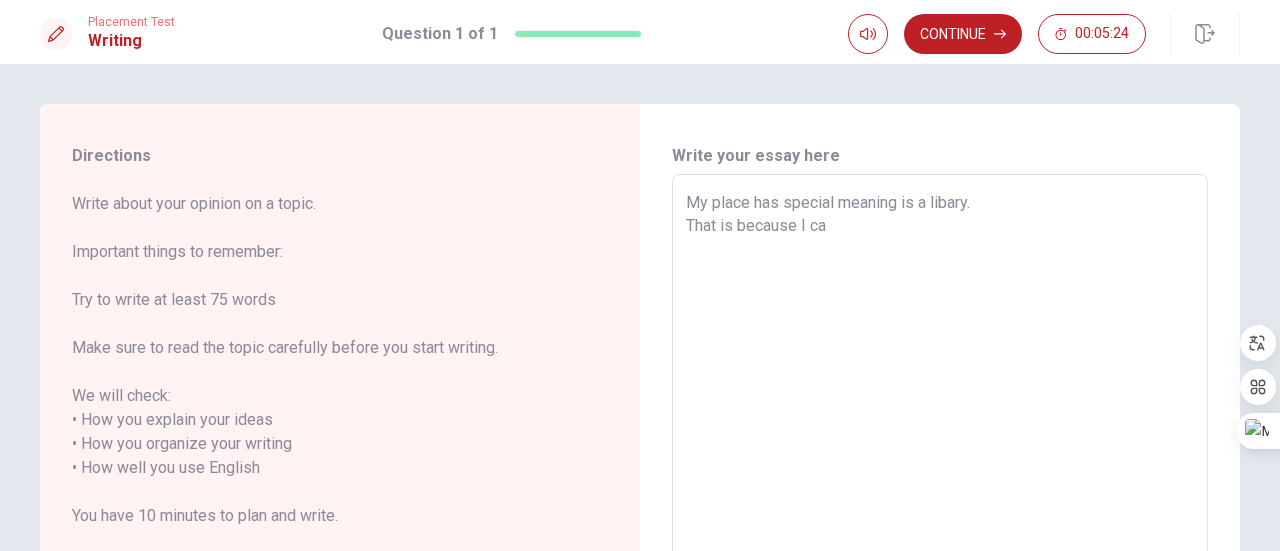 type on "x" 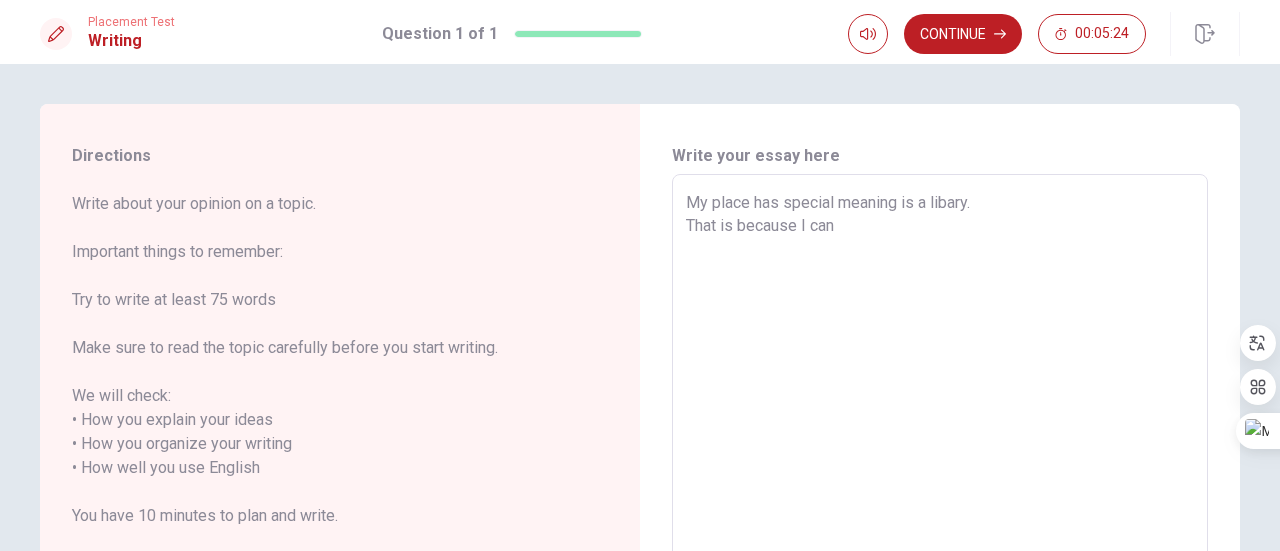 type on "x" 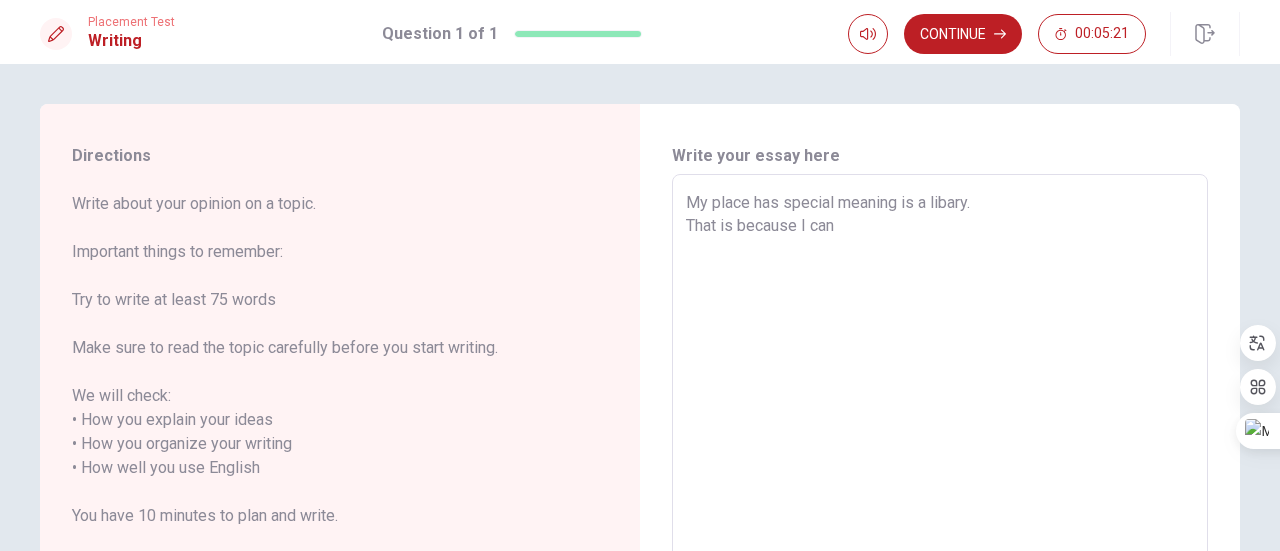 type on "x" 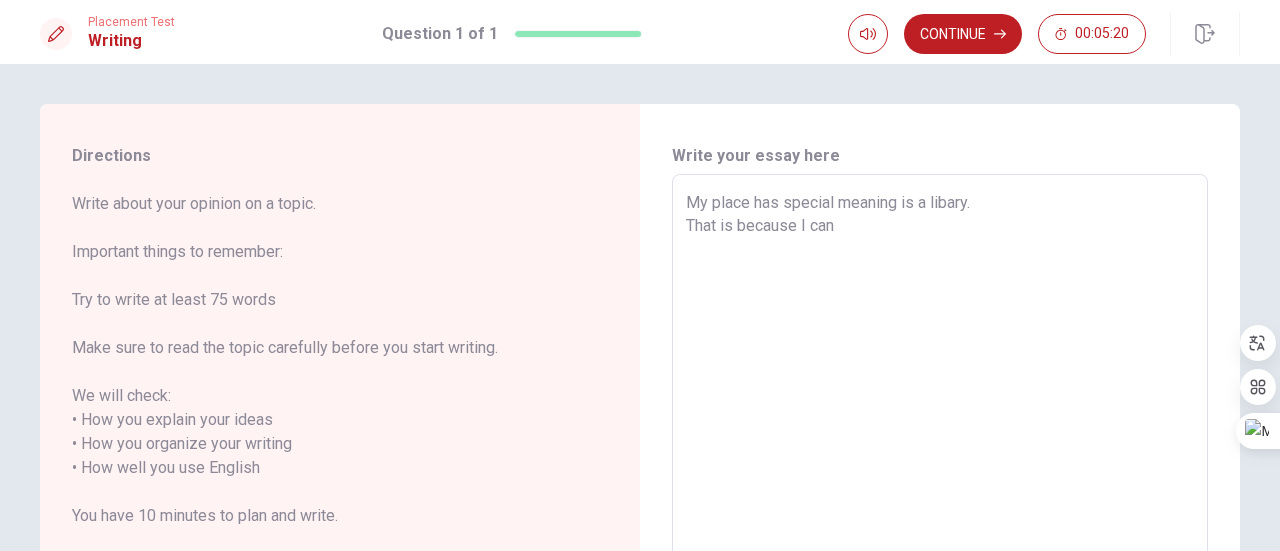 type on "My place has special meaning is a libary.
That is because I can k" 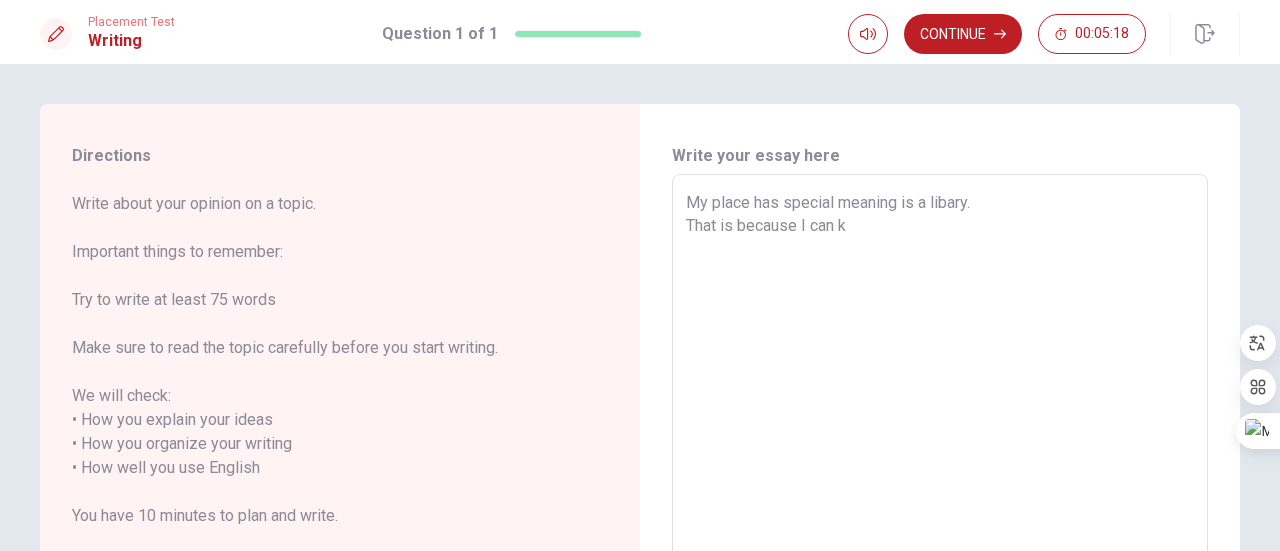 type 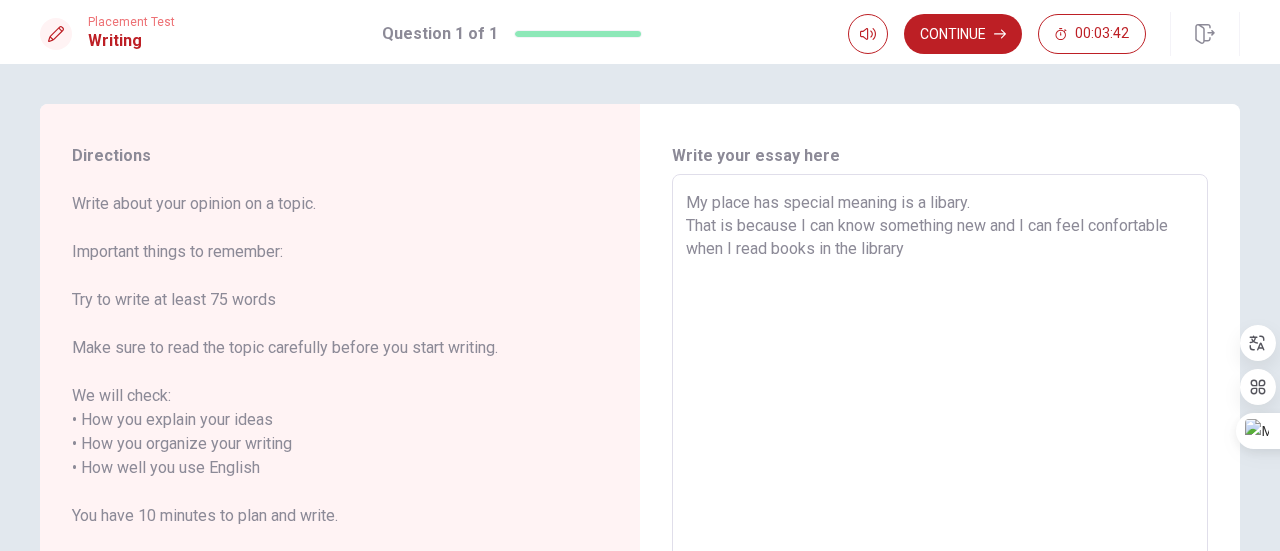 click on "My place has special meaning is a libary.
That is because I can know something new and I can feel confortable when I read books in the library" at bounding box center [940, 456] 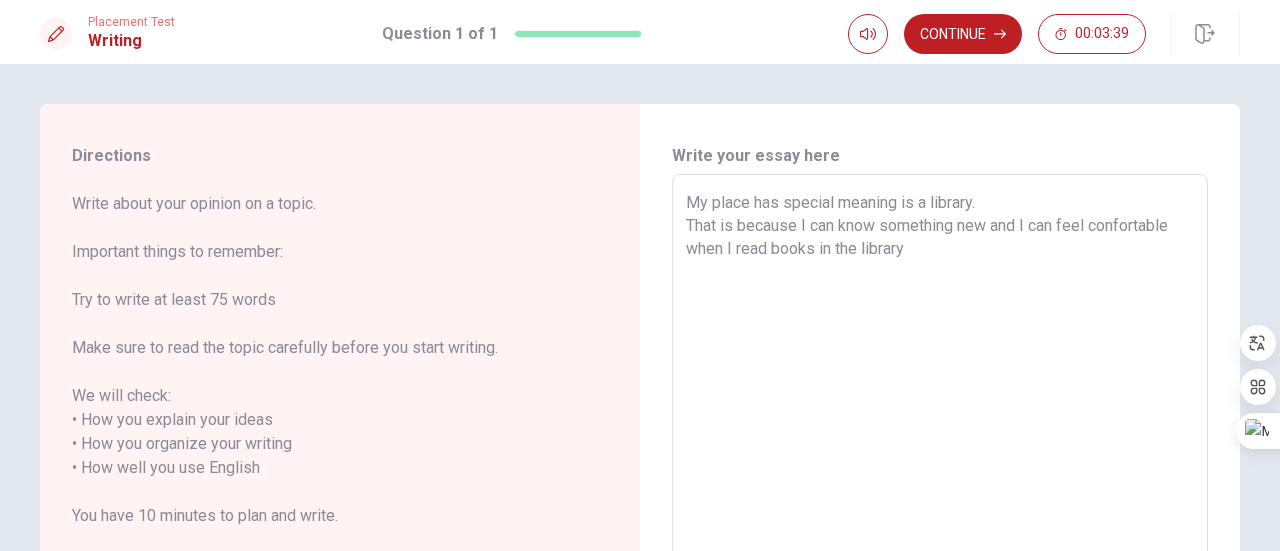 click on "My place has special meaning is a library.
That is because I can know something new and I can feel confortable when I read books in the library" at bounding box center [940, 456] 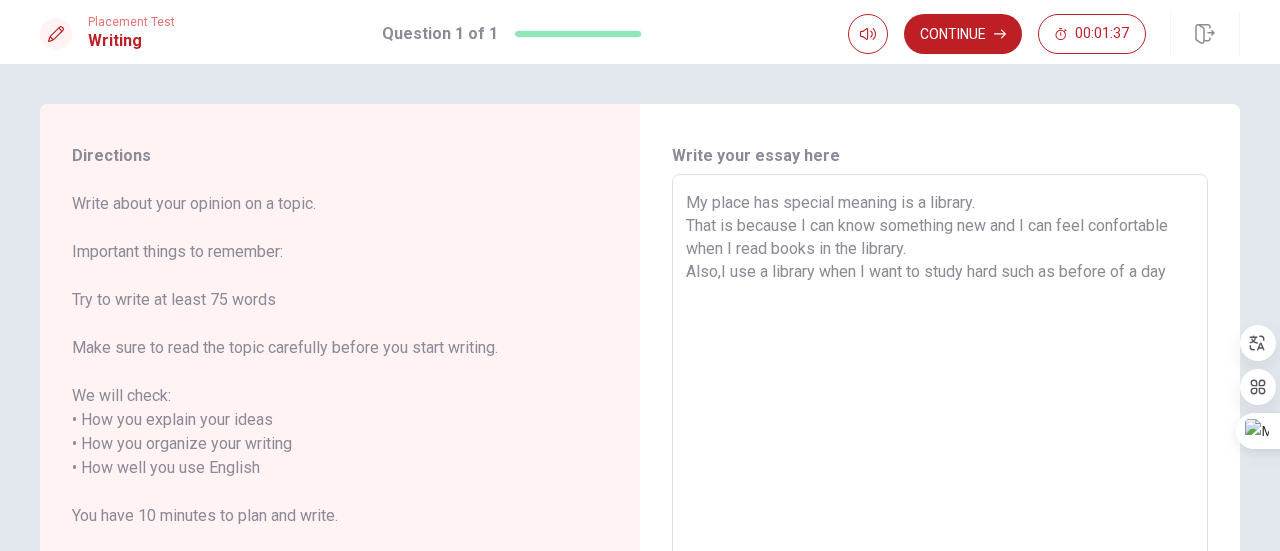 click on "My place has special meaning is a library.
That is because I can know something new and I can feel confortable when I read books in the library.
Also,I use a library when I want to study hard such as before of a day" at bounding box center (940, 456) 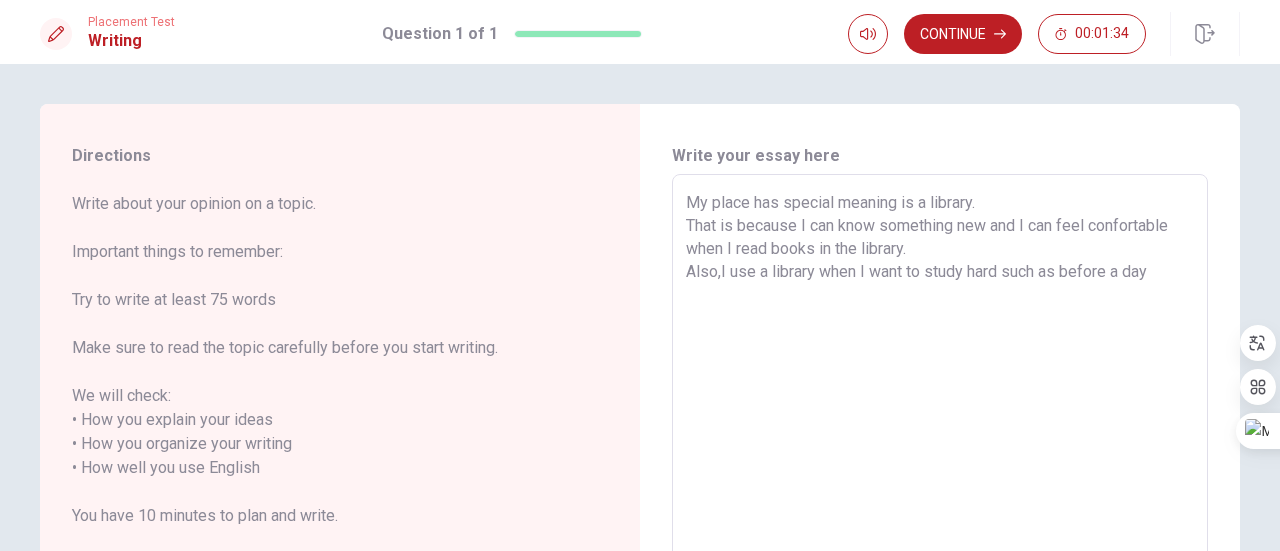 drag, startPoint x: 1153, startPoint y: 270, endPoint x: 1152, endPoint y: 280, distance: 10.049875 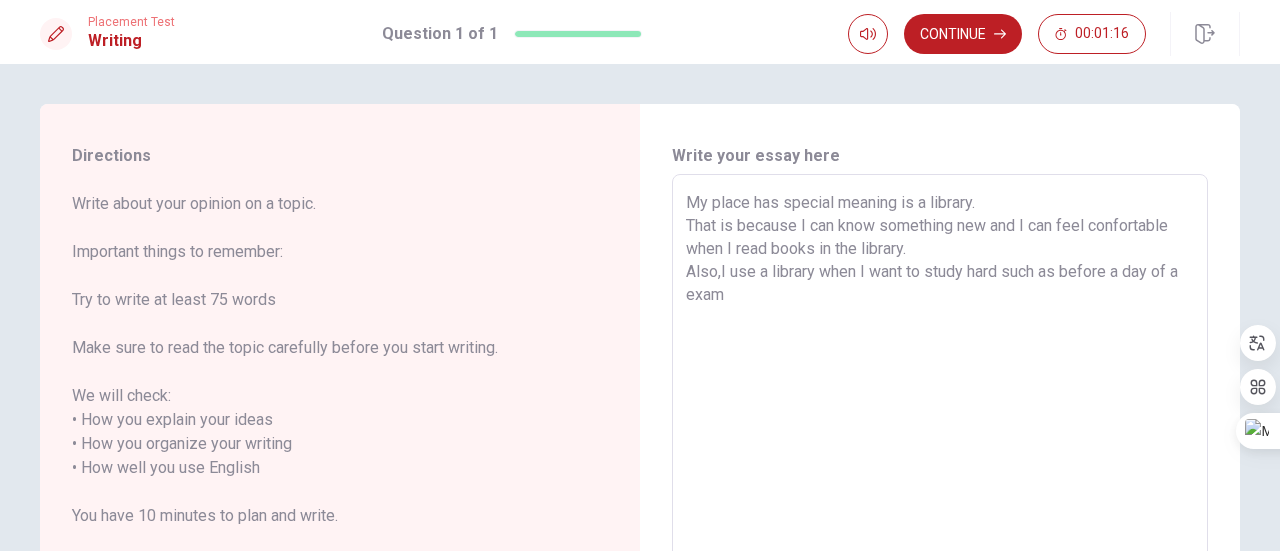 click on "My place has special meaning is a library.
That is because I can know something new and I can feel confortable when I read books in the library.
Also,I use a library when I want to study hard such as before a day of a exam" at bounding box center [940, 456] 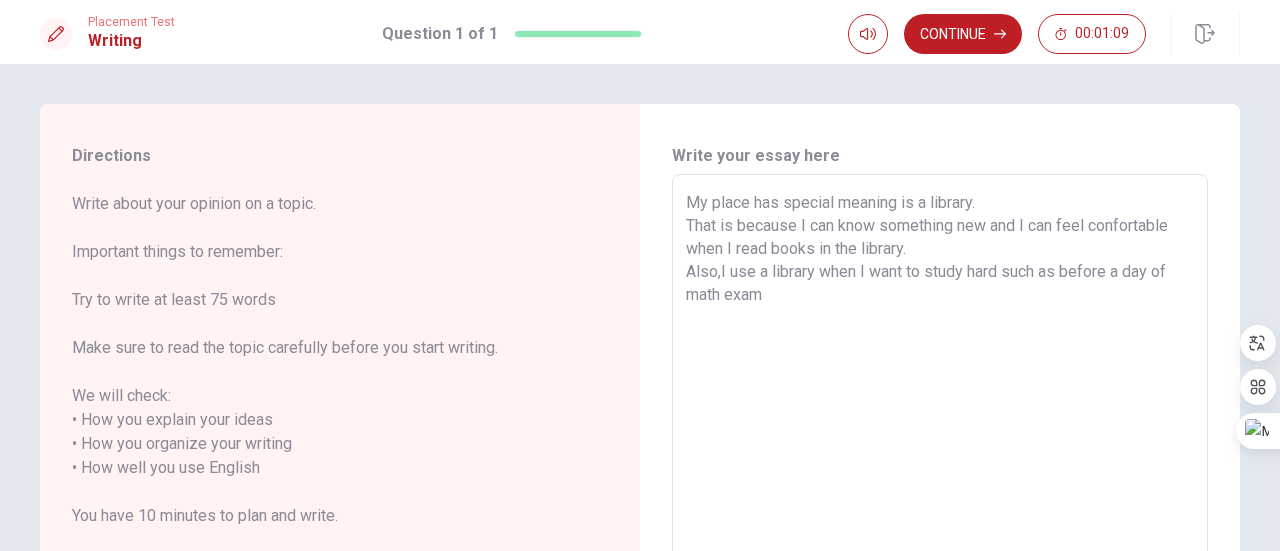 click on "My place has special meaning is a library.
That is because I can know something new and I can feel confortable when I read books in the library.
Also,I use a library when I want to study hard such as before a day of math exam" at bounding box center (940, 456) 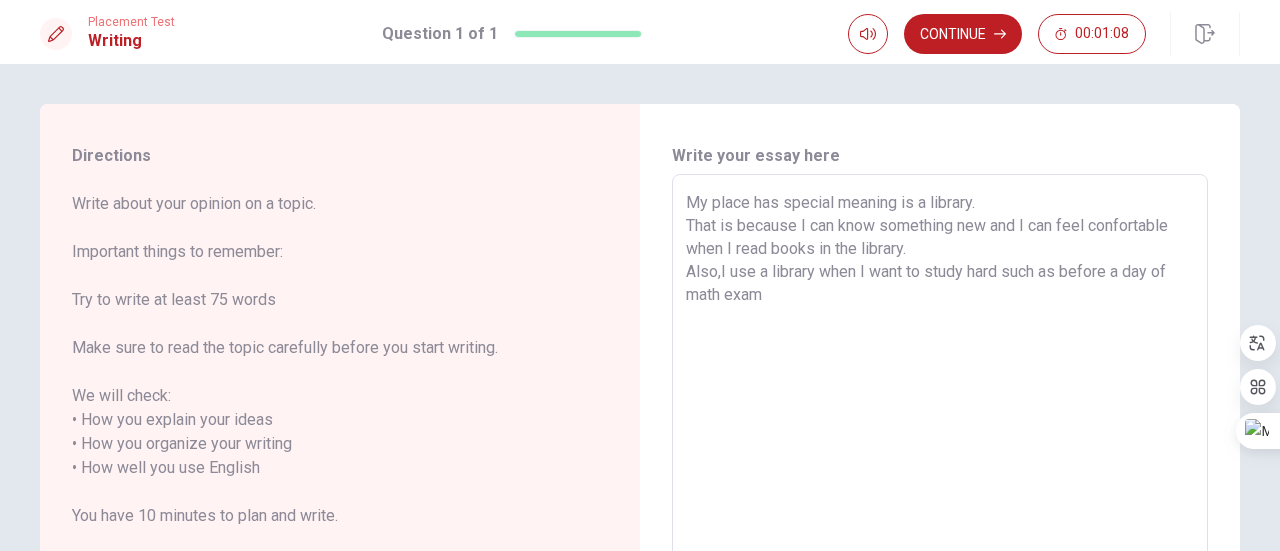 click on "My place has special meaning is a library.
That is because I can know something new and I can feel confortable when I read books in the library.
Also,I use a library when I want to study hard such as before a day of math exam" at bounding box center [940, 456] 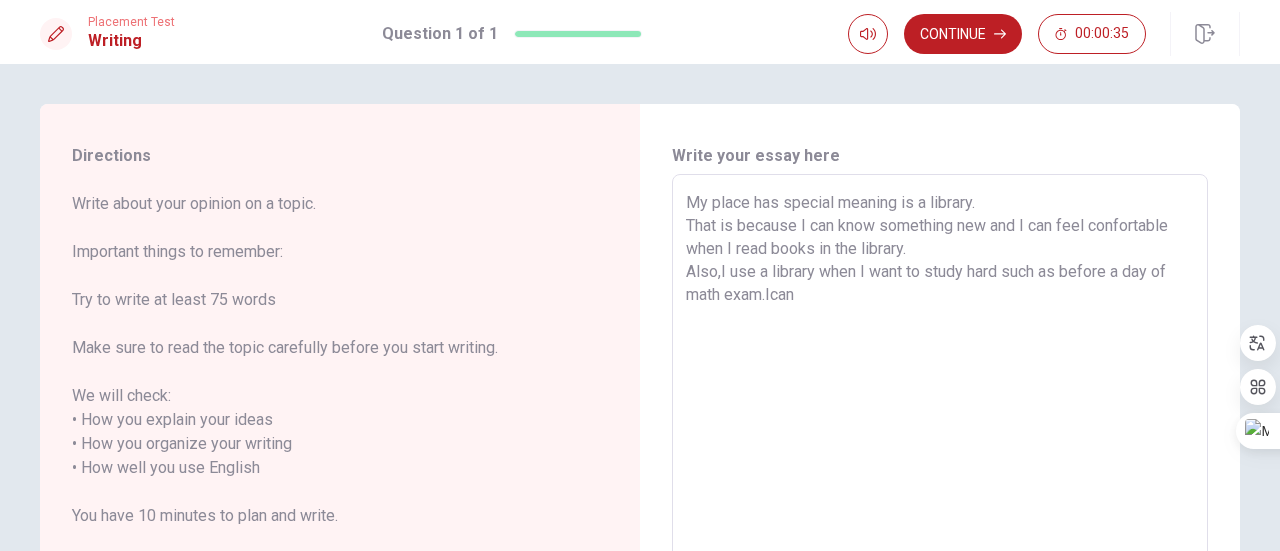 click on "My place has special meaning is a library.
That is because I can know something new and I can feel confortable when I read books in the library.
Also,I use a library when I want to study hard such as before a day of math exam.Ican" at bounding box center (940, 456) 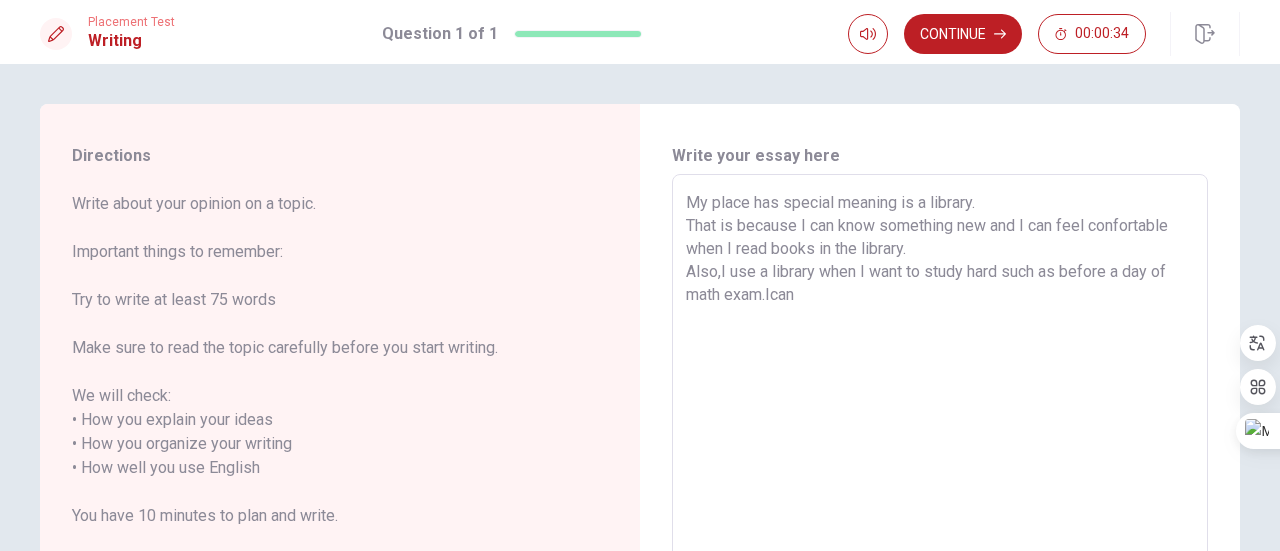 click on "My place has special meaning is a library.
That is because I can know something new and I can feel confortable when I read books in the library.
Also,I use a library when I want to study hard such as before a day of math exam.Ican" at bounding box center [940, 456] 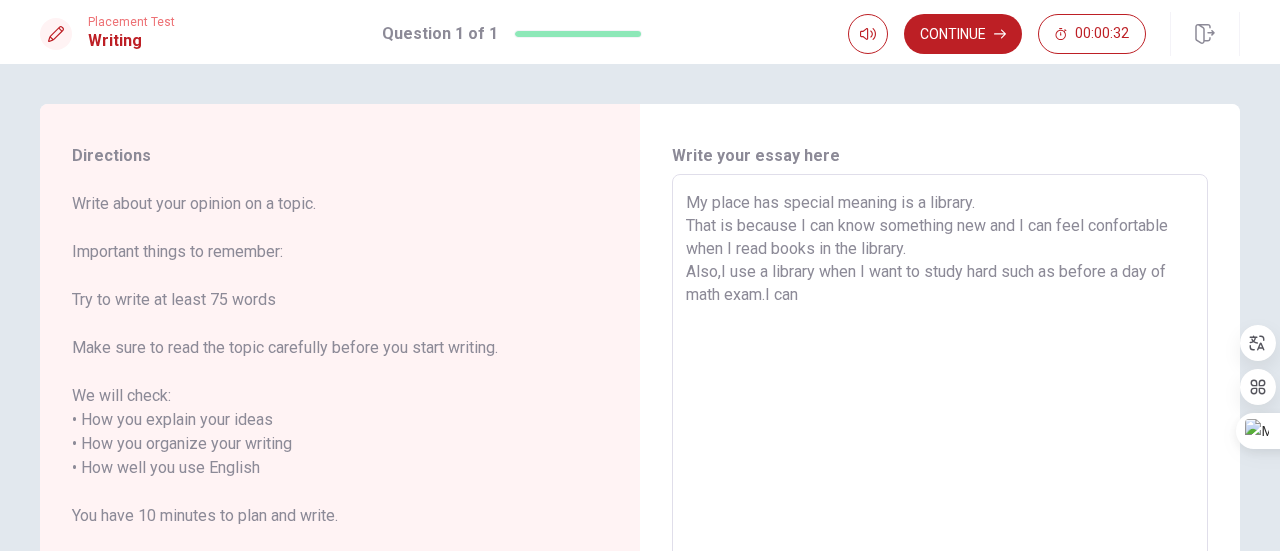 click on "My place has special meaning is a library.
That is because I can know something new and I can feel confortable when I read books in the library.
Also,I use a library when I want to study hard such as before a day of math exam.I can" at bounding box center [940, 456] 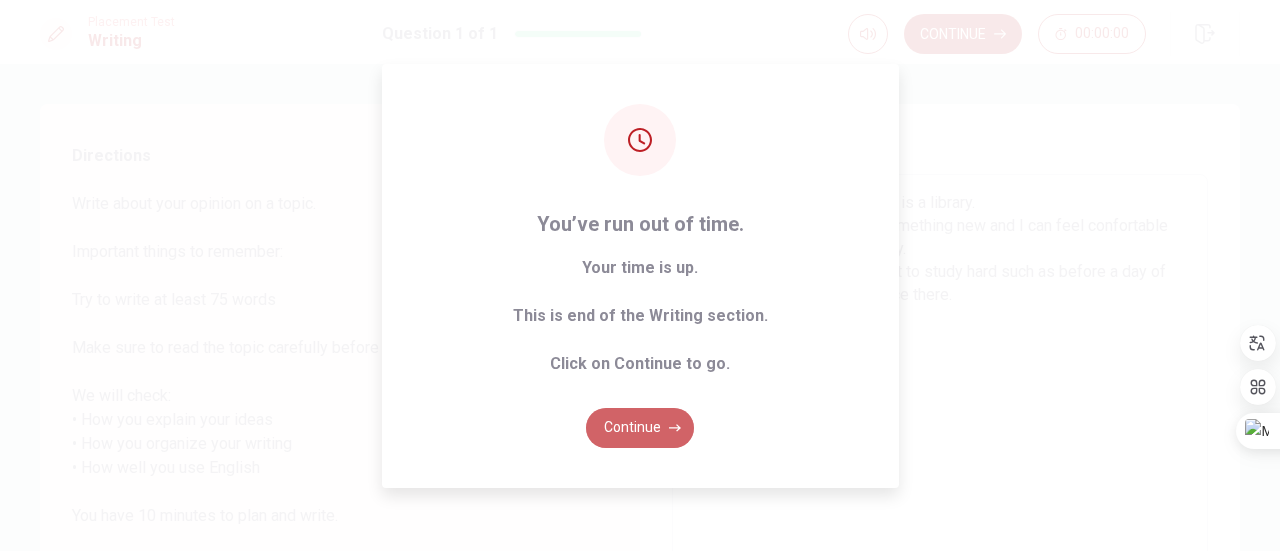 click on "Continue" at bounding box center [640, 428] 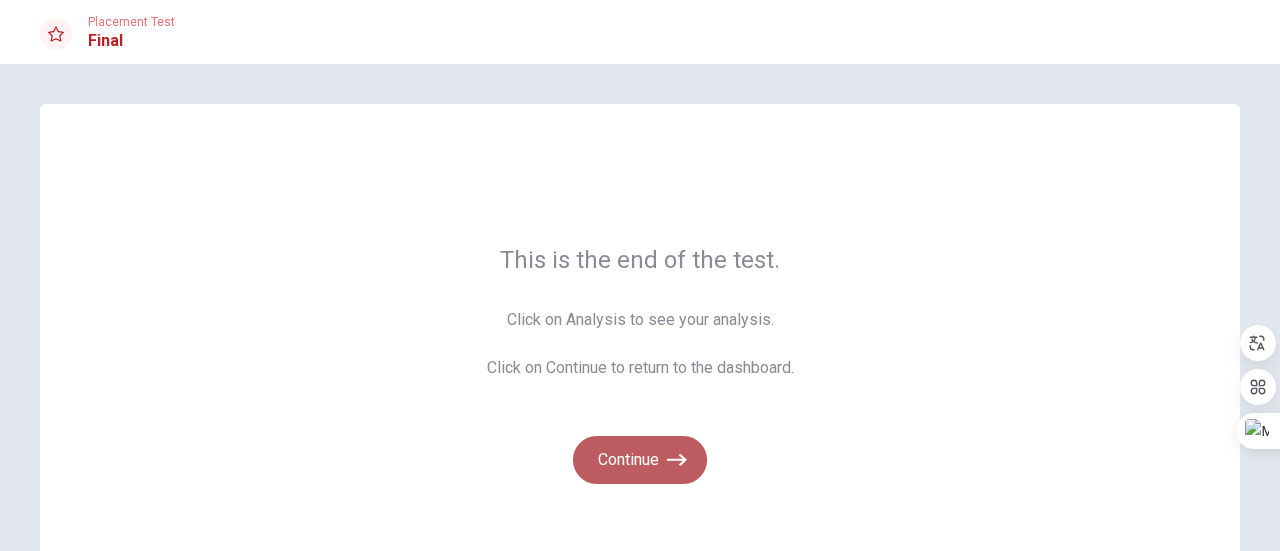 click on "Continue" at bounding box center [640, 460] 